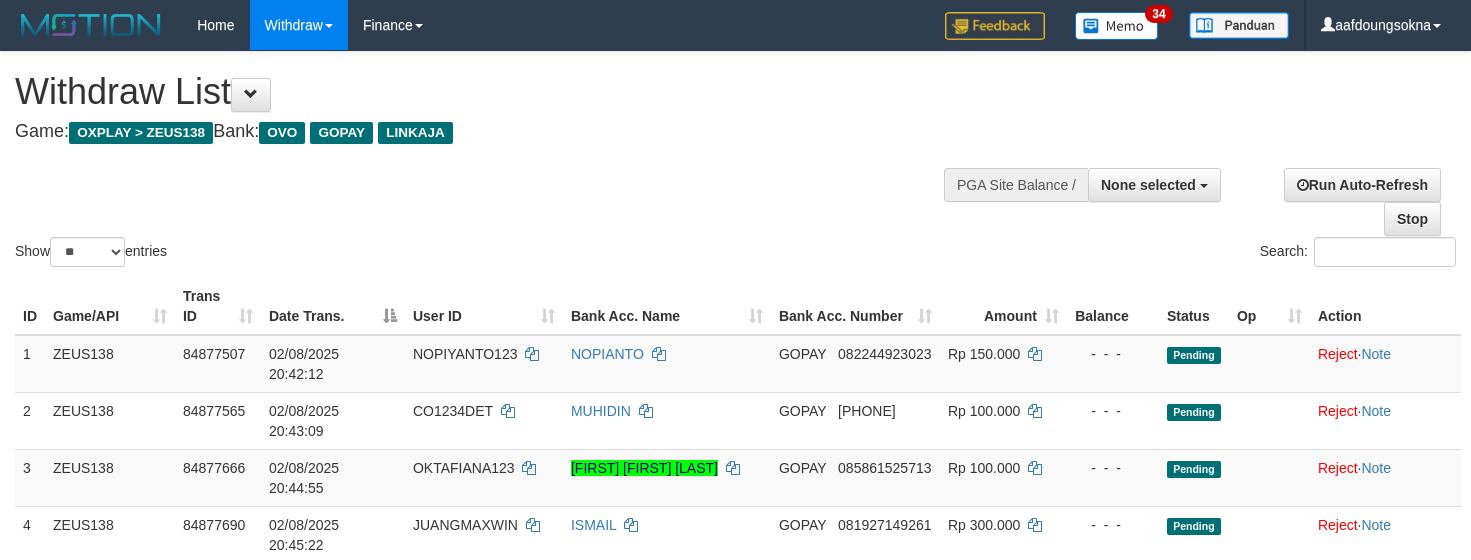 select 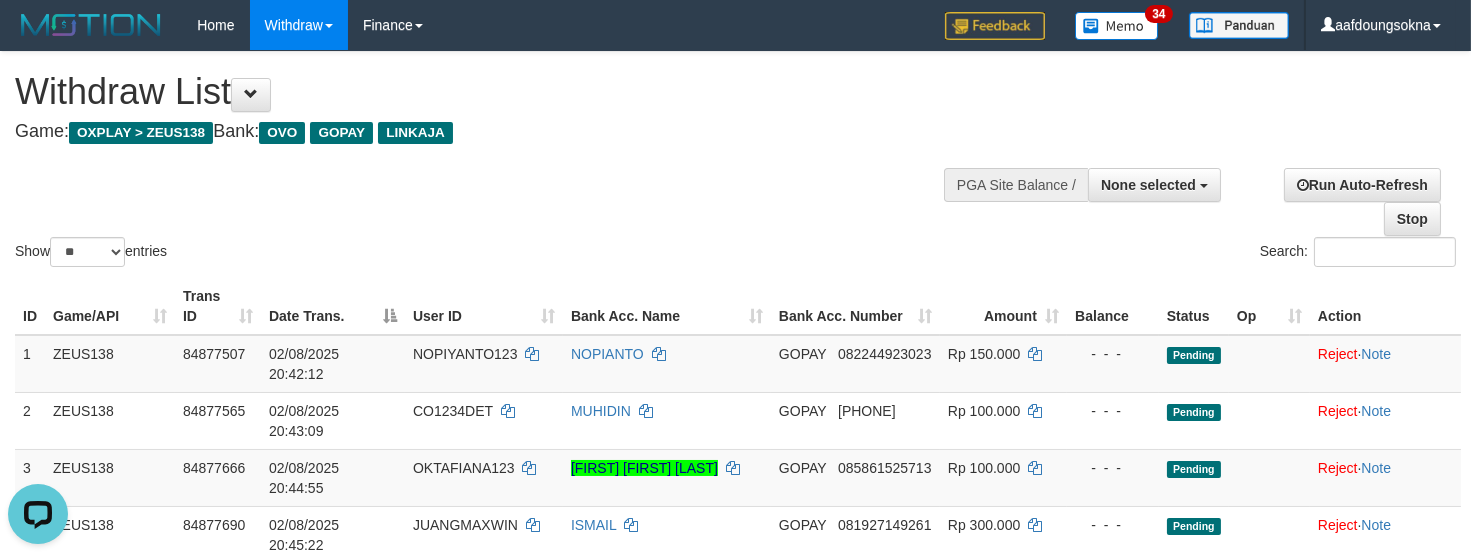 scroll, scrollTop: 0, scrollLeft: 0, axis: both 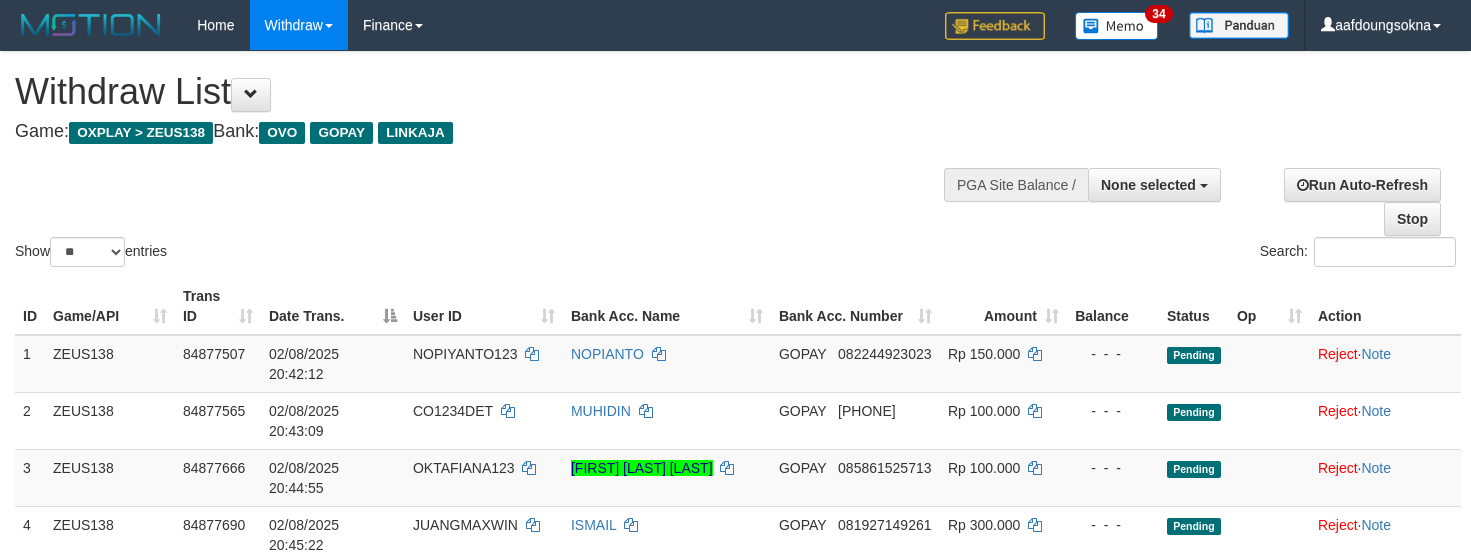 select 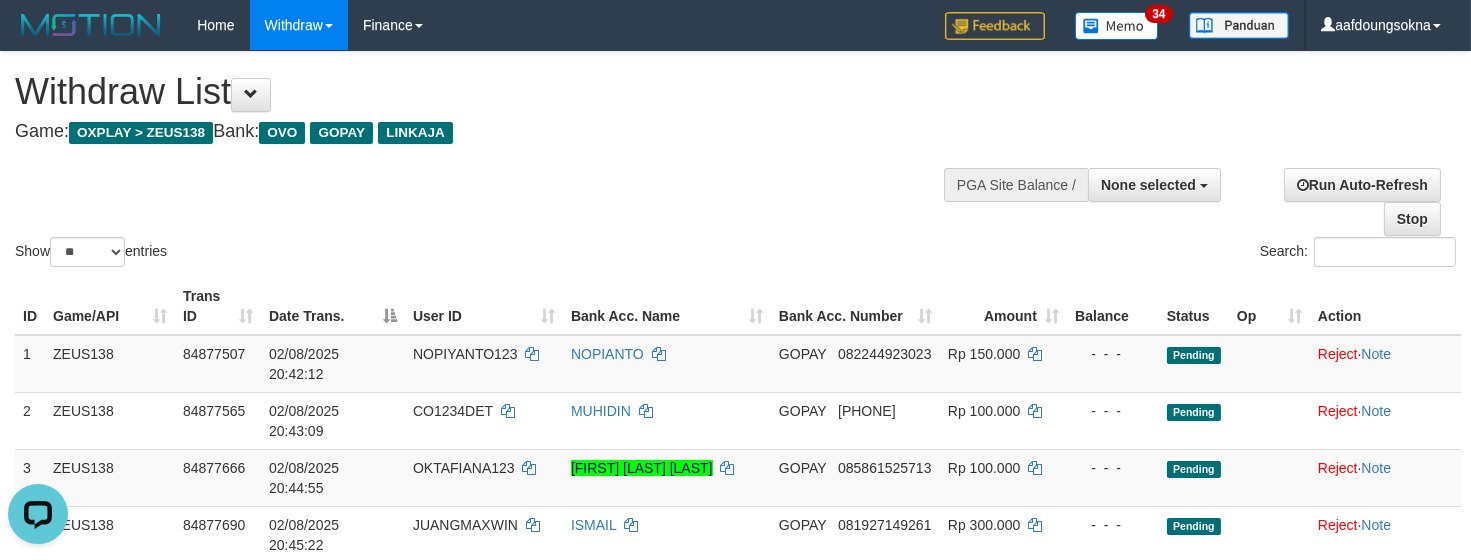 scroll, scrollTop: 0, scrollLeft: 0, axis: both 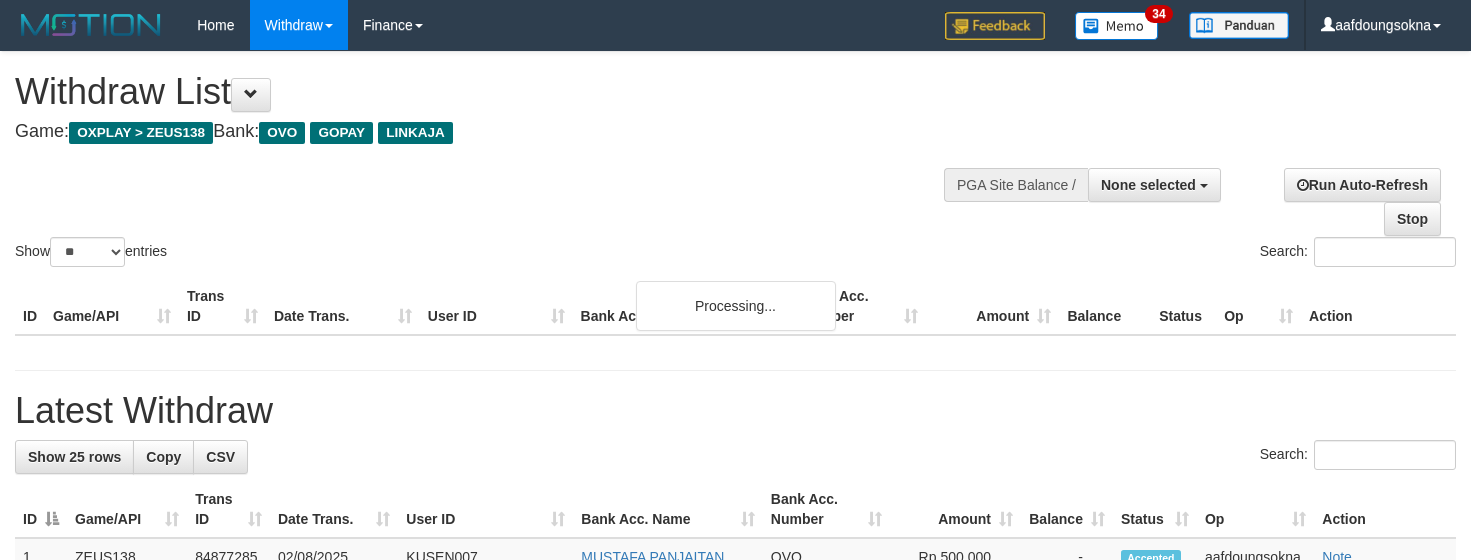 select 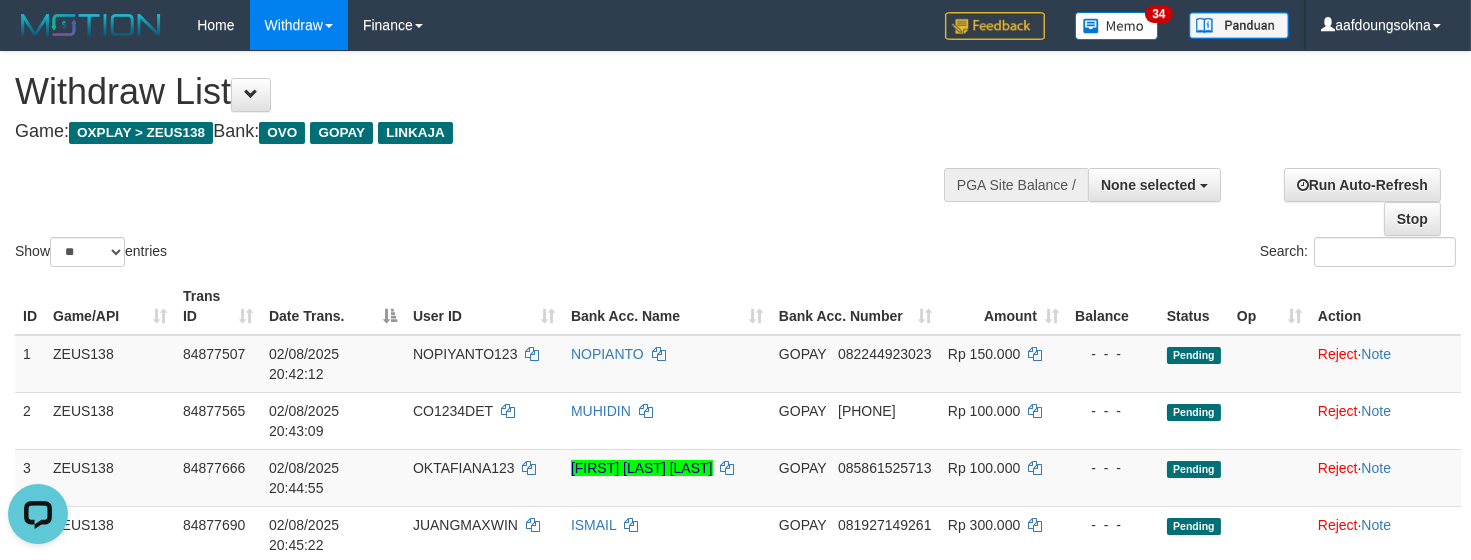 scroll, scrollTop: 0, scrollLeft: 0, axis: both 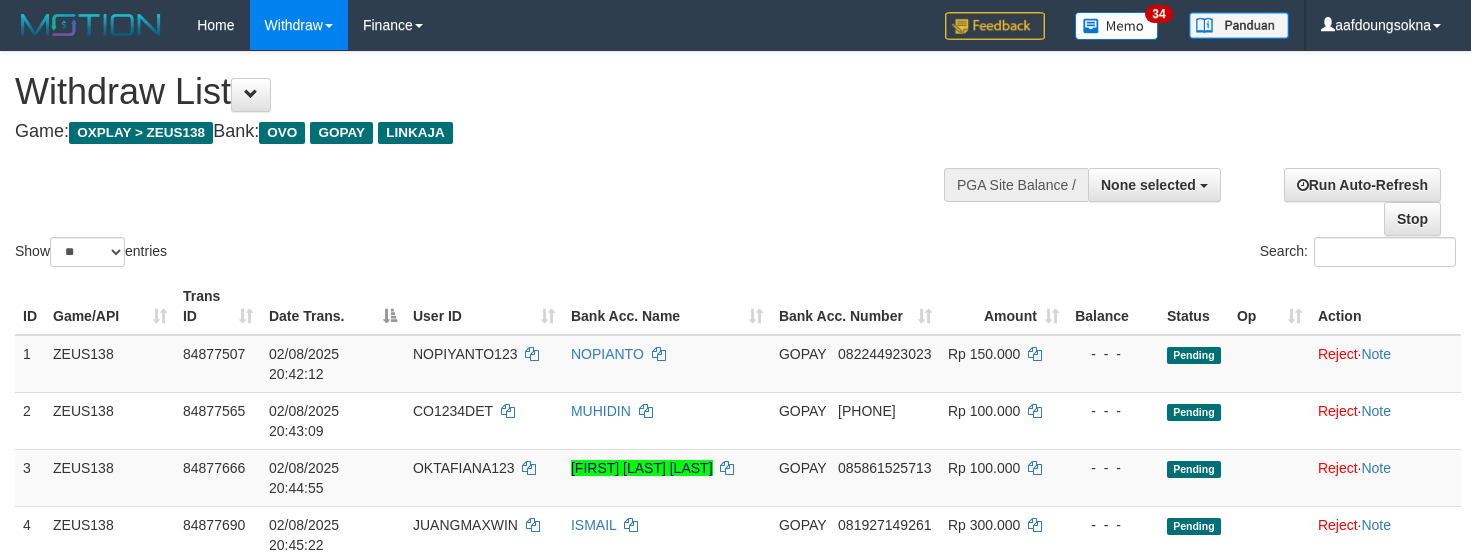 select 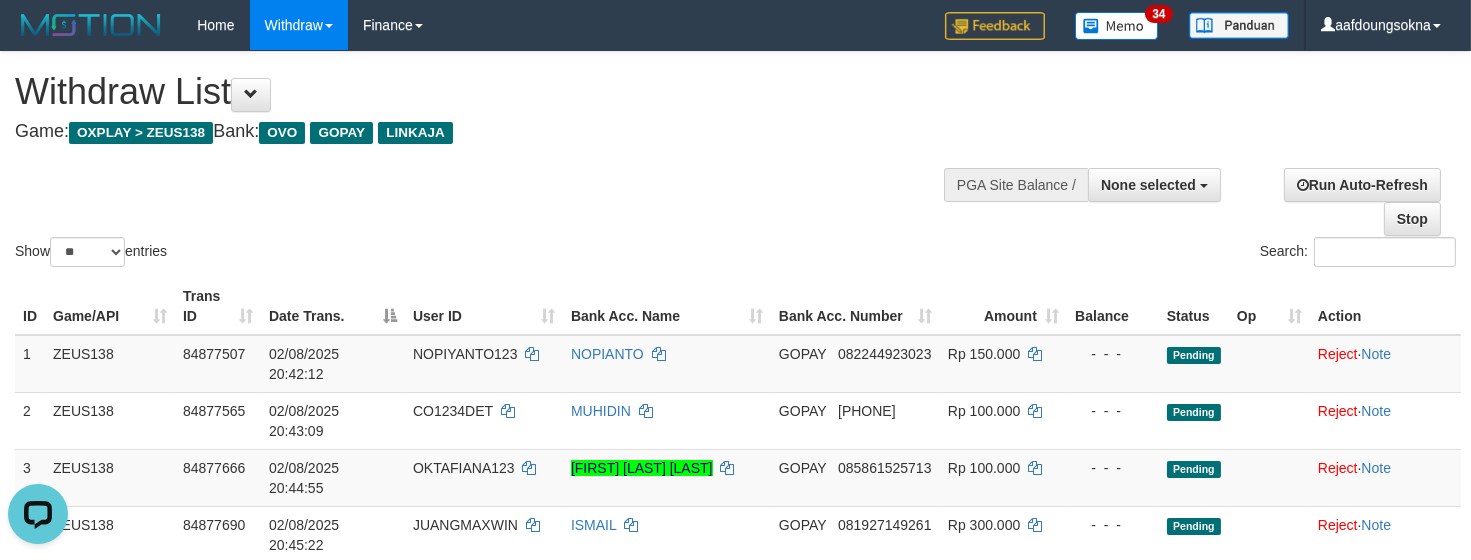 scroll, scrollTop: 0, scrollLeft: 0, axis: both 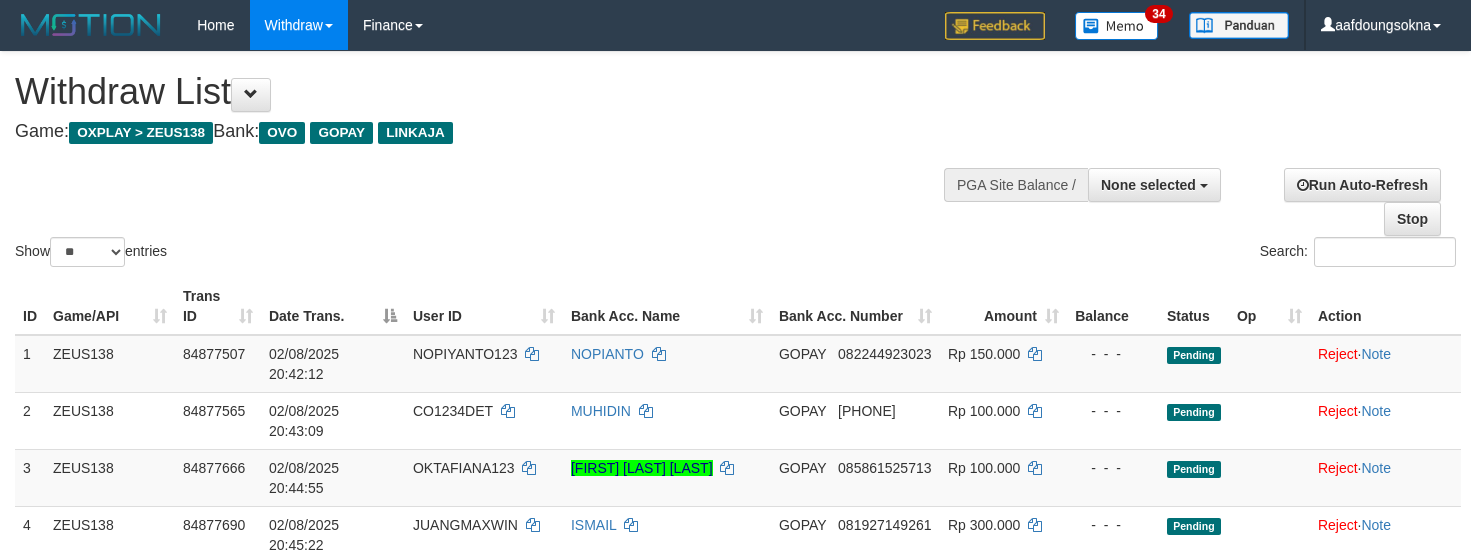 select 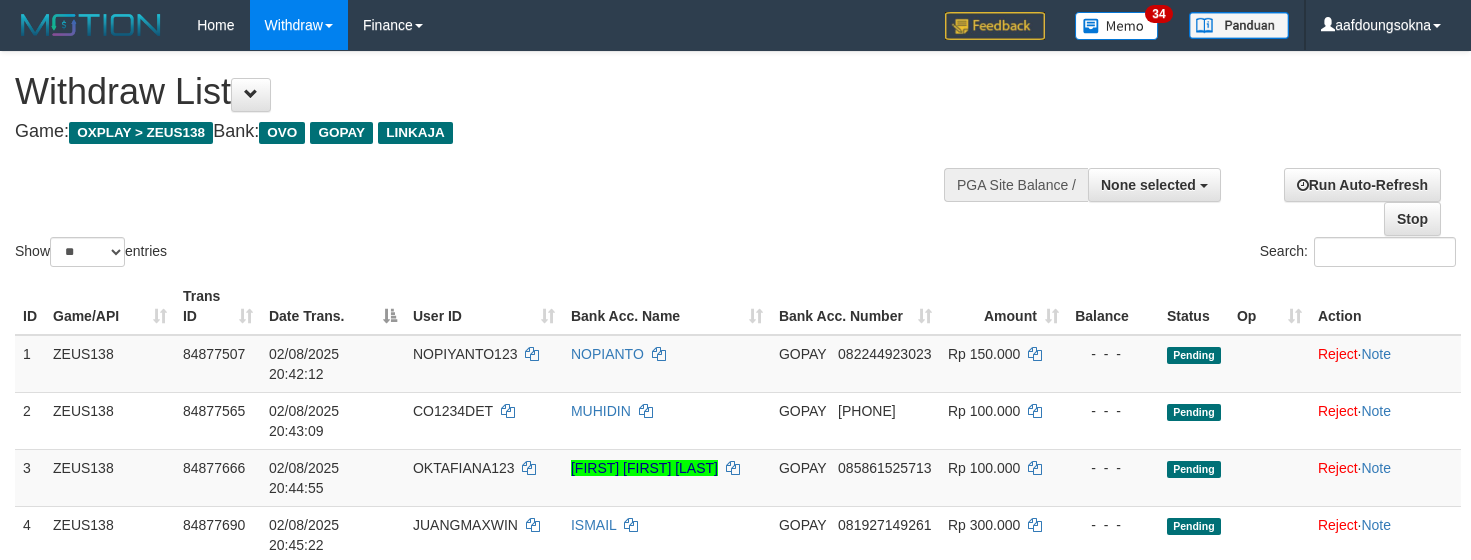 select 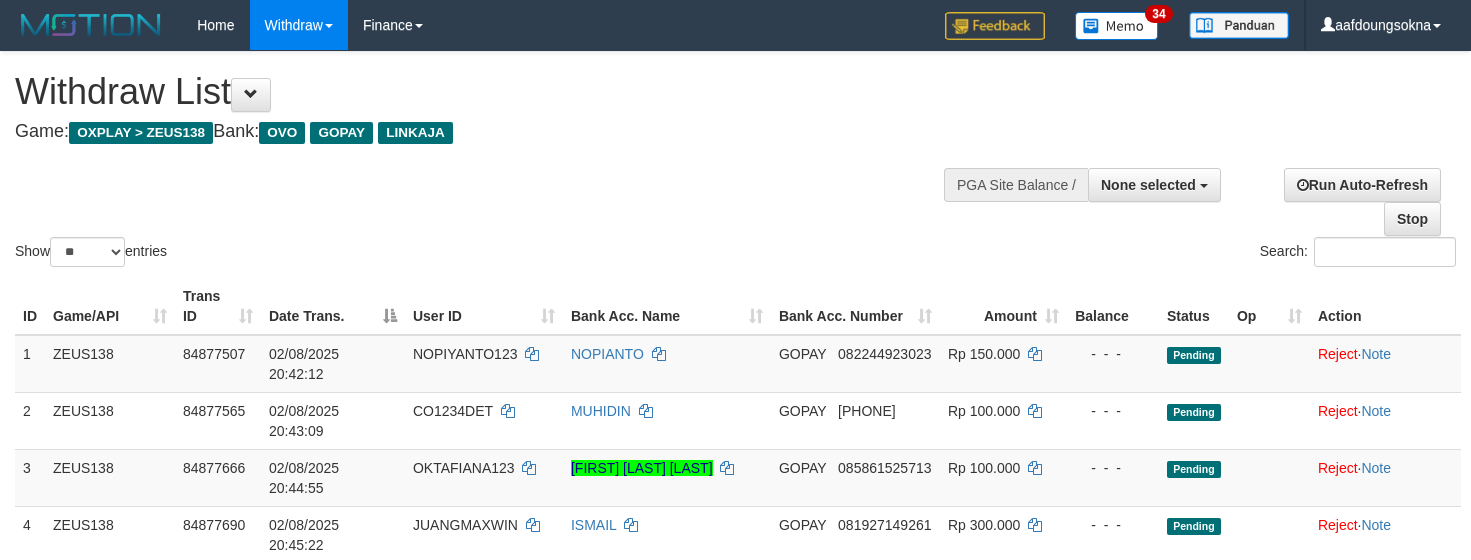 select 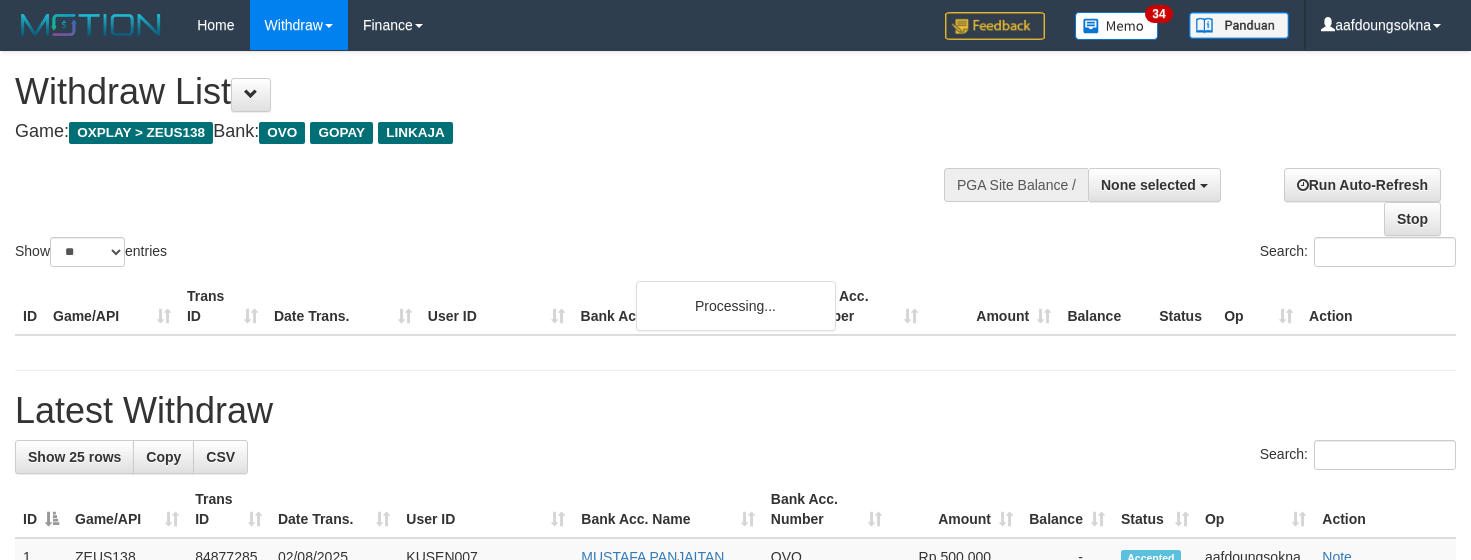 select 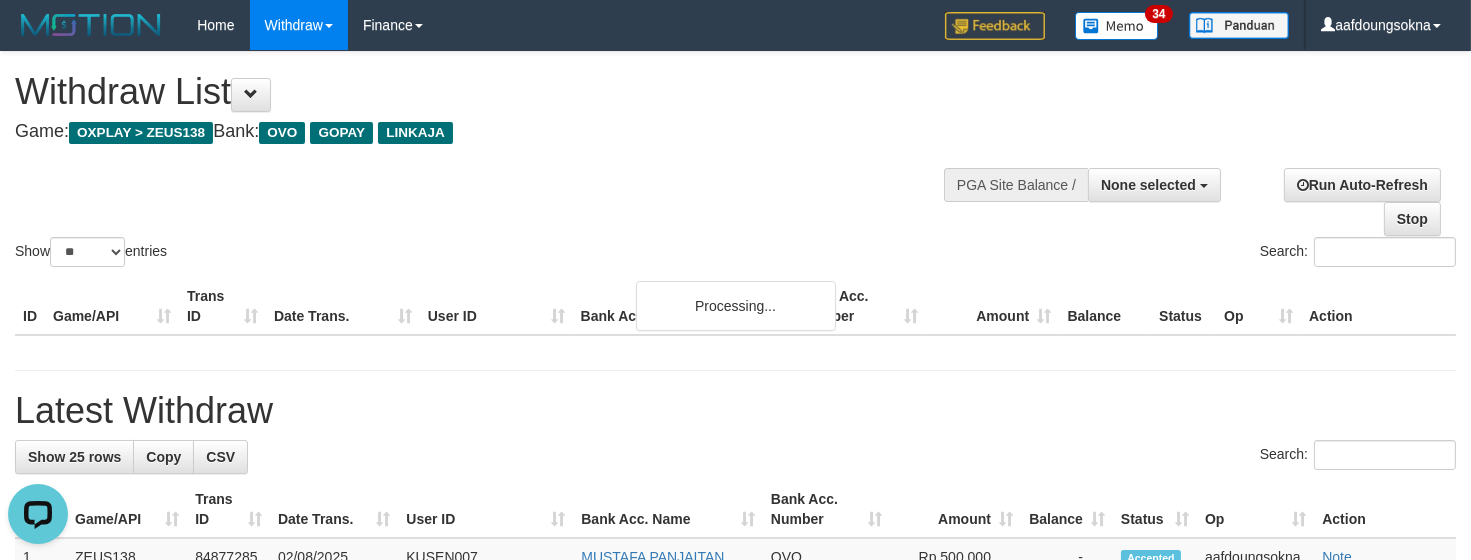 scroll, scrollTop: 0, scrollLeft: 0, axis: both 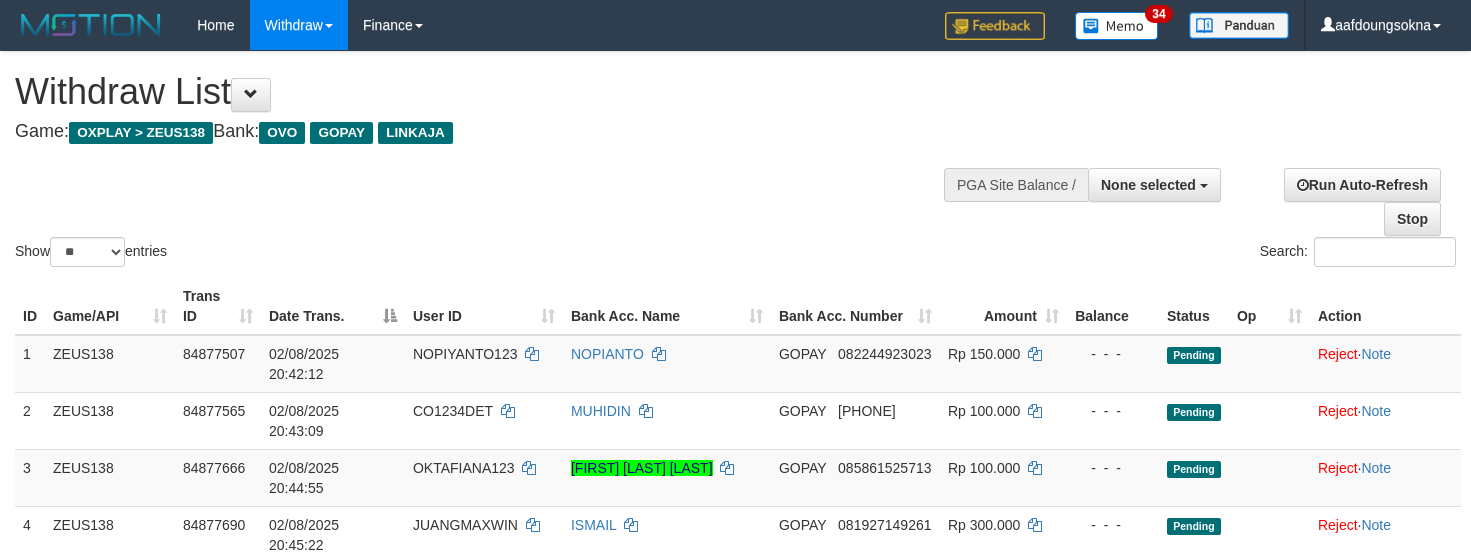 select 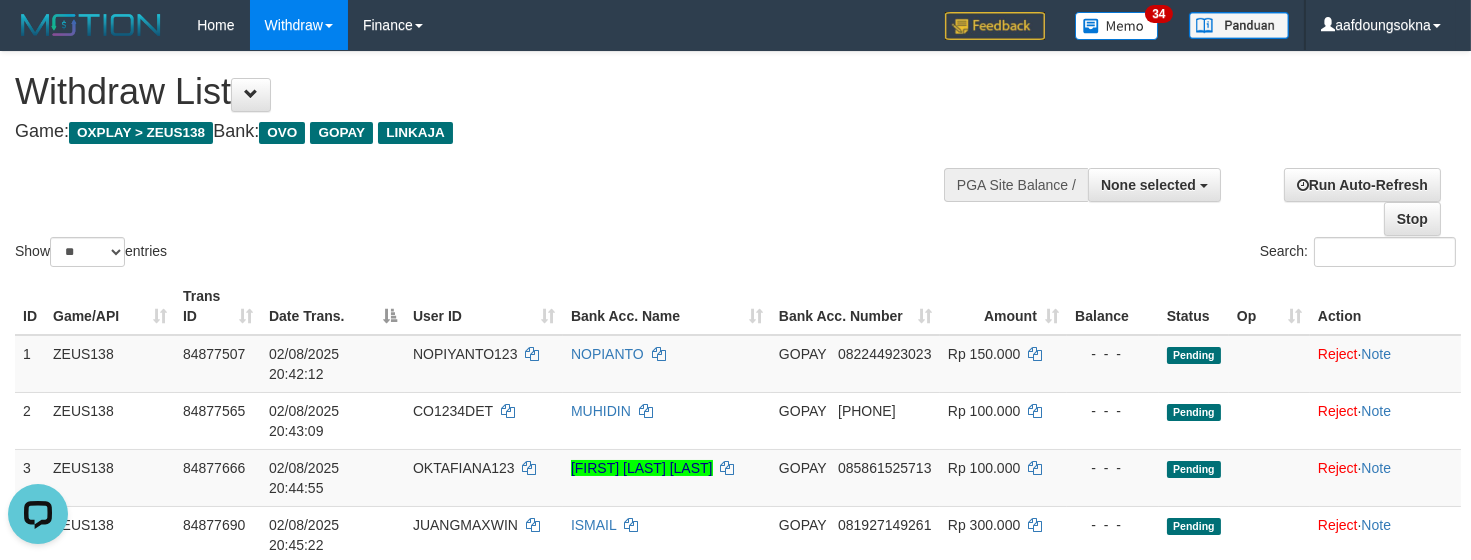 scroll, scrollTop: 0, scrollLeft: 0, axis: both 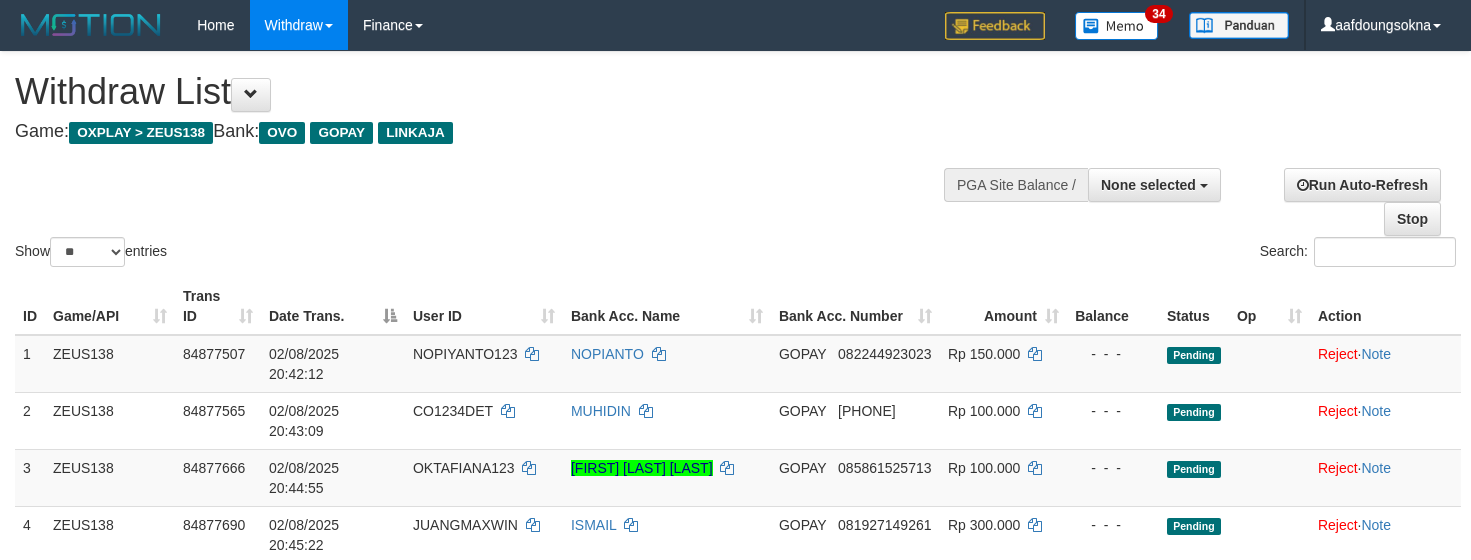 select 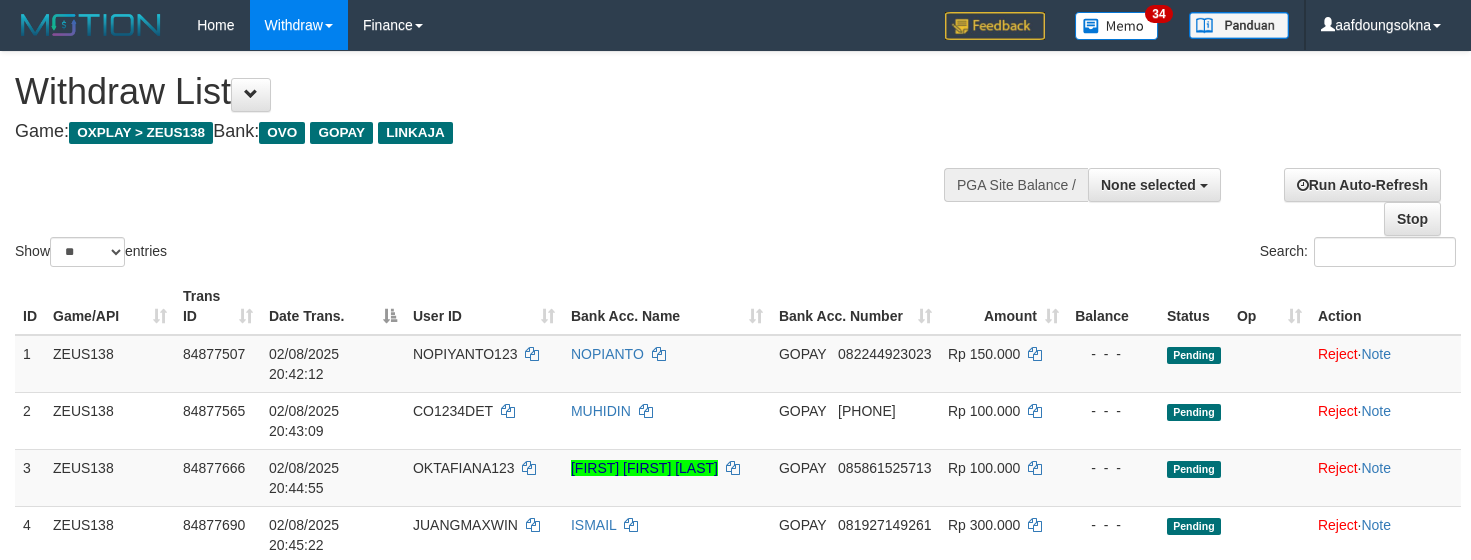 select 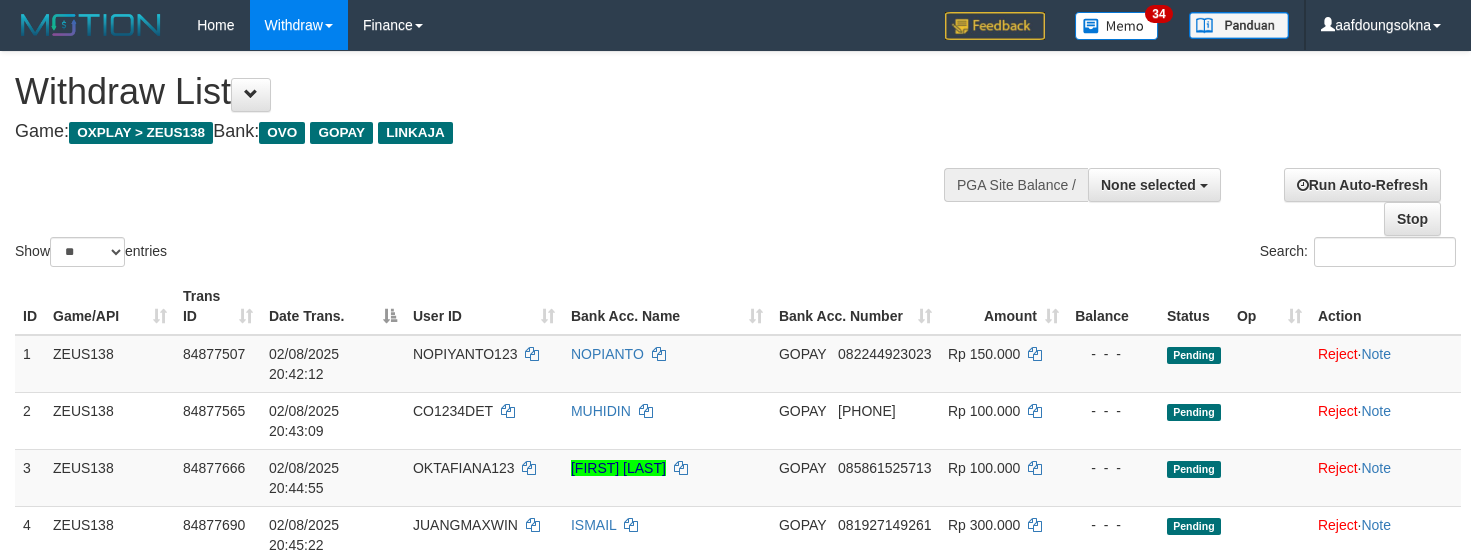 select 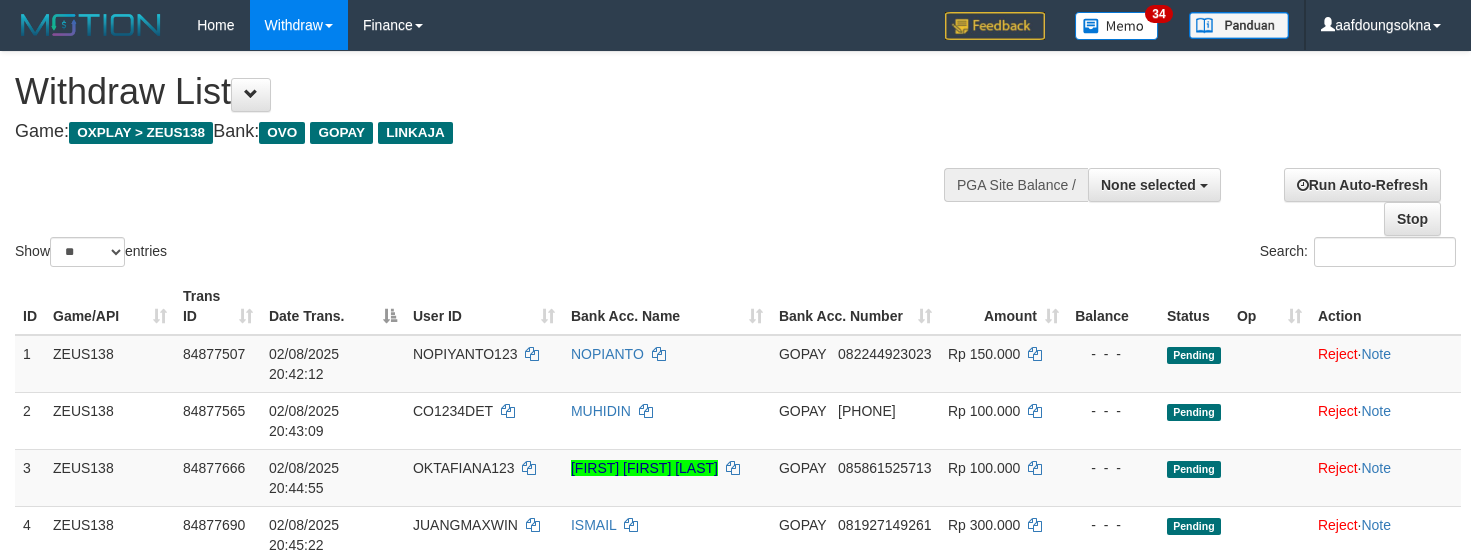 select 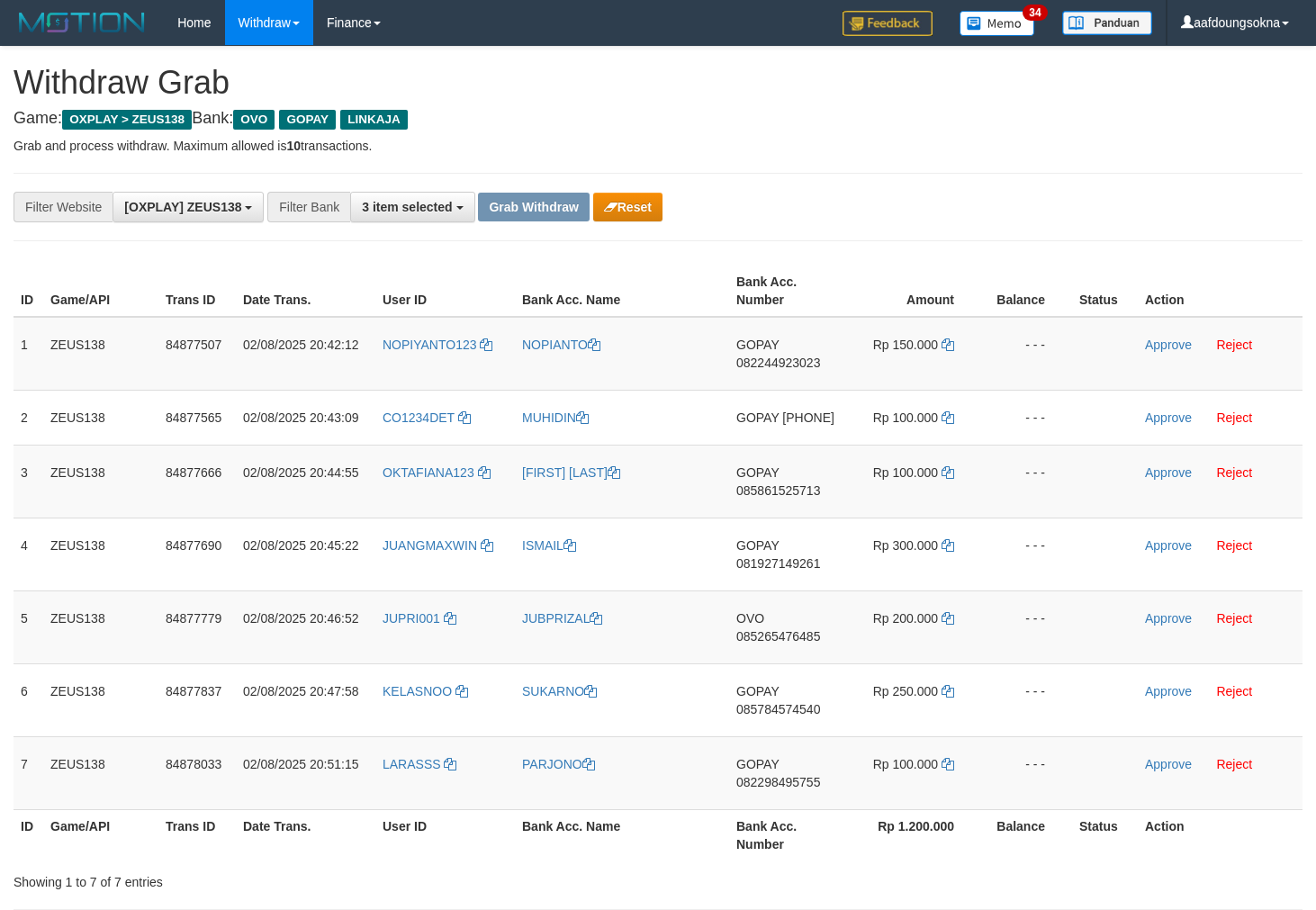 scroll, scrollTop: 0, scrollLeft: 0, axis: both 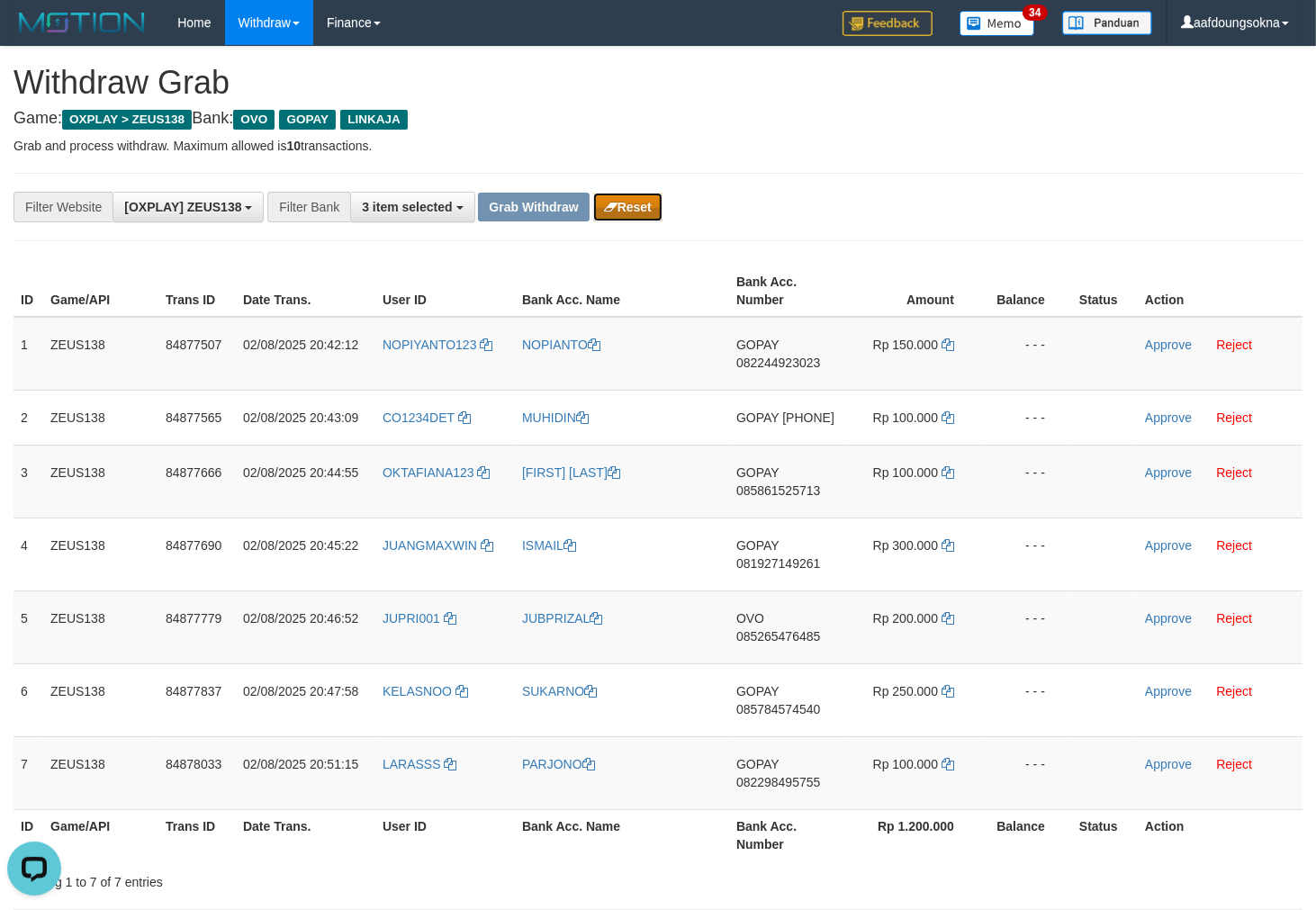 click on "Reset" at bounding box center (627, 207) 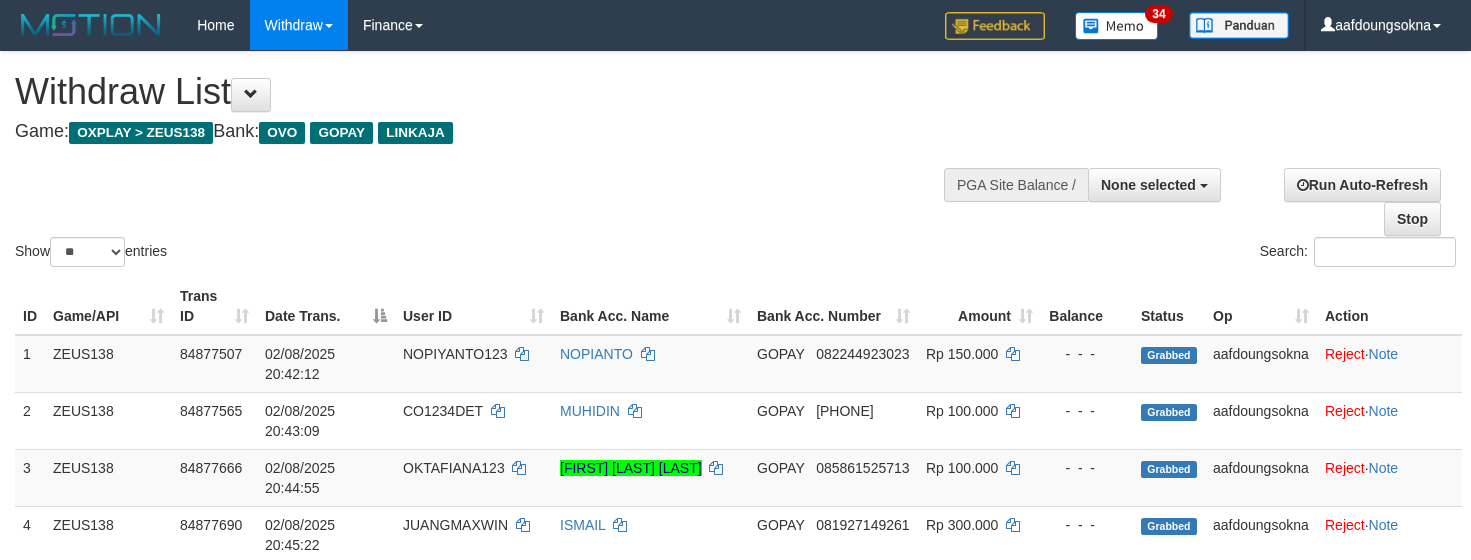 select 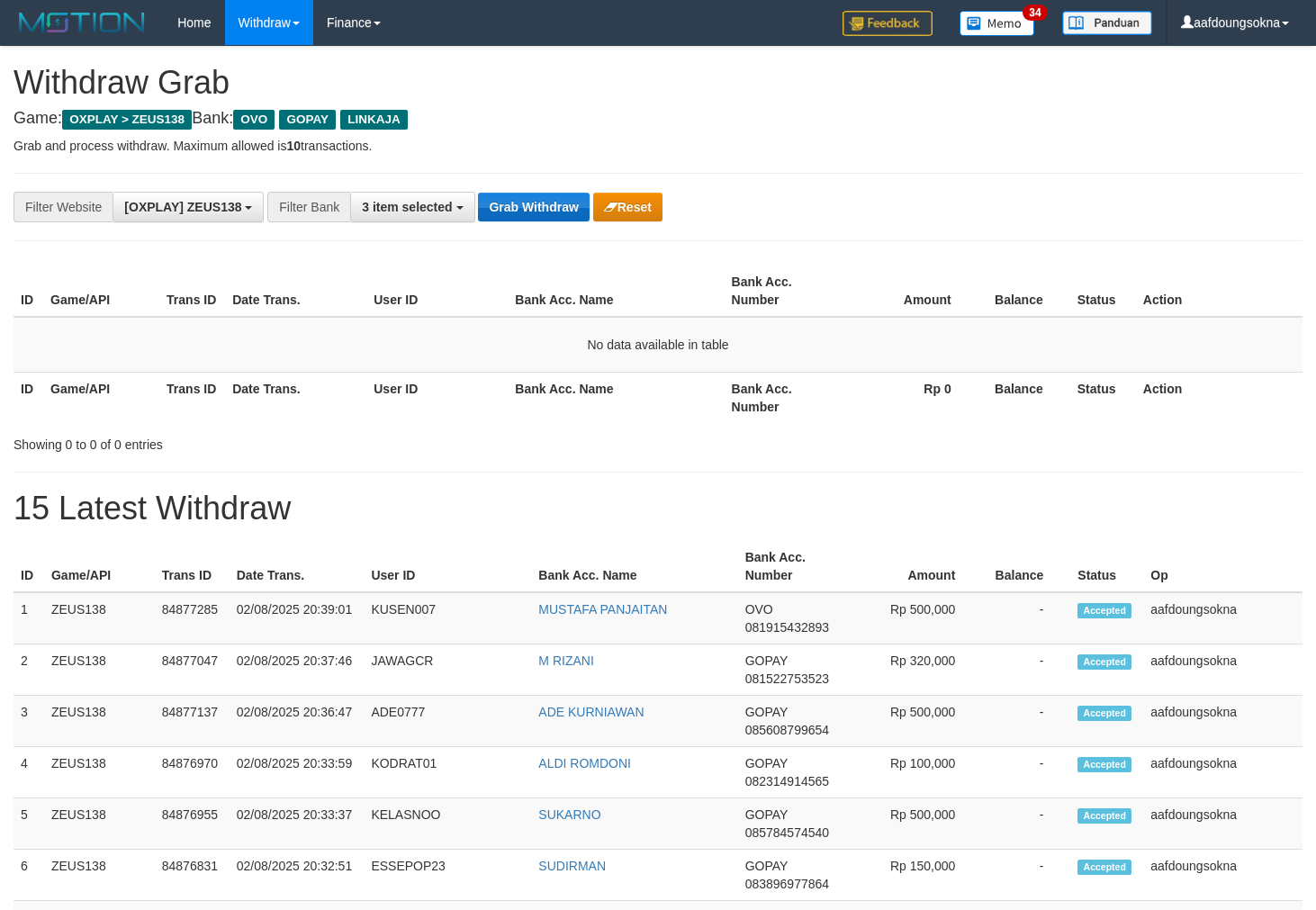 scroll, scrollTop: 0, scrollLeft: 0, axis: both 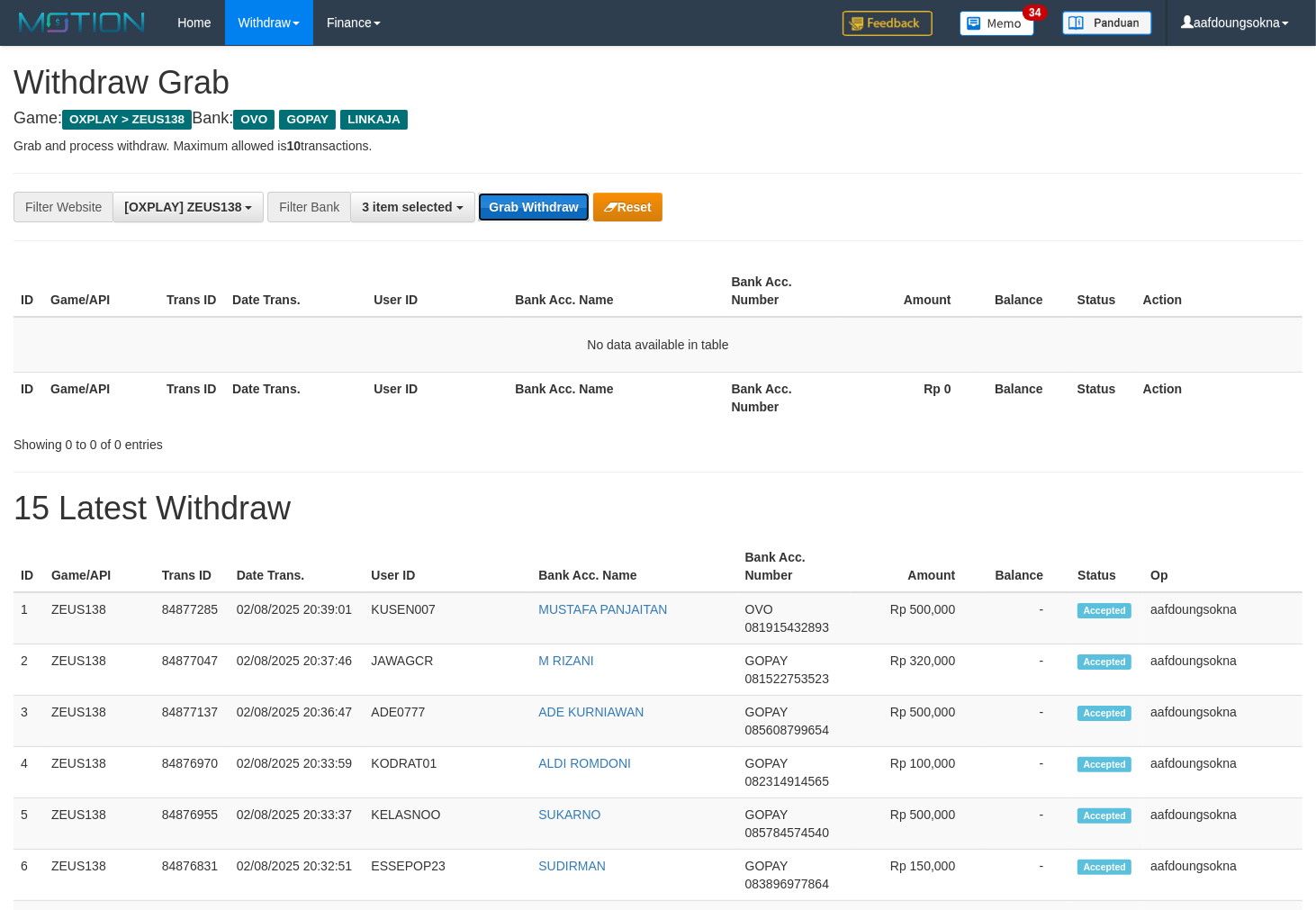click on "Grab Withdraw" at bounding box center (533, 207) 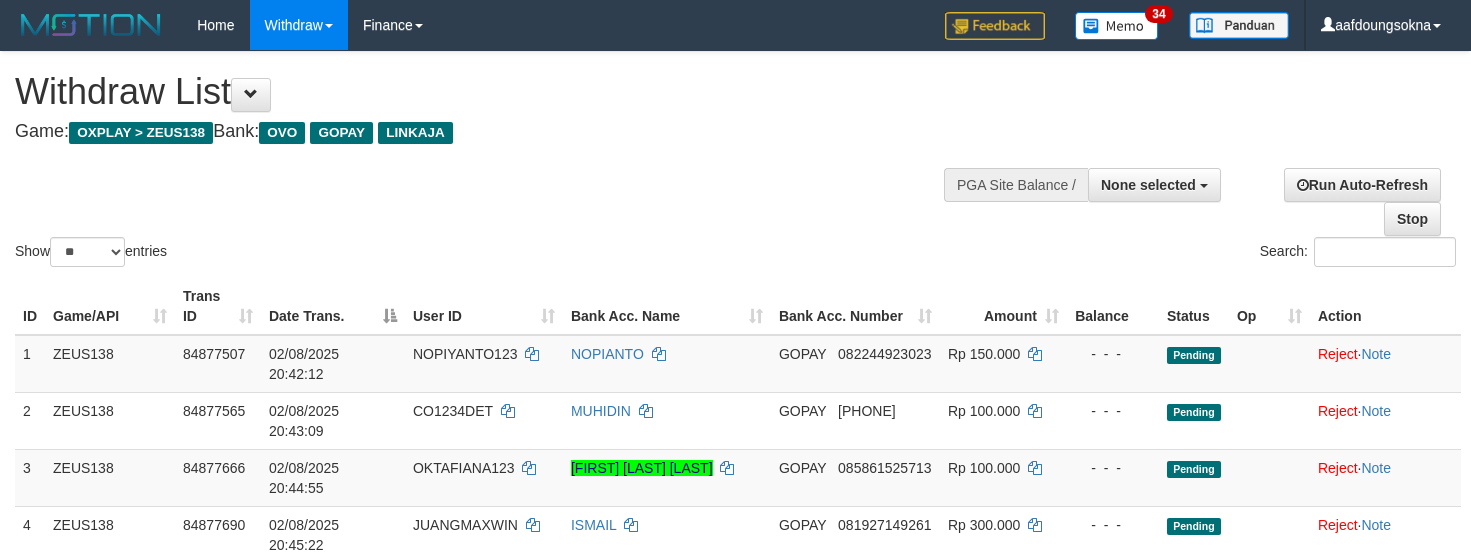 select 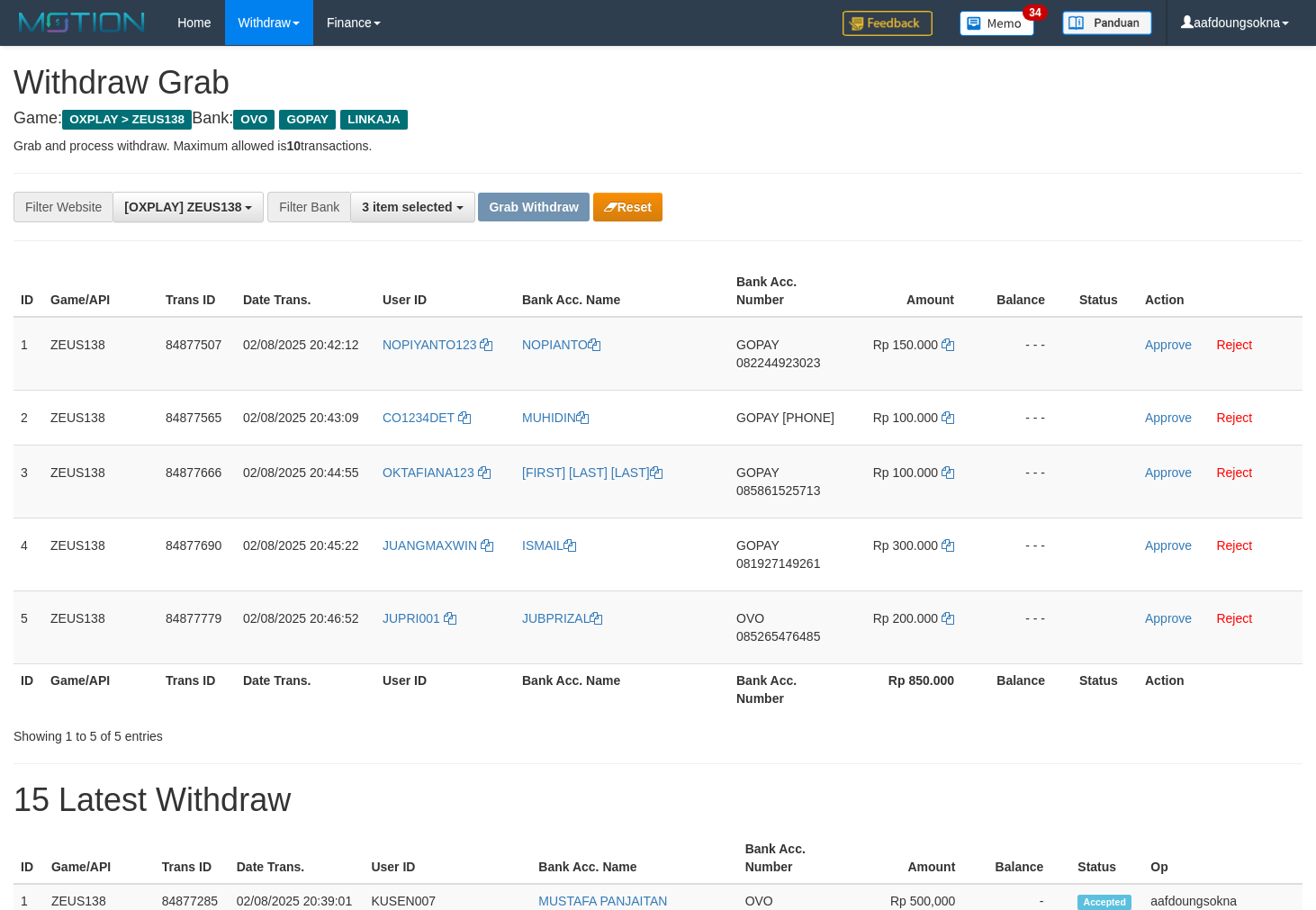 scroll, scrollTop: 0, scrollLeft: 0, axis: both 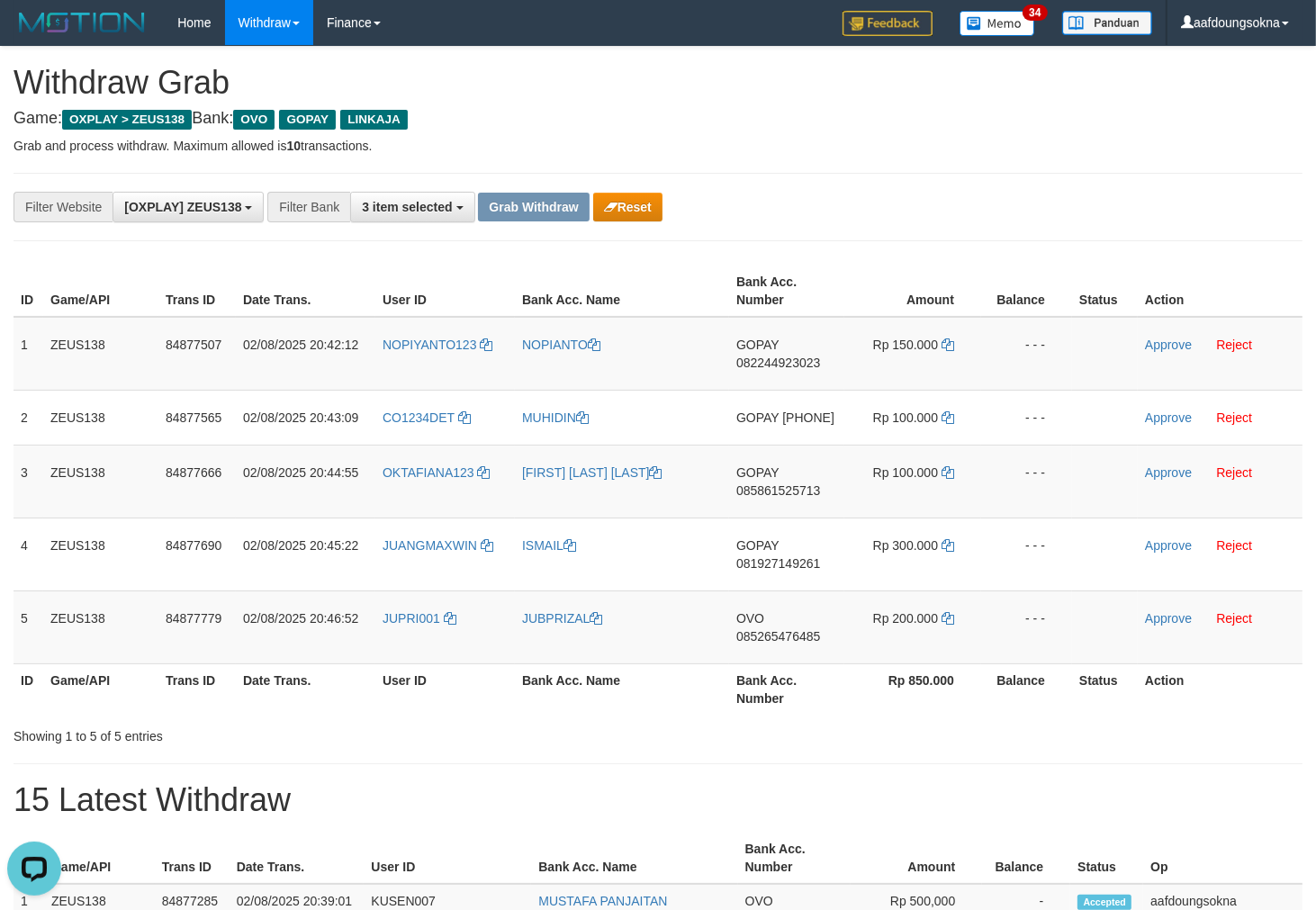 drag, startPoint x: 898, startPoint y: 148, endPoint x: 1257, endPoint y: 295, distance: 387.93041 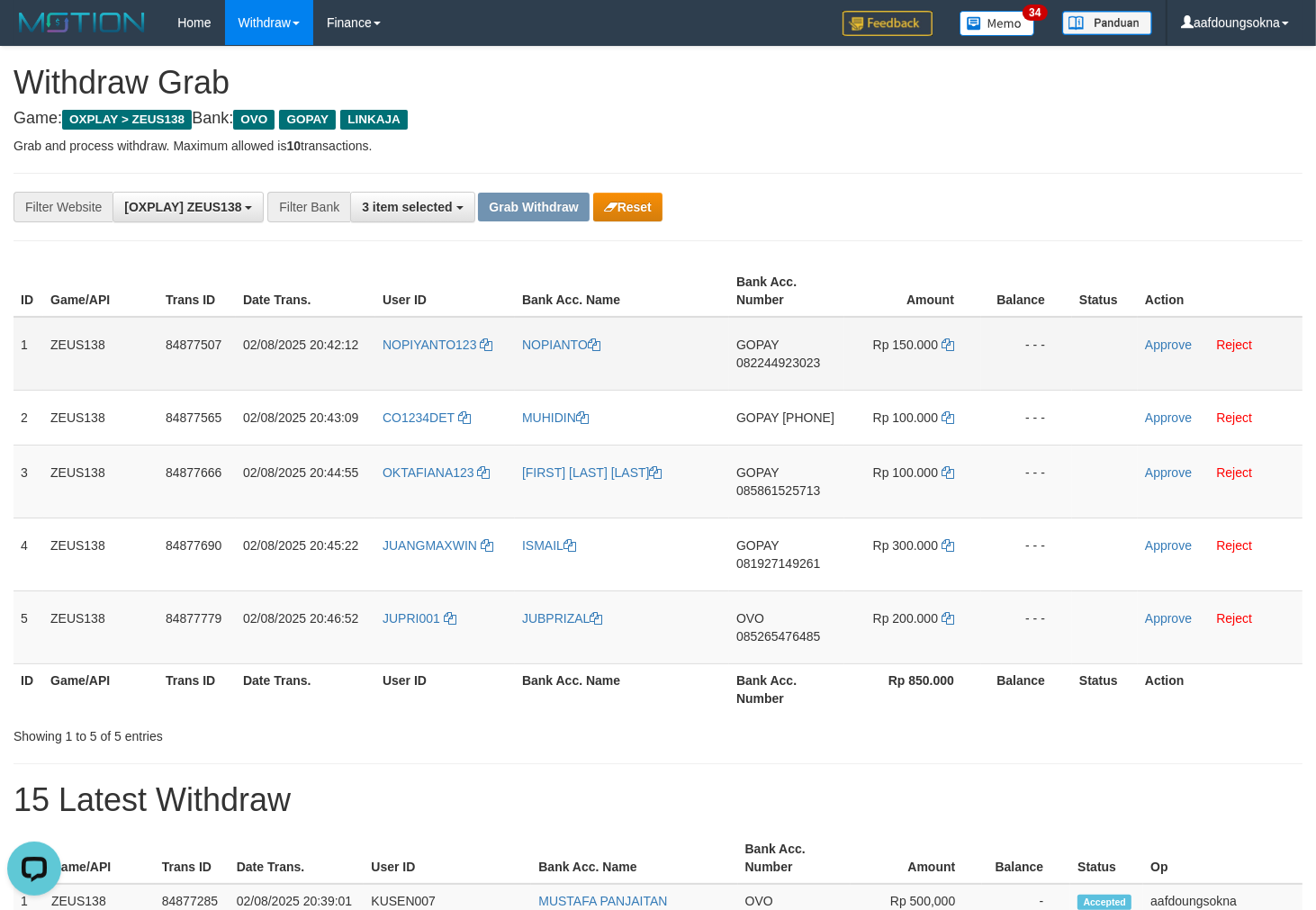 click on "NOPIYANTO123" at bounding box center [445, 354] 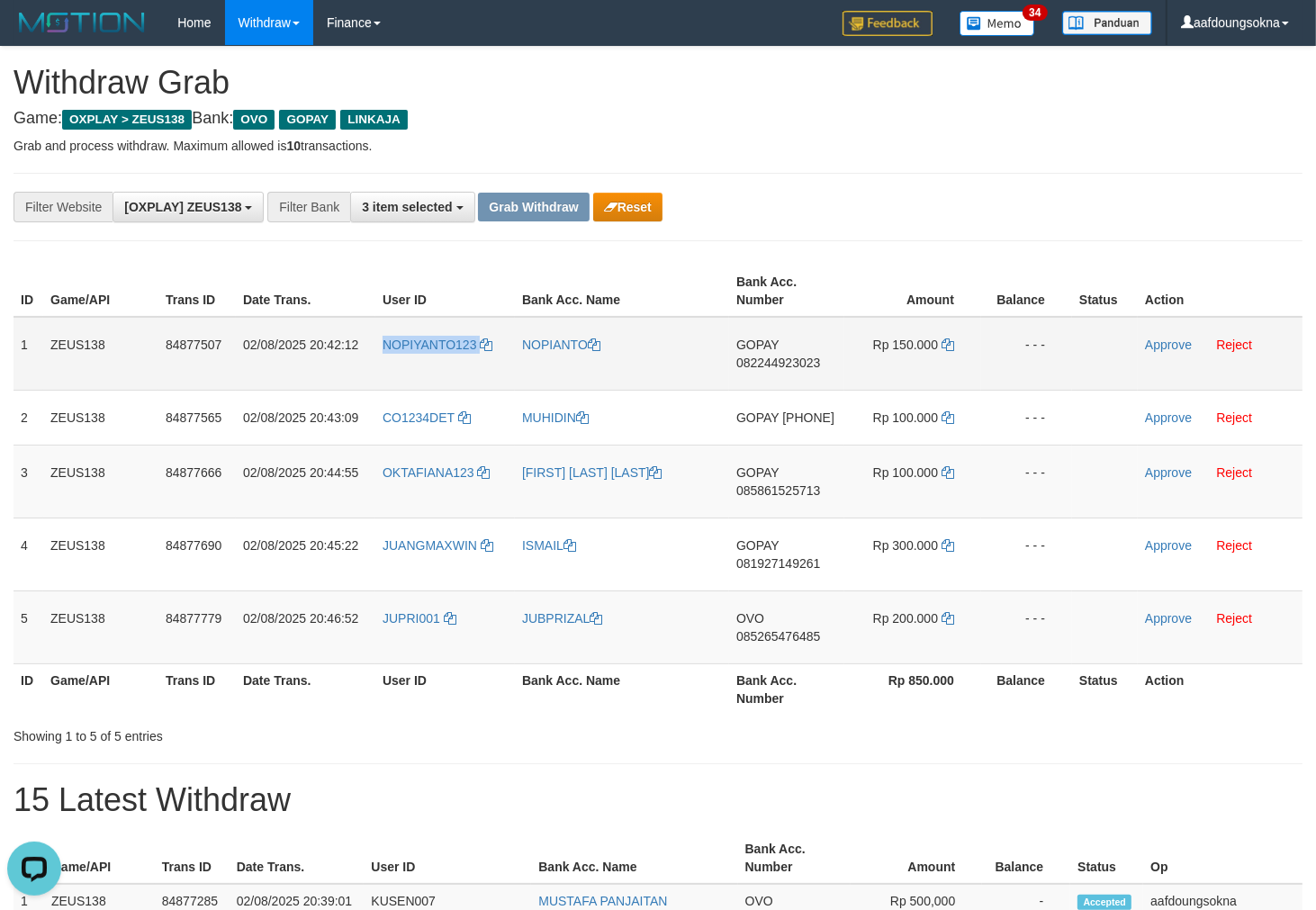 click on "NOPIYANTO123" at bounding box center (445, 354) 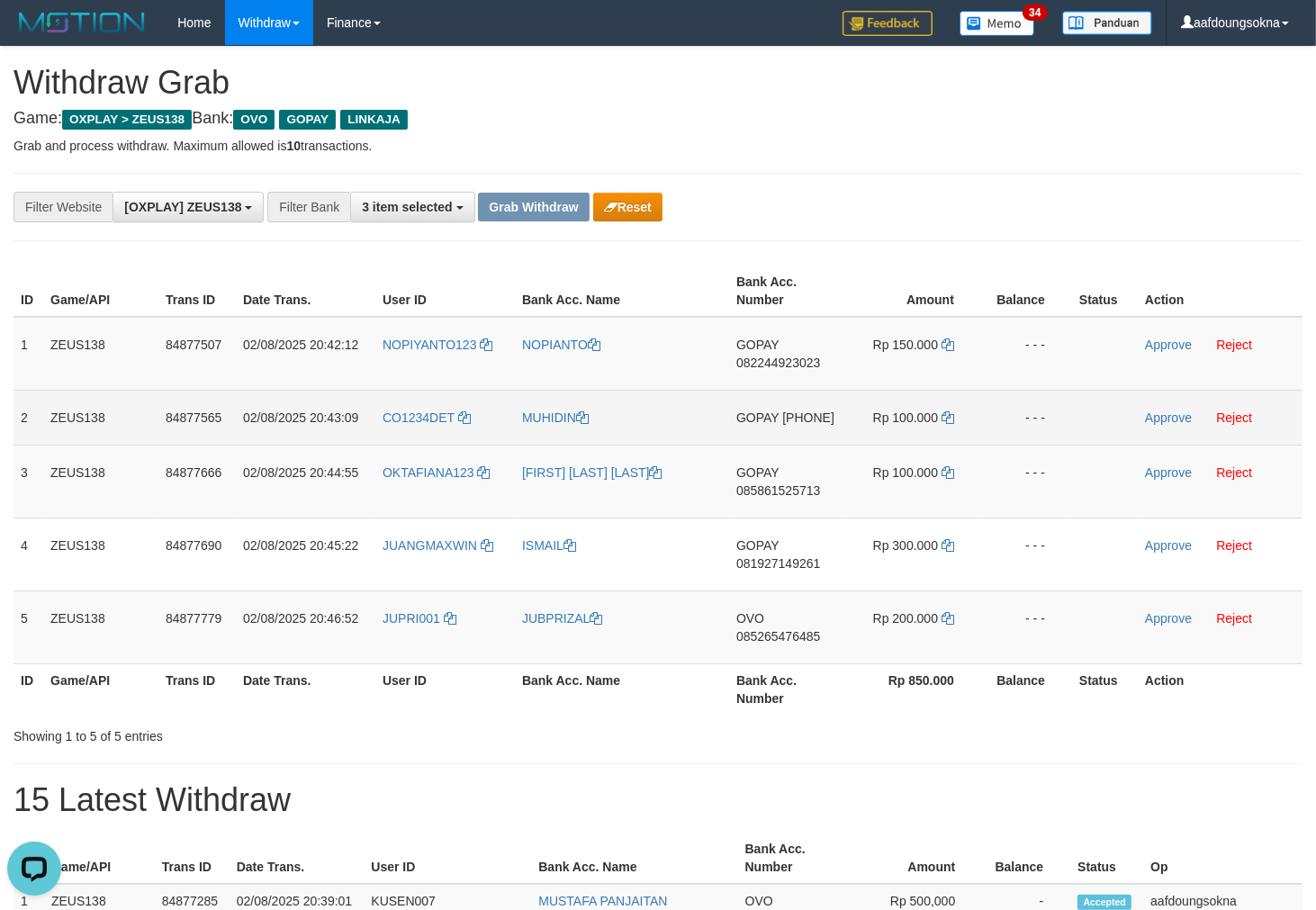 click on "CO1234DET" at bounding box center [445, 417] 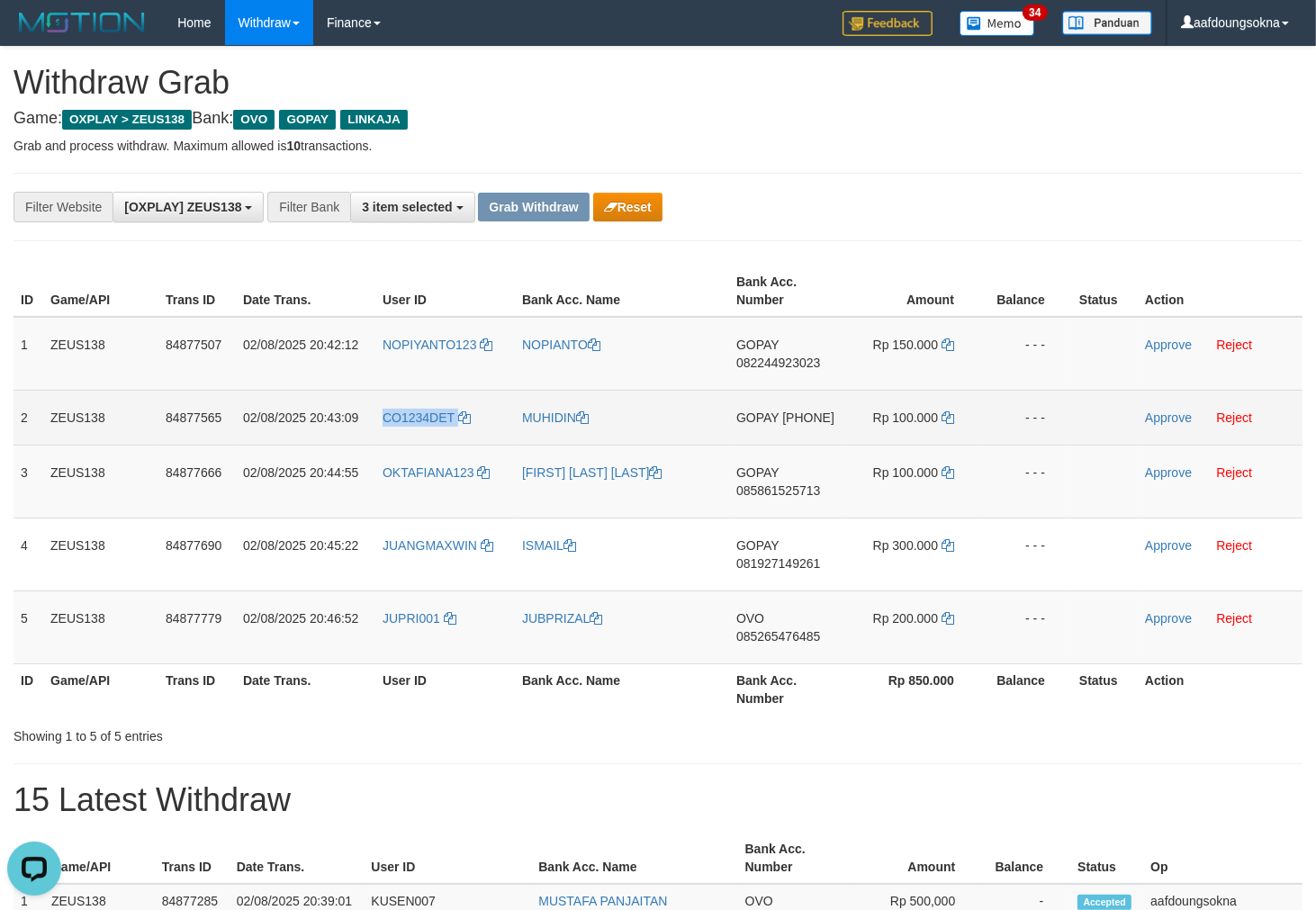click on "CO1234DET" at bounding box center (445, 417) 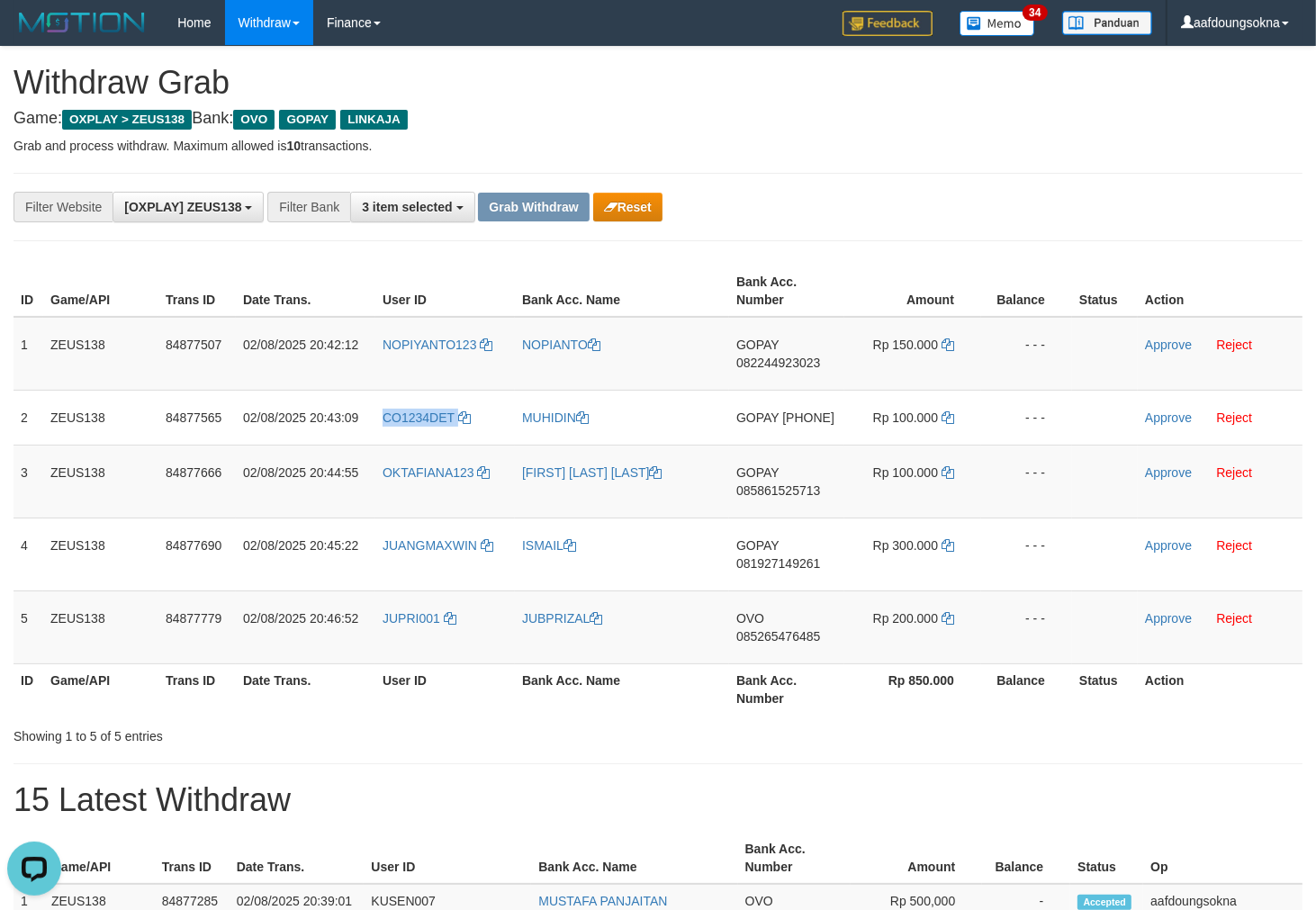 copy on "CO1234DET" 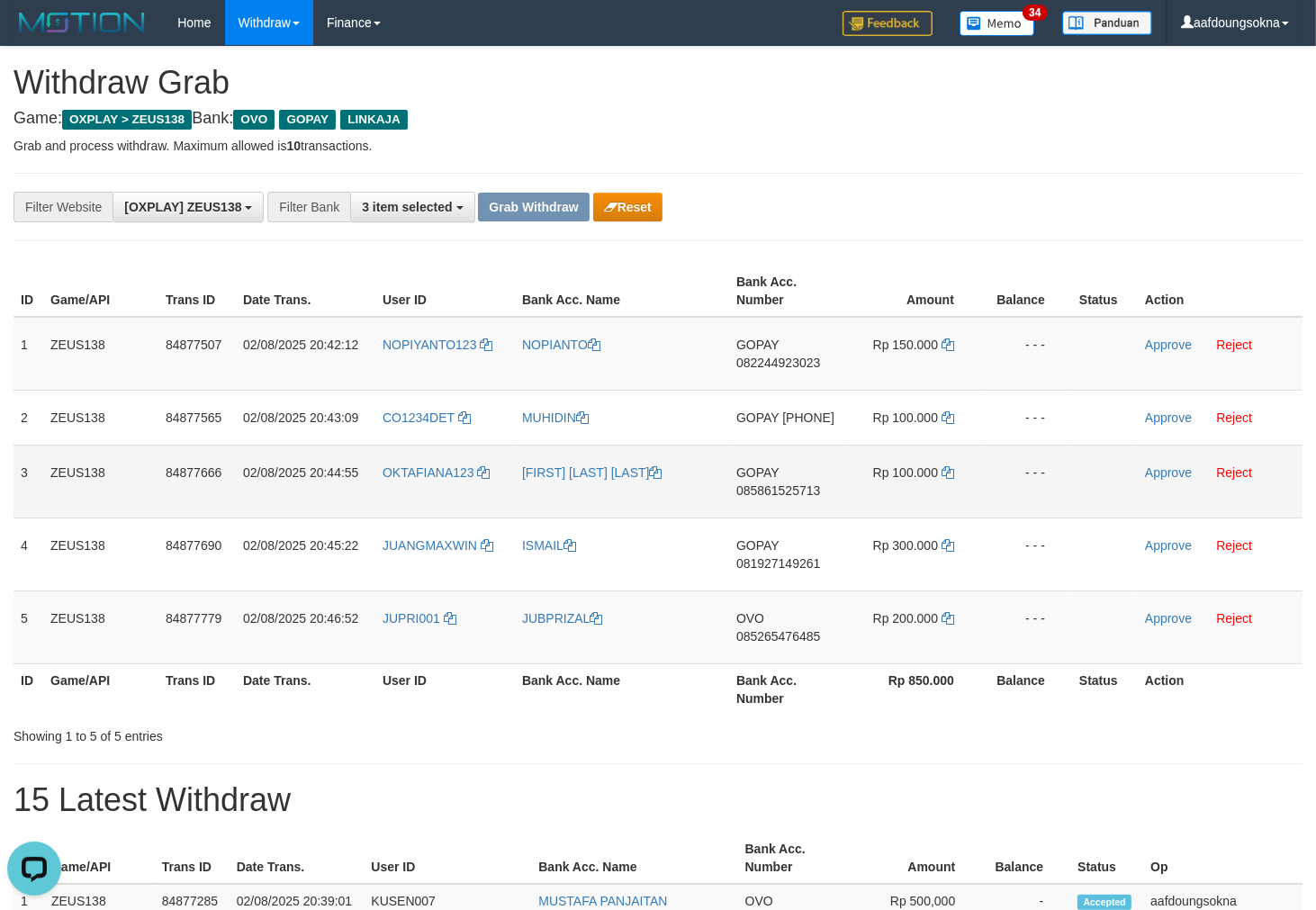 click on "OKTAFIANA123" at bounding box center (445, 481) 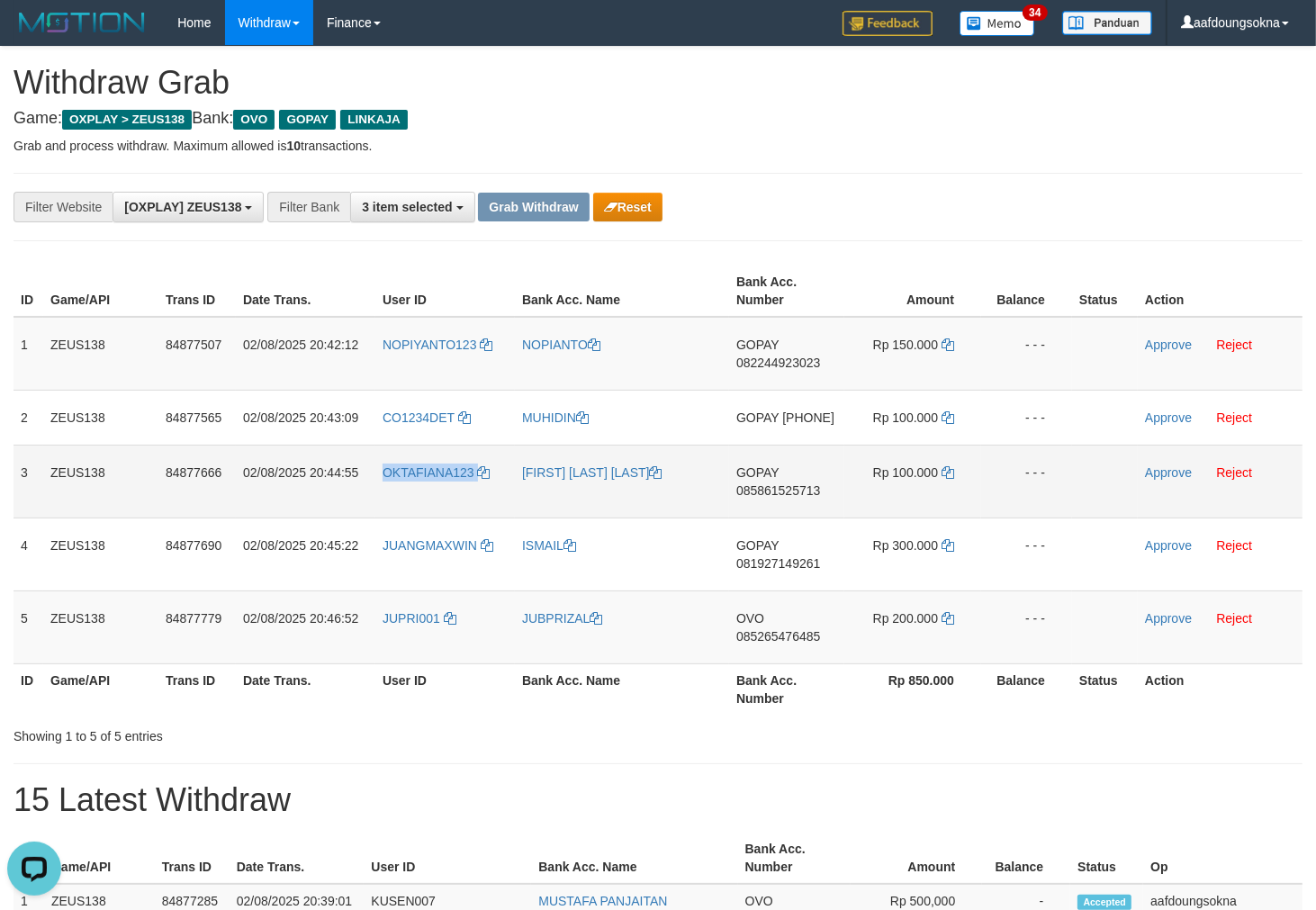 click on "OKTAFIANA123" at bounding box center [445, 481] 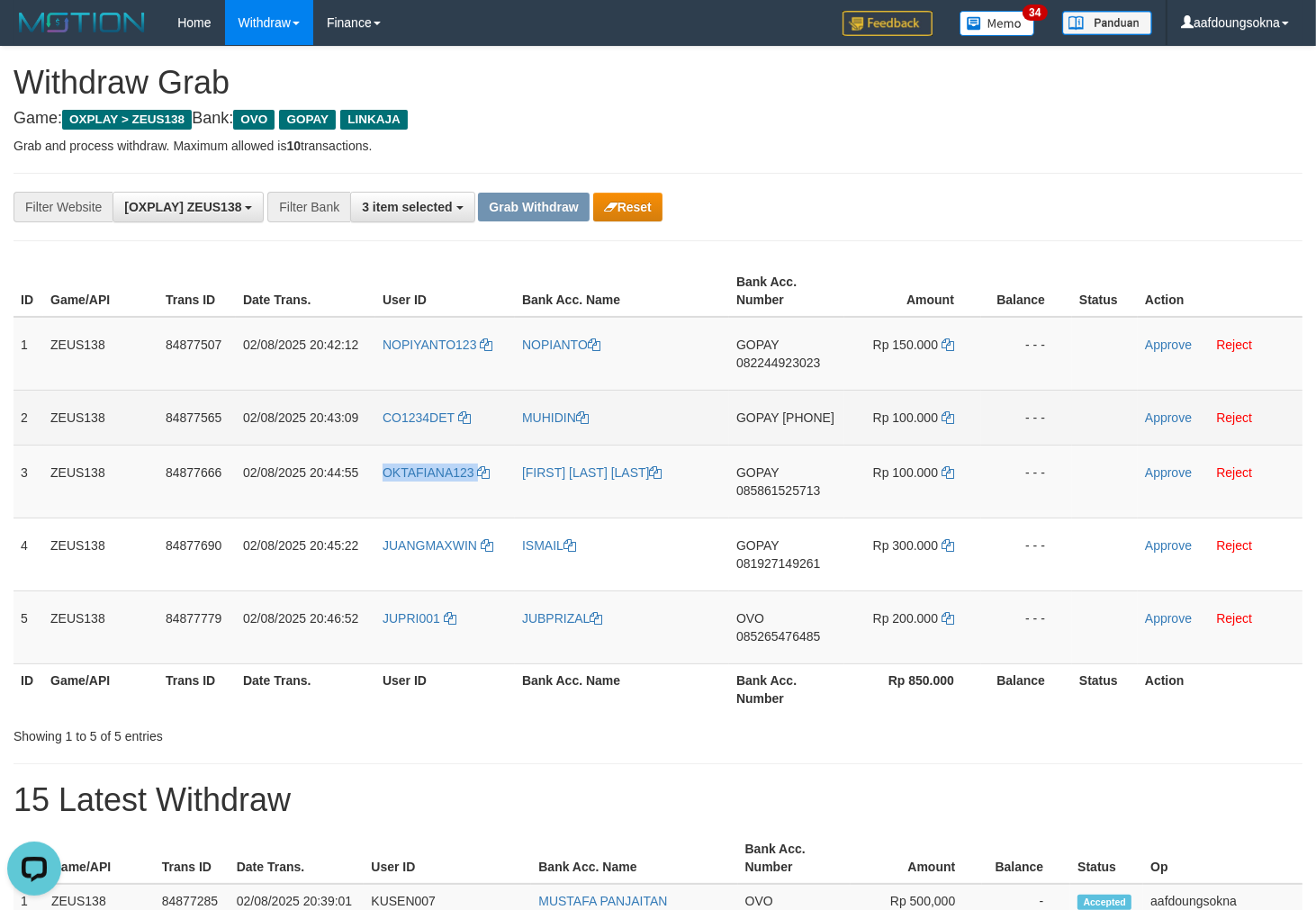 copy on "OKTAFIANA123" 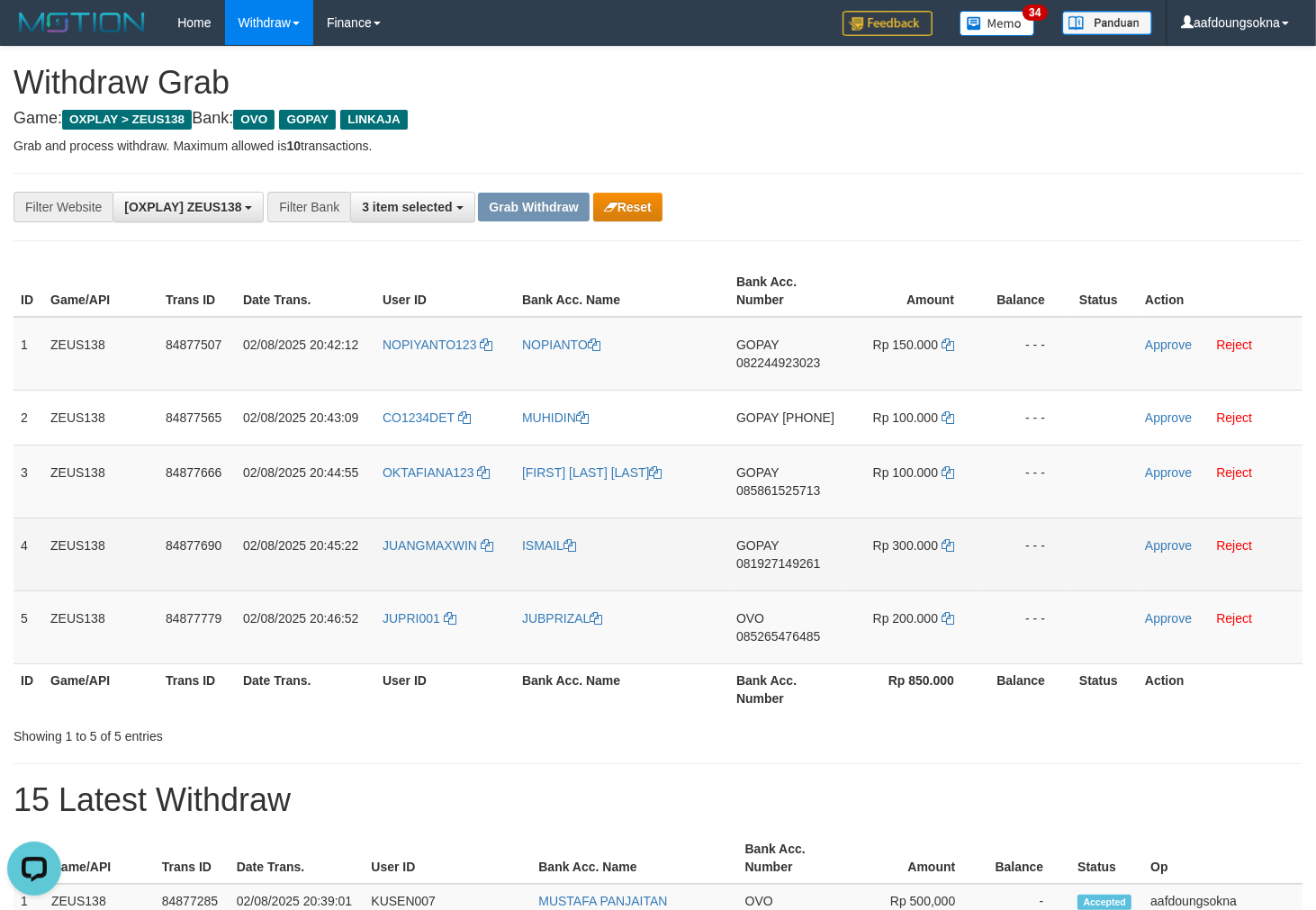 click on "JUANGMAXWIN" at bounding box center [445, 554] 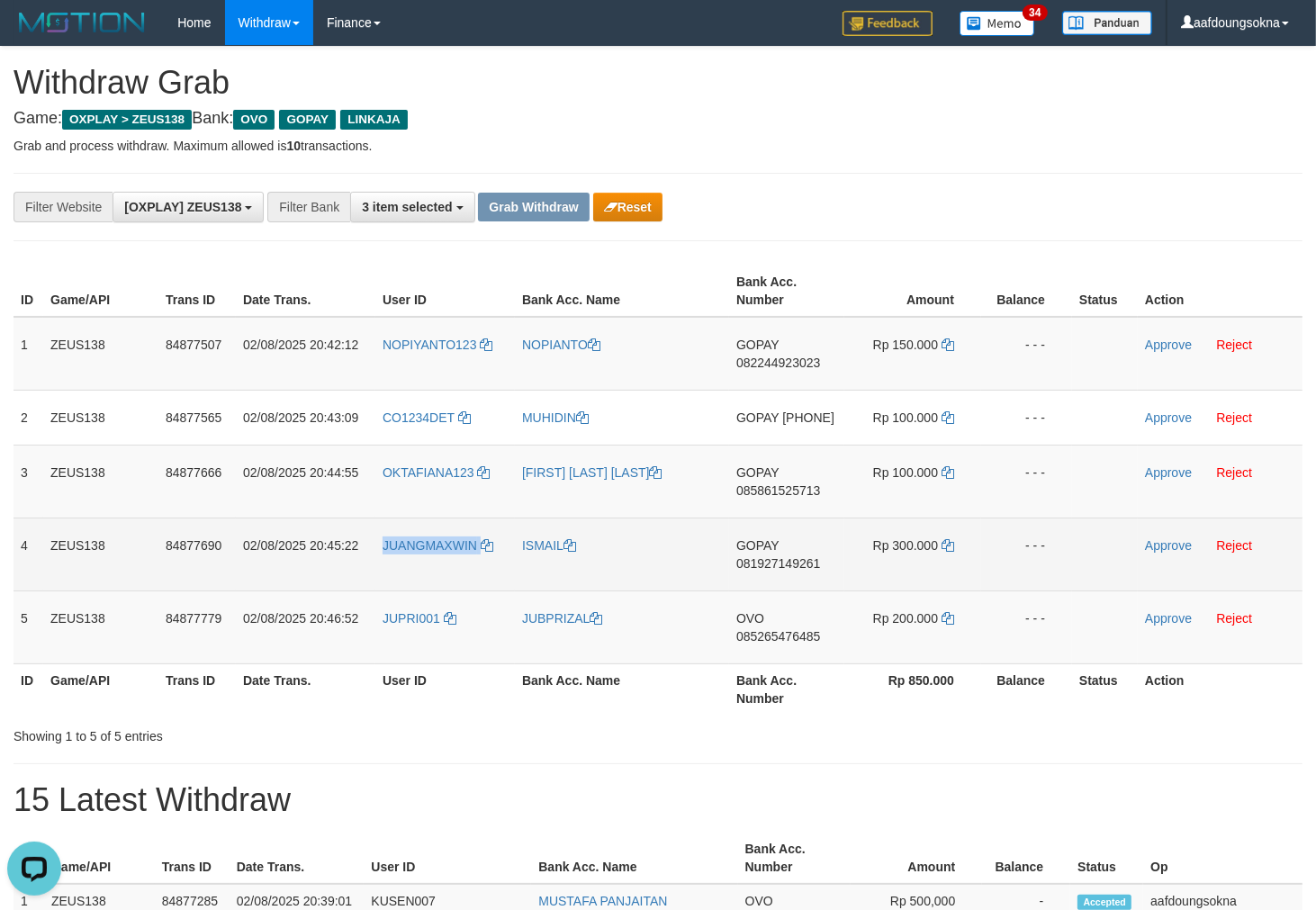 click on "JUANGMAXWIN" at bounding box center [445, 554] 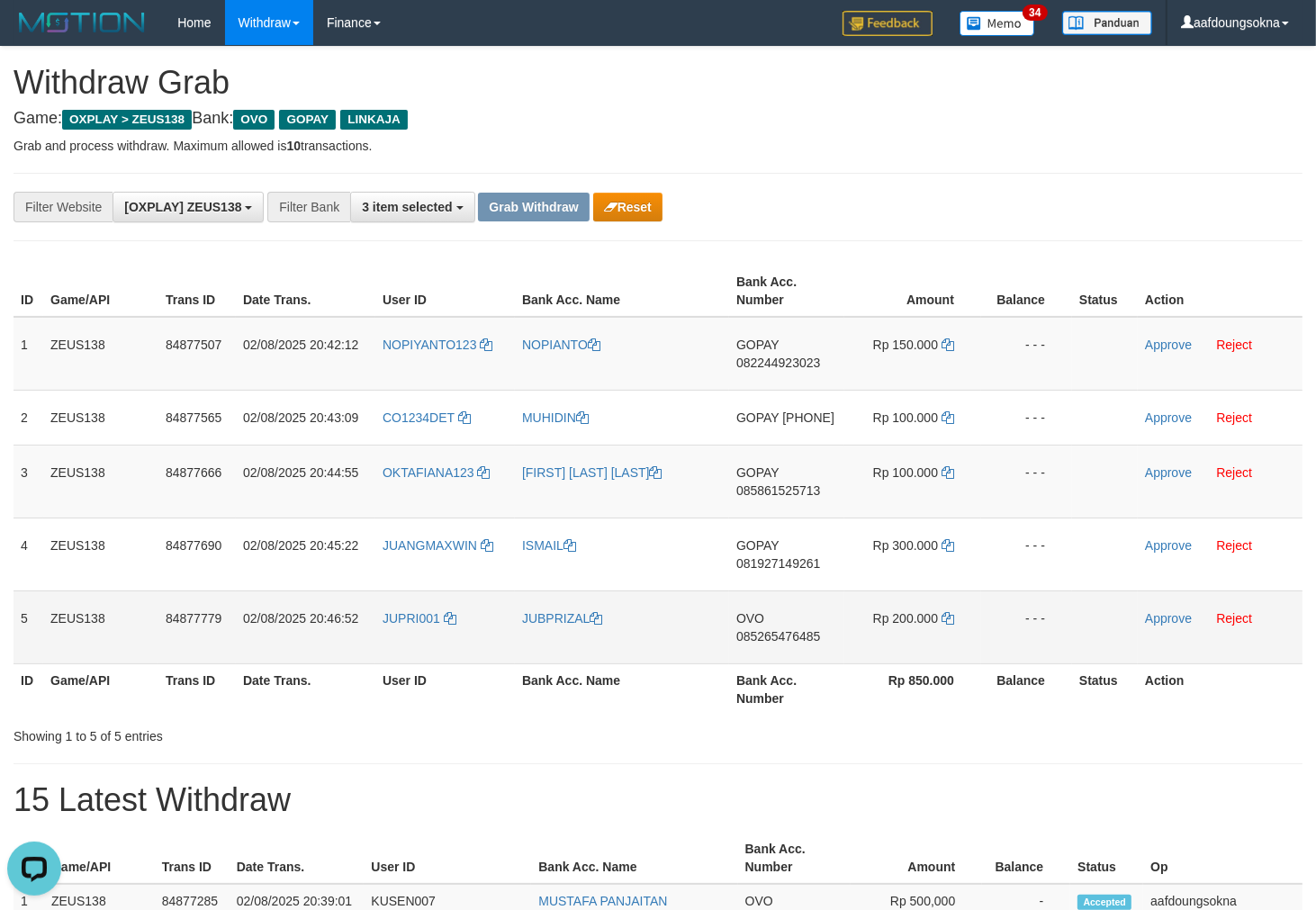 click on "JUPRI001" at bounding box center (445, 626) 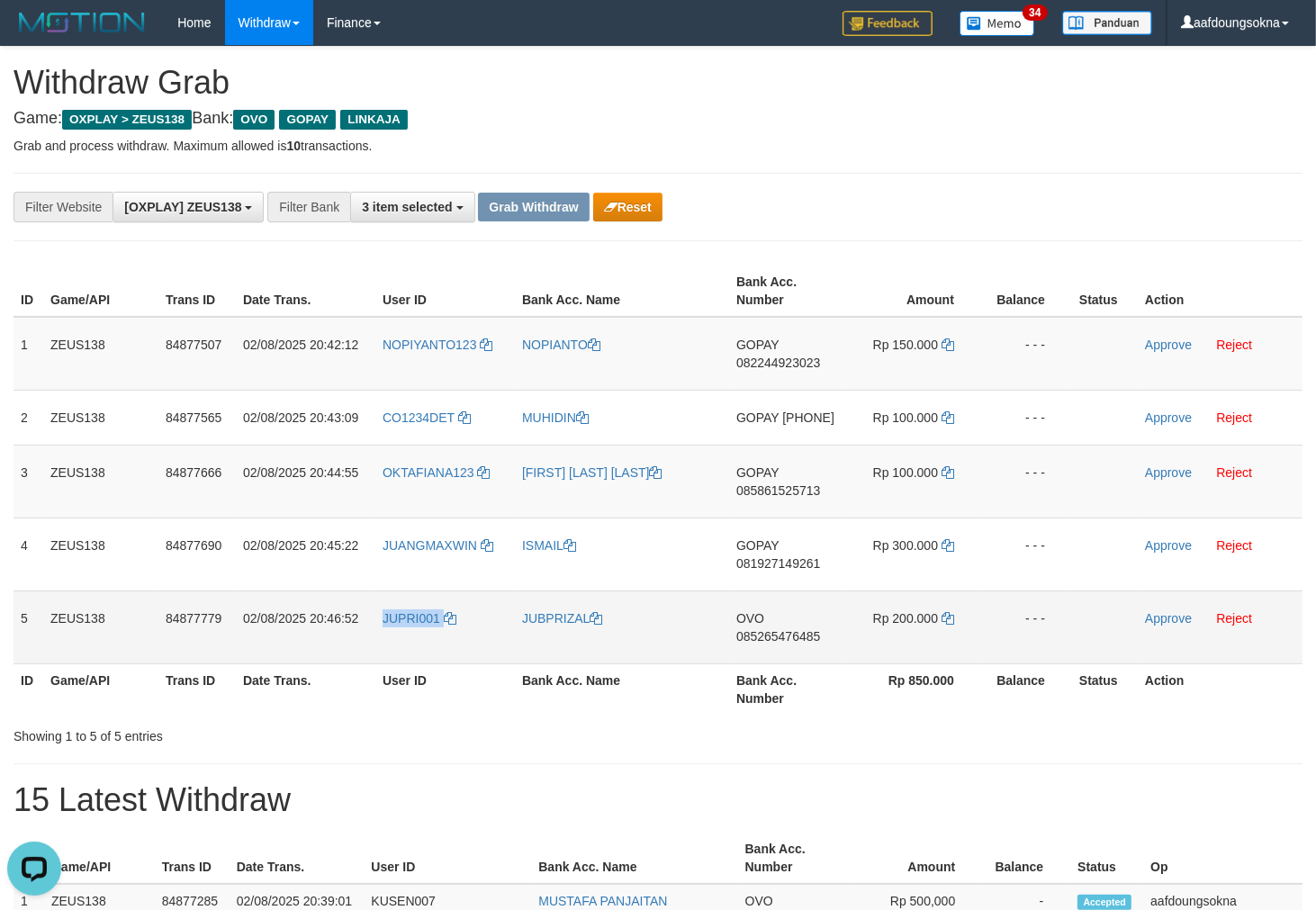 click on "JUPRI001" at bounding box center [445, 626] 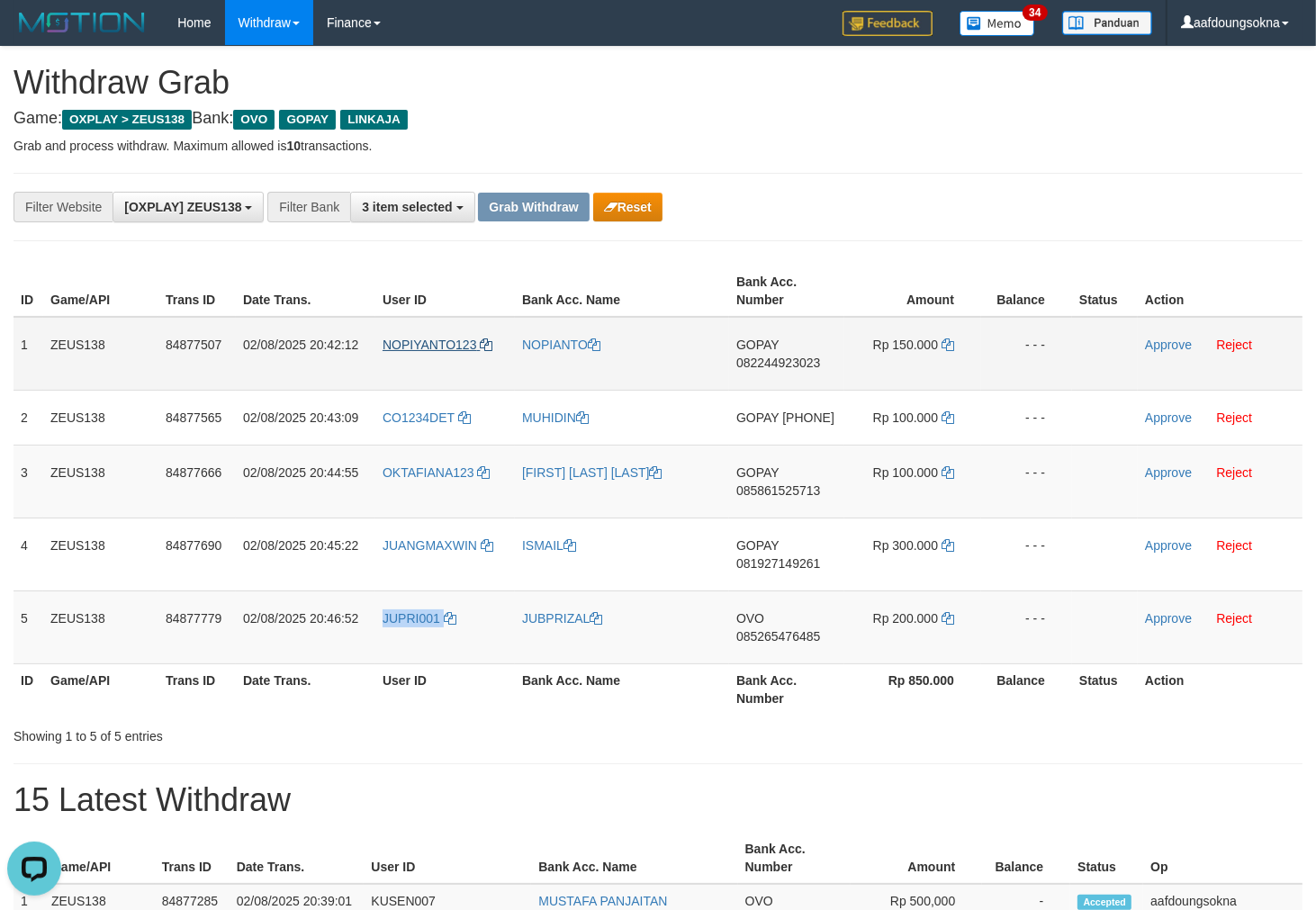 copy on "JUPRI001" 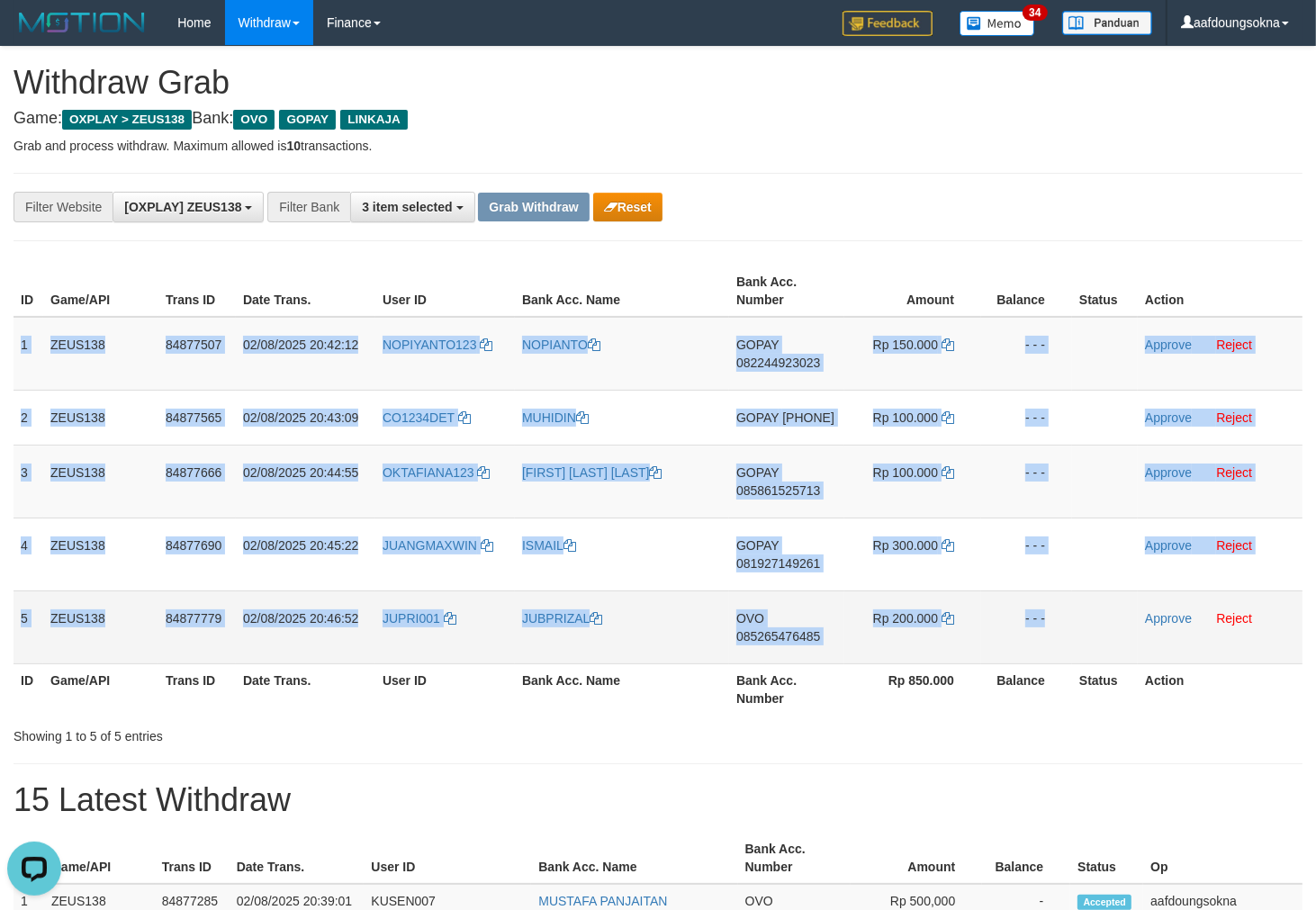 copy on "1
ZEUS138
84877507
02/08/2025 20:42:12
NOPIYANTO123
NOPIANTO
GOPAY
082244923023
Rp 150.000
- - -
Approve
Reject
2
ZEUS138
84877565
02/08/2025 20:43:09
CO1234DET
MUHIDIN
GOPAY
085771035134
Rp 100.000
- - -
Approve
Reject
3
ZEUS138
84877666
02/08/2025 20:44:55
OKTAFIANA123
VIKRI VIKRIYANTO OKTAFIANA
GOPAY
085861525713
Rp 100.000
- - -
Approve
Reject
4
ZEUS138
84877690
02/08/2025 20:45:22
JUANGMAXWIN
ISMAIL
GOPAY
081927149261
Rp 300.000
- - -
Approve
Reject
5
ZEUS138
84877779
02/08/2025 20:46:52
JUPRI001
JUBPRIZAL
OVO
085265476485
Rp 200.000
- - -" 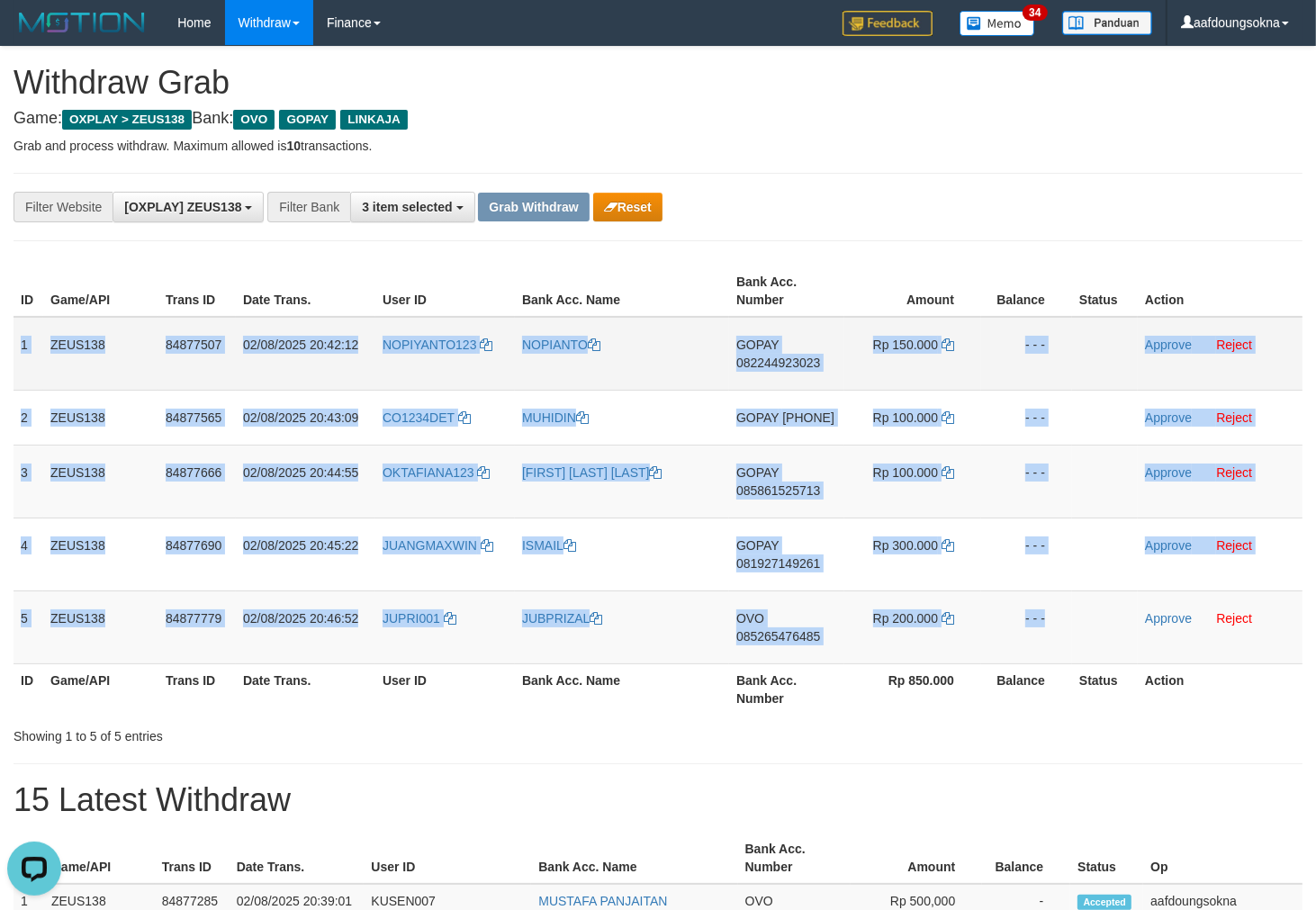 click on "082244923023" at bounding box center (778, 363) 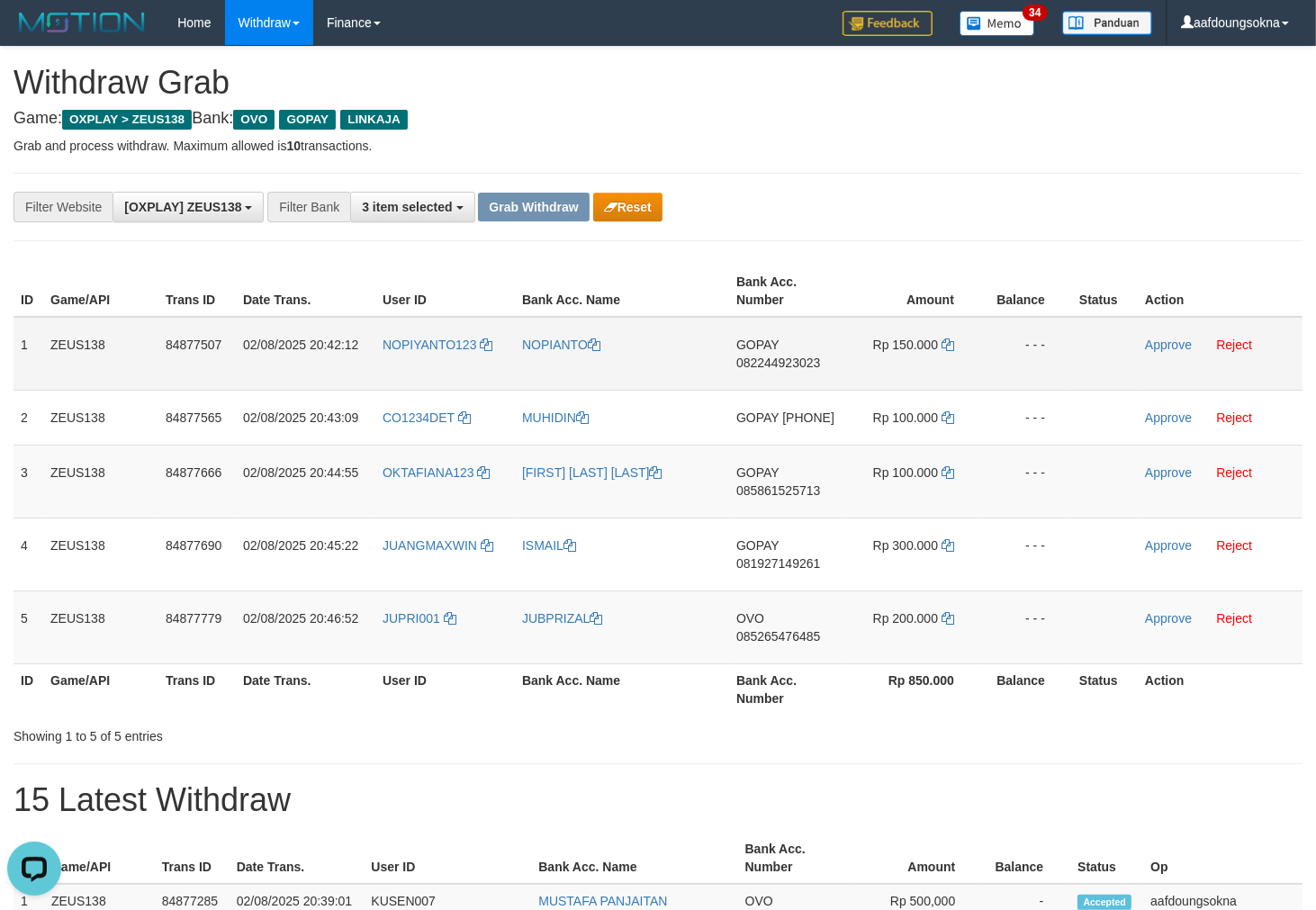 click on "082244923023" at bounding box center (778, 363) 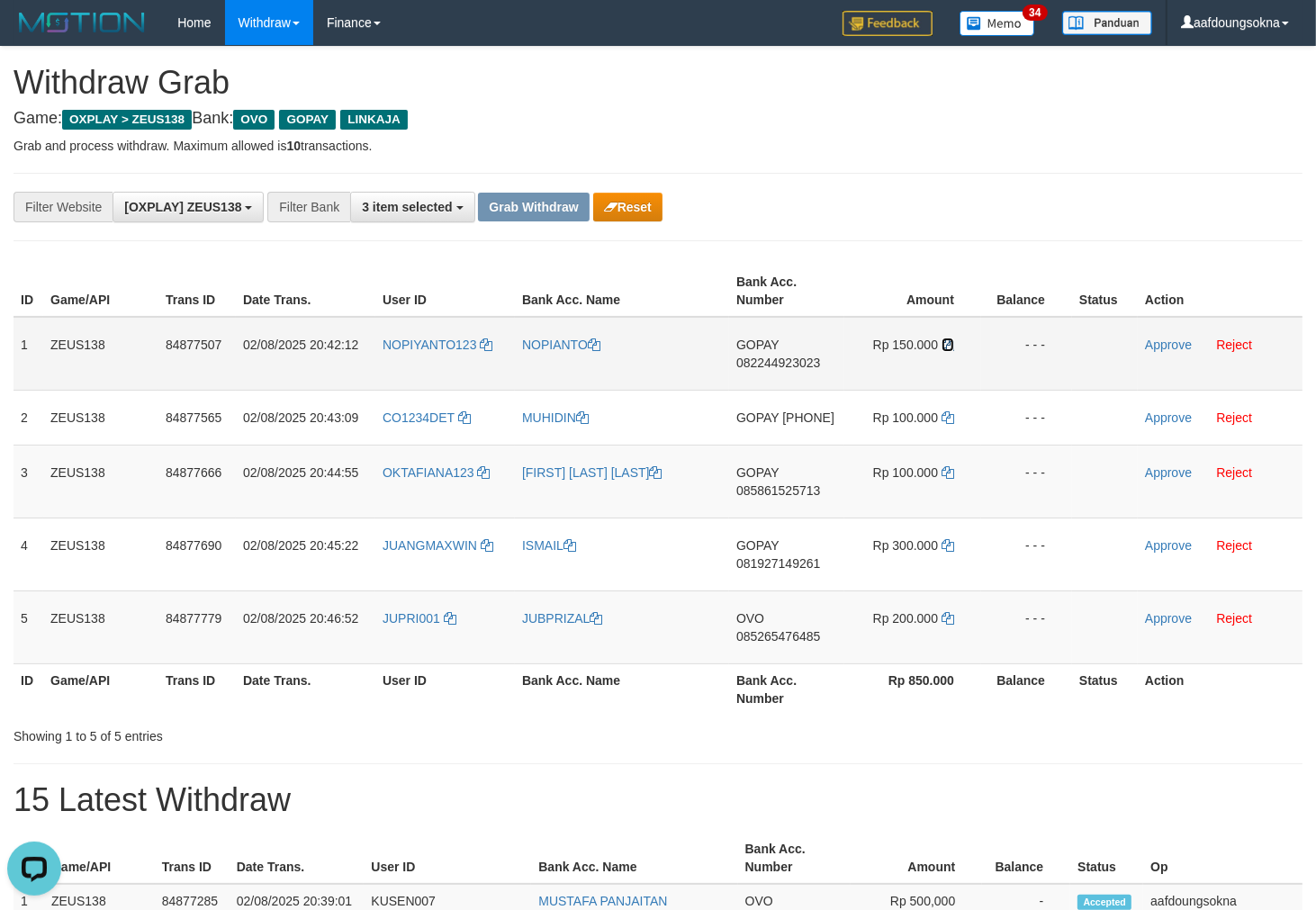 click at bounding box center (948, 345) 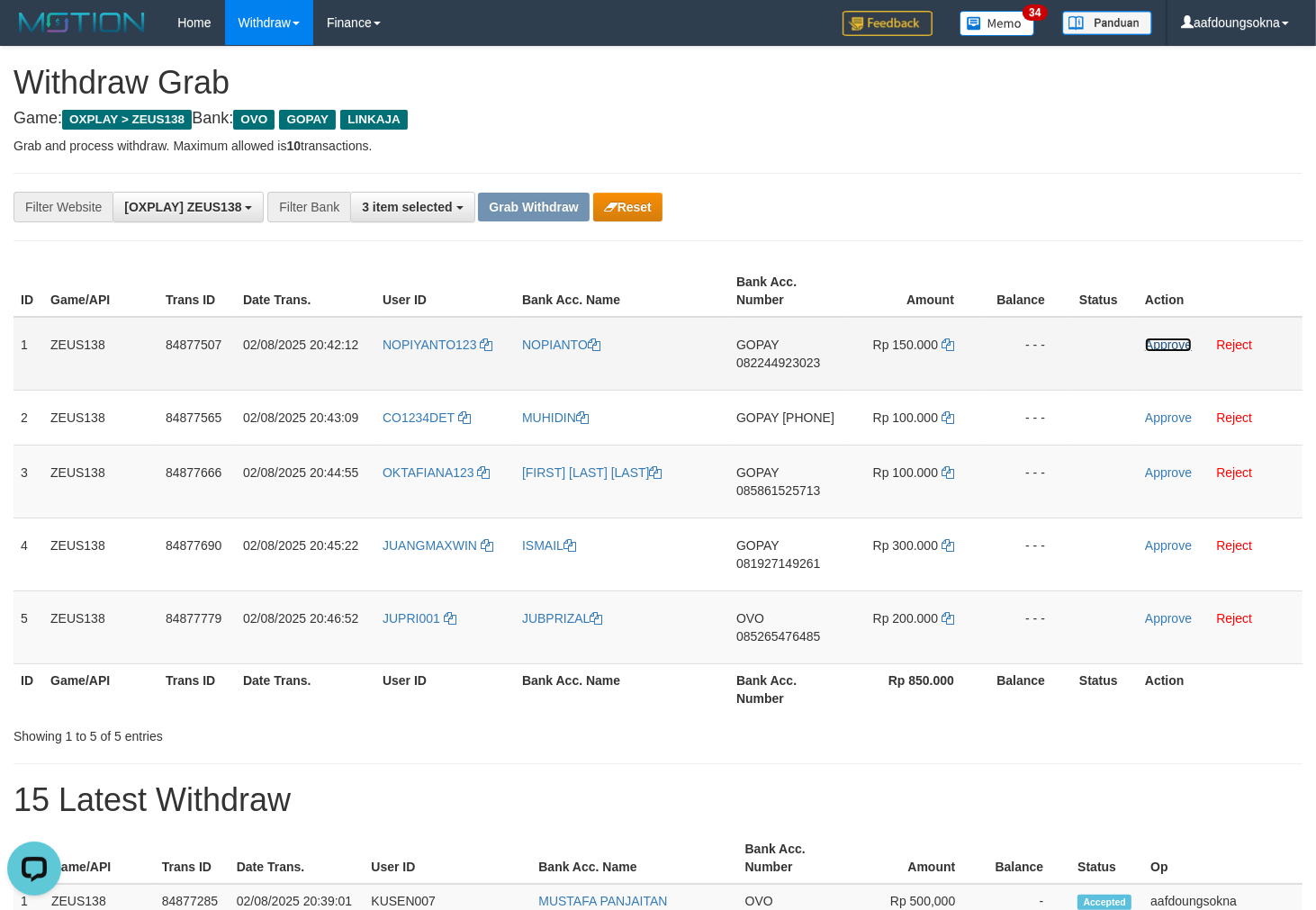 click on "Approve" at bounding box center (1168, 345) 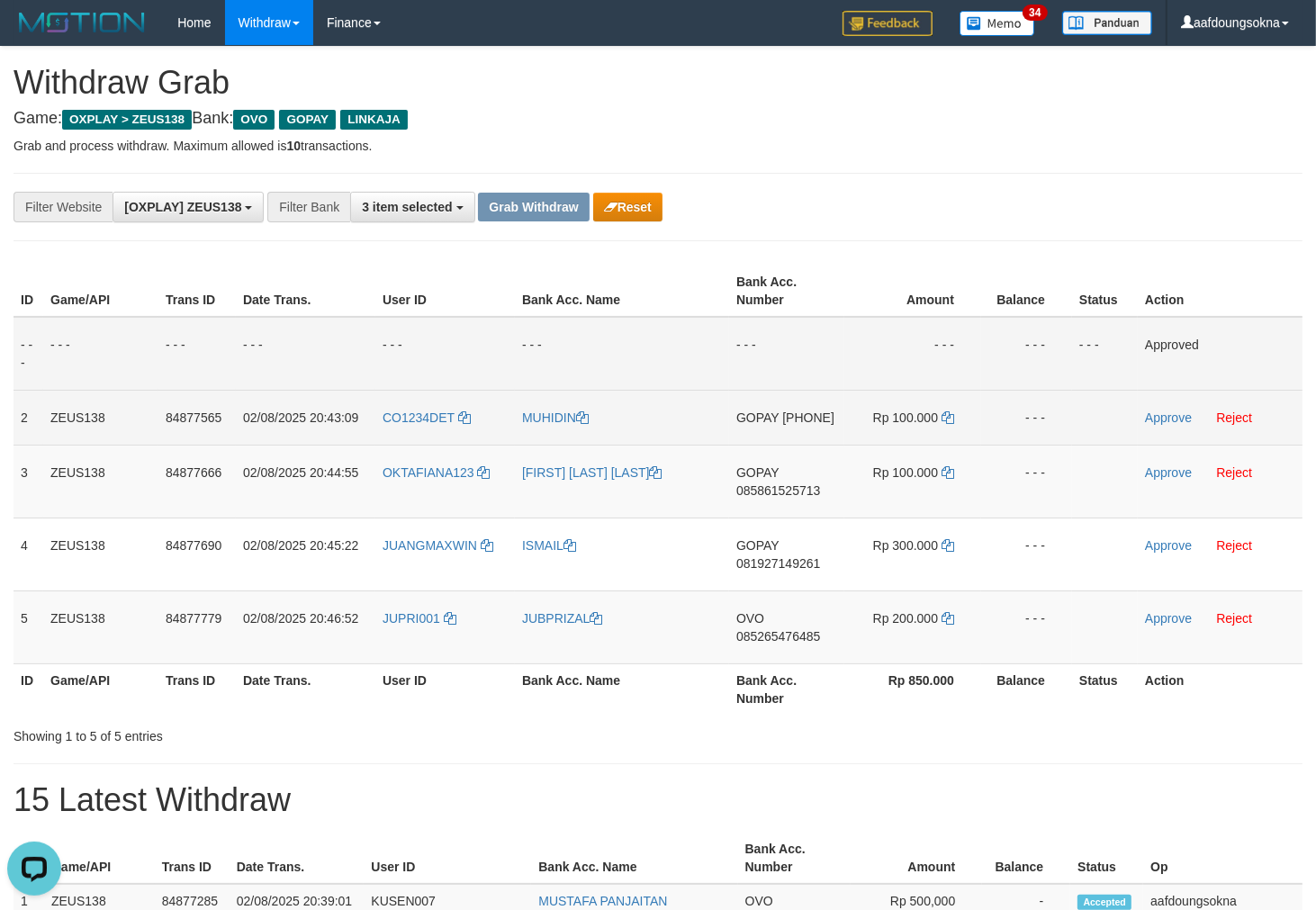 click on "[PHONE]" at bounding box center (808, 418) 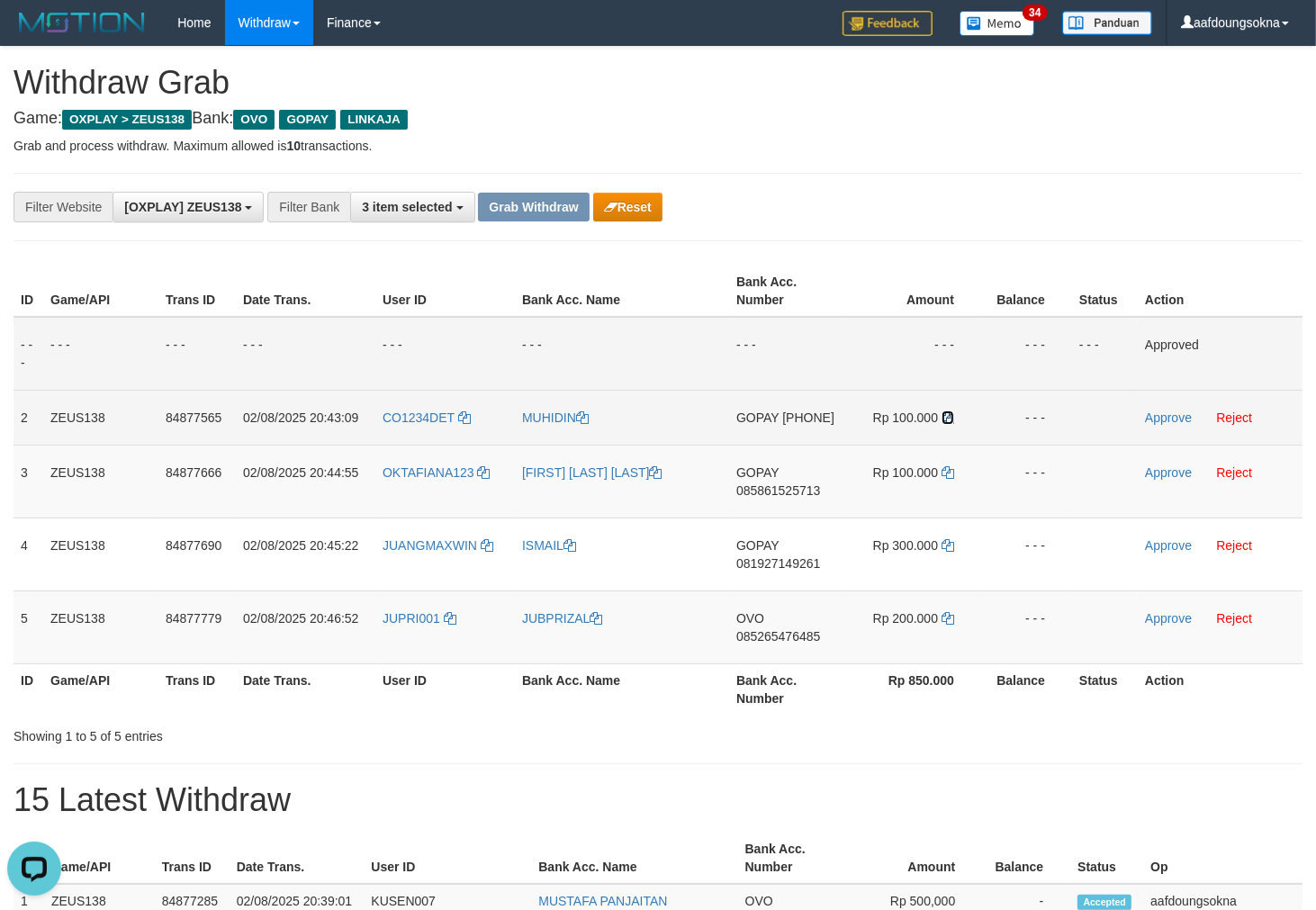 click at bounding box center [948, 418] 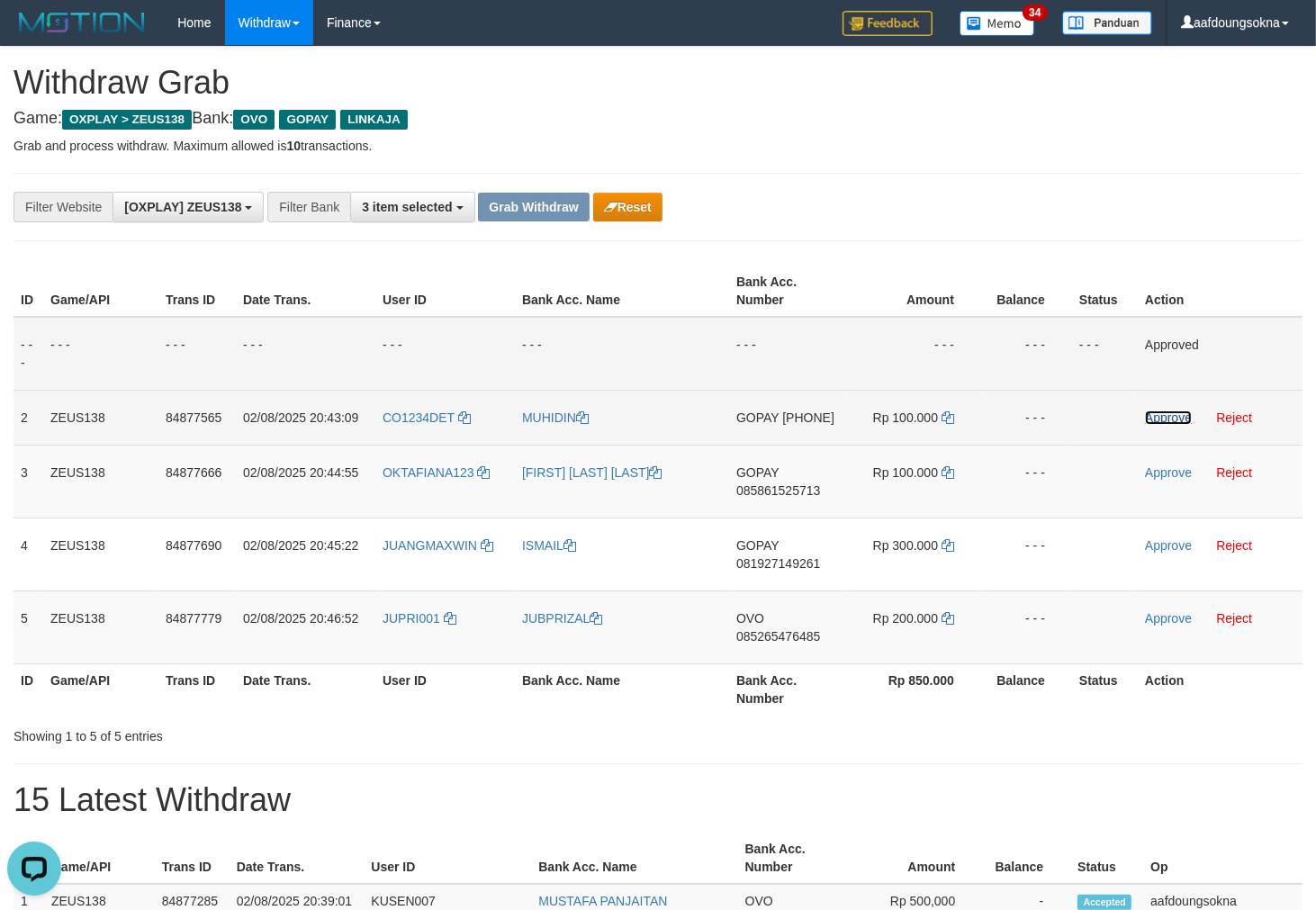 click on "Approve" at bounding box center [1168, 418] 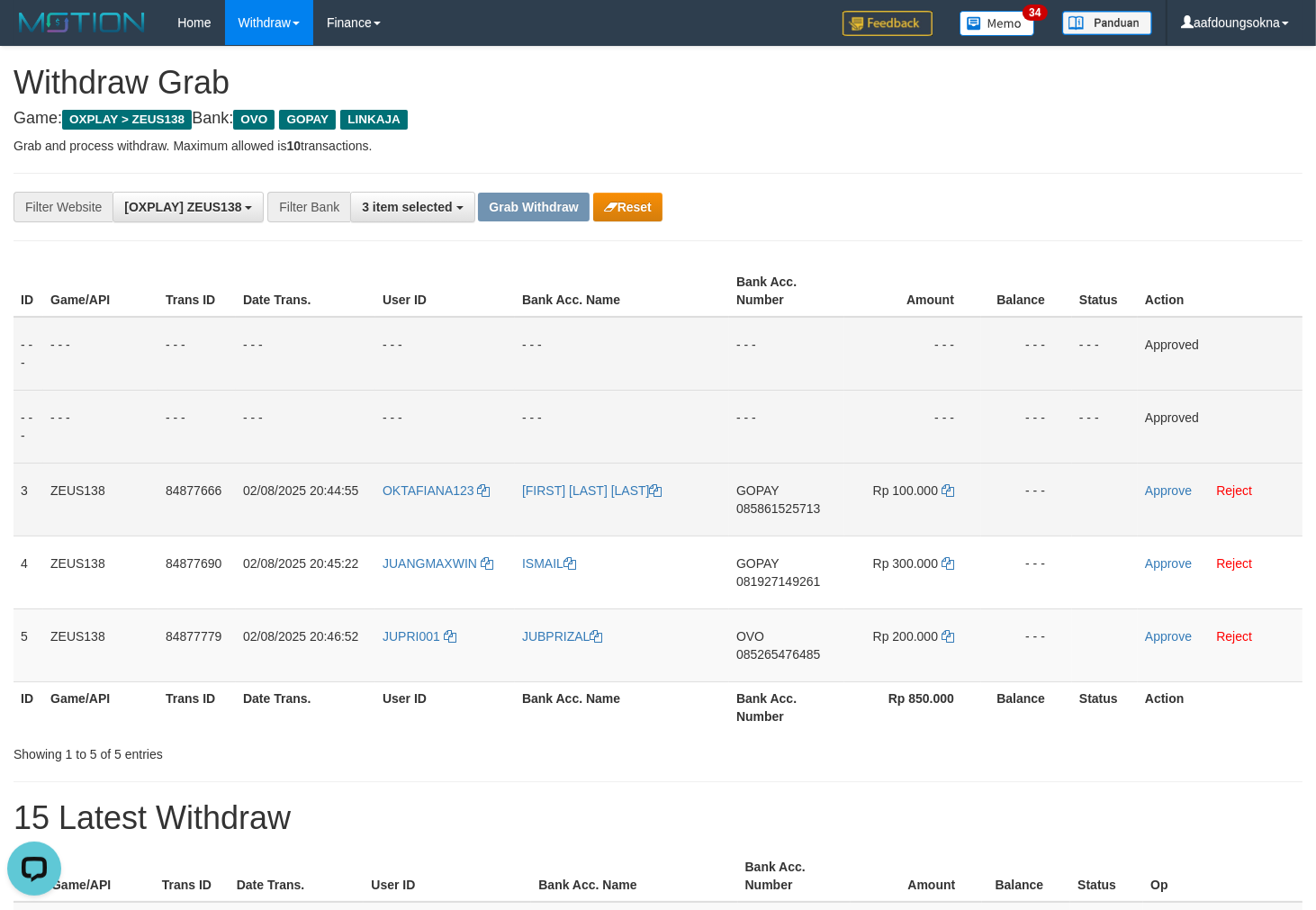 click on "085861525713" at bounding box center (778, 509) 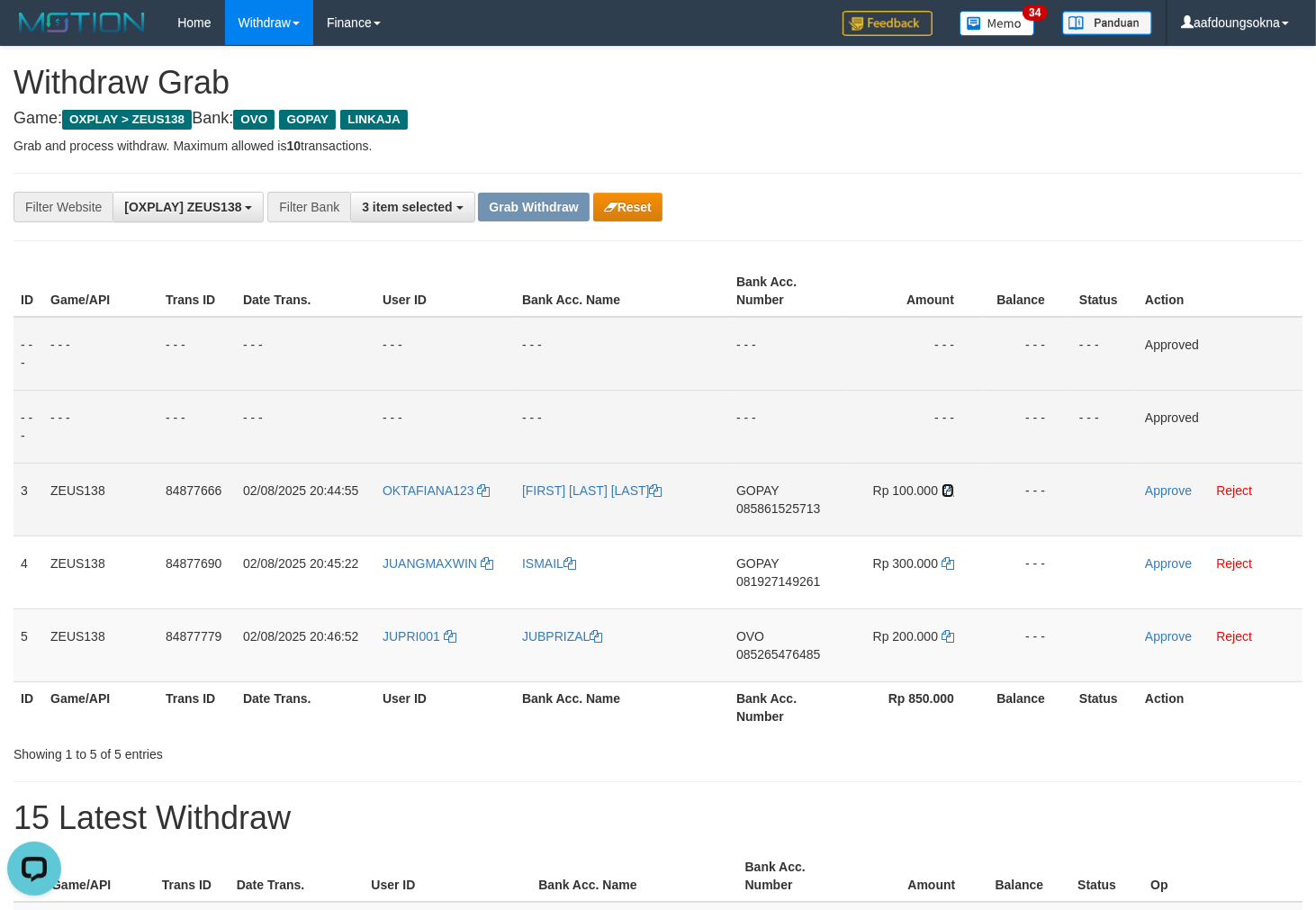 click at bounding box center (948, 491) 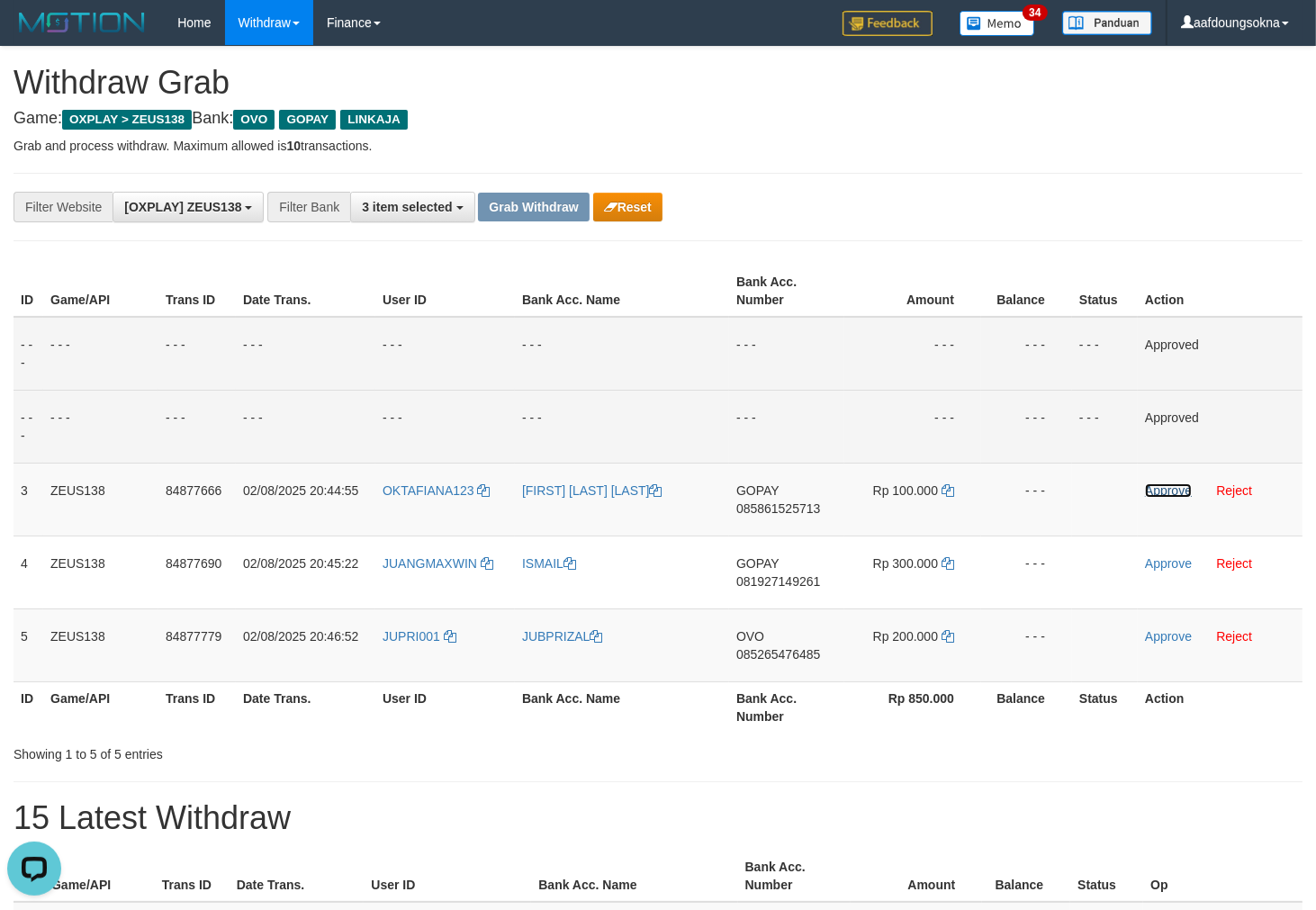 click on "Approve" at bounding box center [1168, 491] 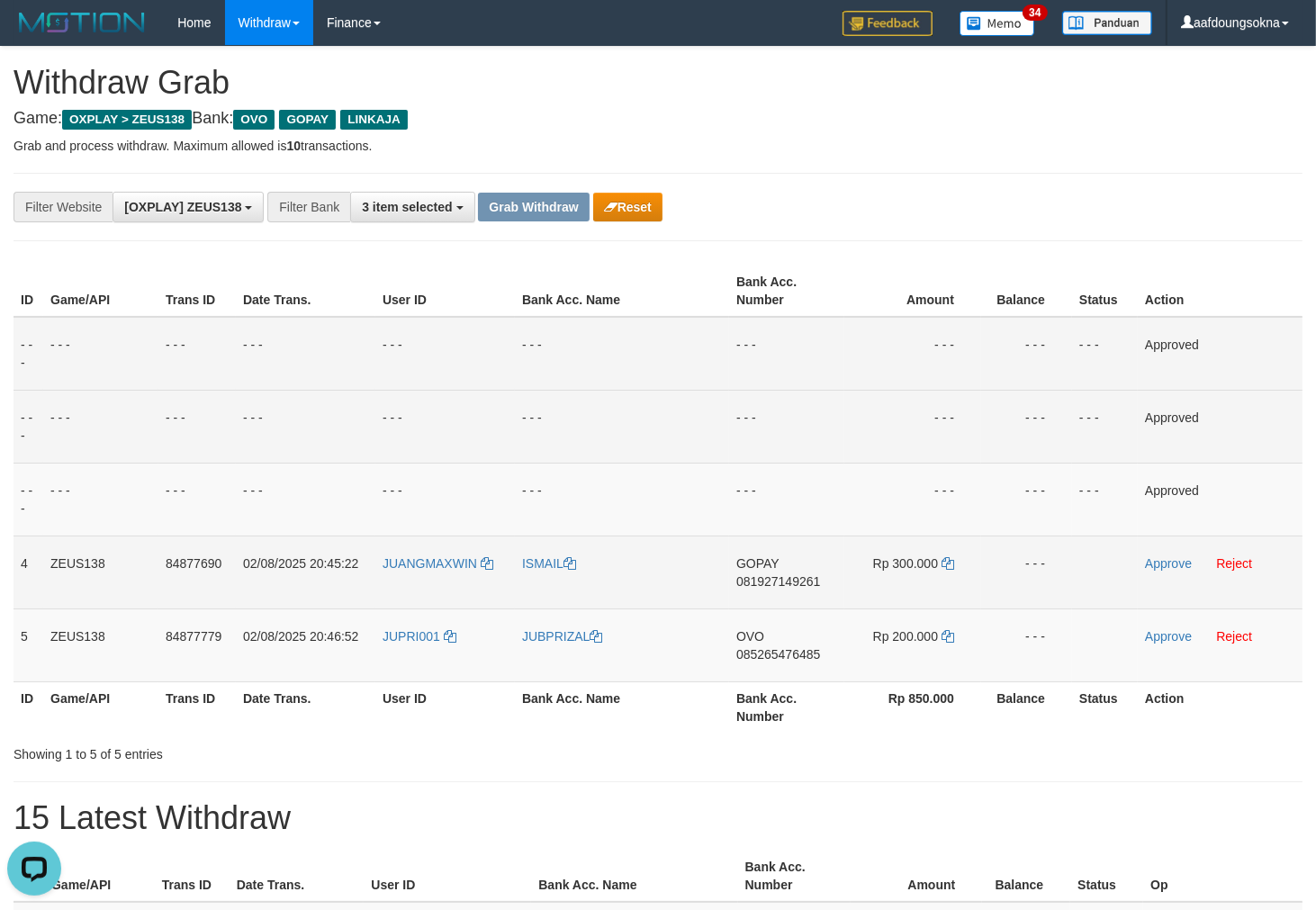click on "081927149261" at bounding box center [778, 581] 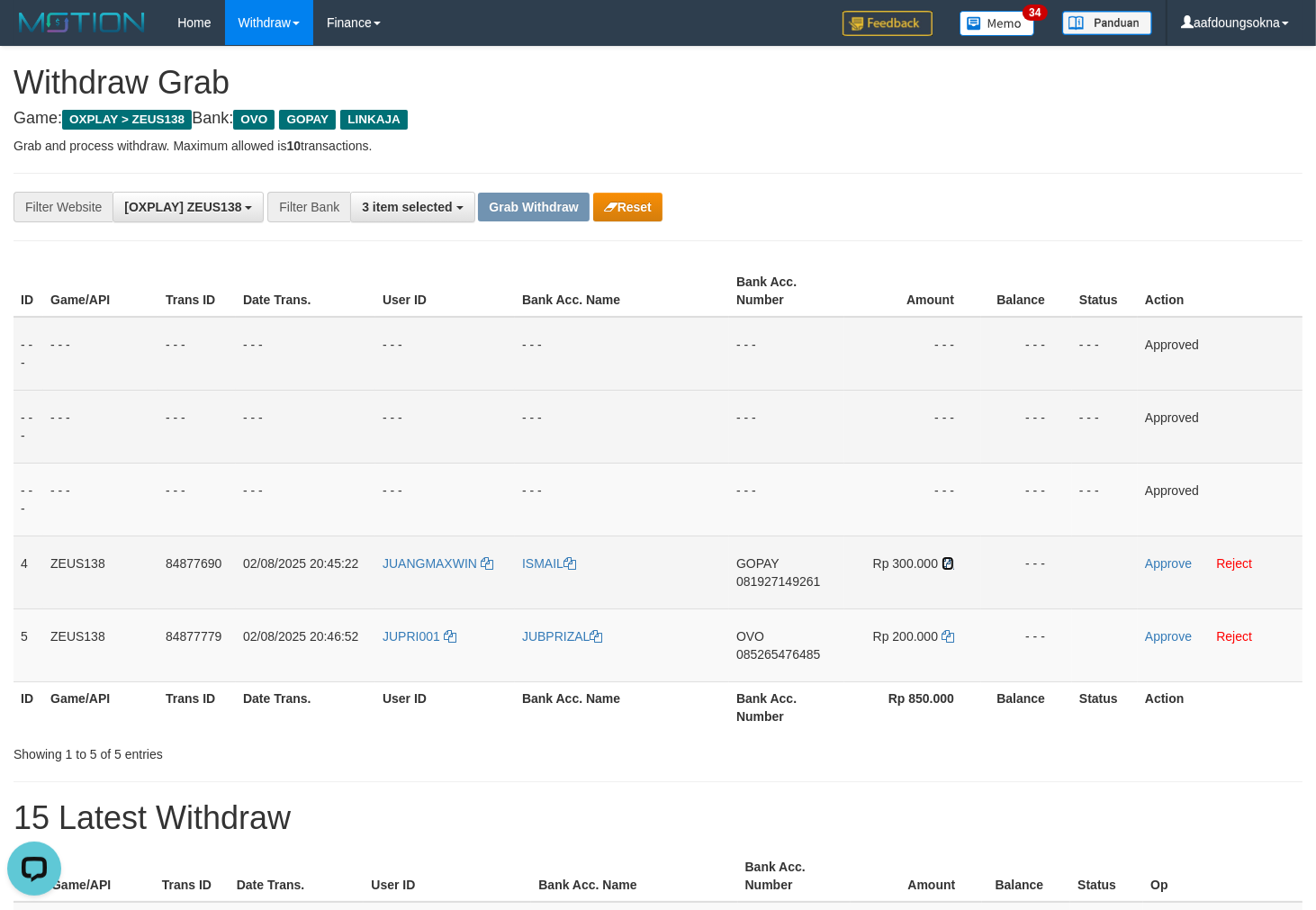 click at bounding box center [948, 563] 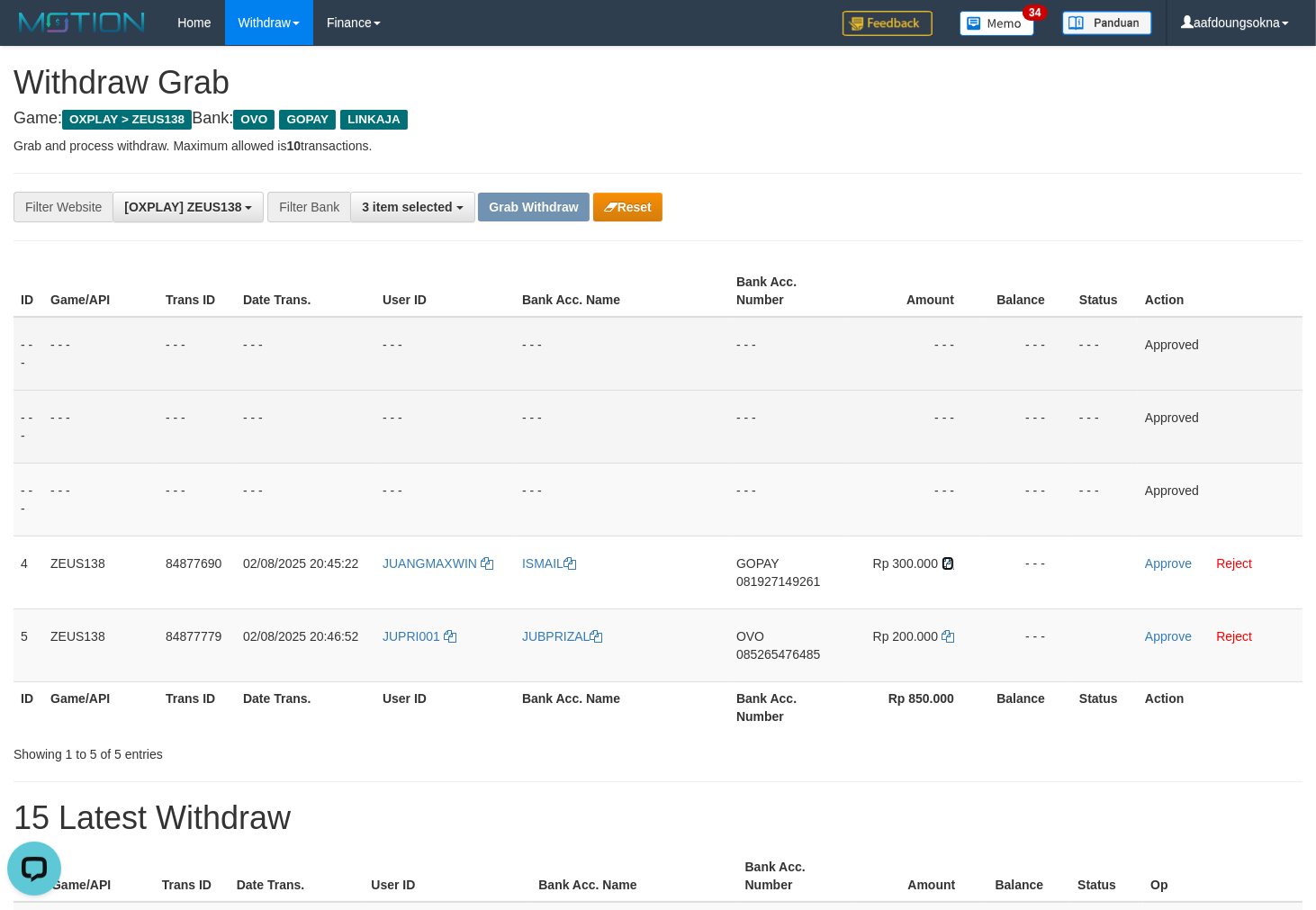 drag, startPoint x: 952, startPoint y: 563, endPoint x: 1318, endPoint y: 553, distance: 366.137 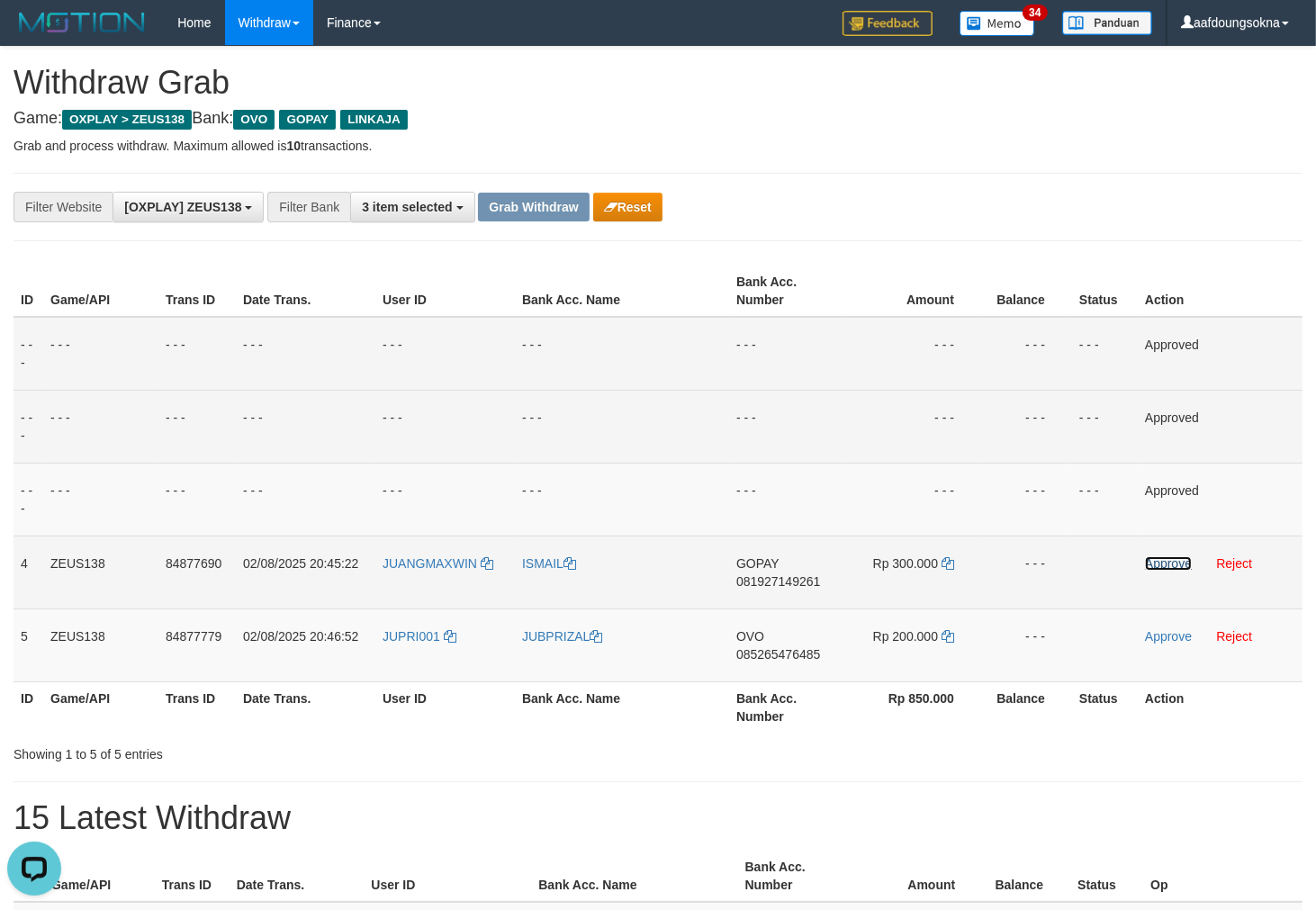 click on "Approve" at bounding box center [1168, 563] 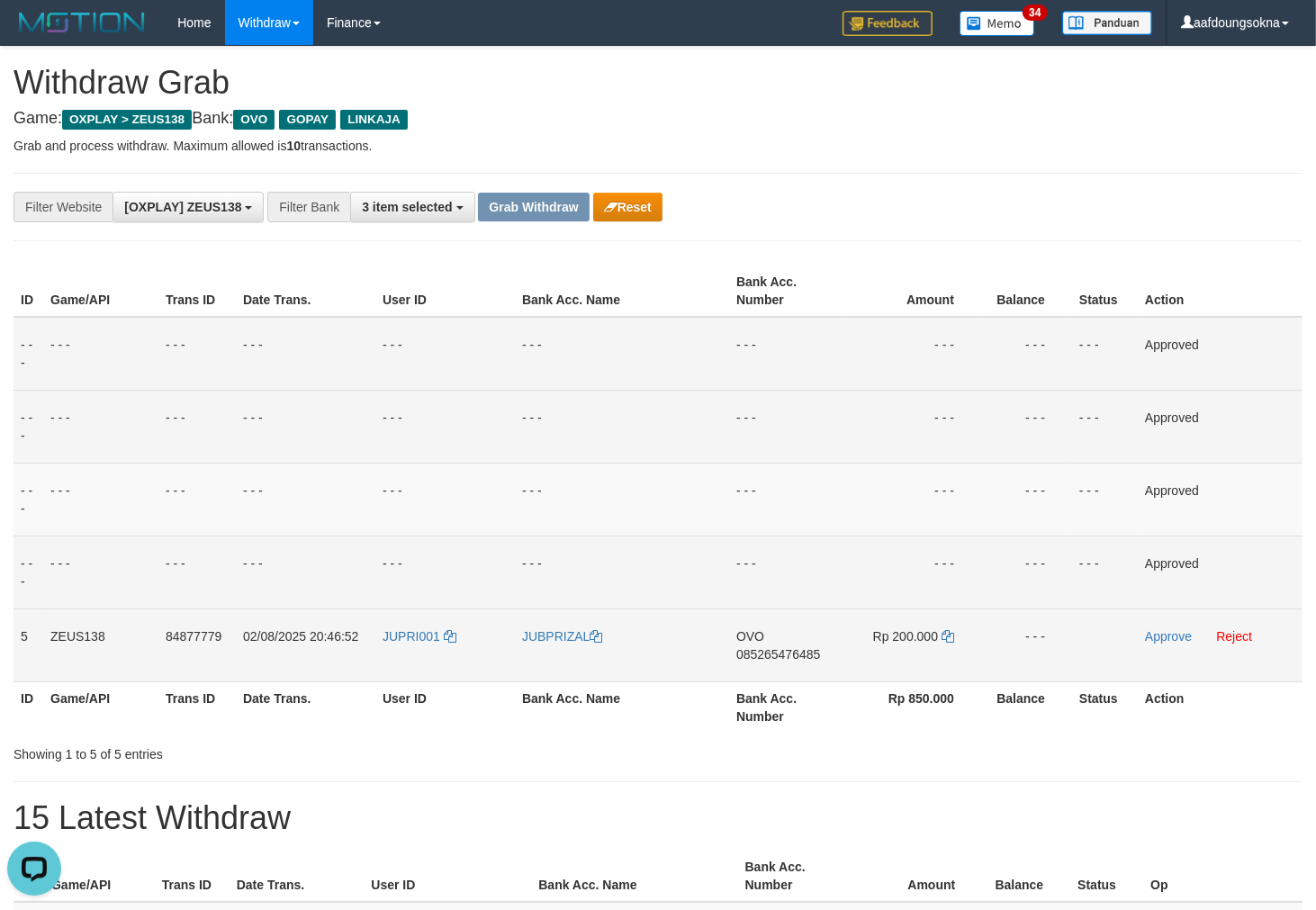 click on "085265476485" at bounding box center (778, 654) 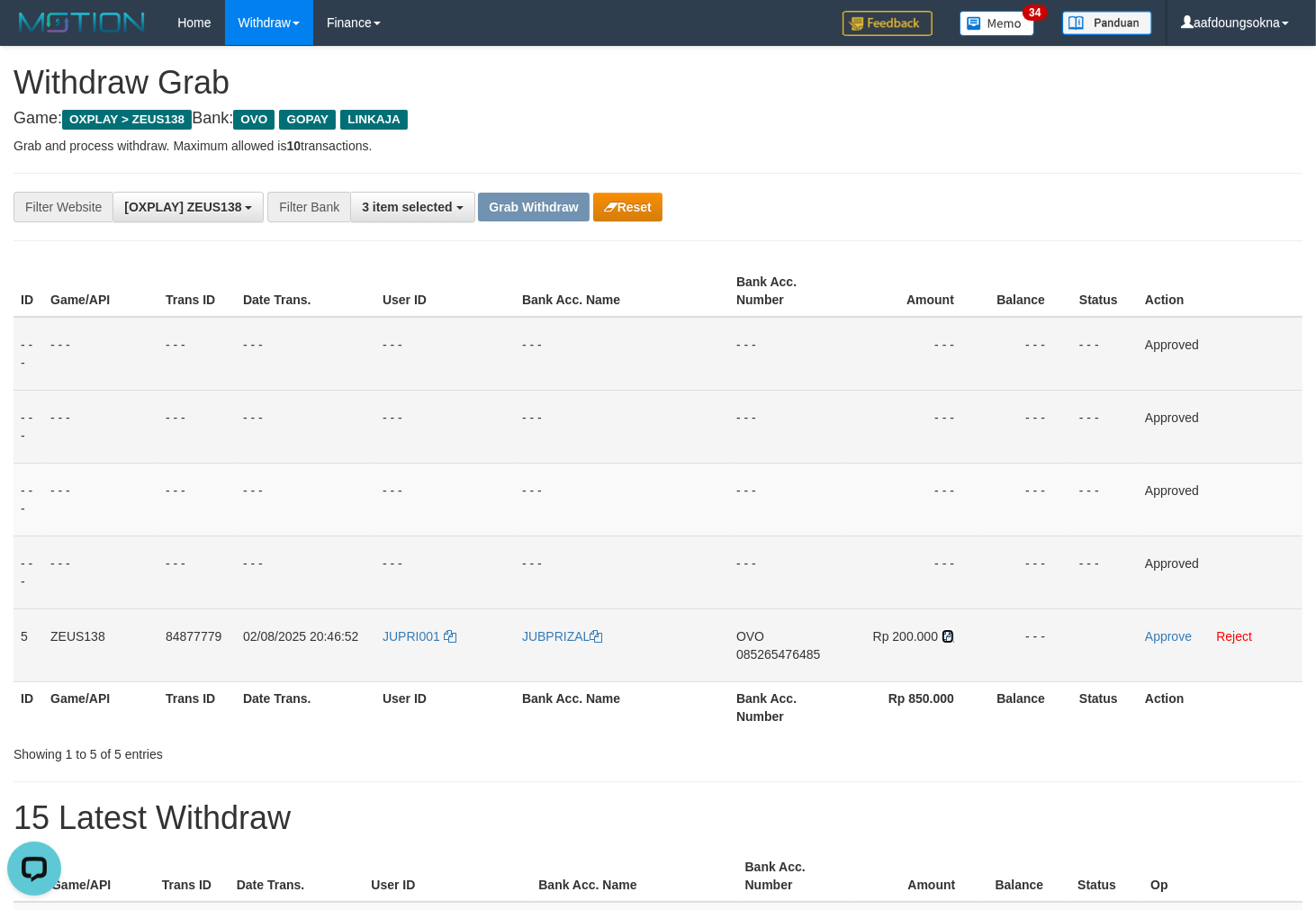click at bounding box center [948, 636] 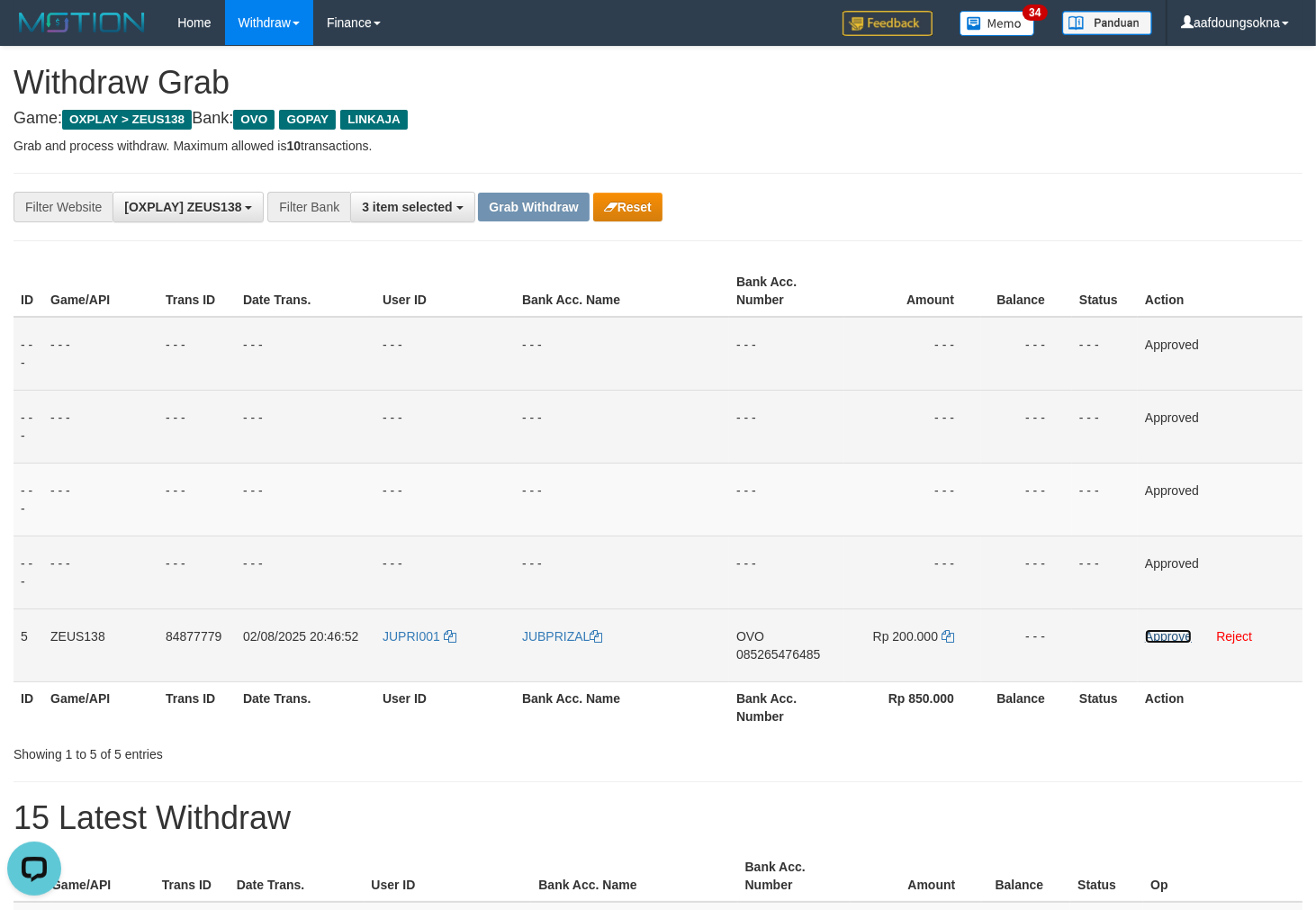 click on "Approve" at bounding box center (1168, 636) 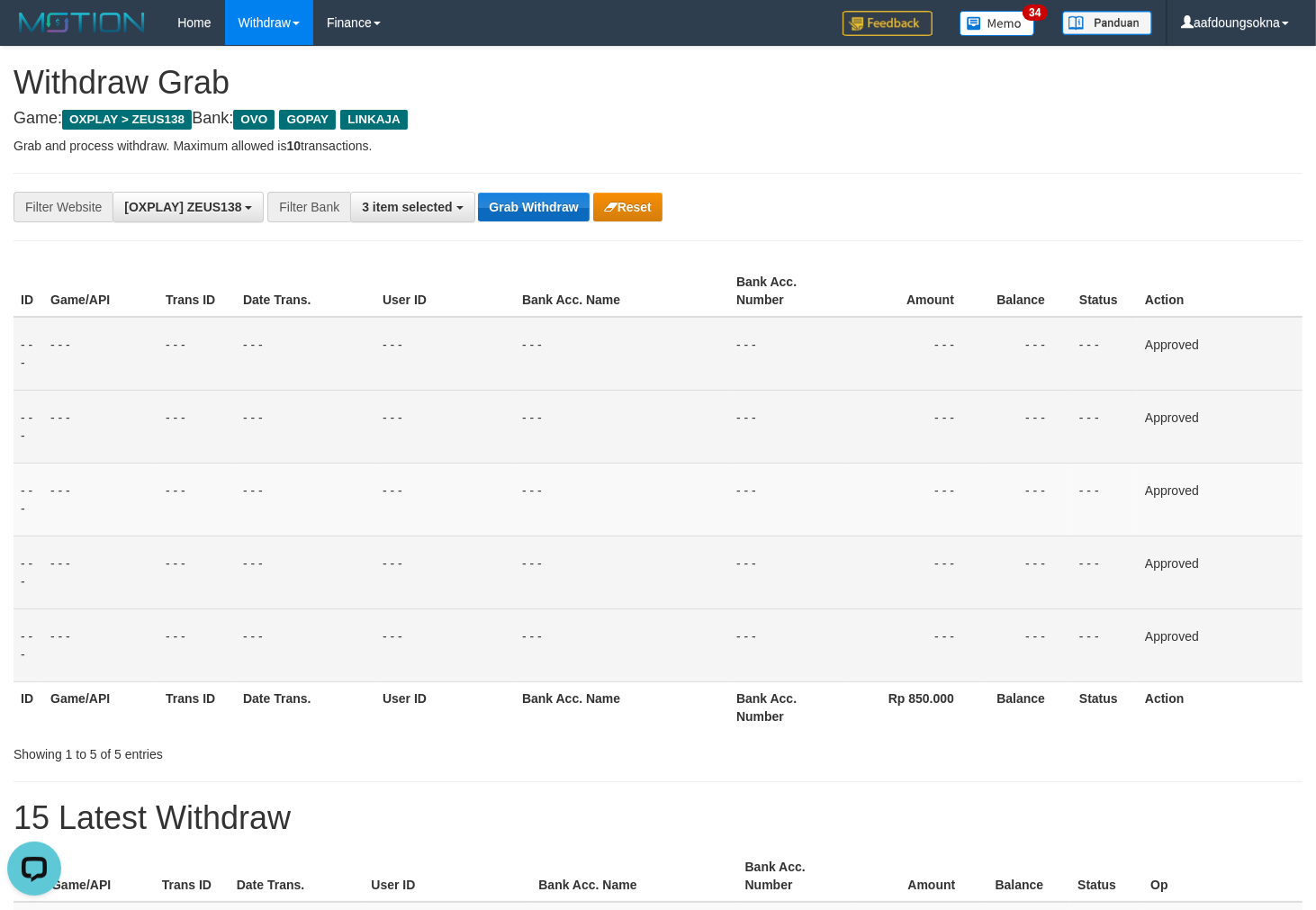click on "**********" at bounding box center [658, 207] 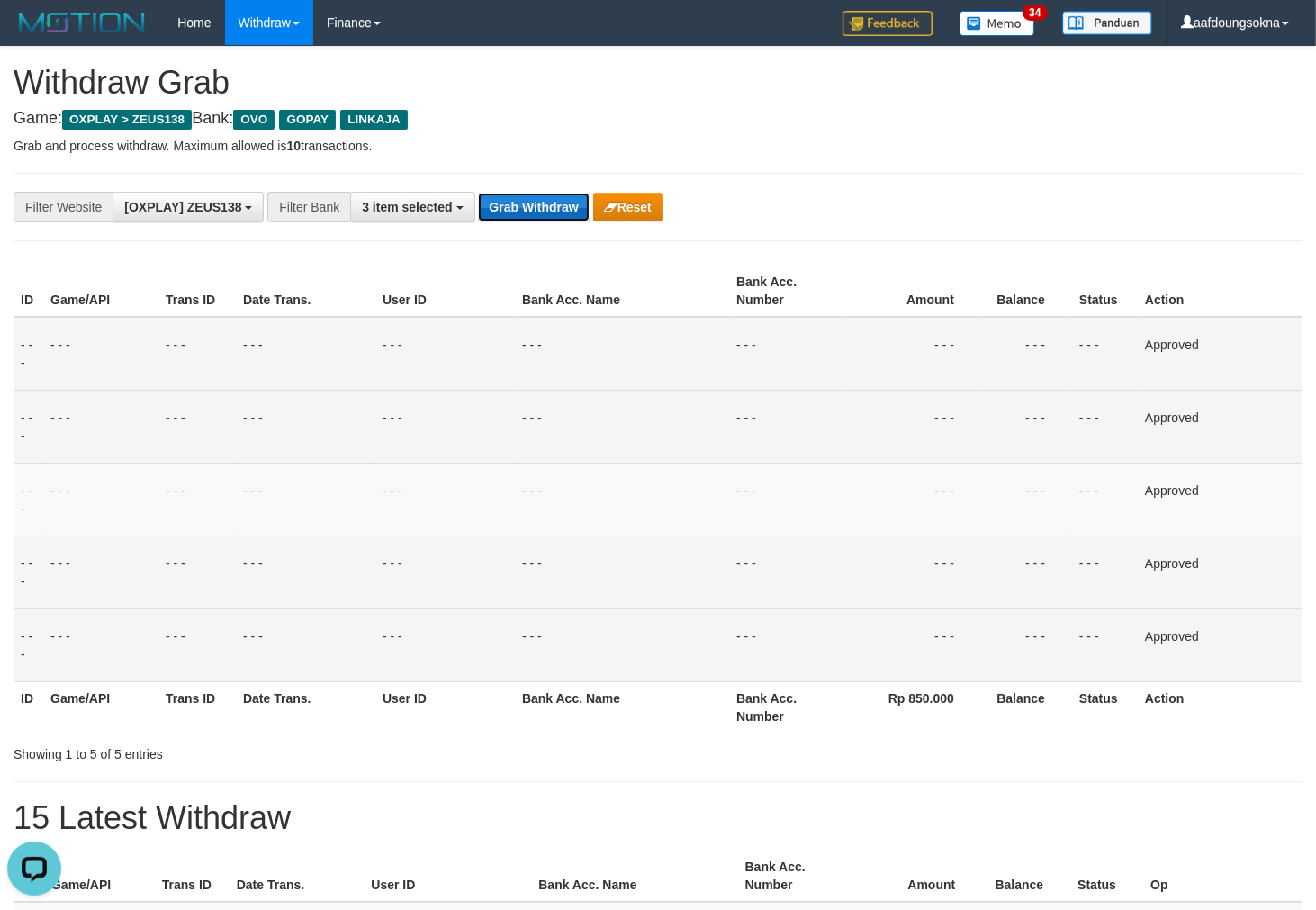 click on "Grab Withdraw" at bounding box center [533, 207] 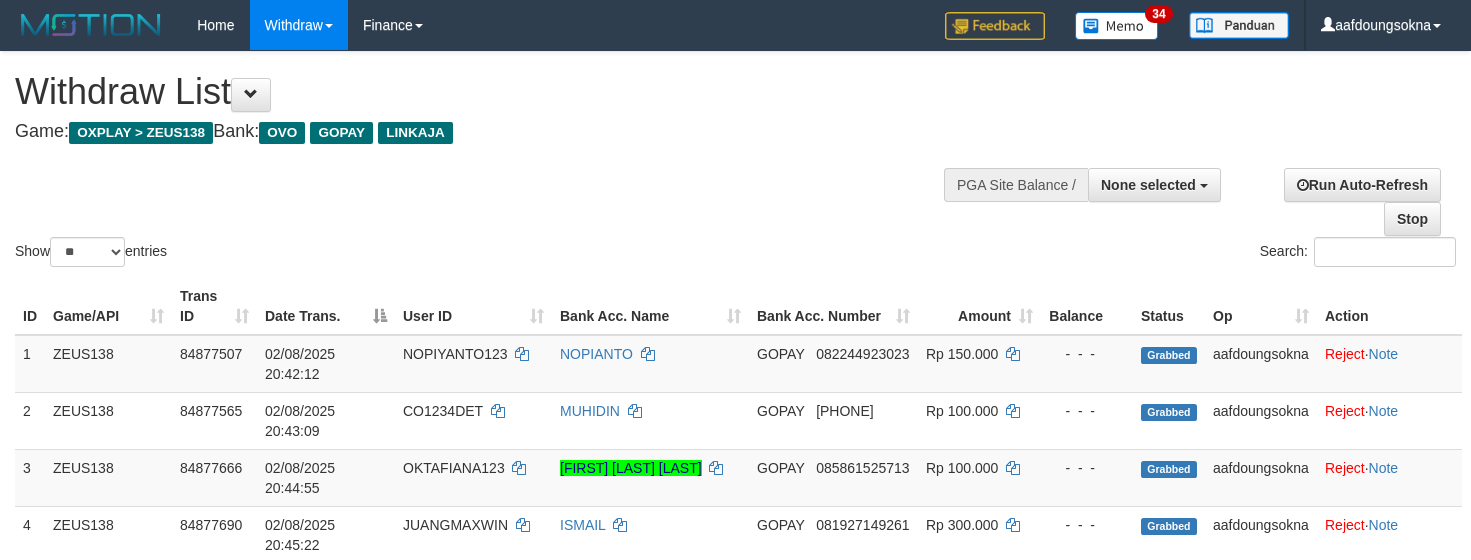 select 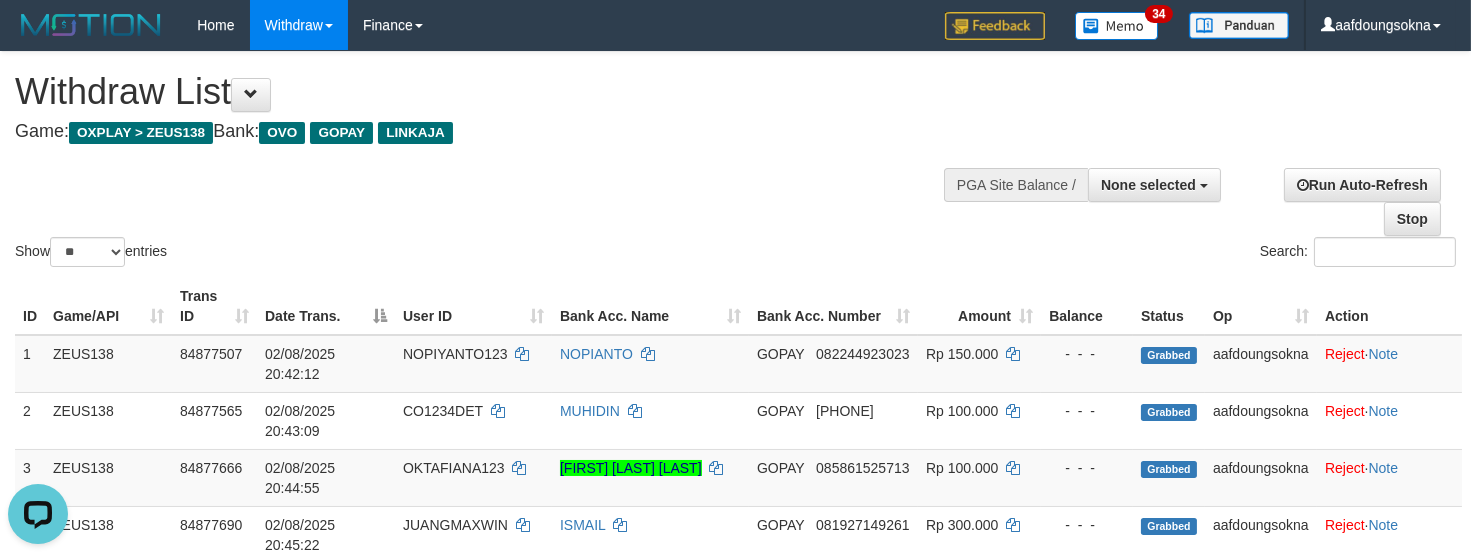 scroll, scrollTop: 0, scrollLeft: 0, axis: both 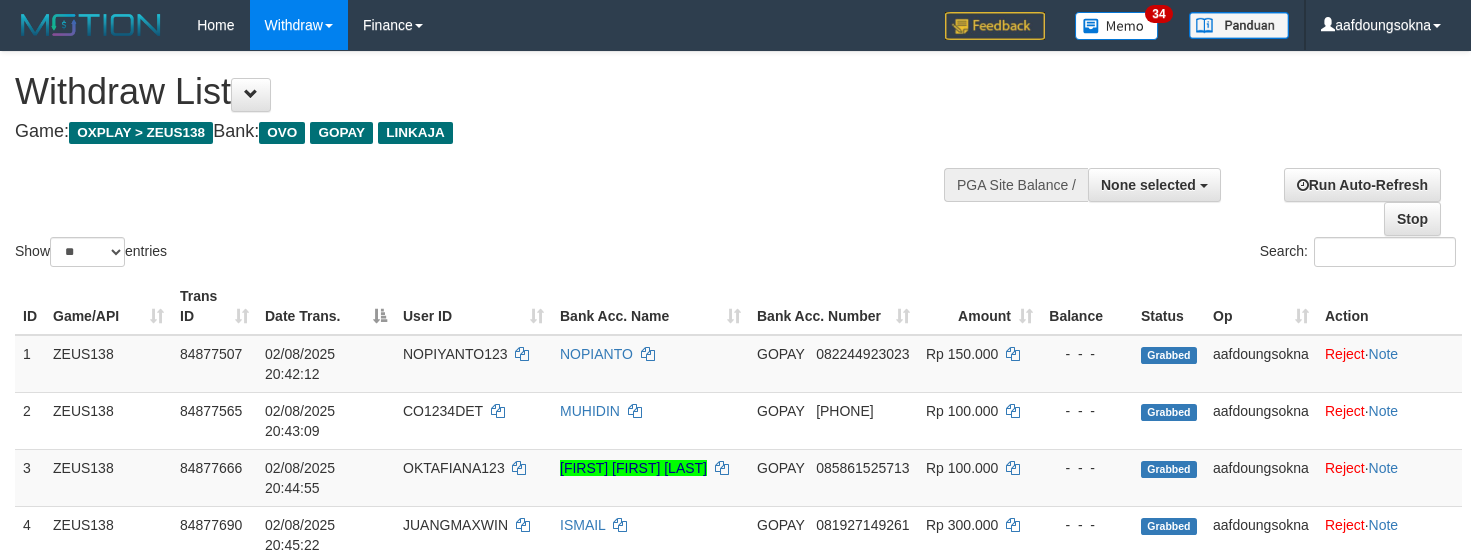 select 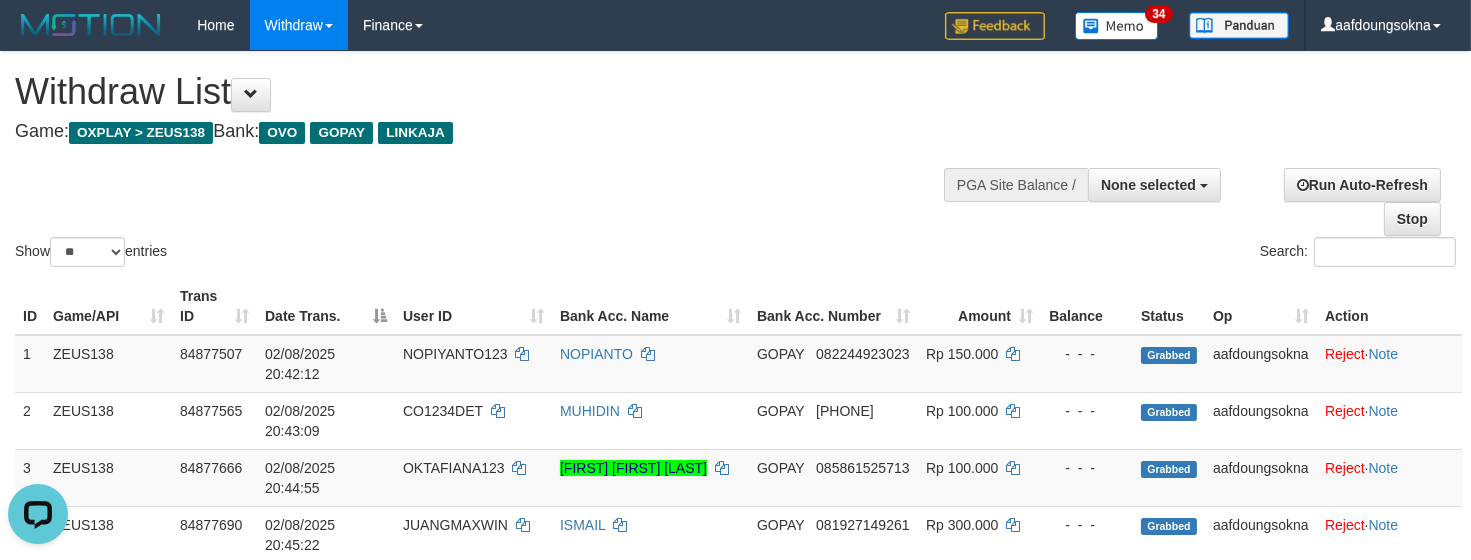 scroll, scrollTop: 0, scrollLeft: 0, axis: both 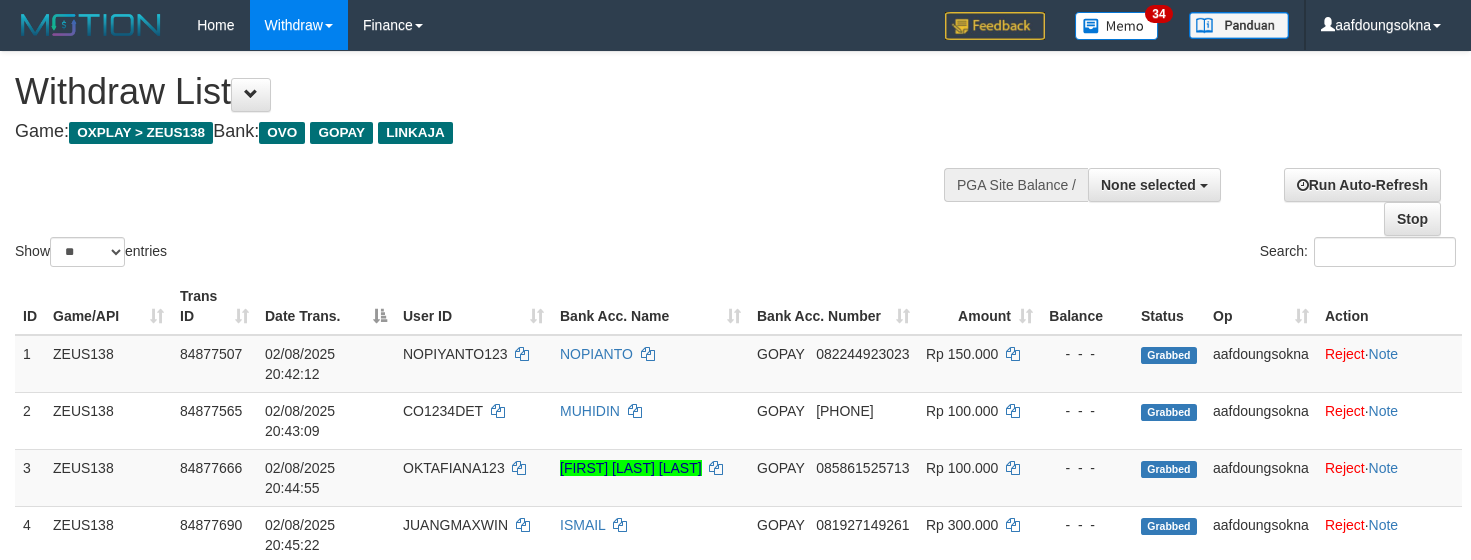 select 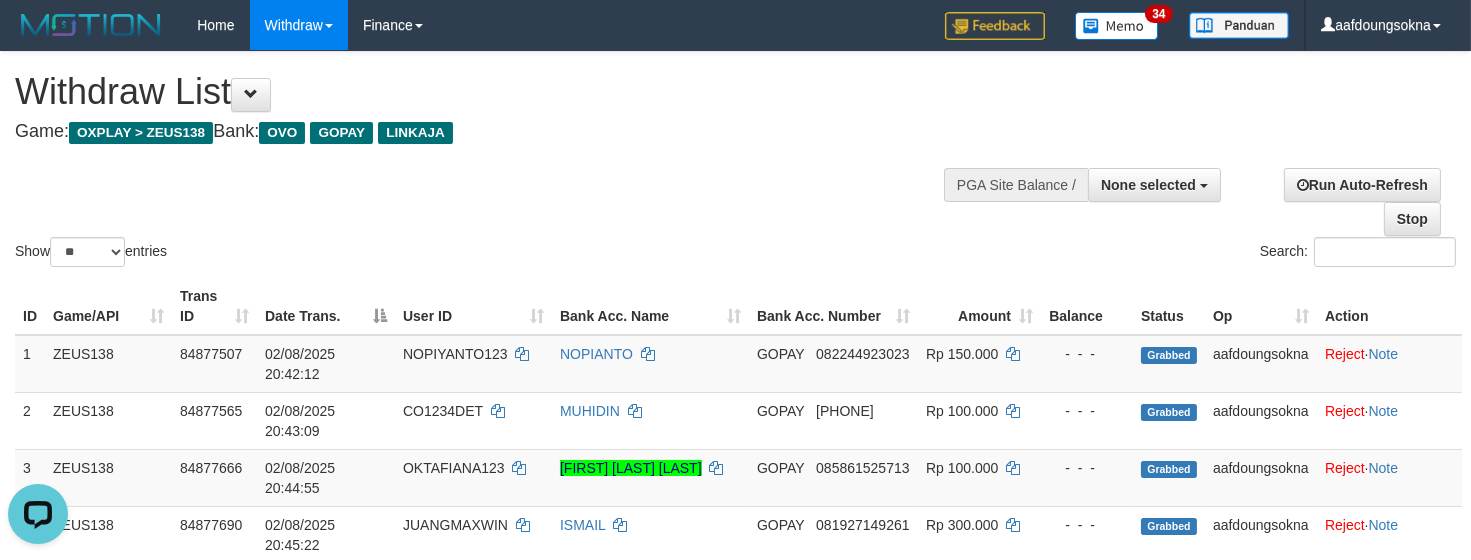 scroll, scrollTop: 0, scrollLeft: 0, axis: both 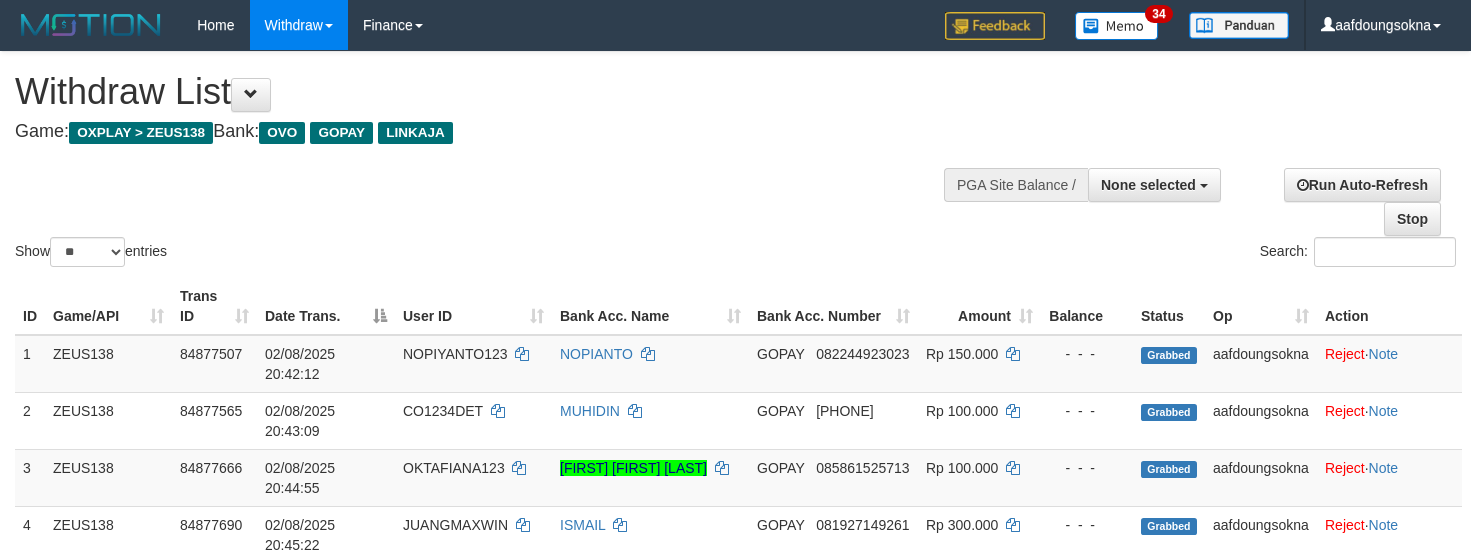 select 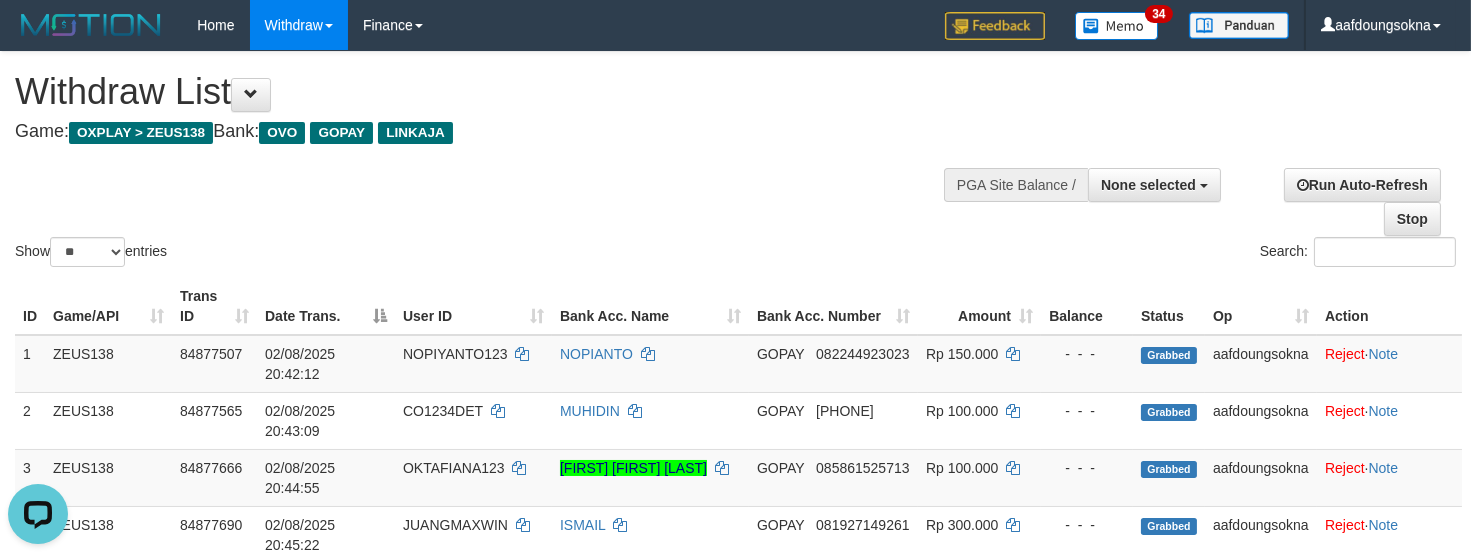 scroll, scrollTop: 0, scrollLeft: 0, axis: both 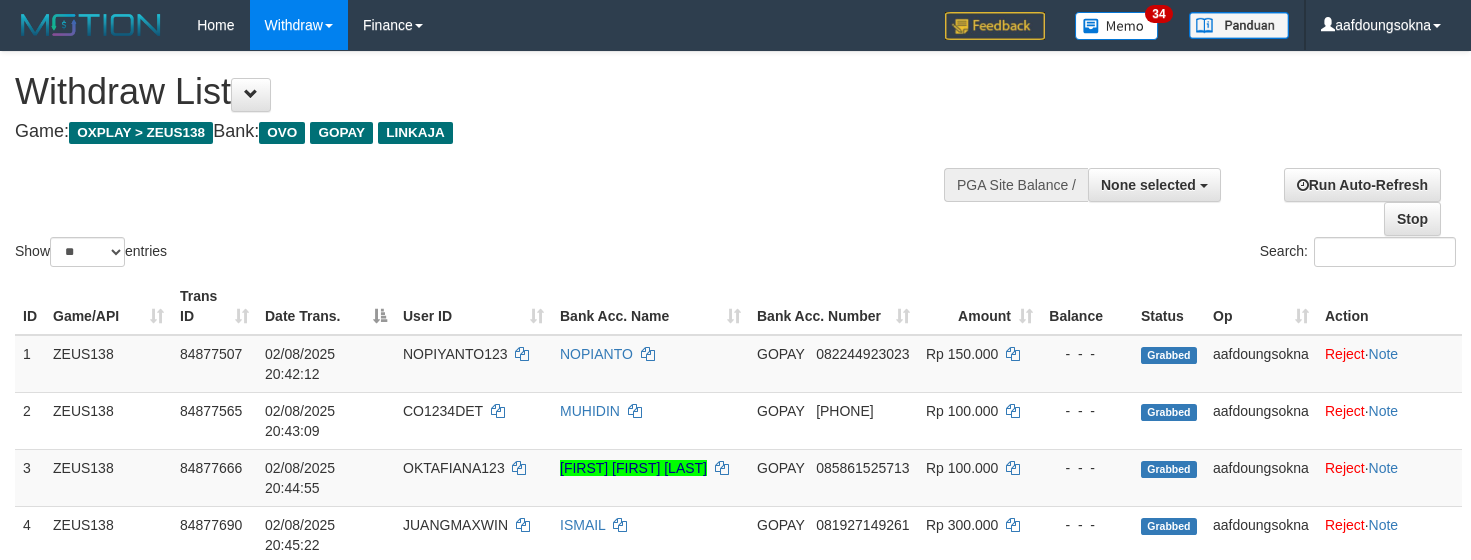 select 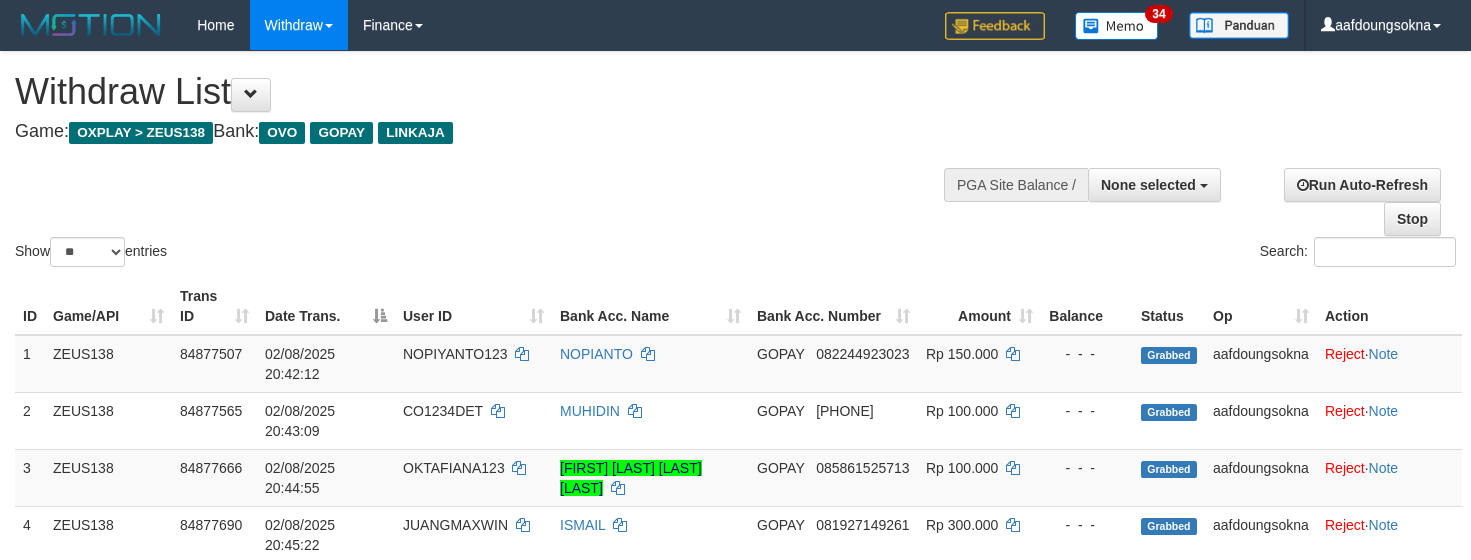 select 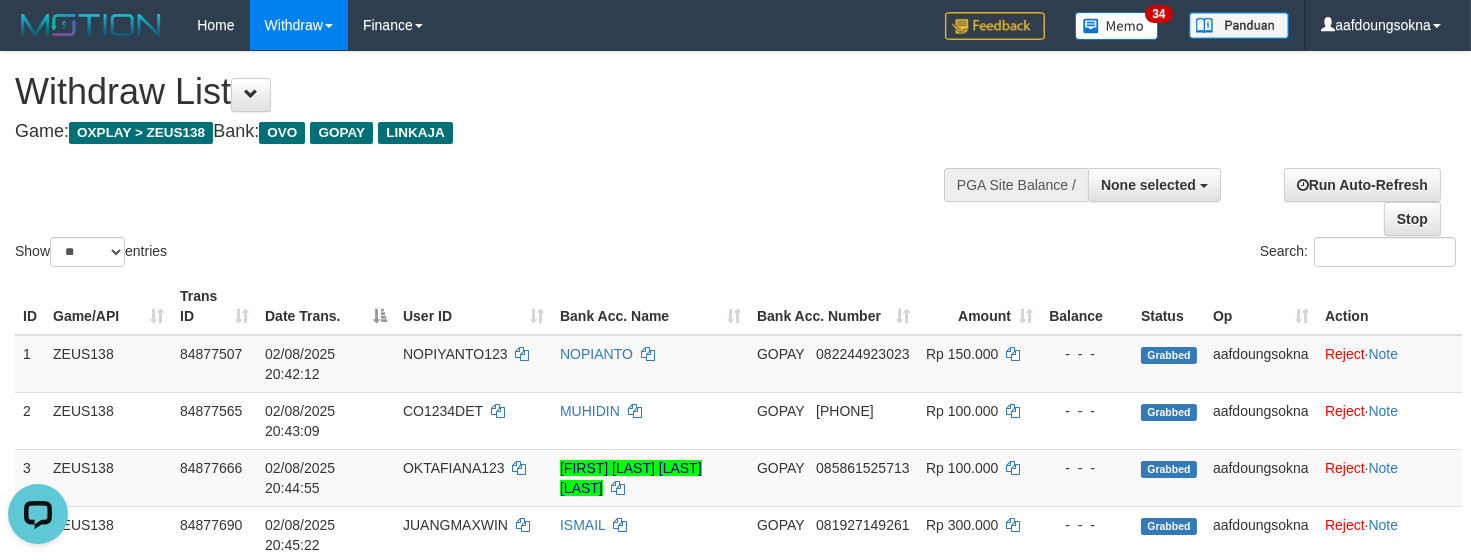 scroll, scrollTop: 0, scrollLeft: 0, axis: both 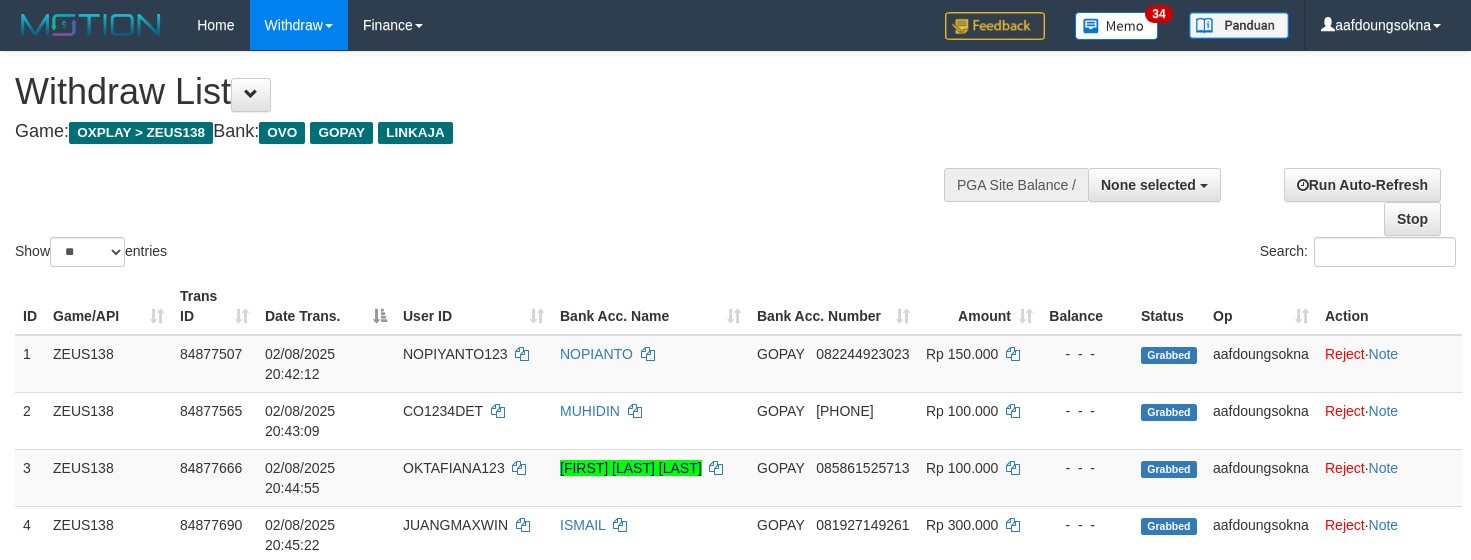 select 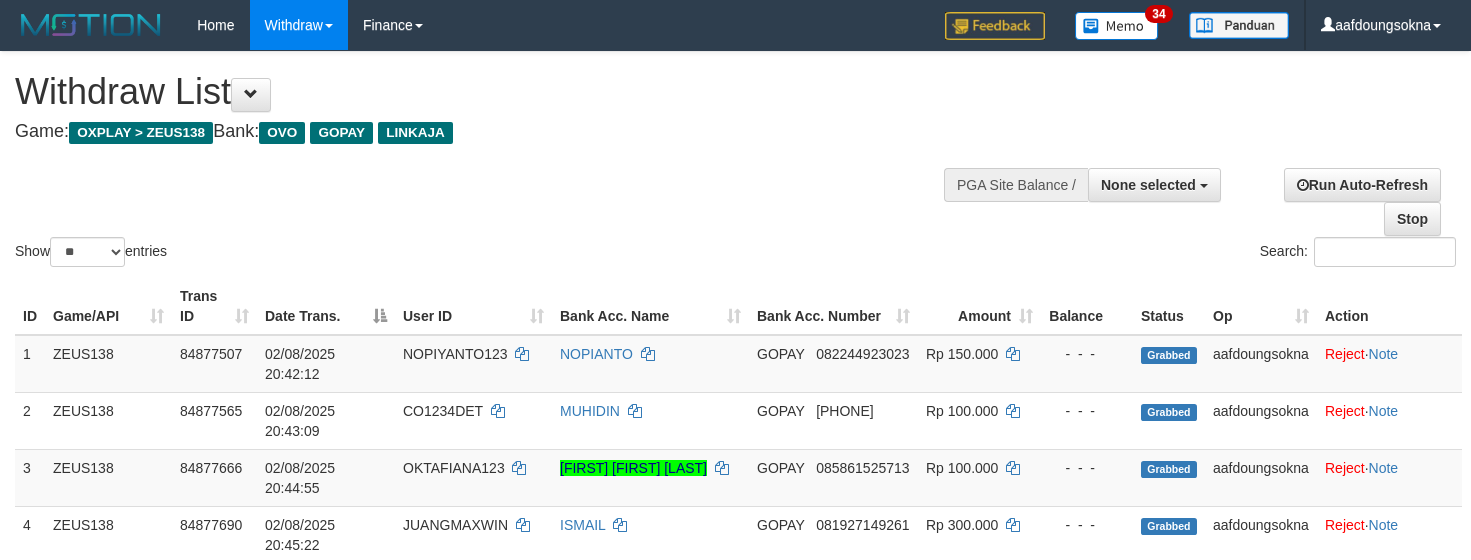 select 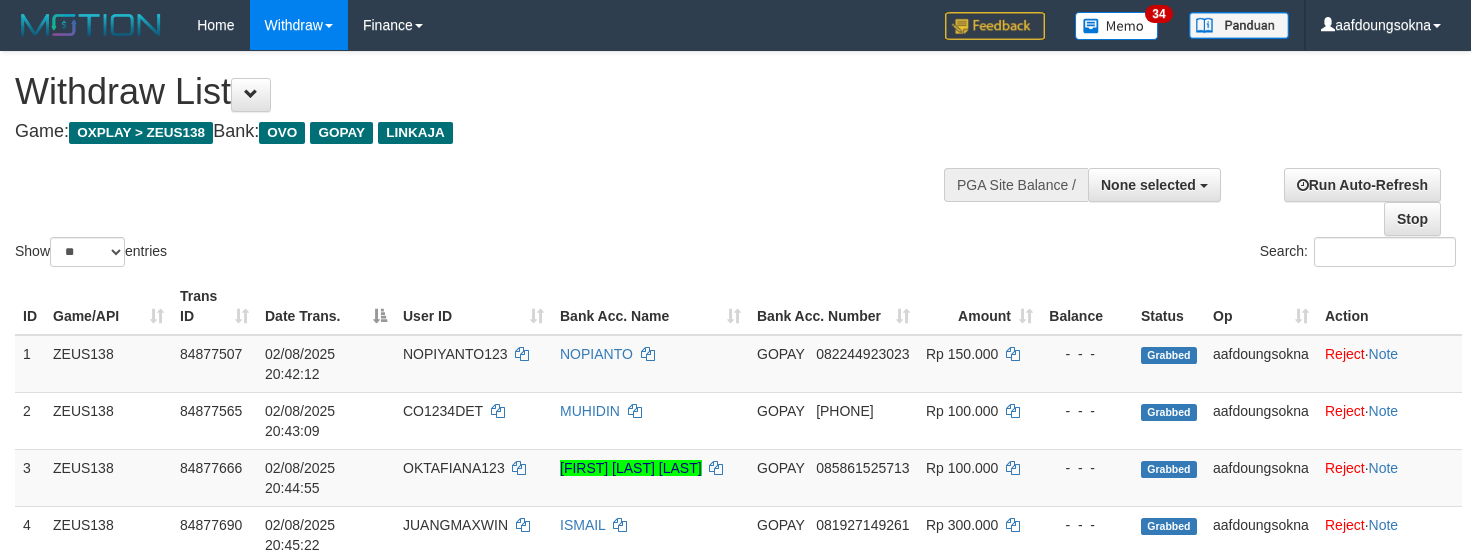 select 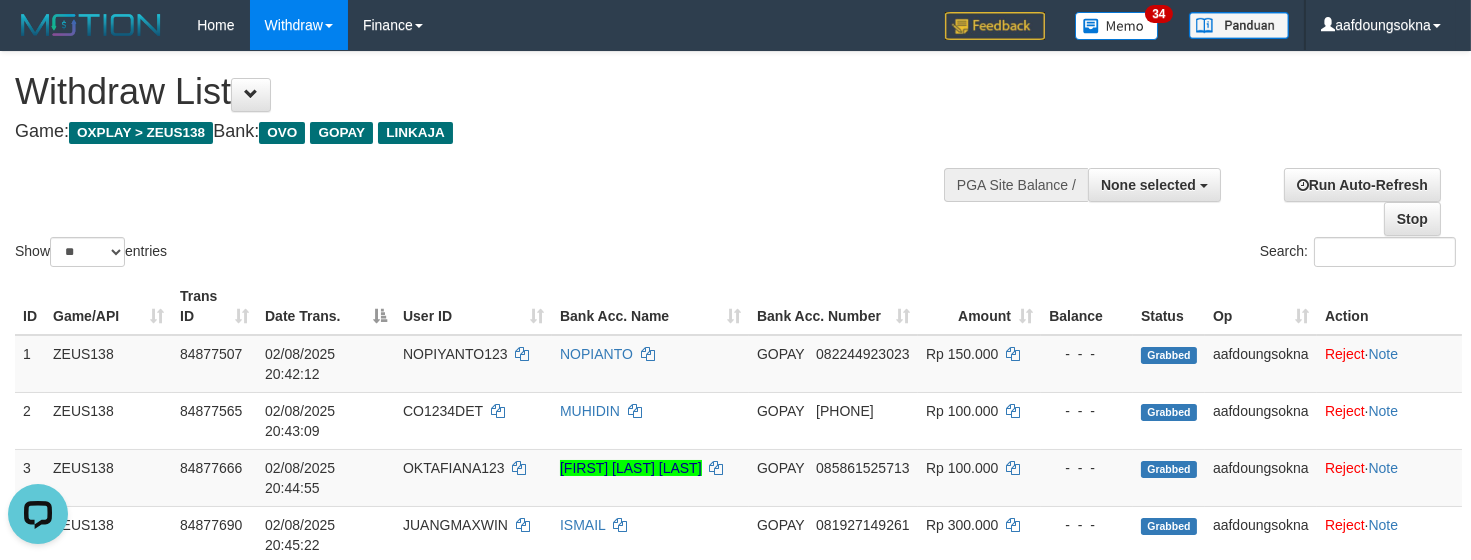 scroll, scrollTop: 0, scrollLeft: 0, axis: both 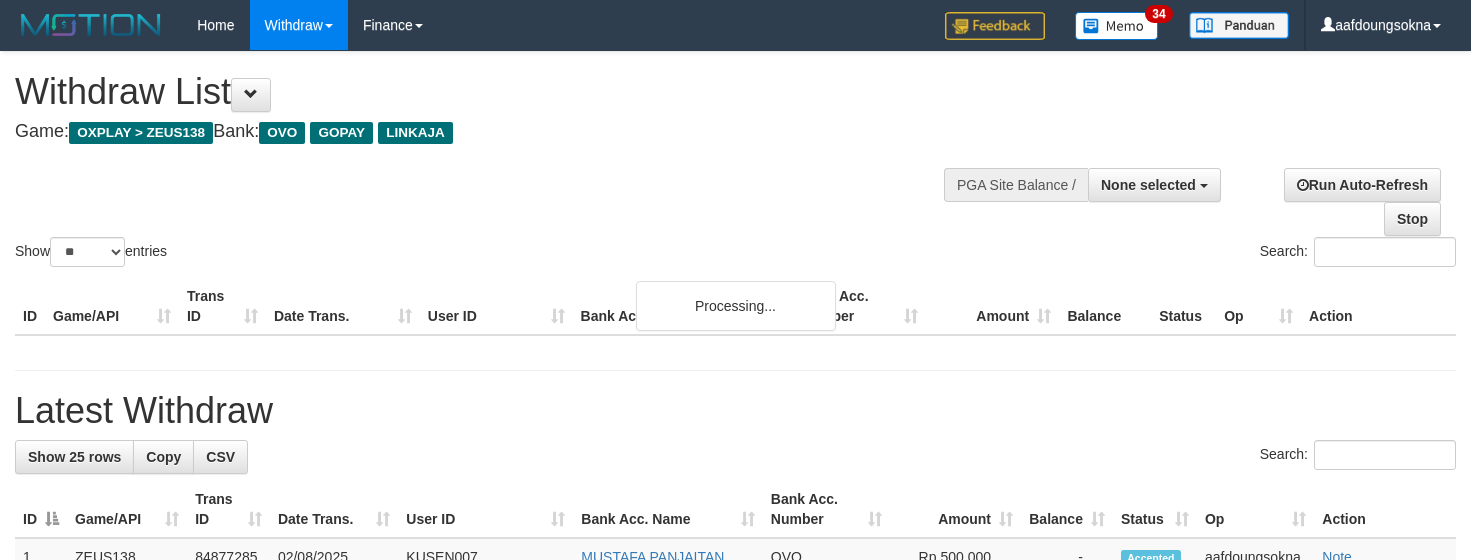 select 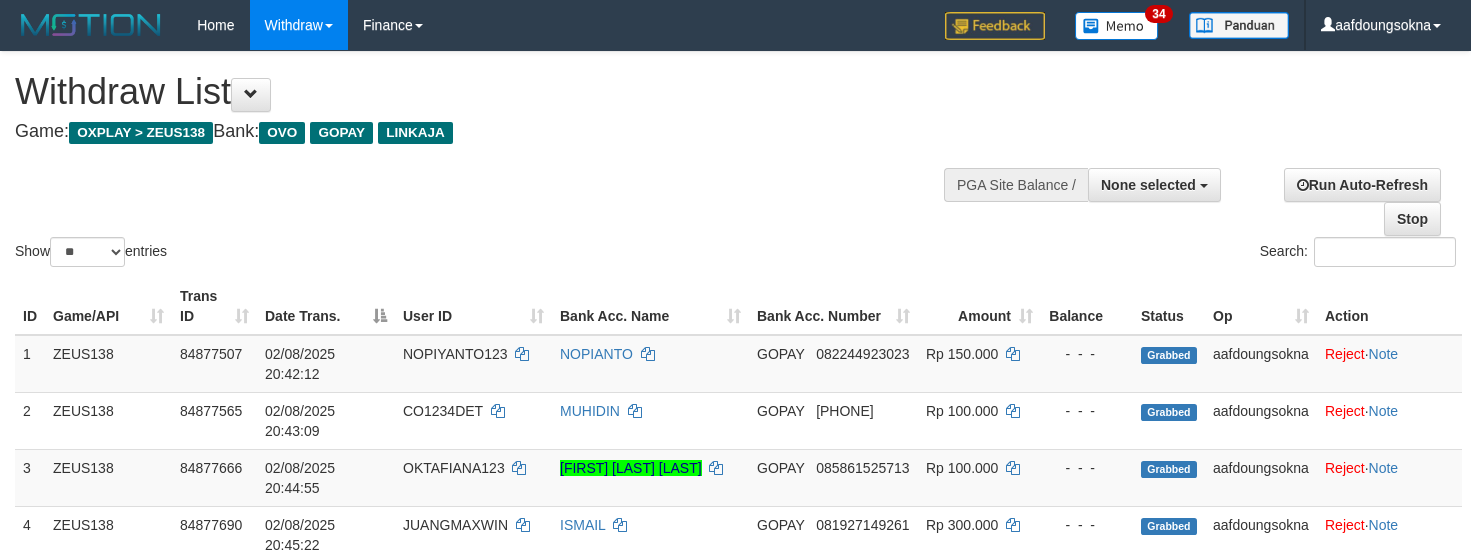 select 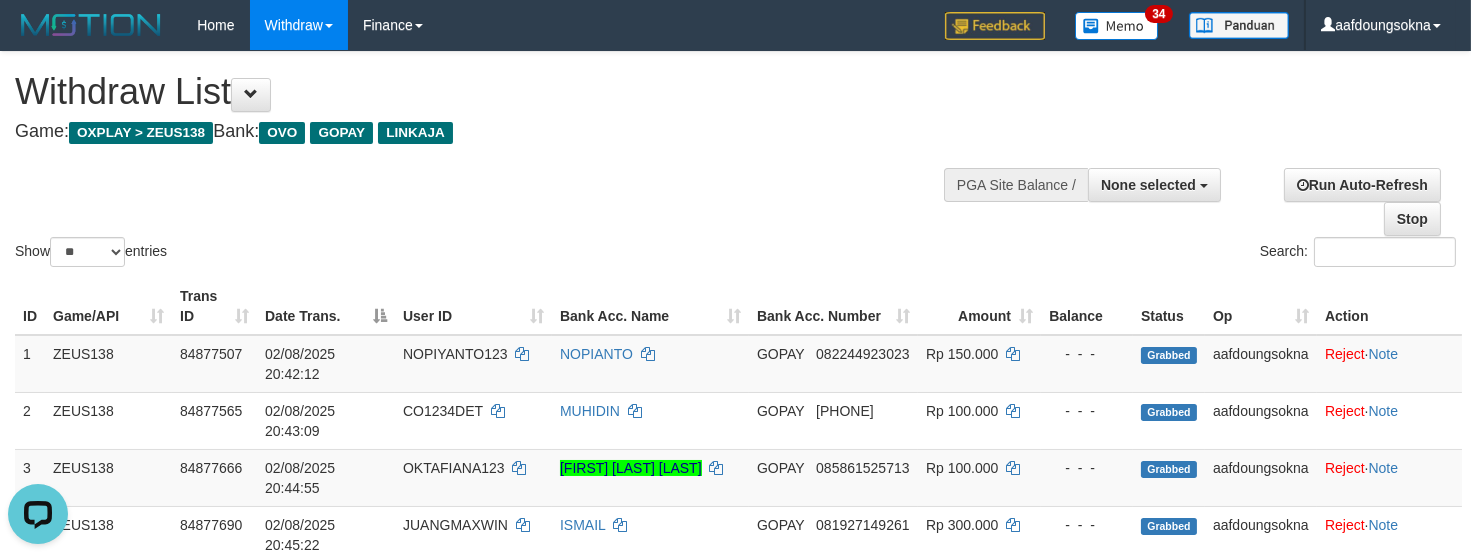 scroll, scrollTop: 0, scrollLeft: 0, axis: both 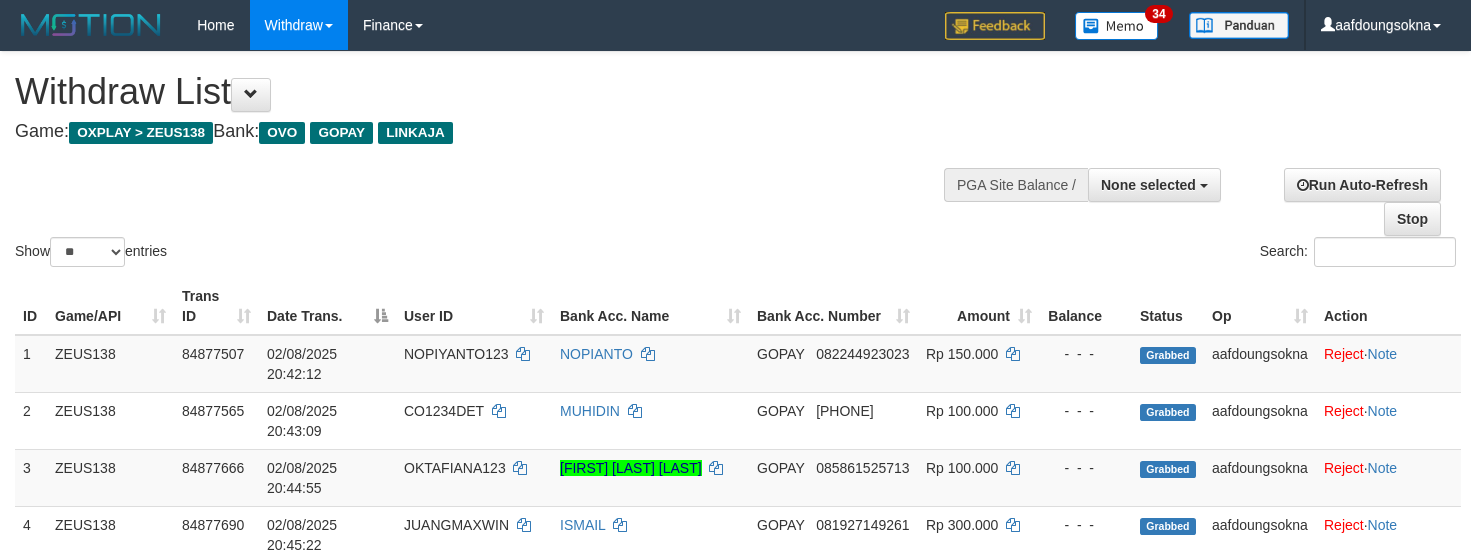 select 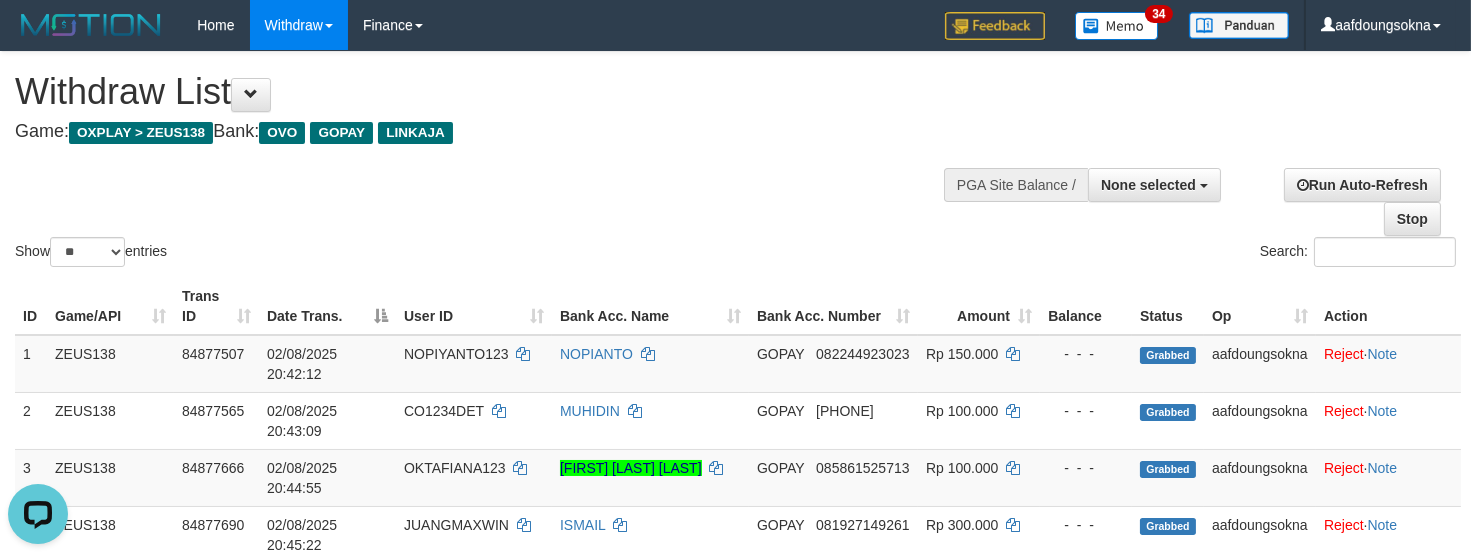 scroll, scrollTop: 0, scrollLeft: 0, axis: both 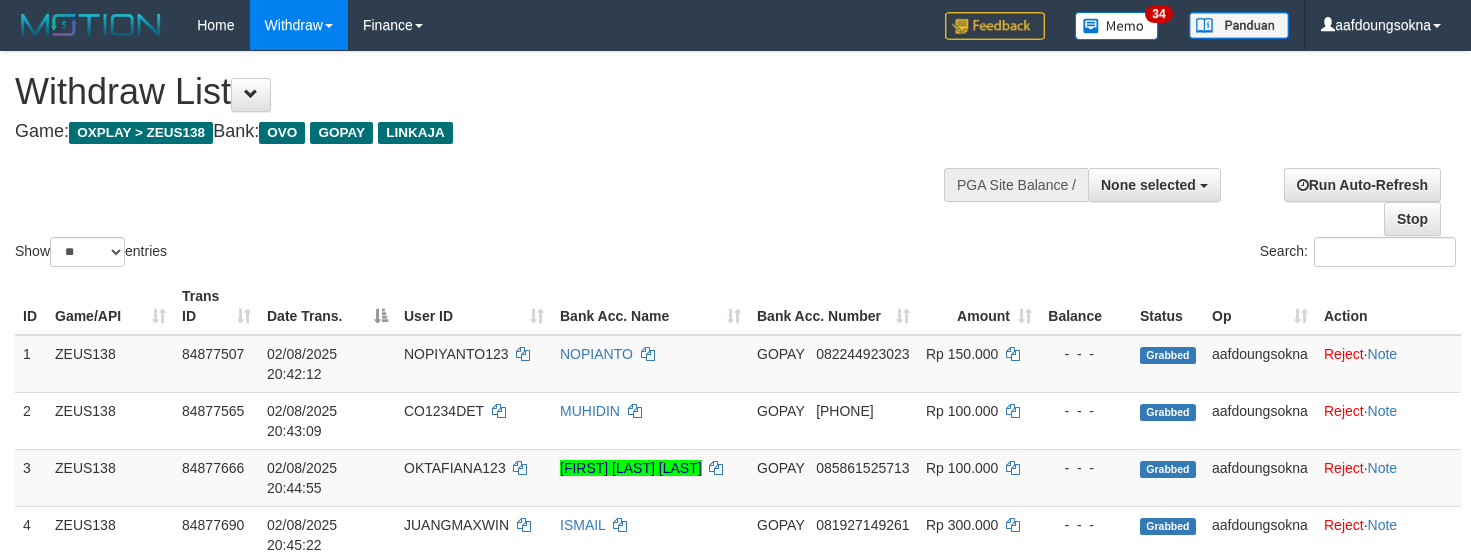 select 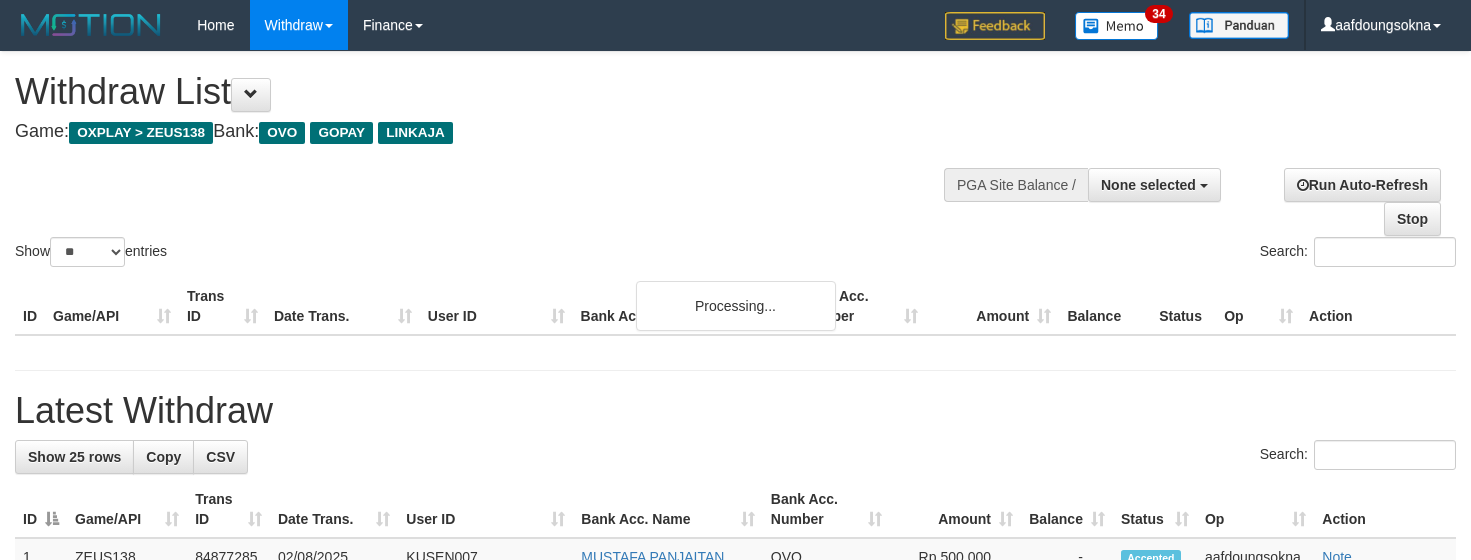 select 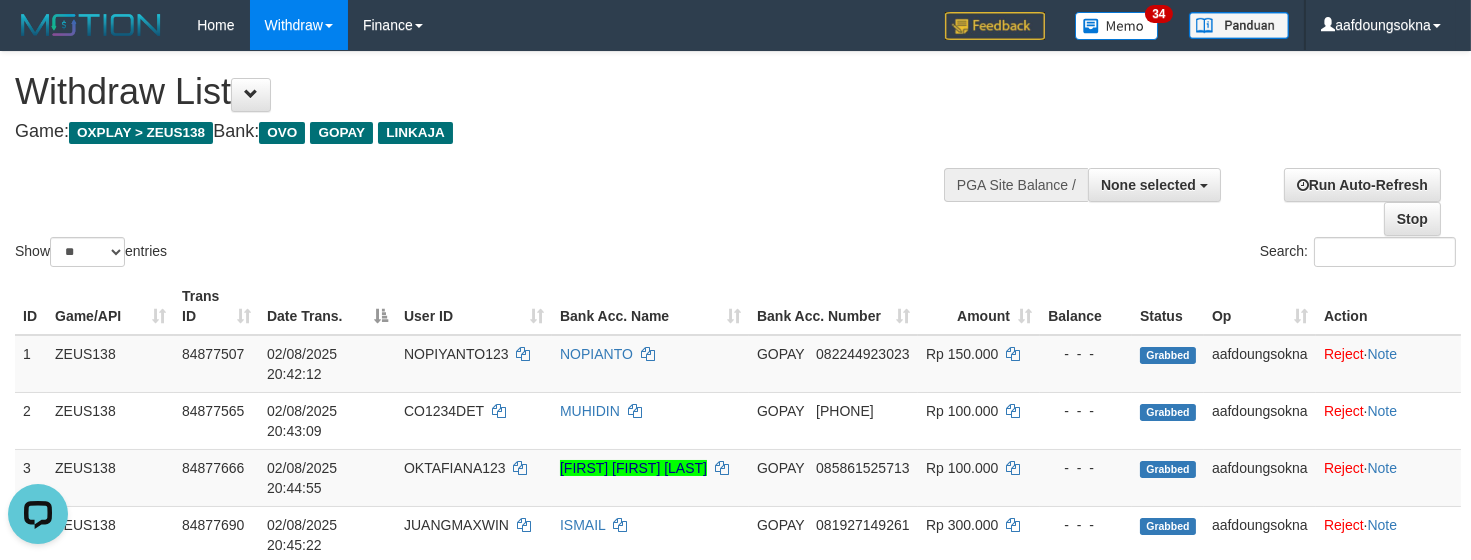 scroll, scrollTop: 0, scrollLeft: 0, axis: both 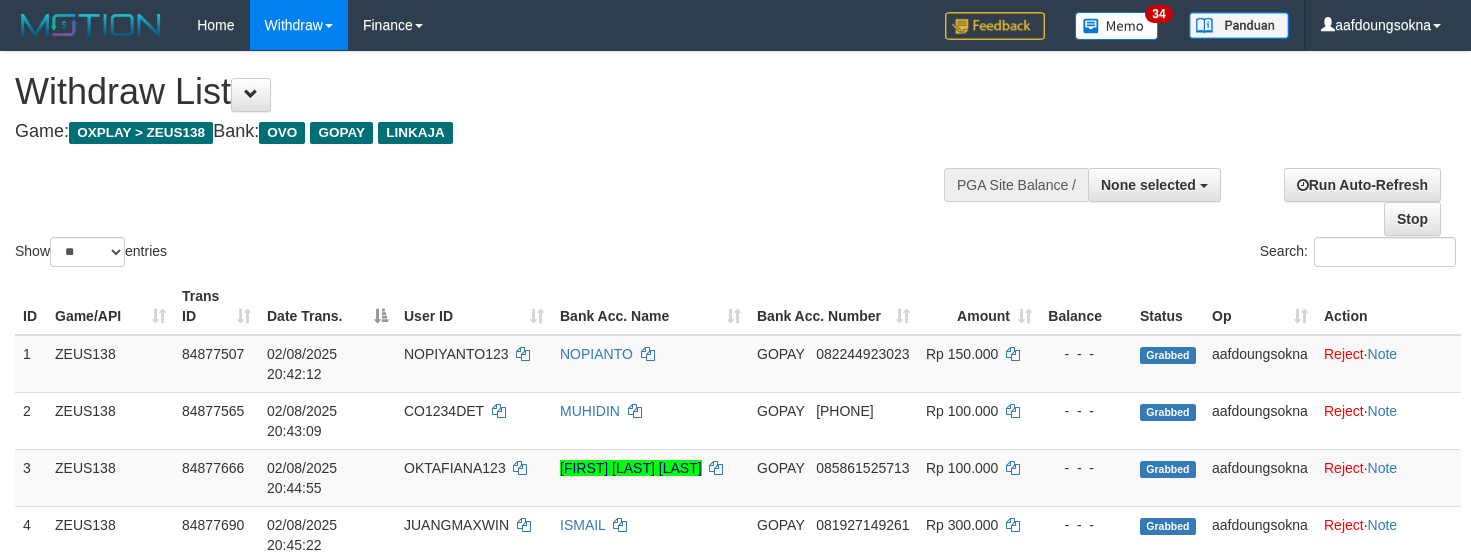 select 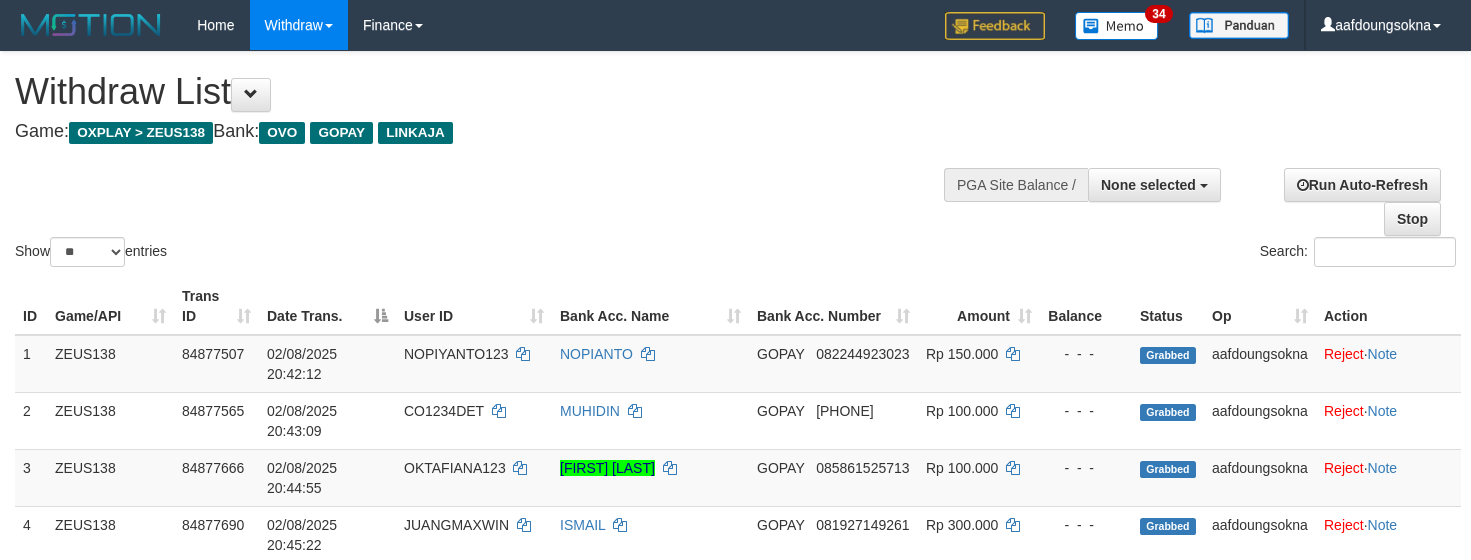 select 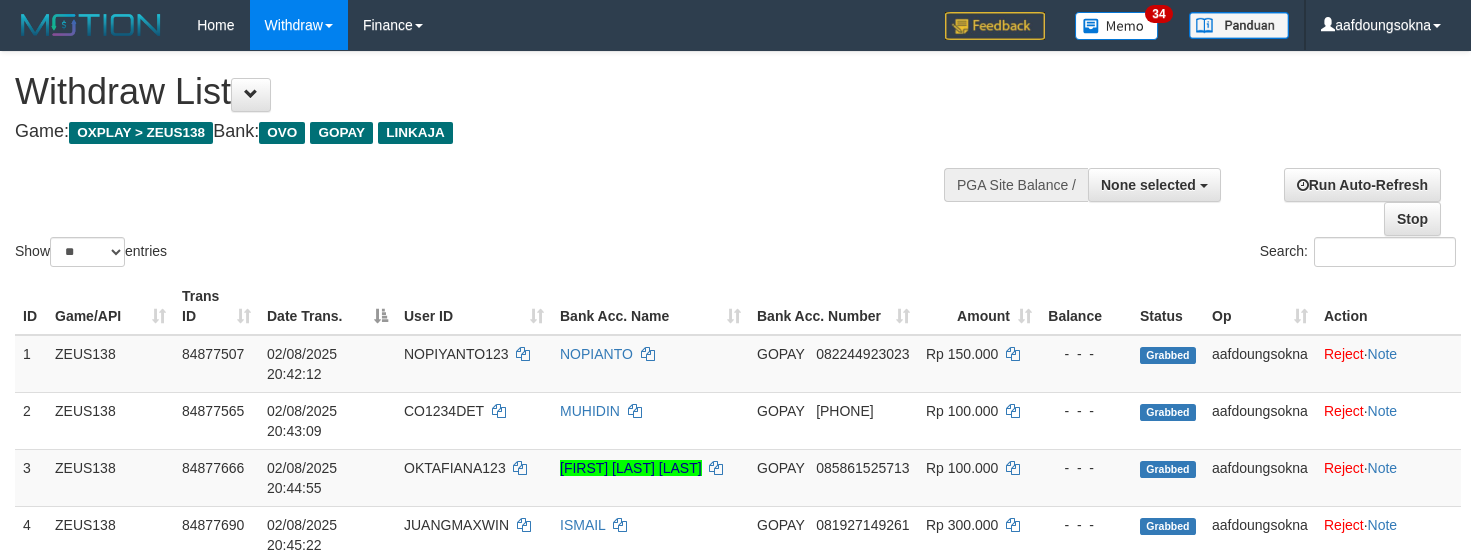 select 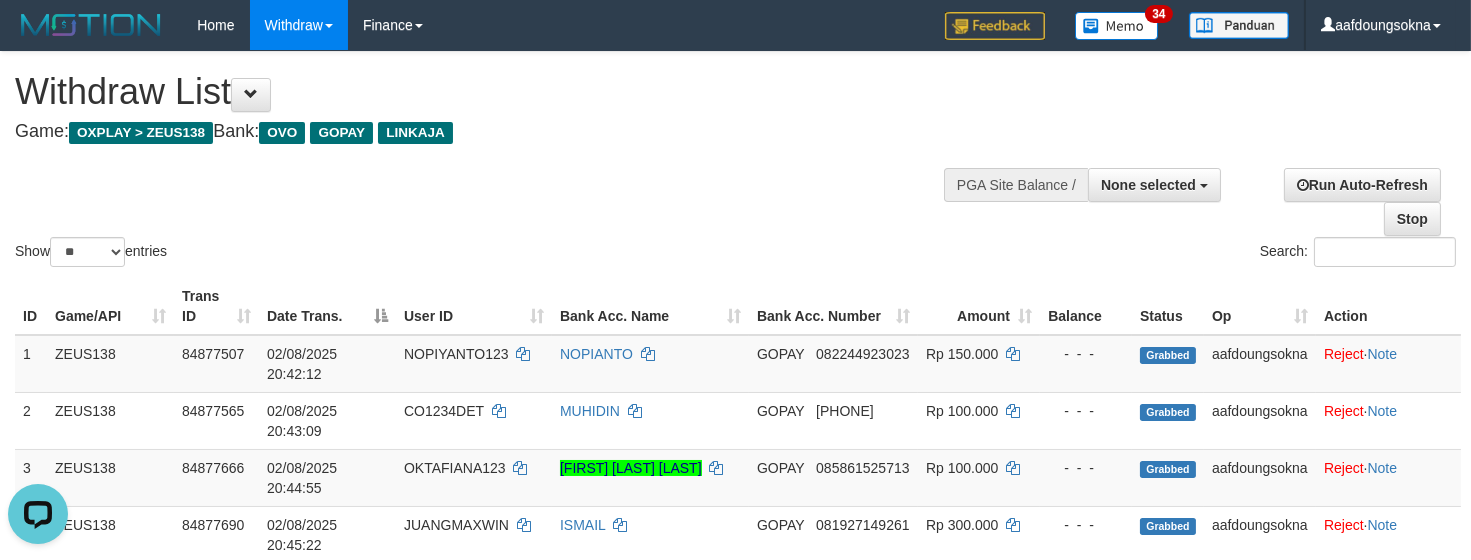 scroll, scrollTop: 0, scrollLeft: 0, axis: both 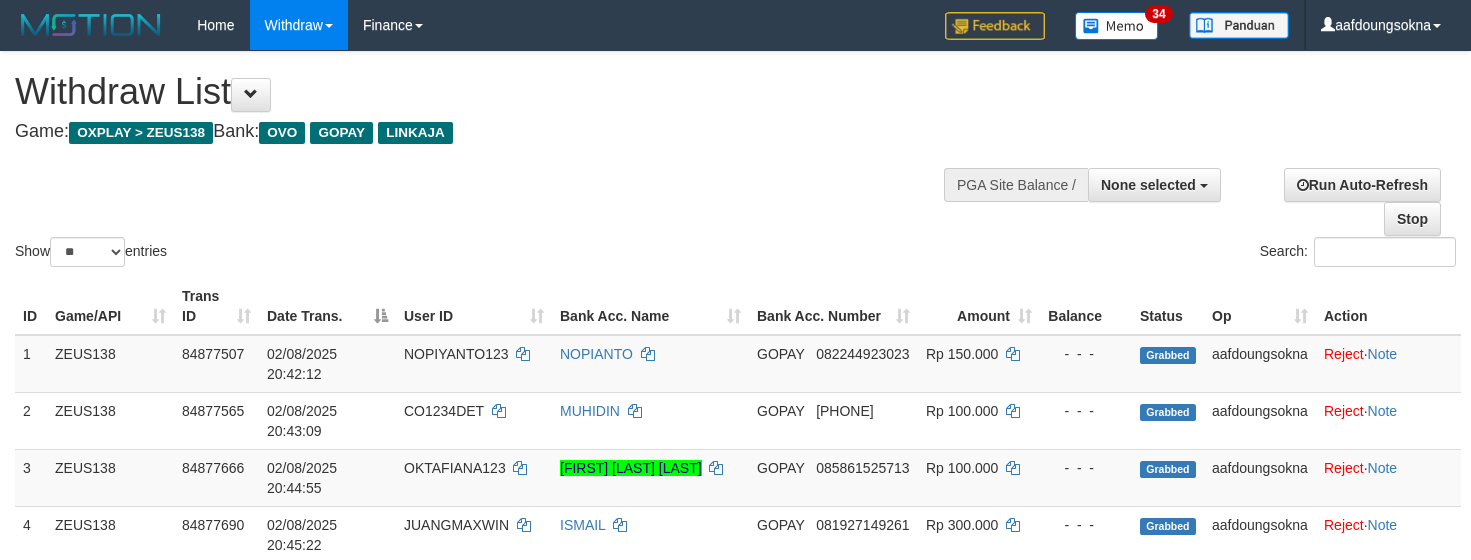 select 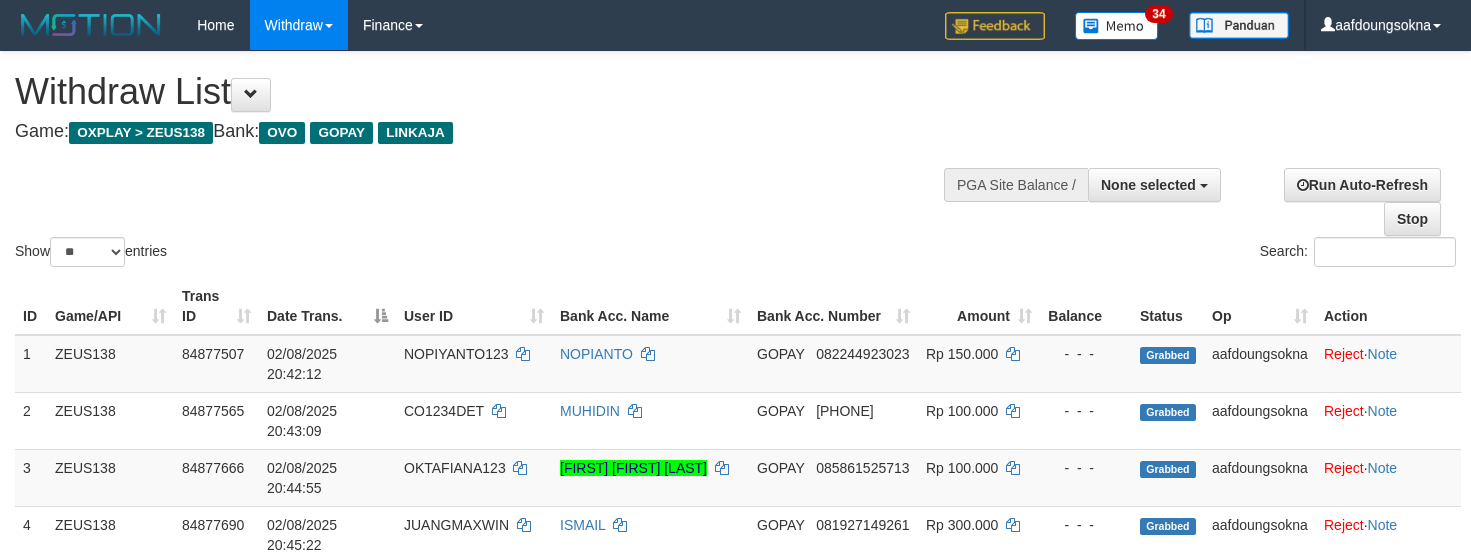 select 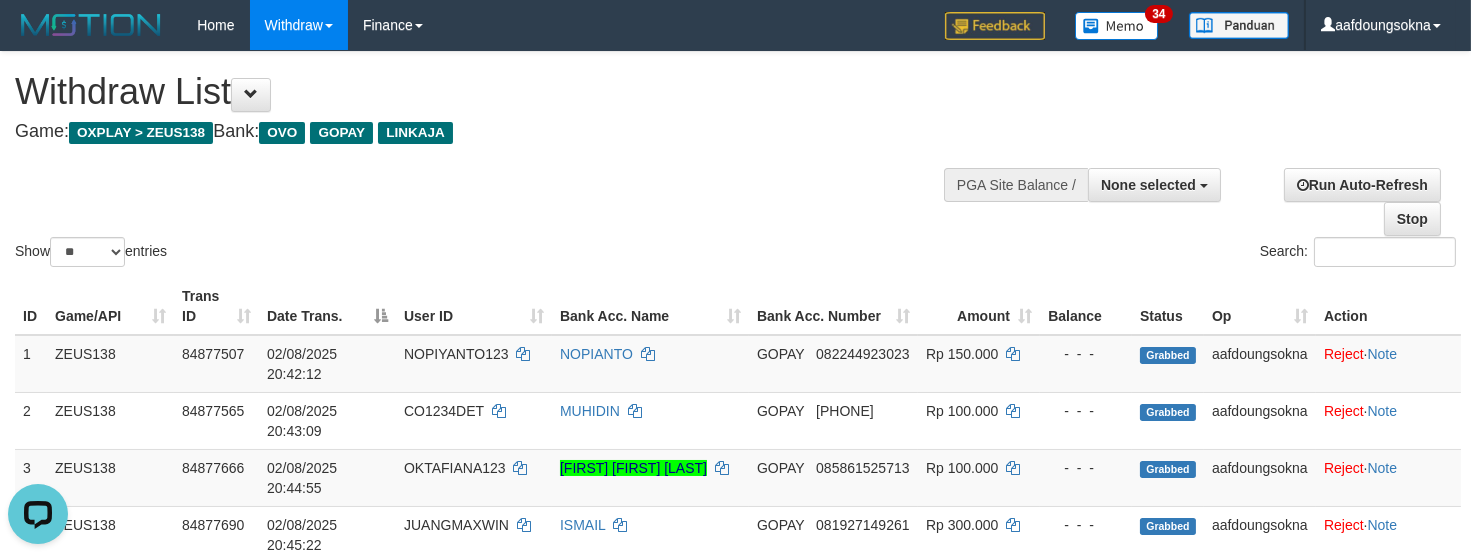 scroll, scrollTop: 0, scrollLeft: 0, axis: both 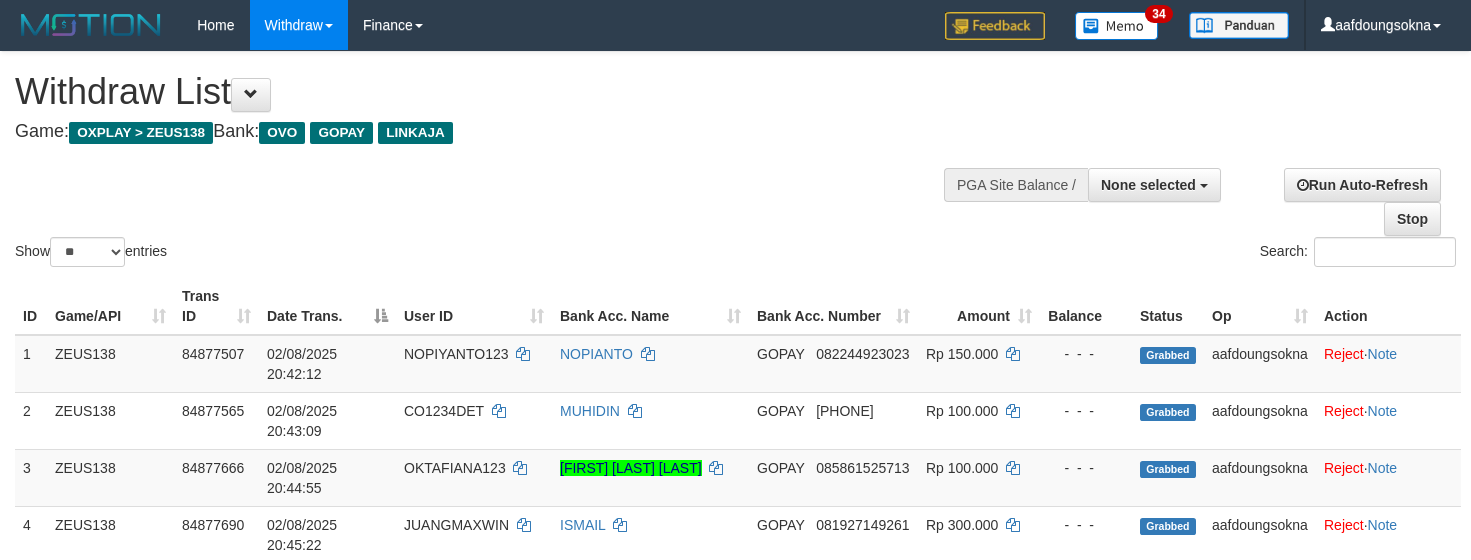 select 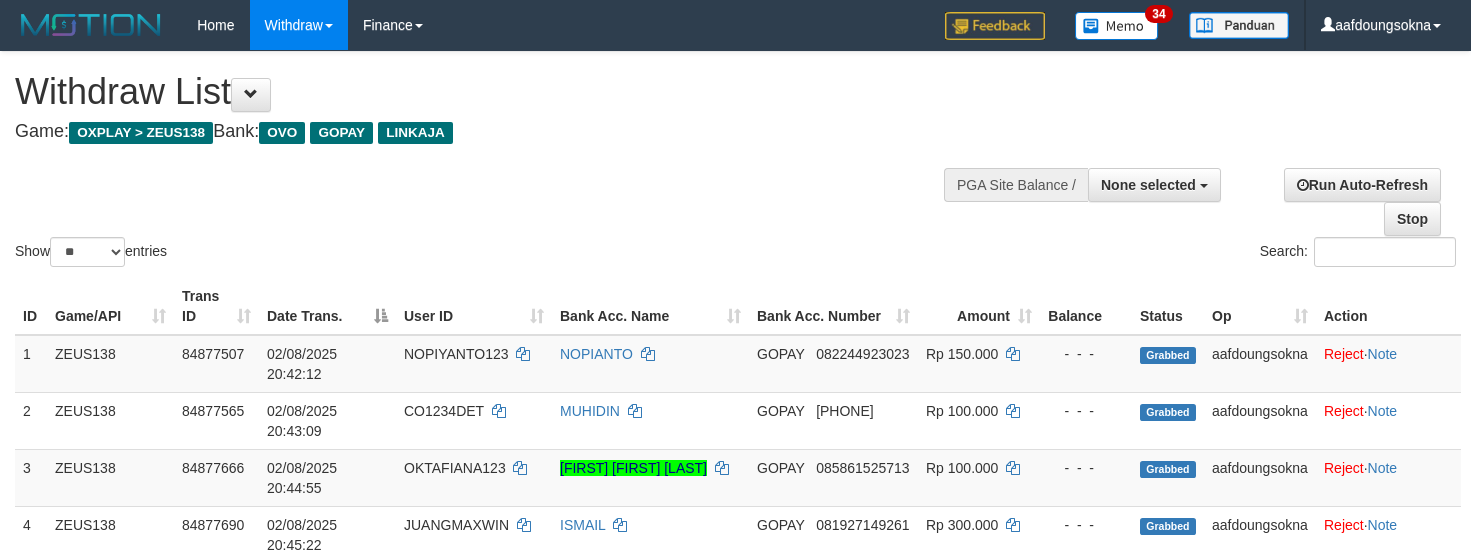 select 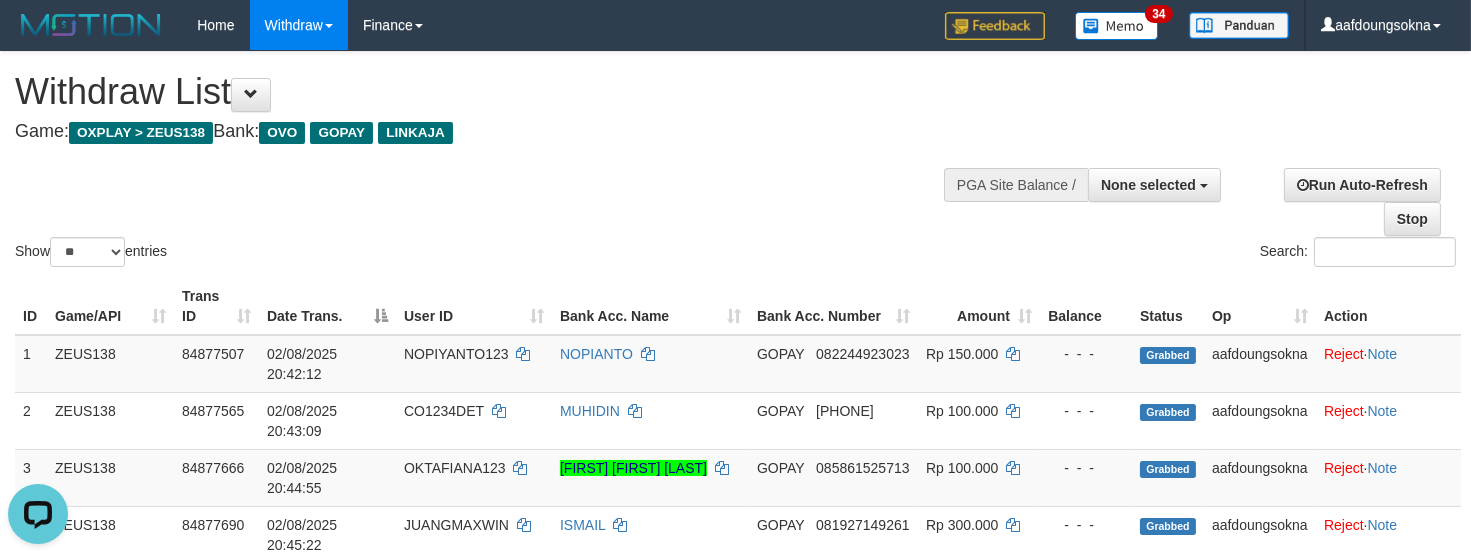 scroll, scrollTop: 0, scrollLeft: 0, axis: both 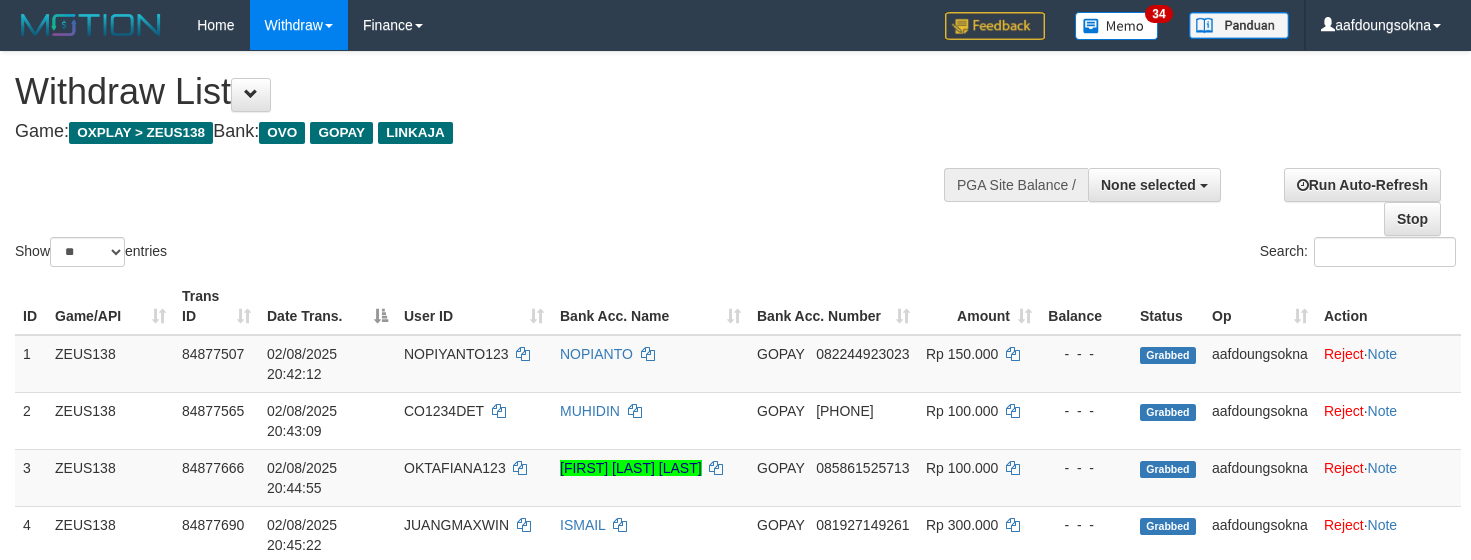 select 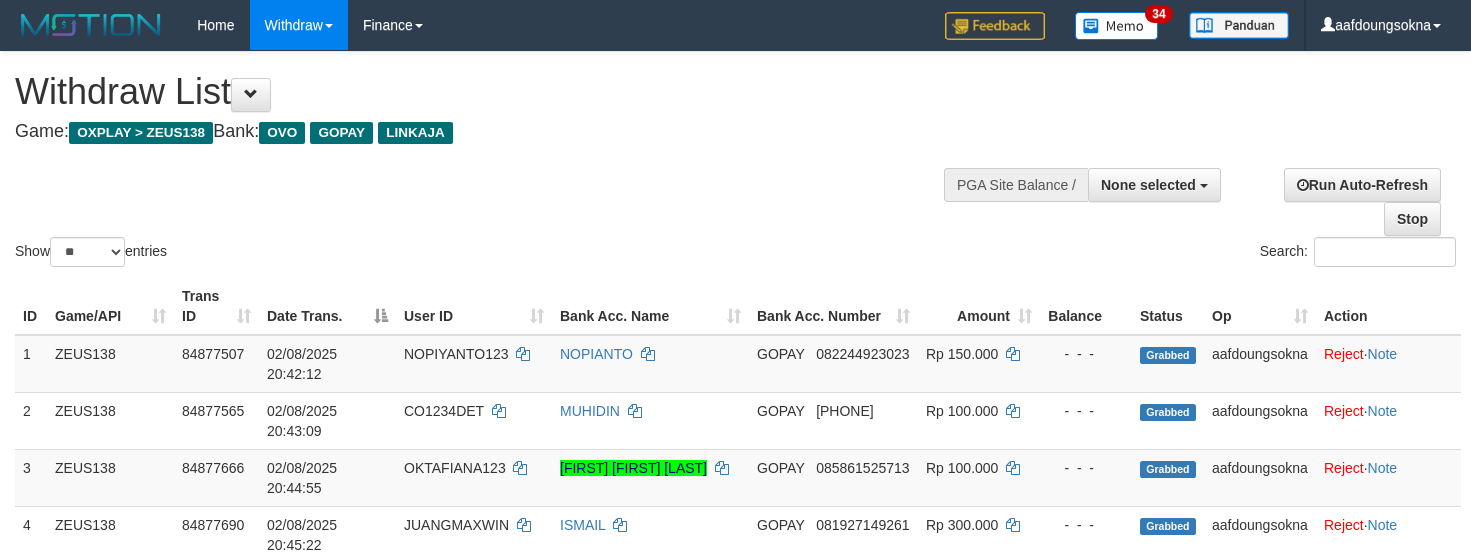 select 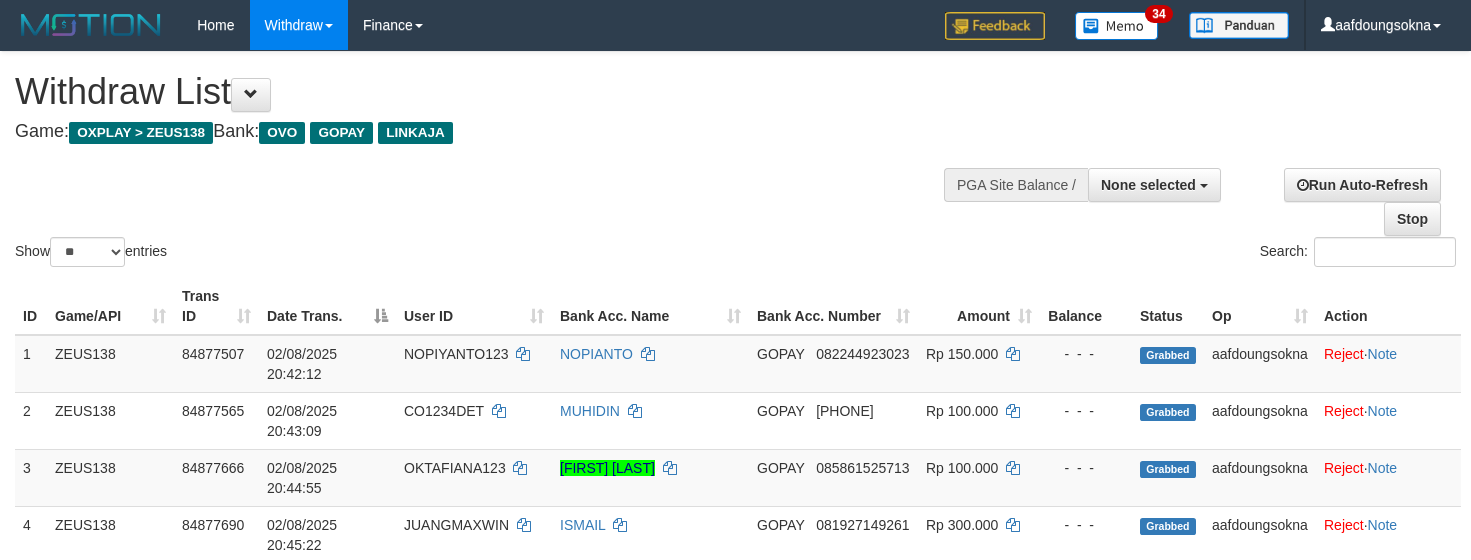 select 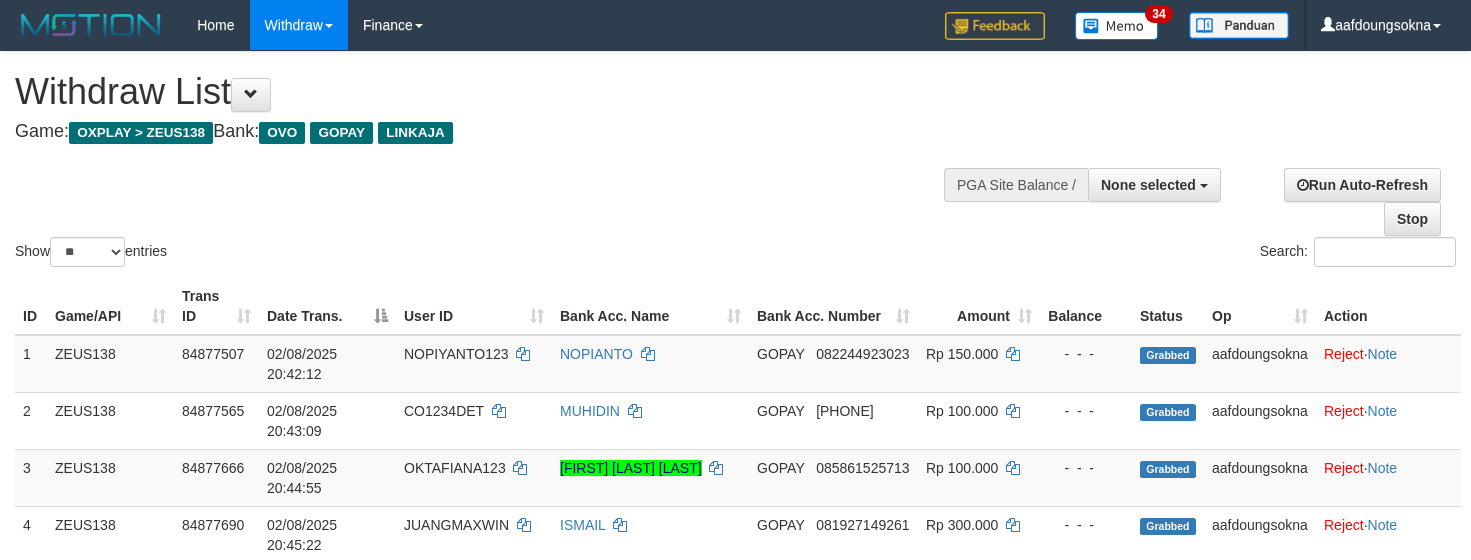 select 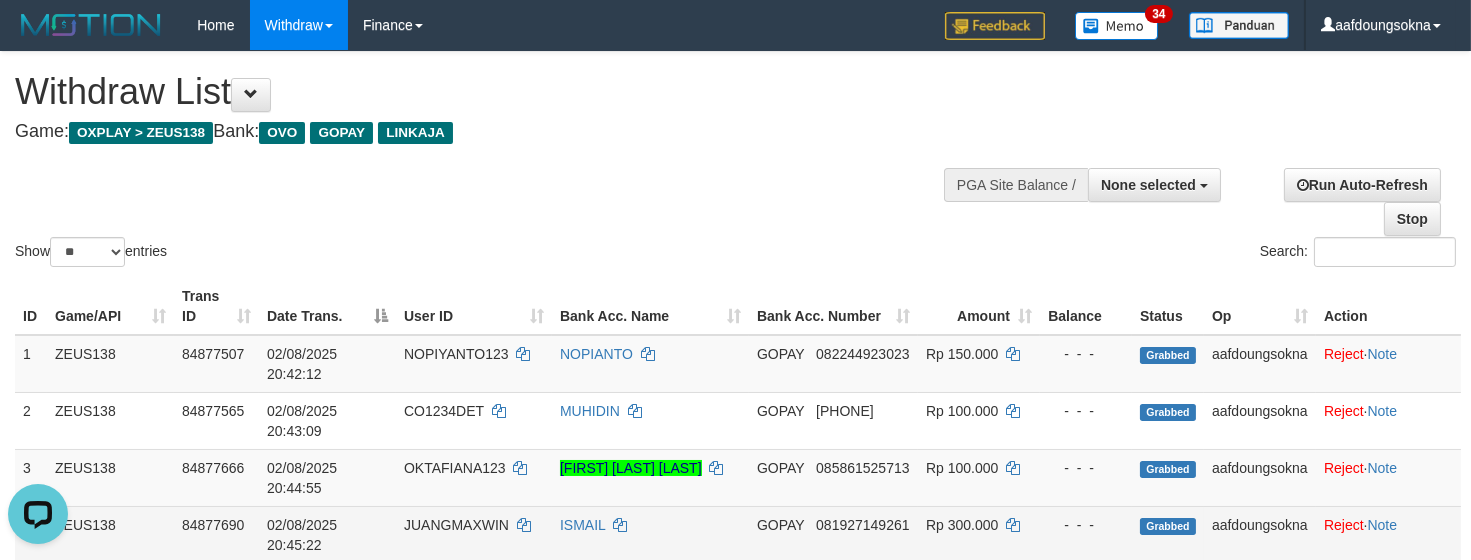 scroll, scrollTop: 0, scrollLeft: 0, axis: both 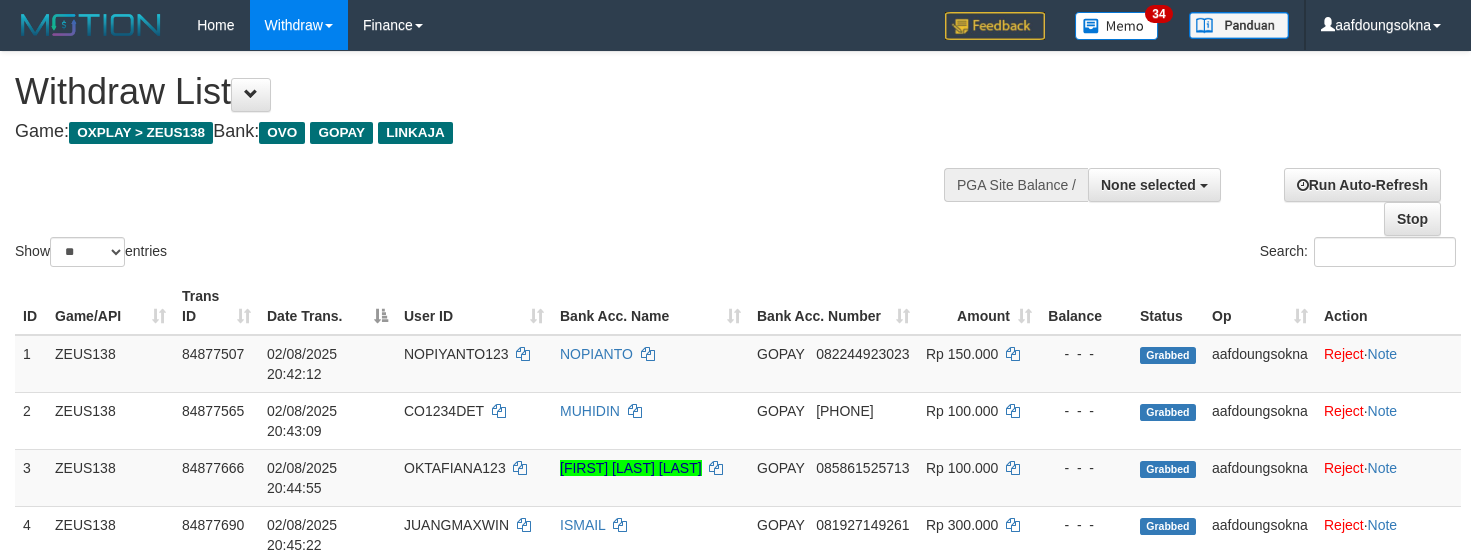 select 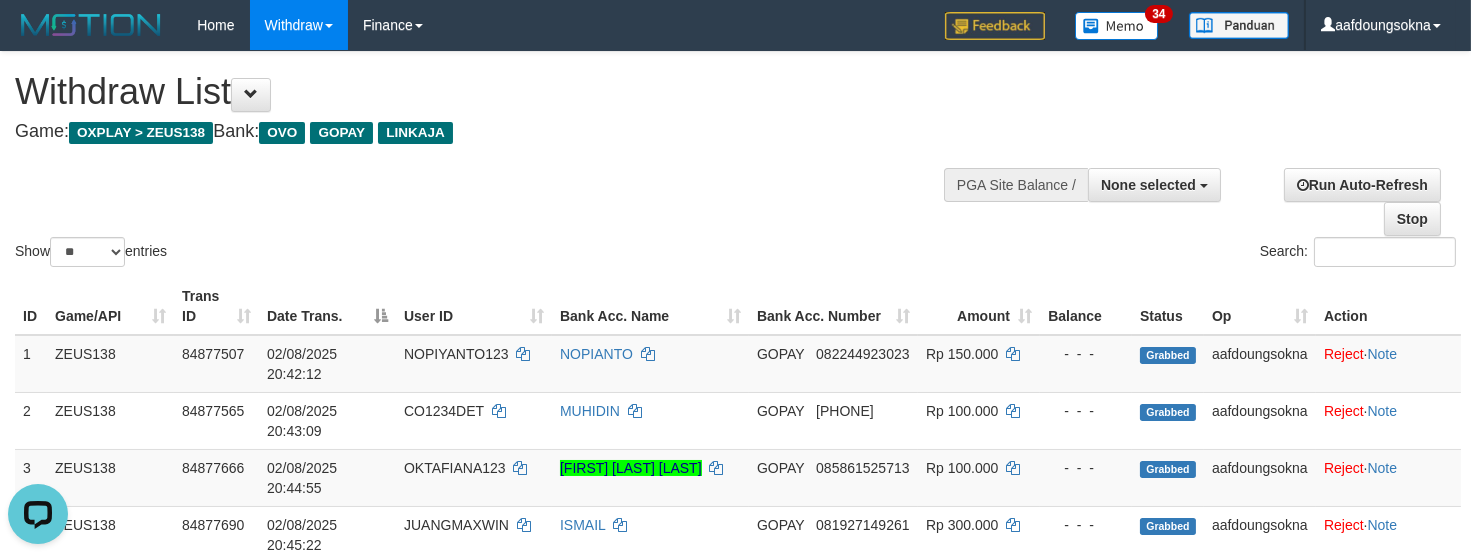 scroll, scrollTop: 0, scrollLeft: 0, axis: both 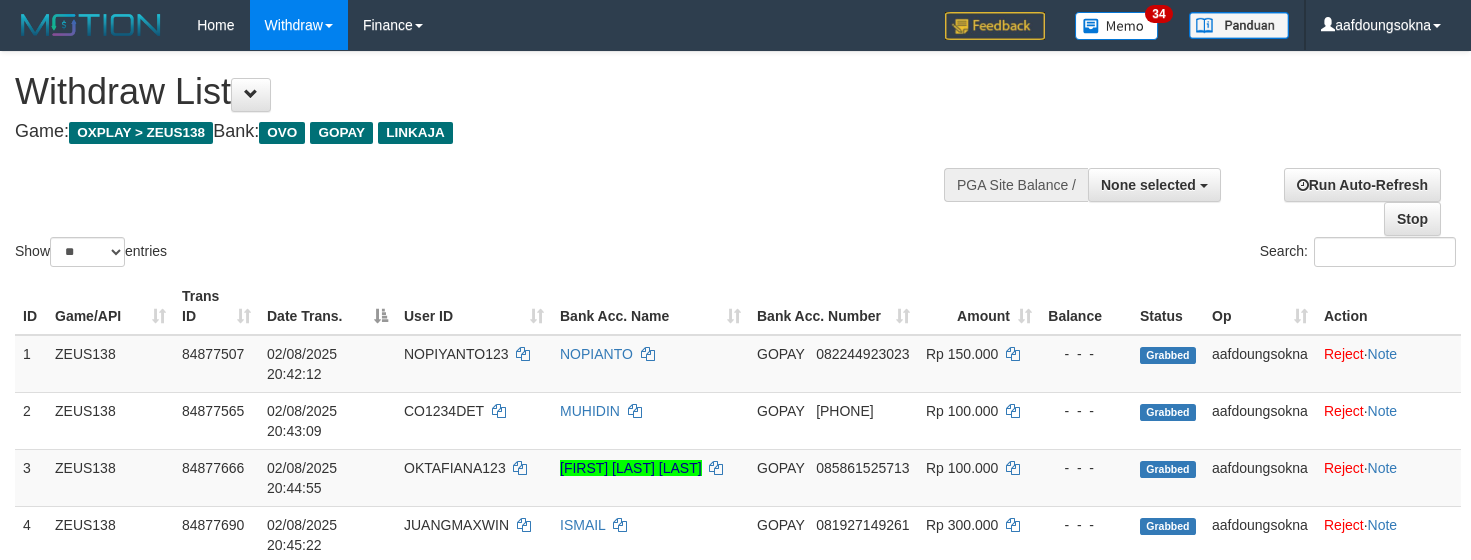 select 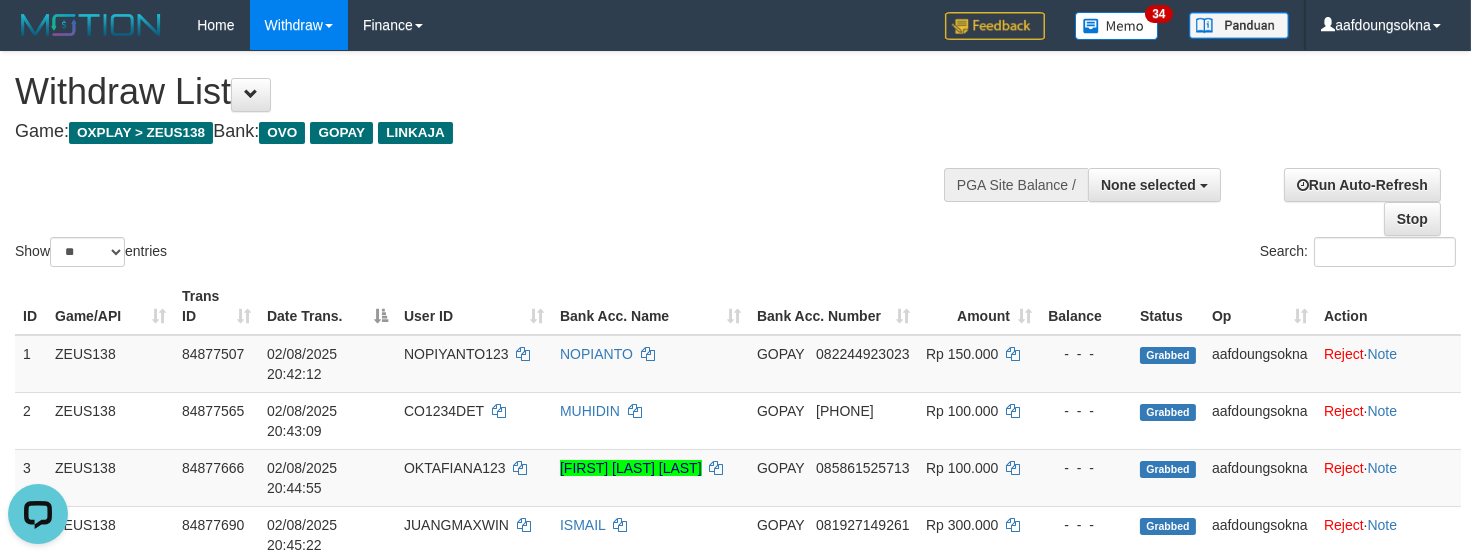 scroll, scrollTop: 0, scrollLeft: 0, axis: both 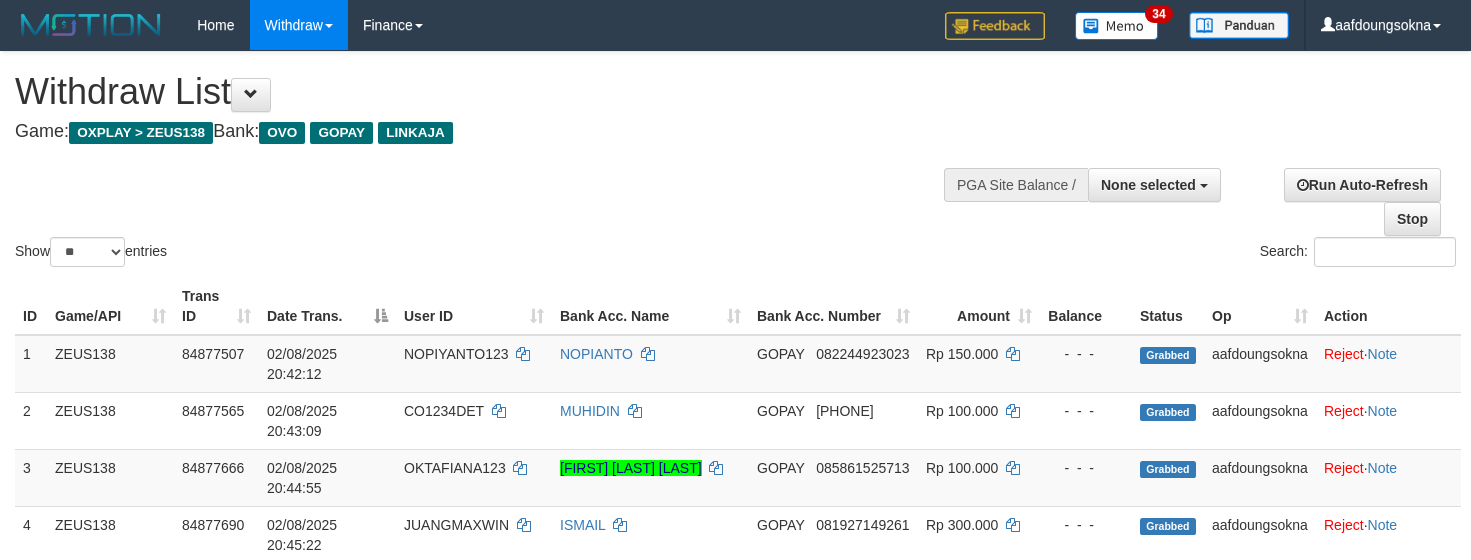 select 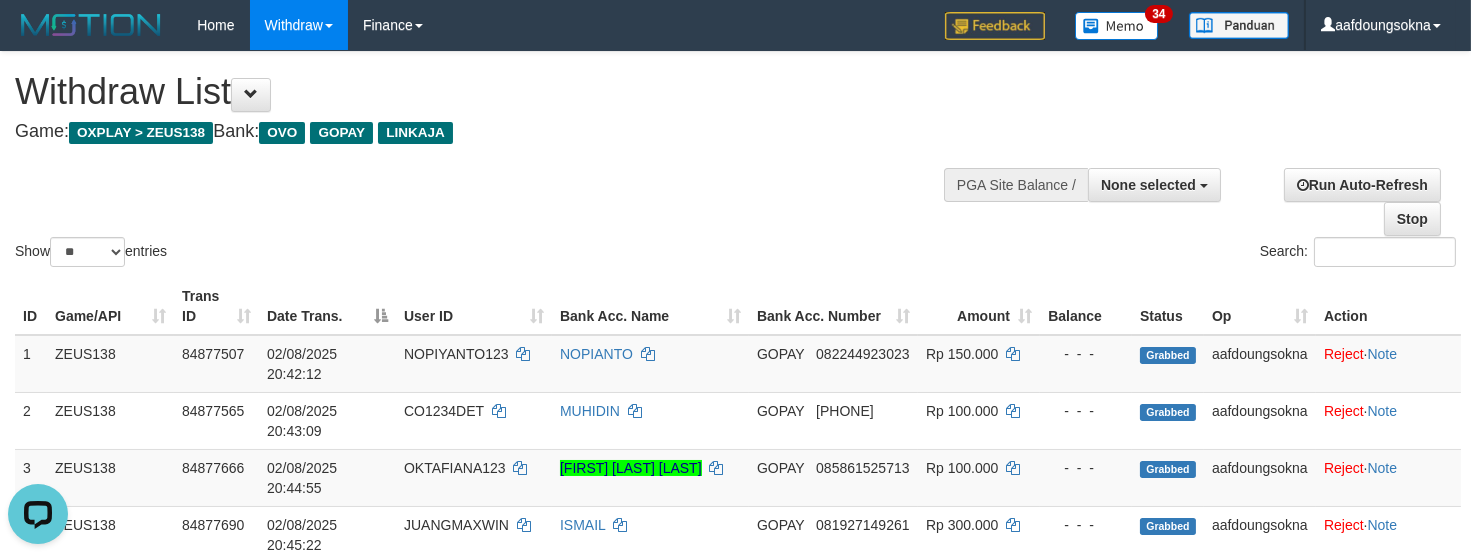 scroll, scrollTop: 0, scrollLeft: 0, axis: both 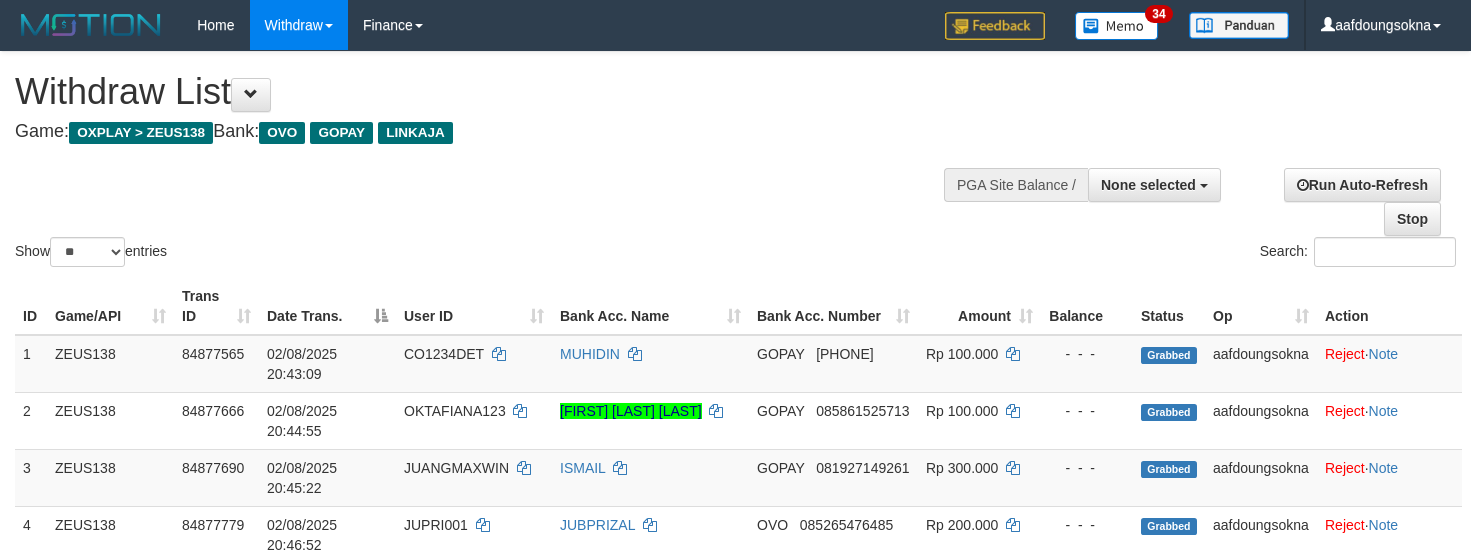 select 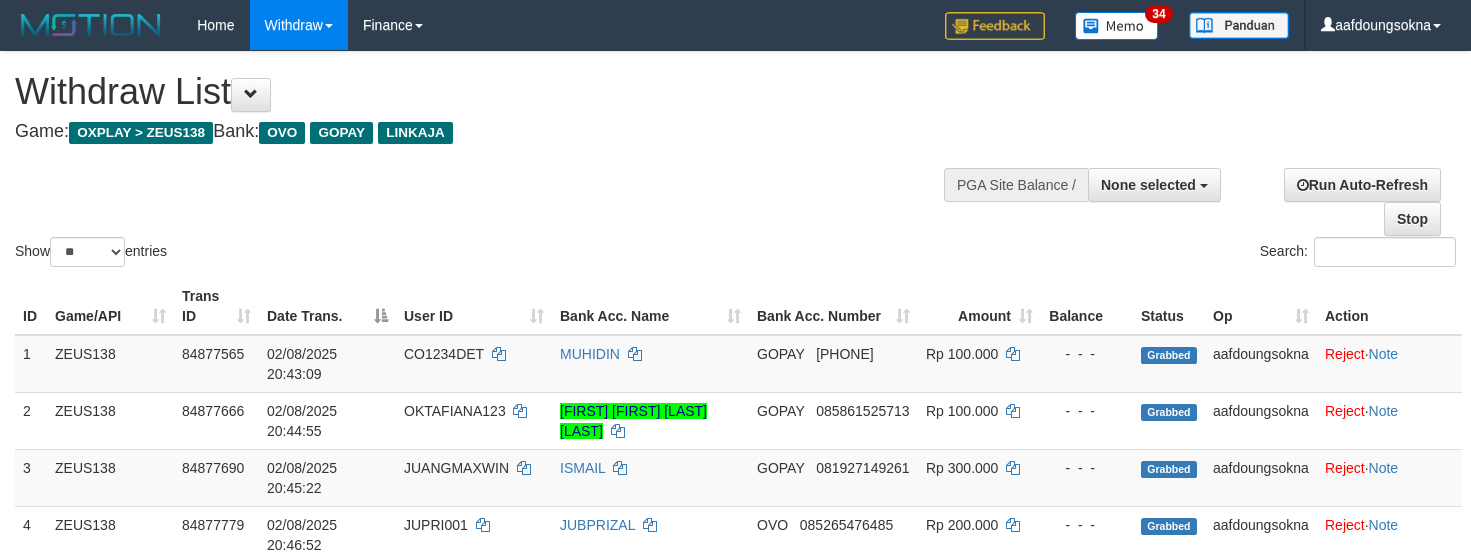 select 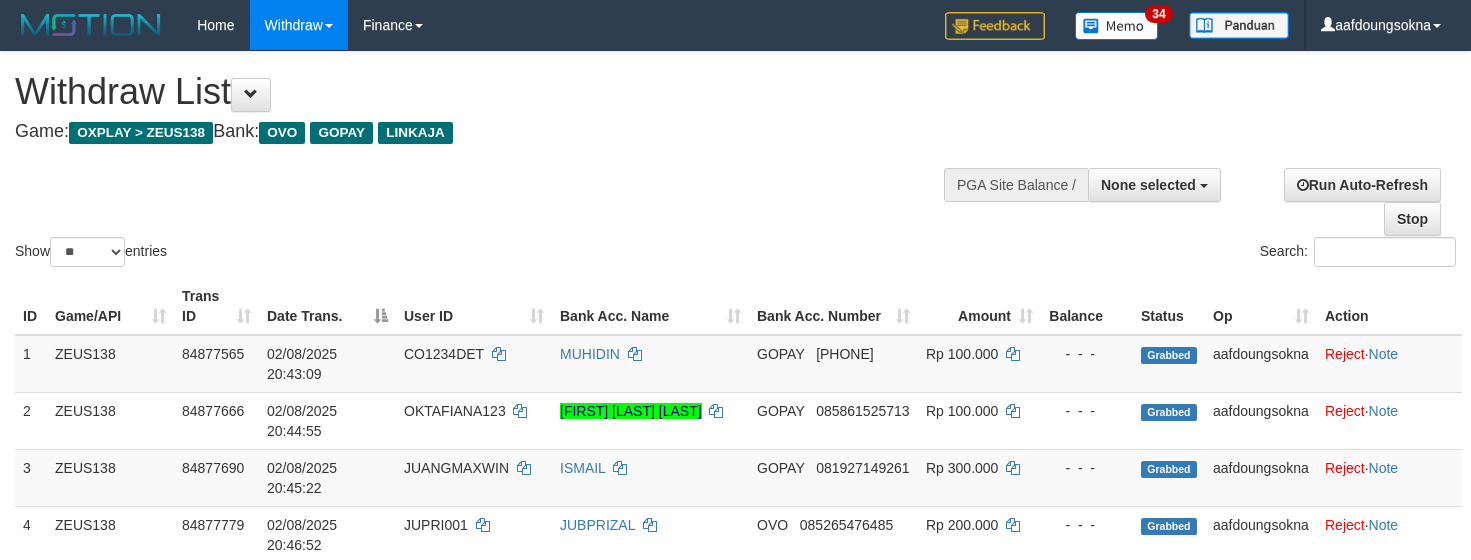 select 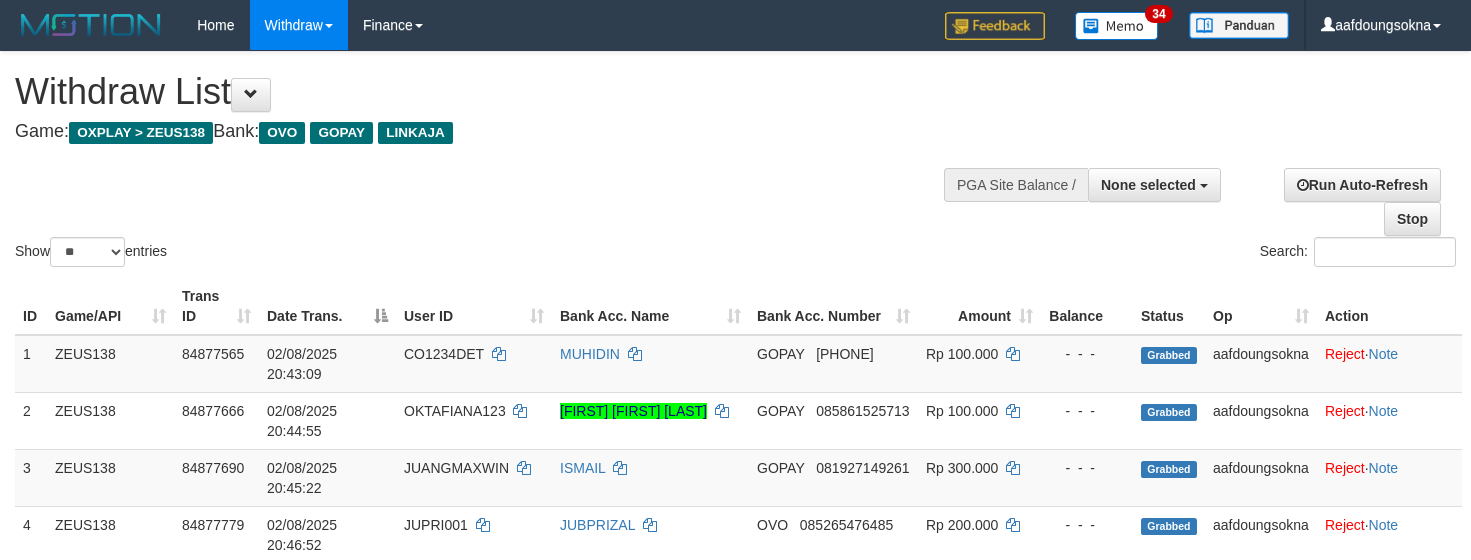 select 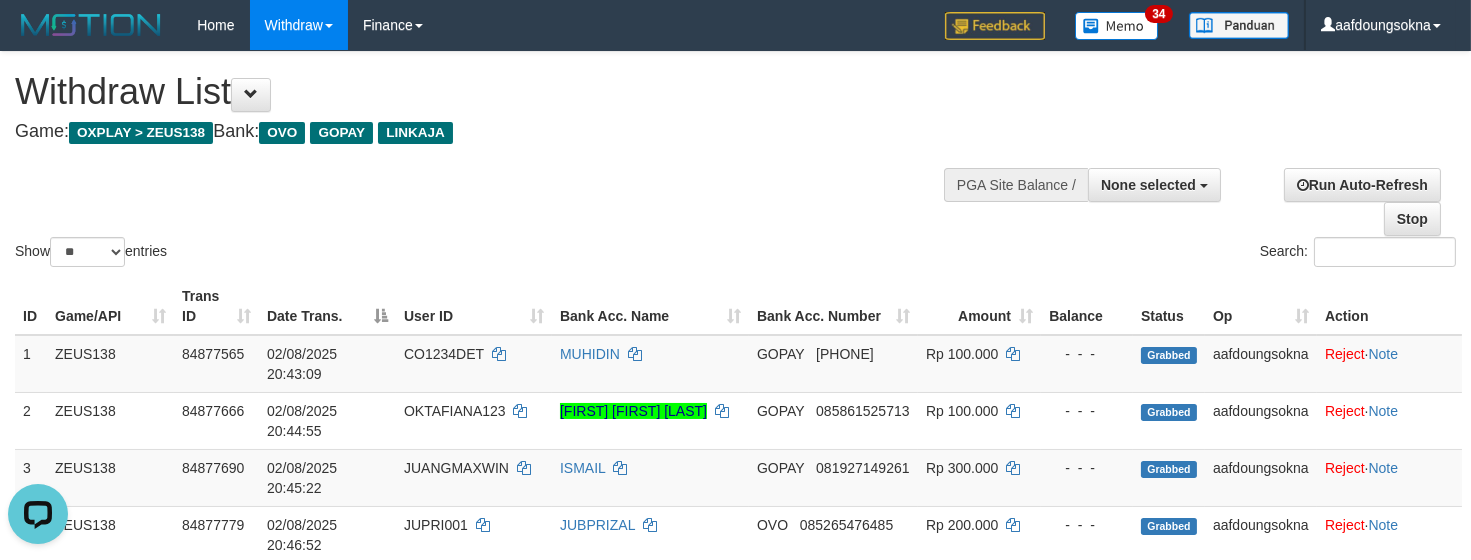 scroll, scrollTop: 0, scrollLeft: 0, axis: both 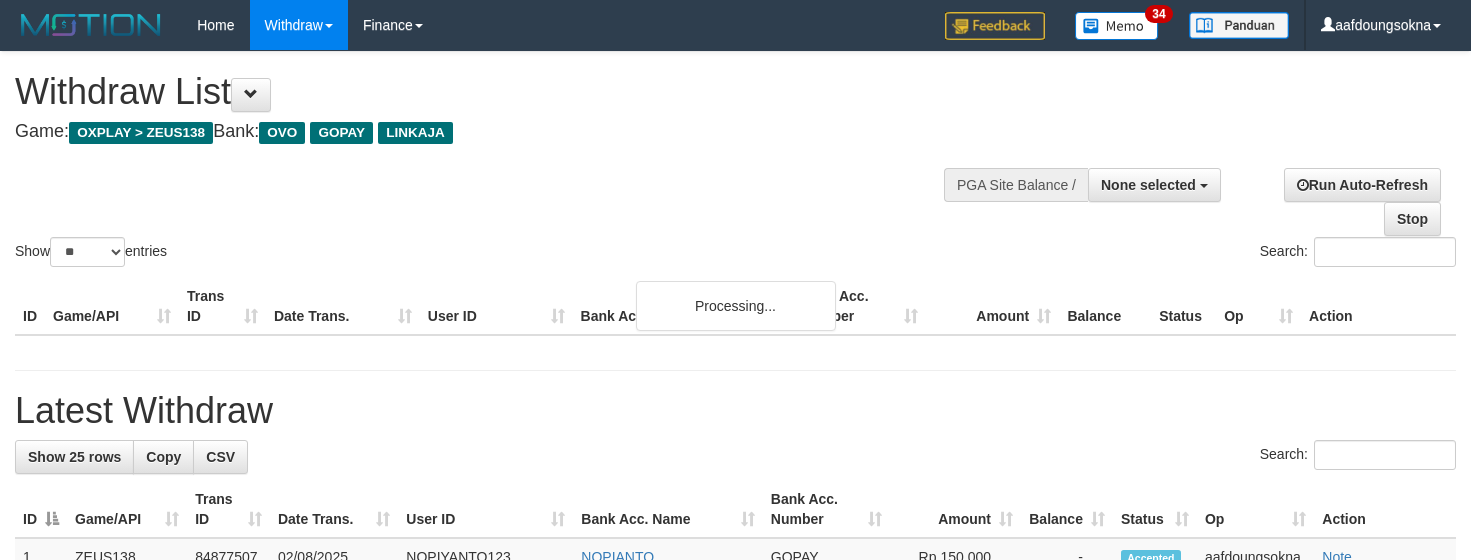 select 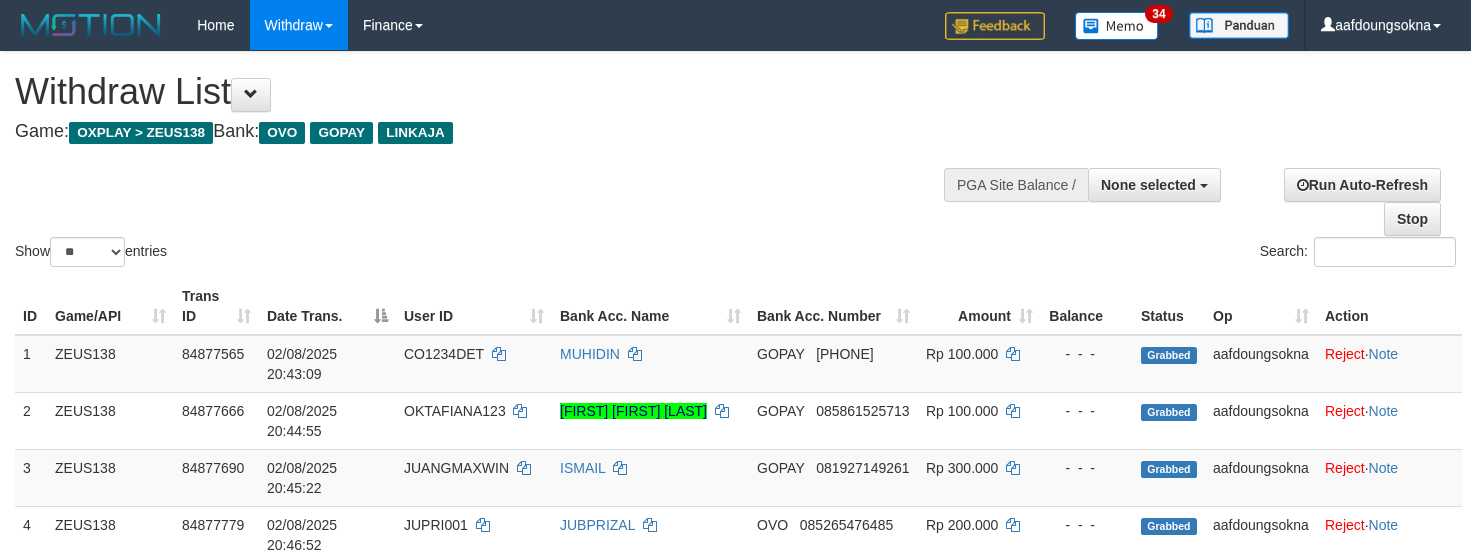 select 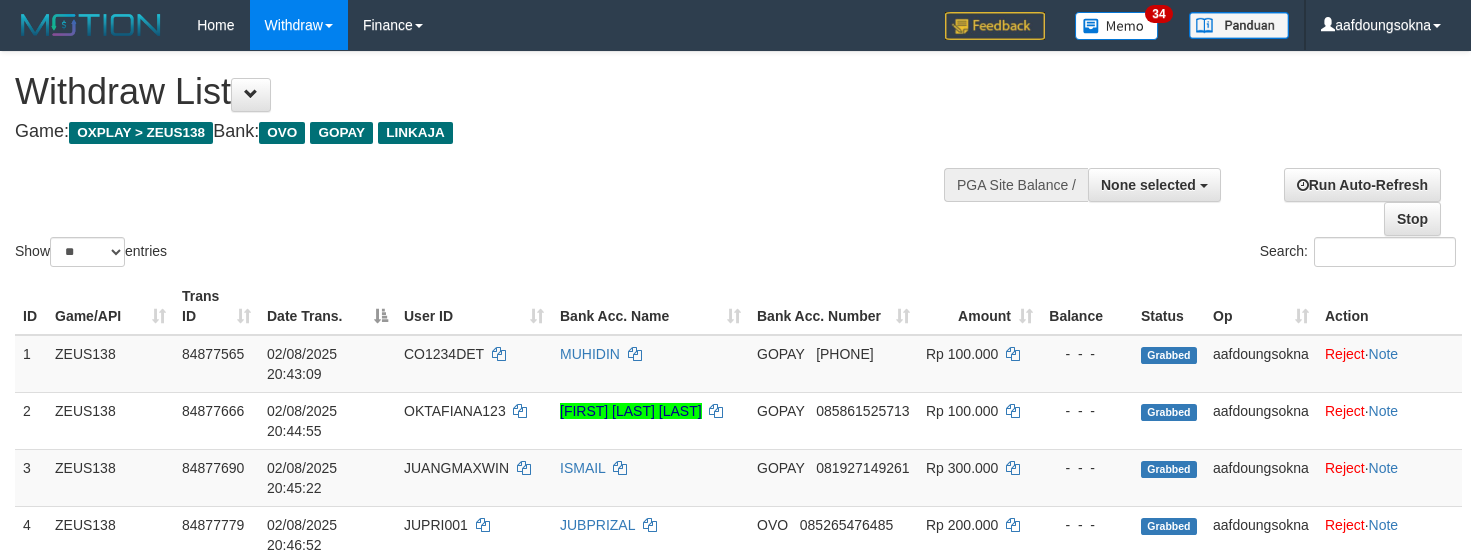 select 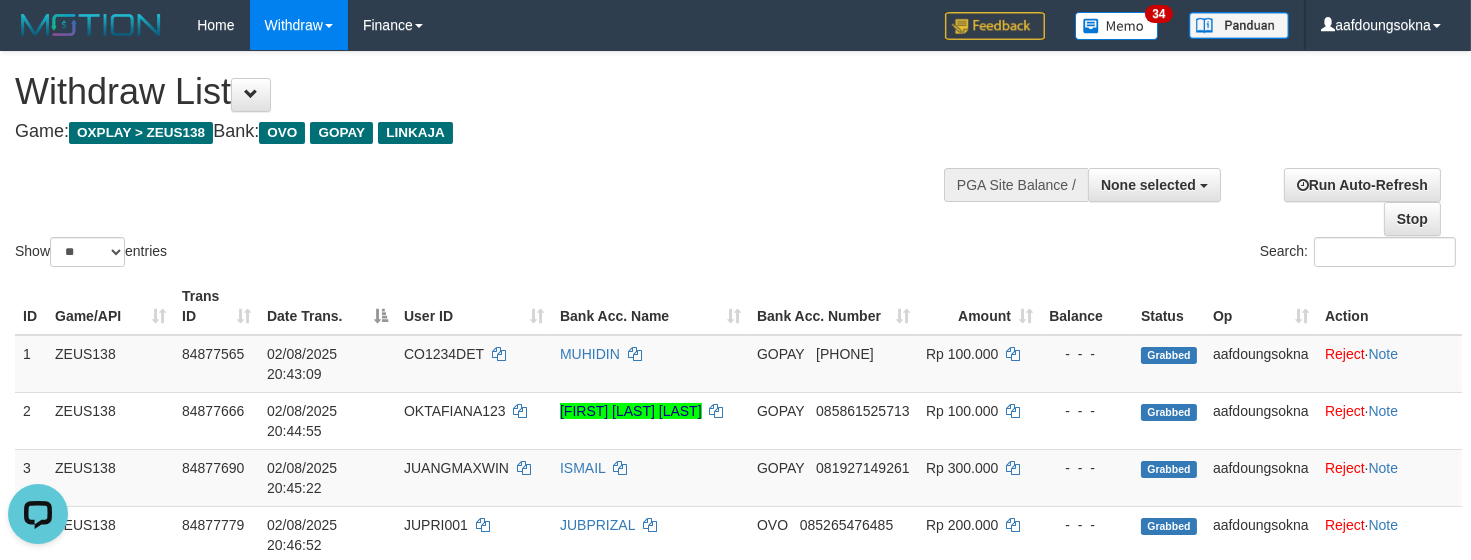 scroll, scrollTop: 0, scrollLeft: 0, axis: both 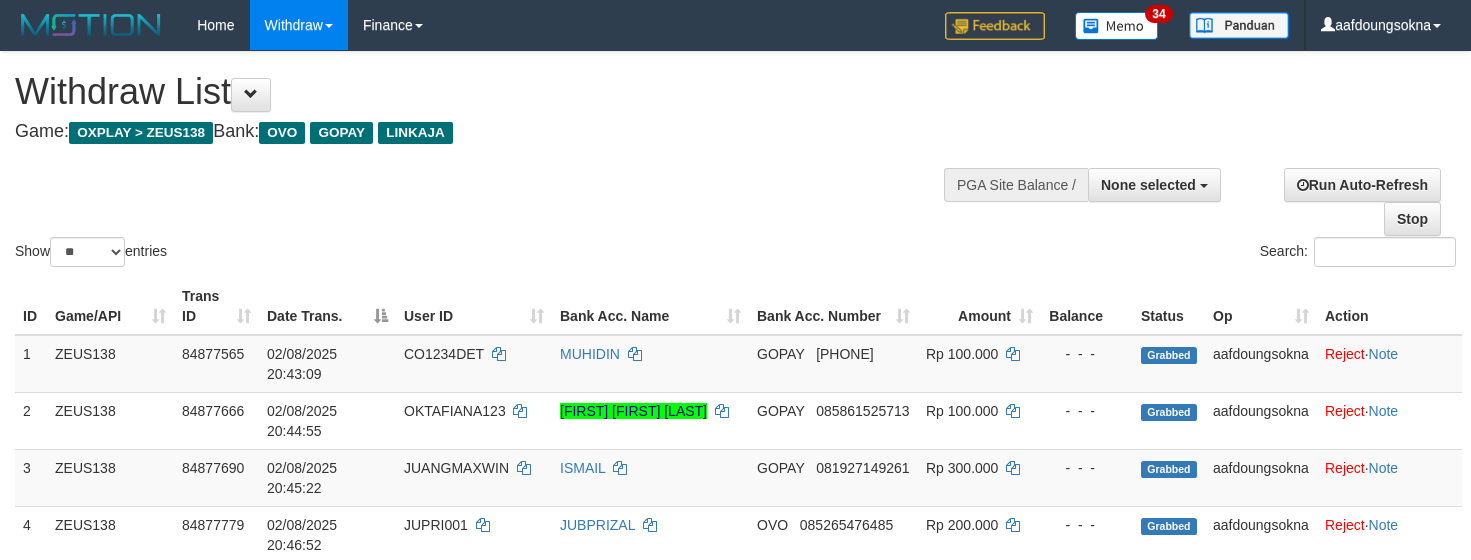 select 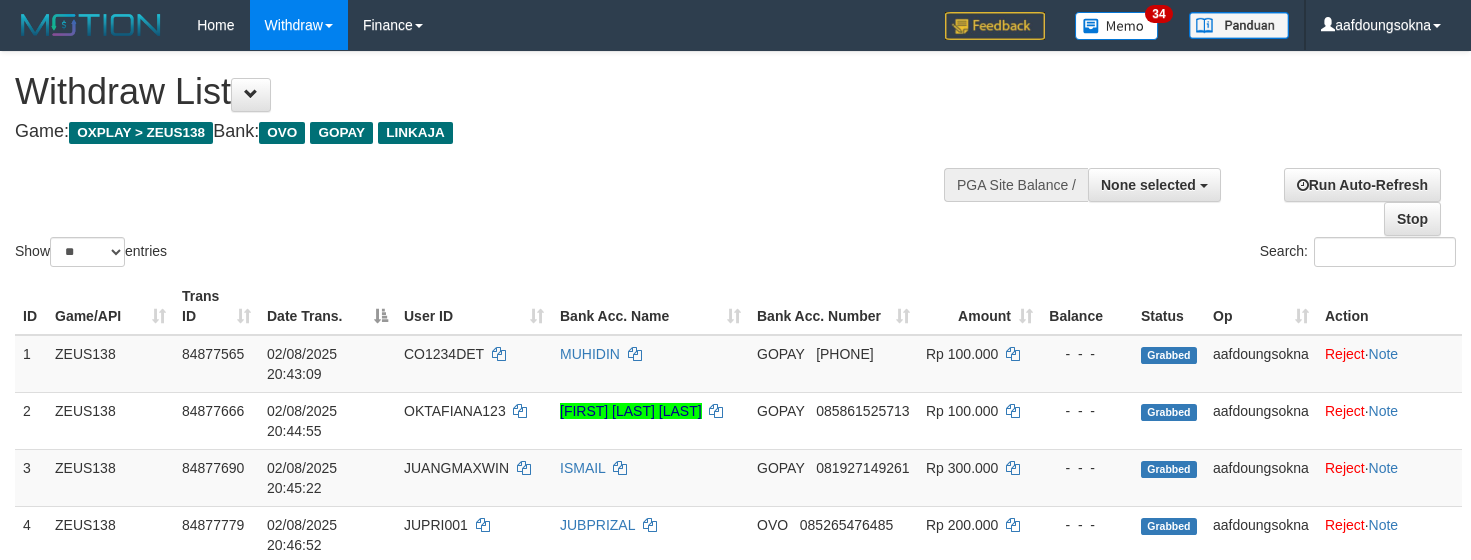 select 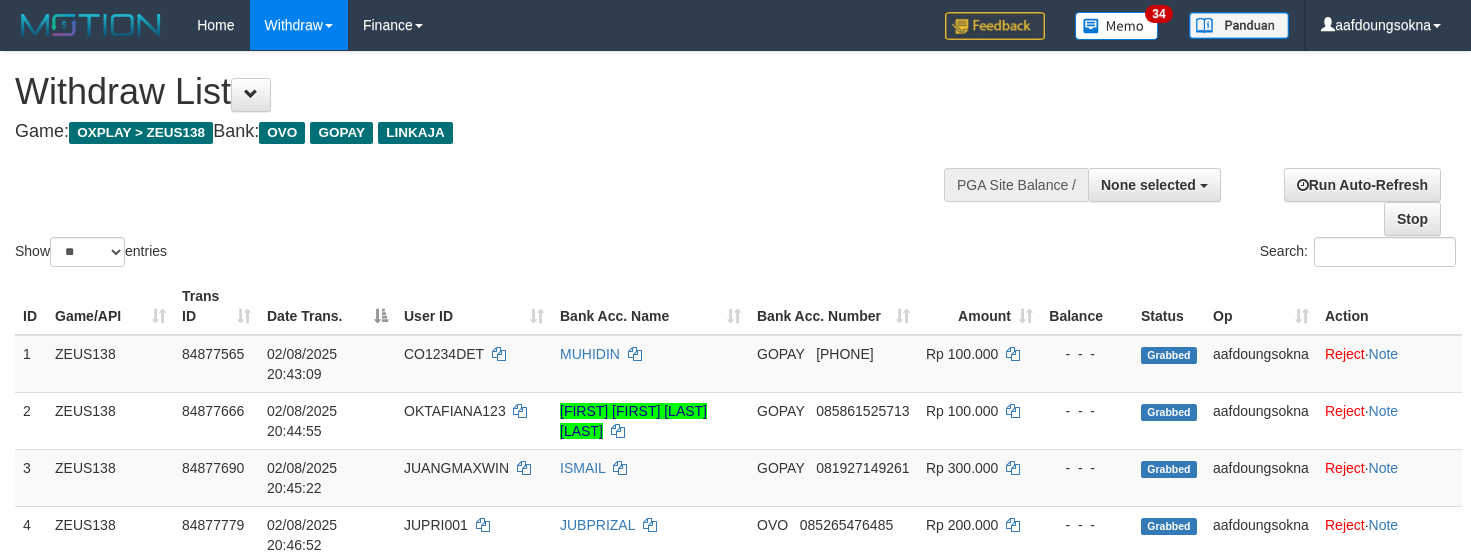 select 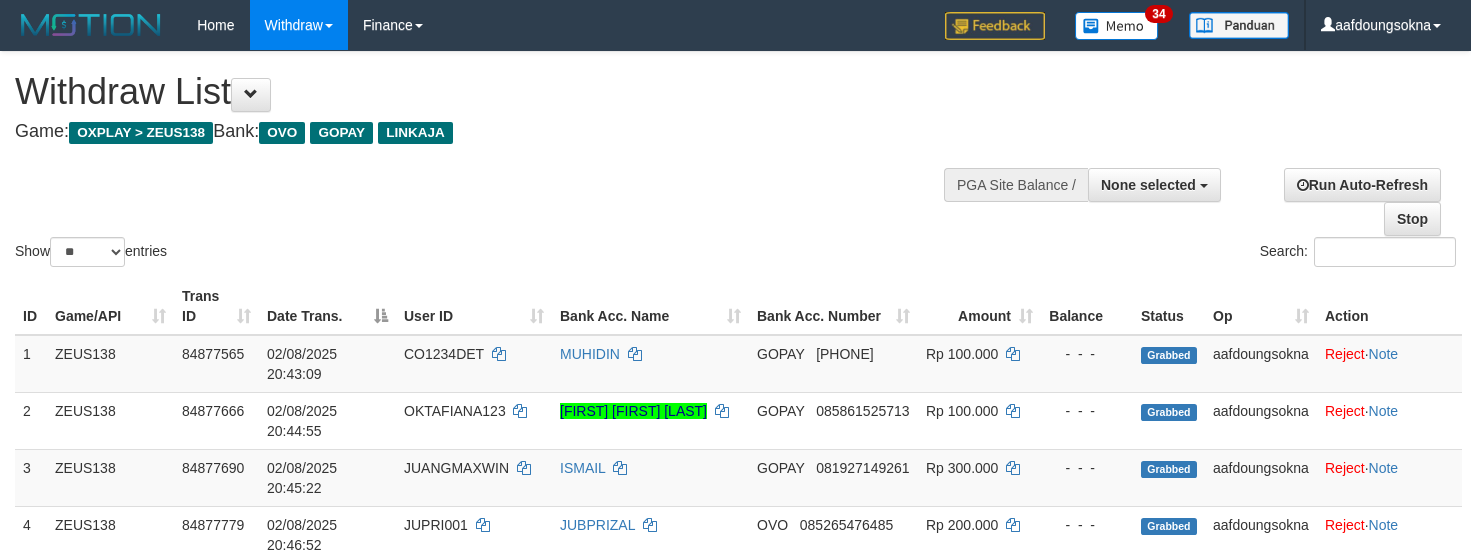 select 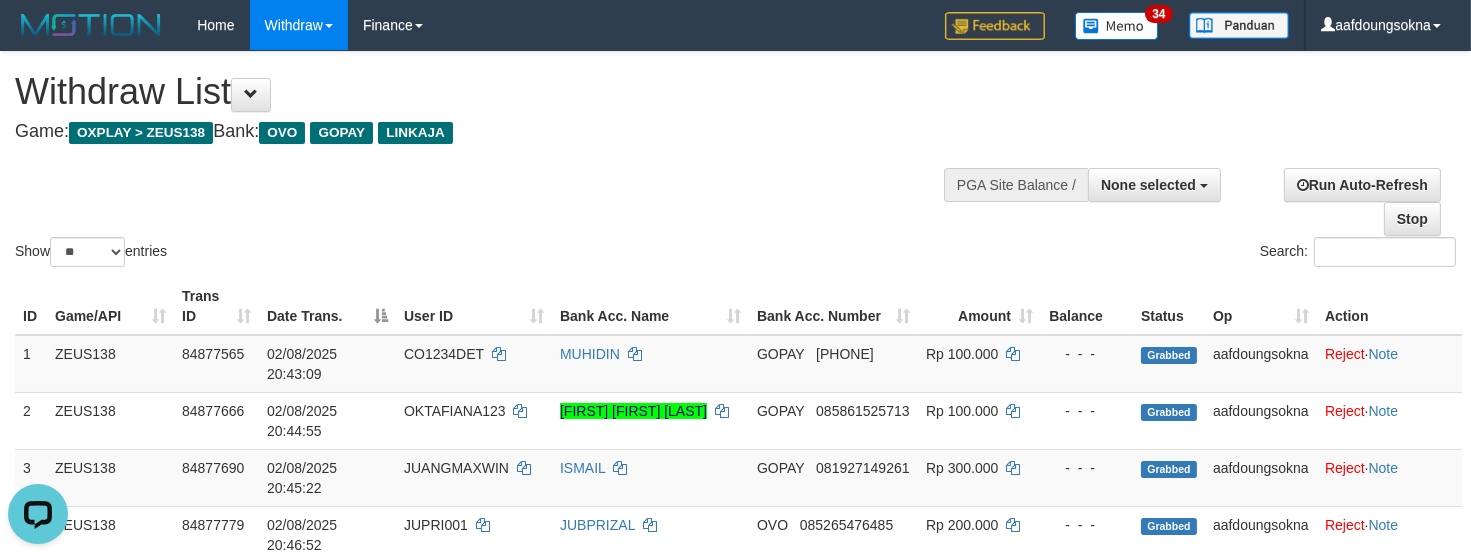 scroll, scrollTop: 0, scrollLeft: 0, axis: both 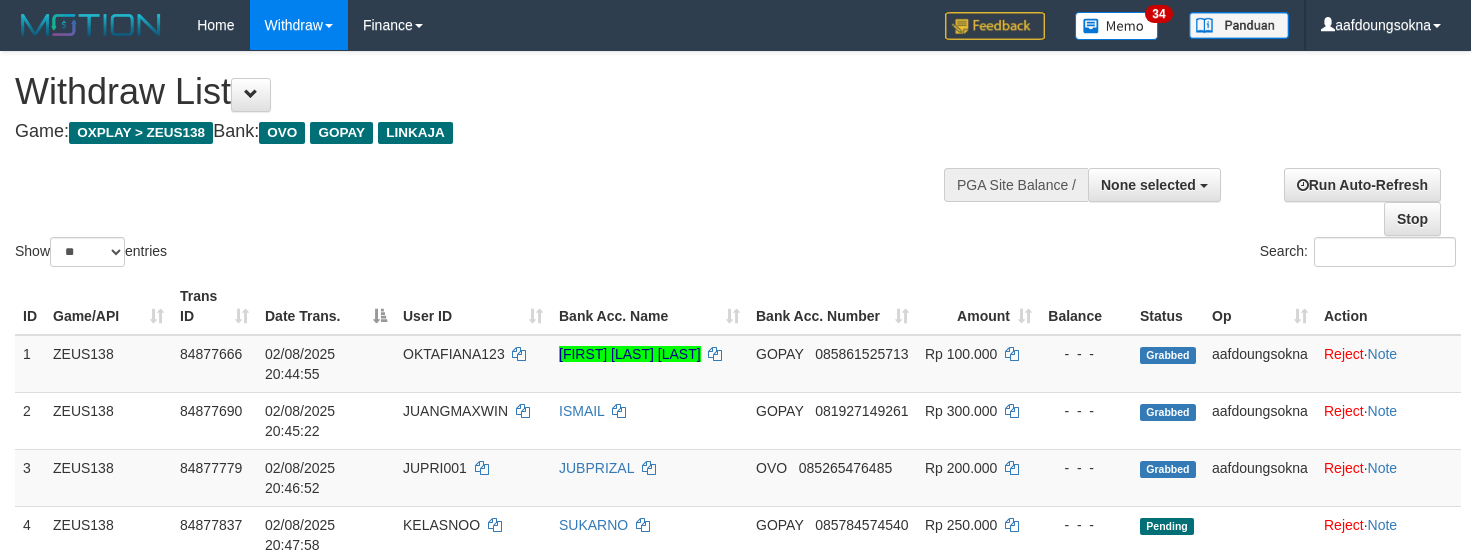 select 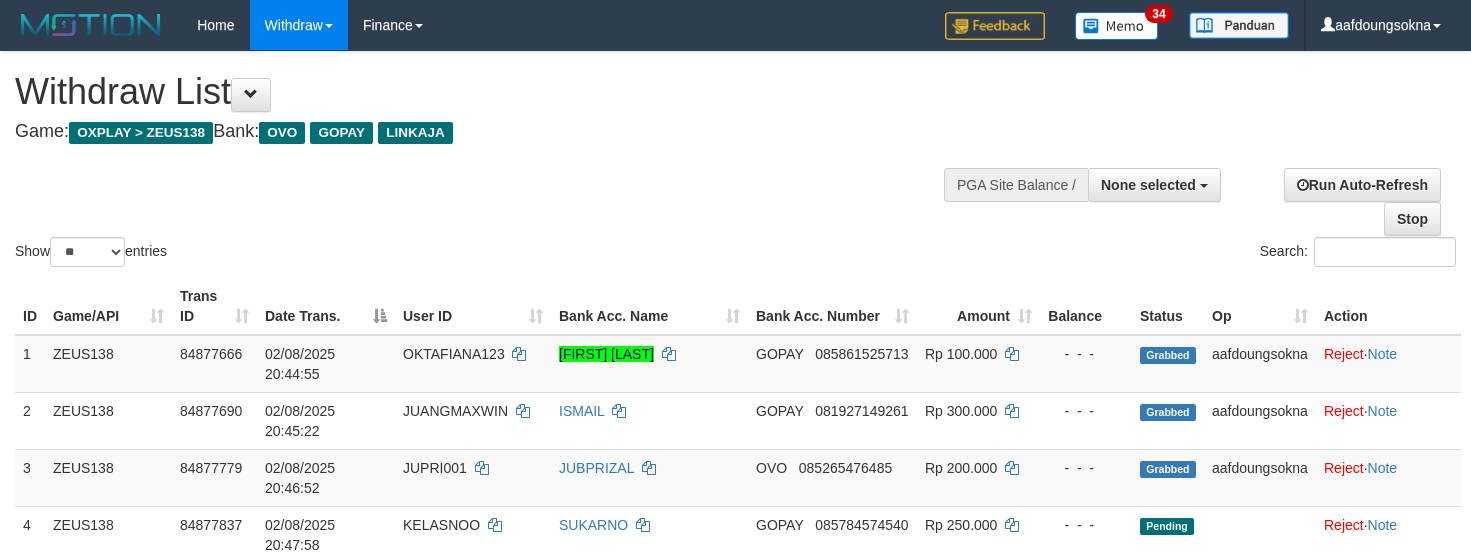 select 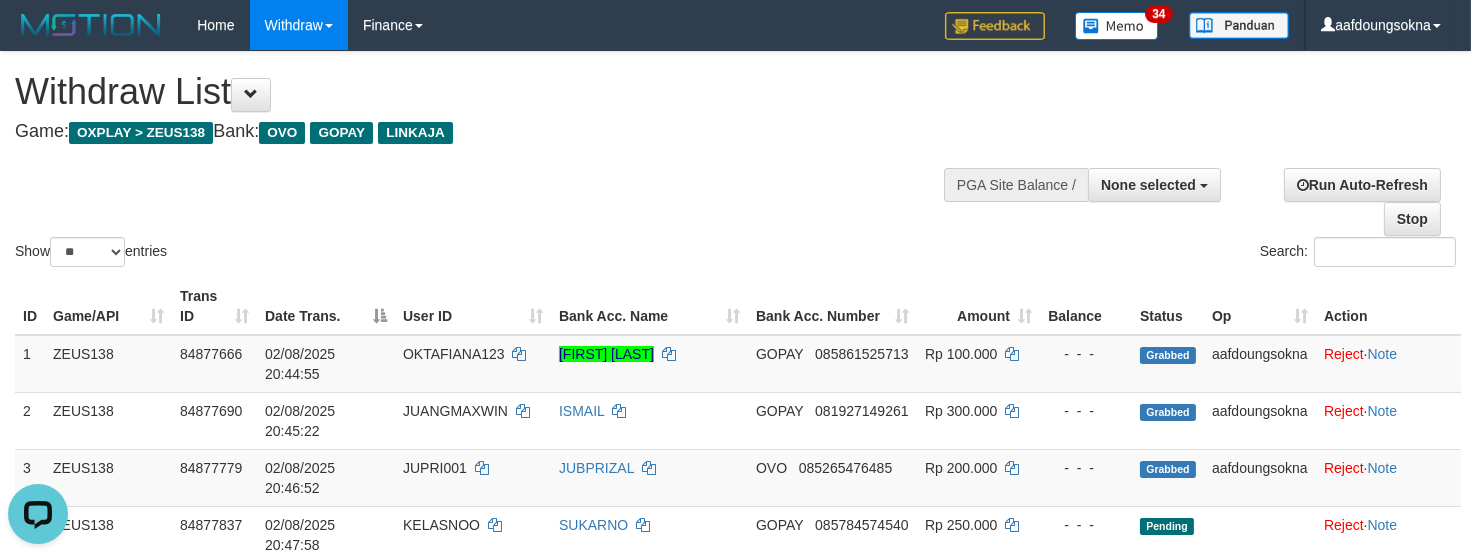 scroll, scrollTop: 0, scrollLeft: 0, axis: both 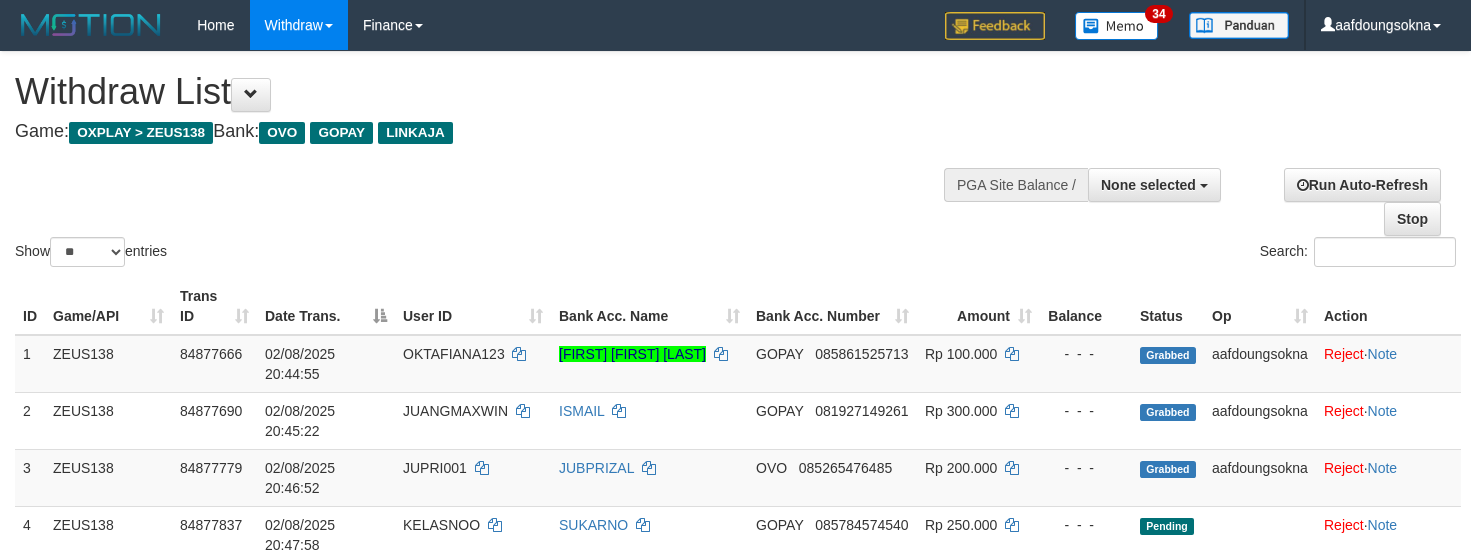 select 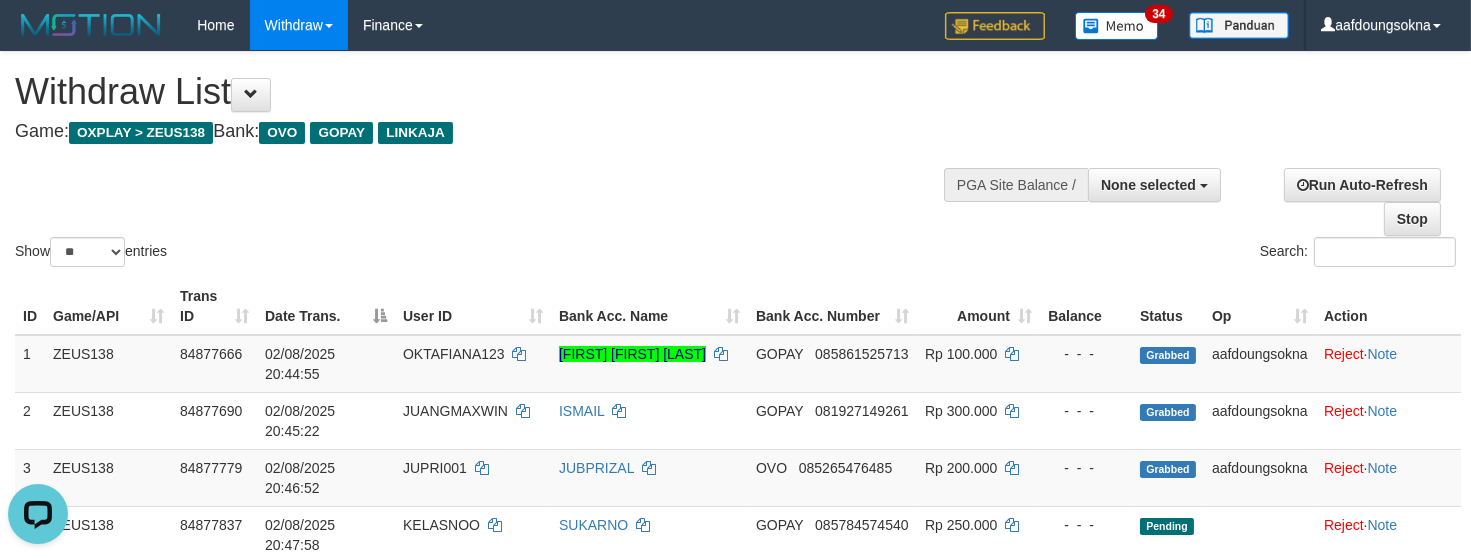 scroll, scrollTop: 0, scrollLeft: 0, axis: both 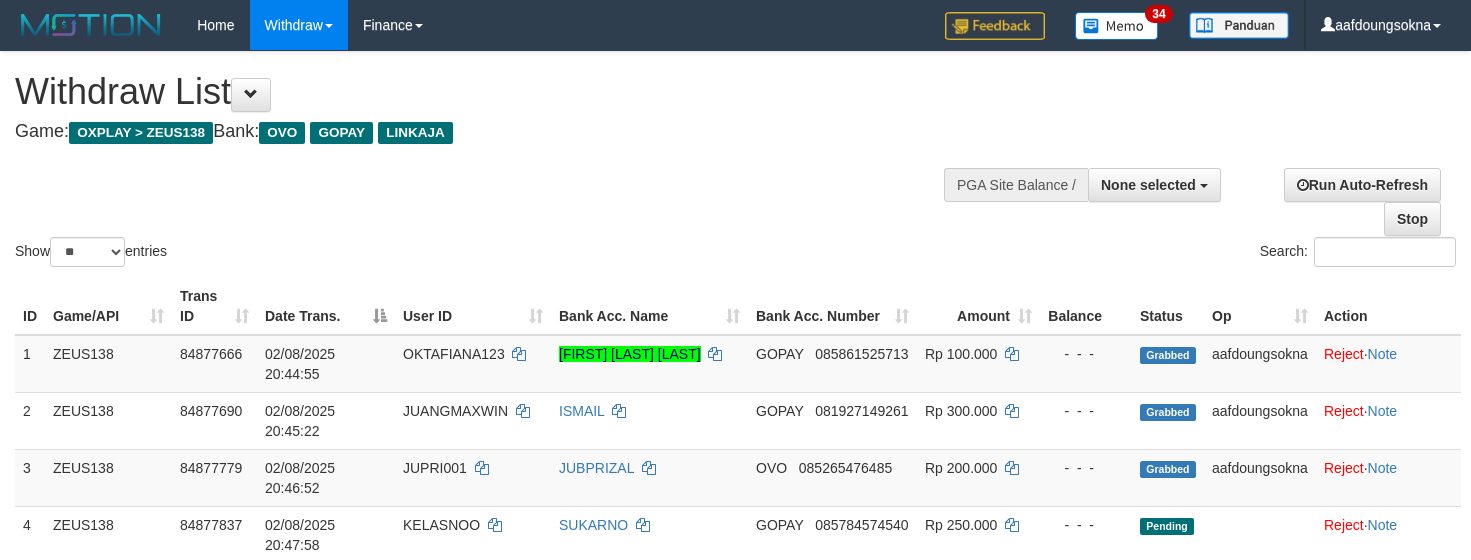 select 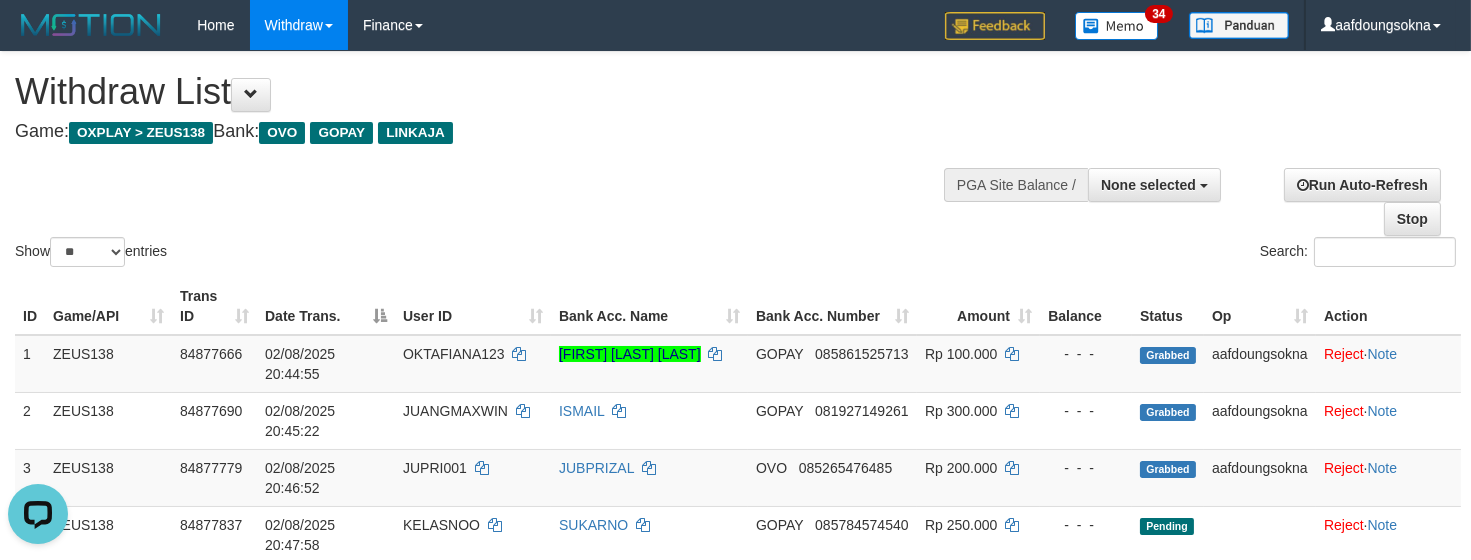 scroll, scrollTop: 0, scrollLeft: 0, axis: both 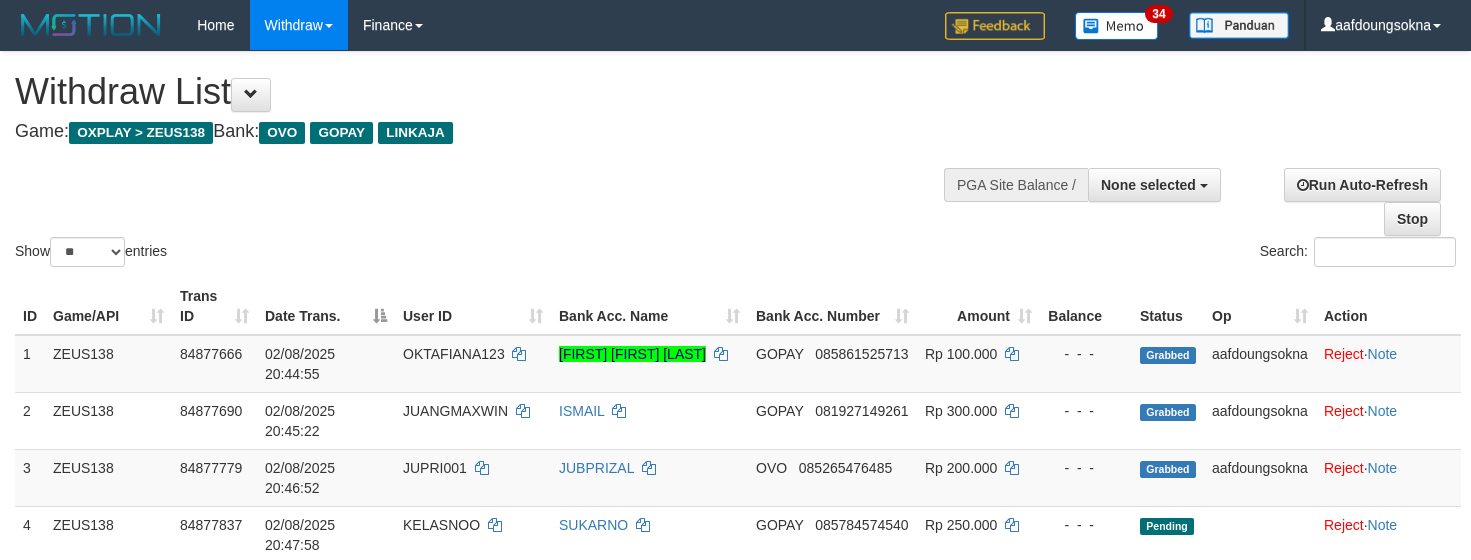 select 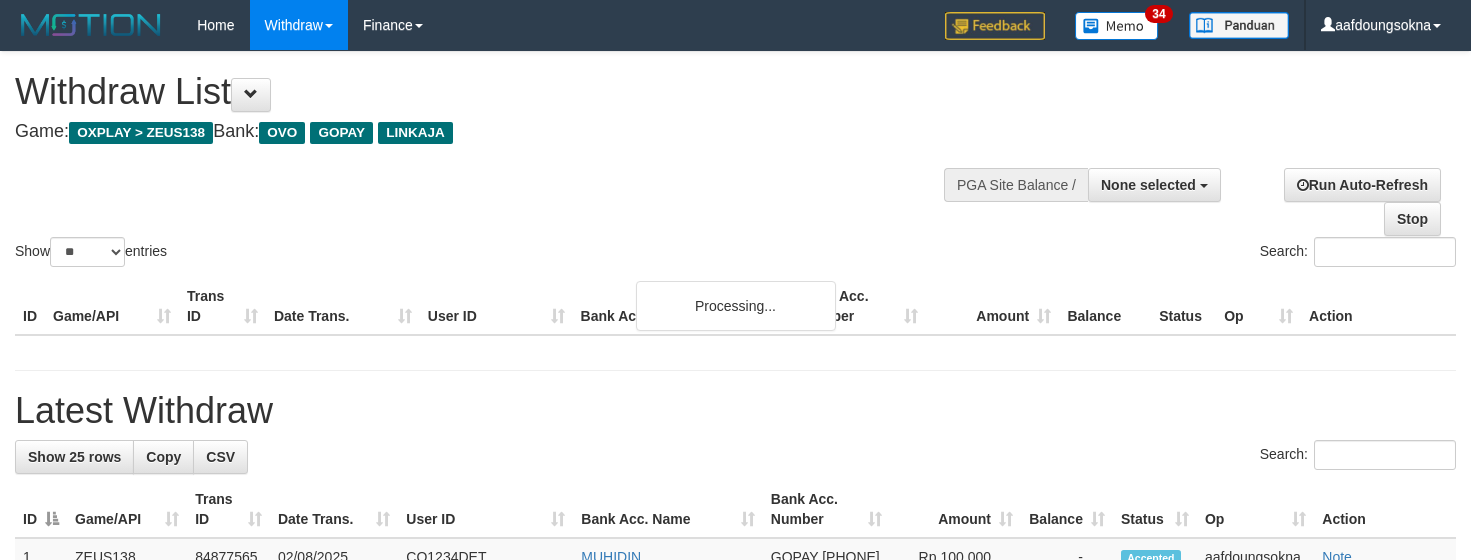 select 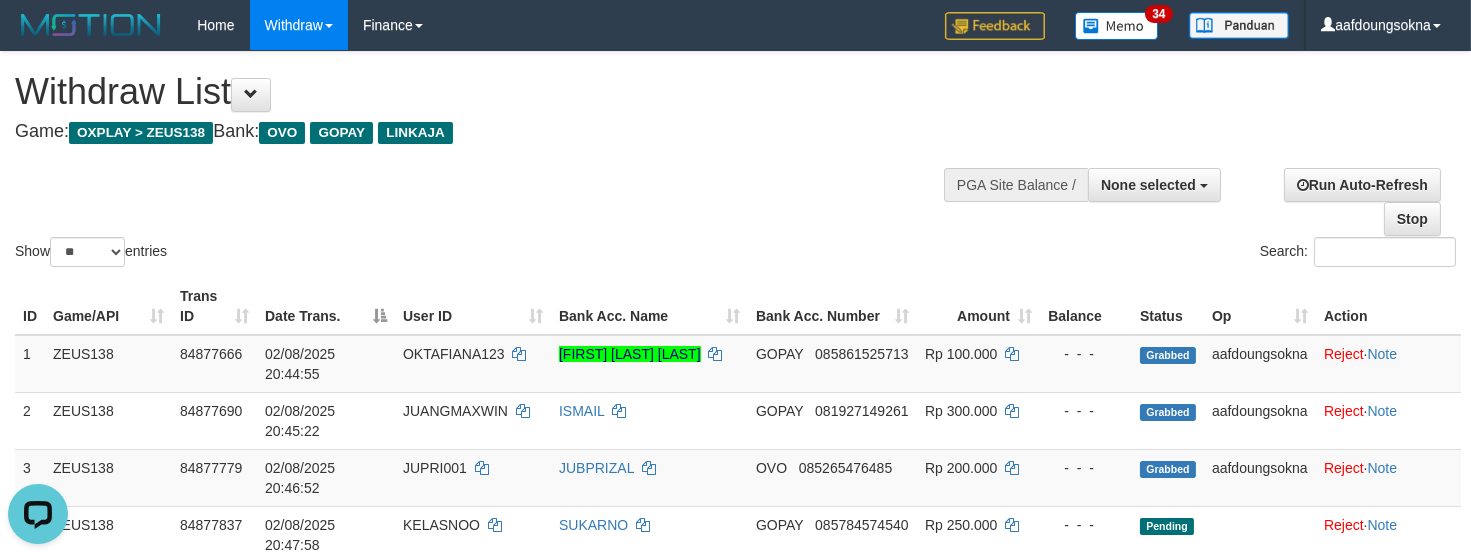 scroll, scrollTop: 0, scrollLeft: 0, axis: both 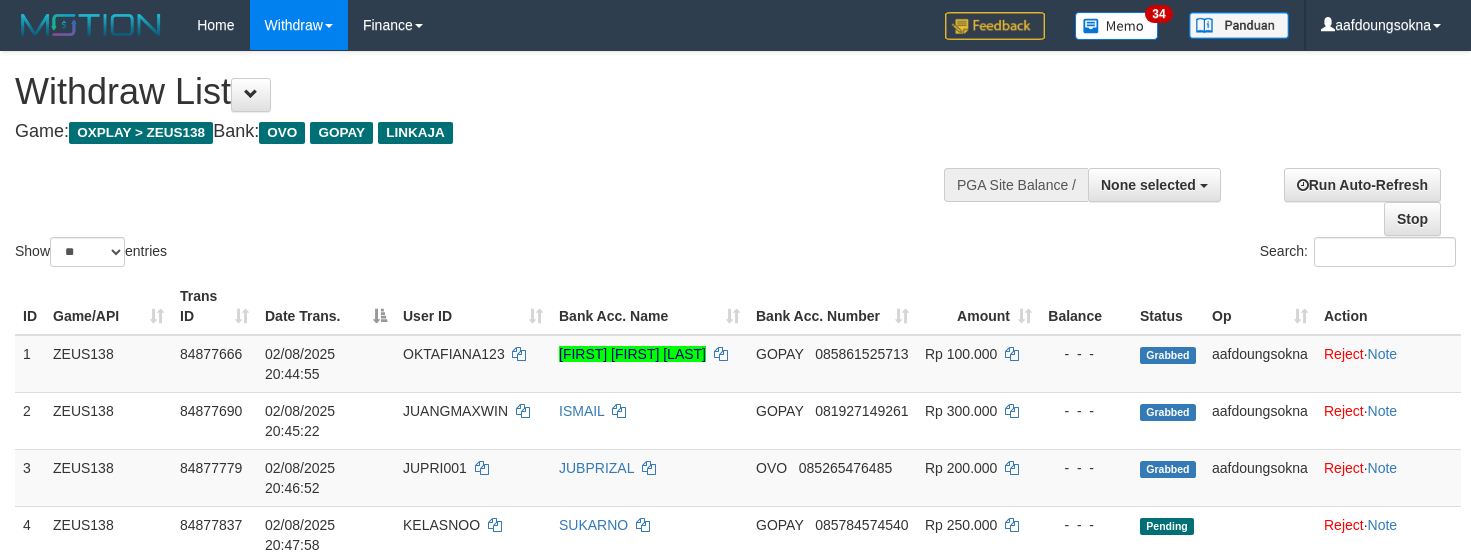 select 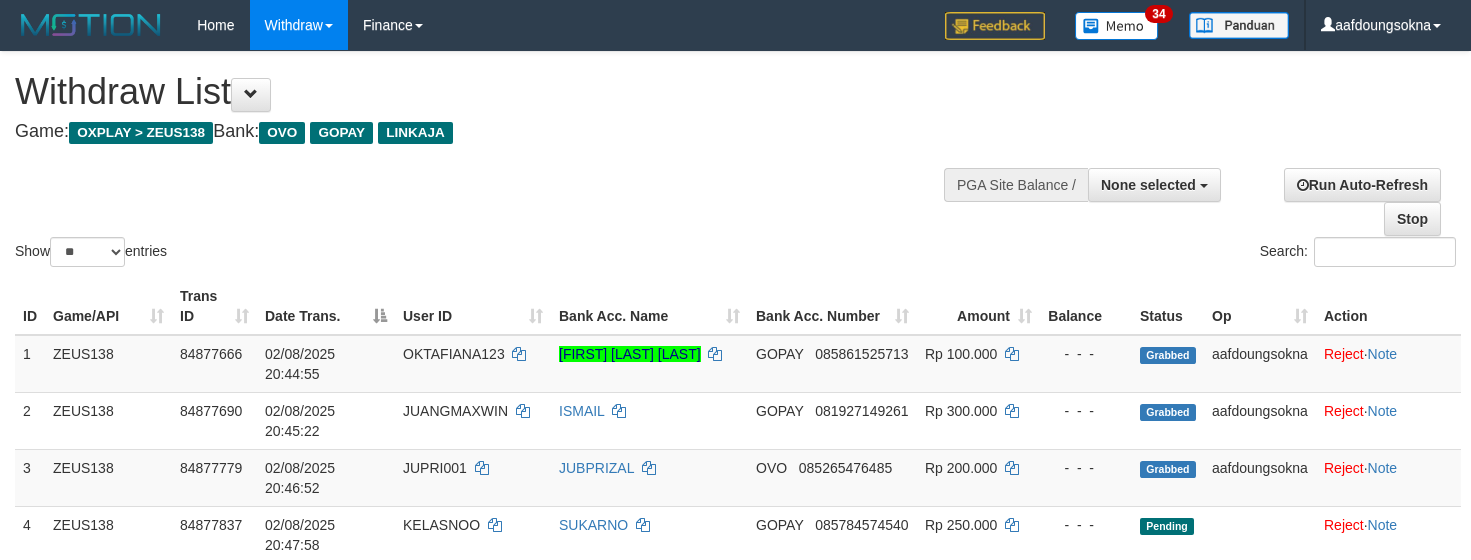 select 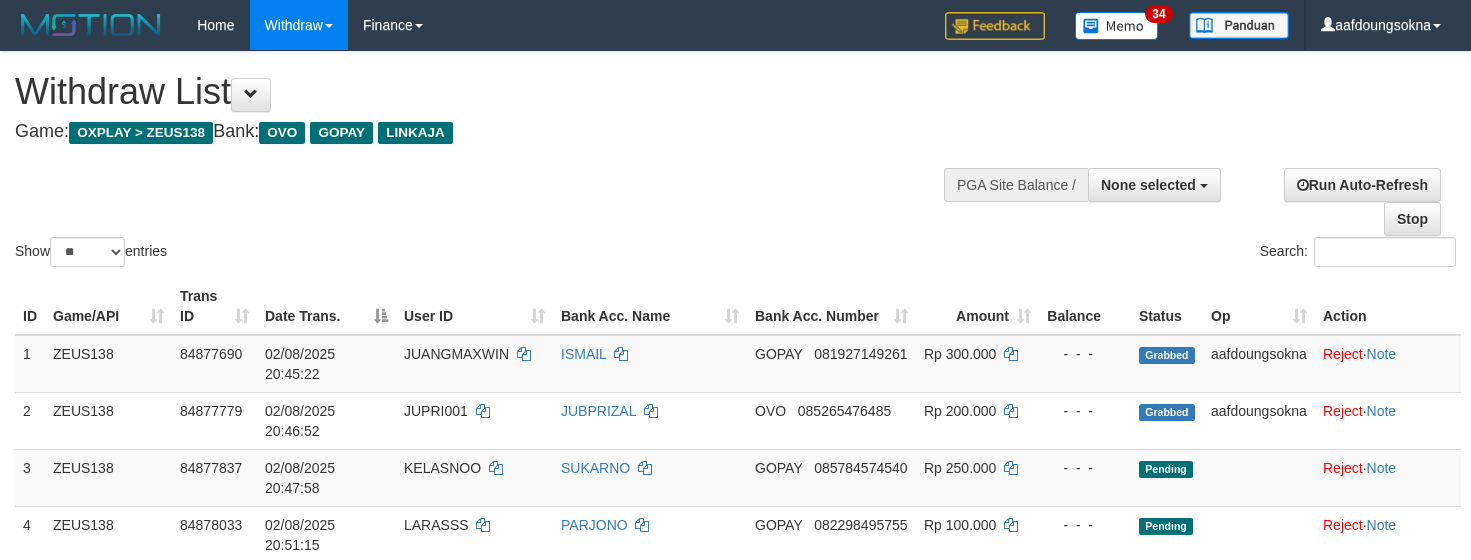 select 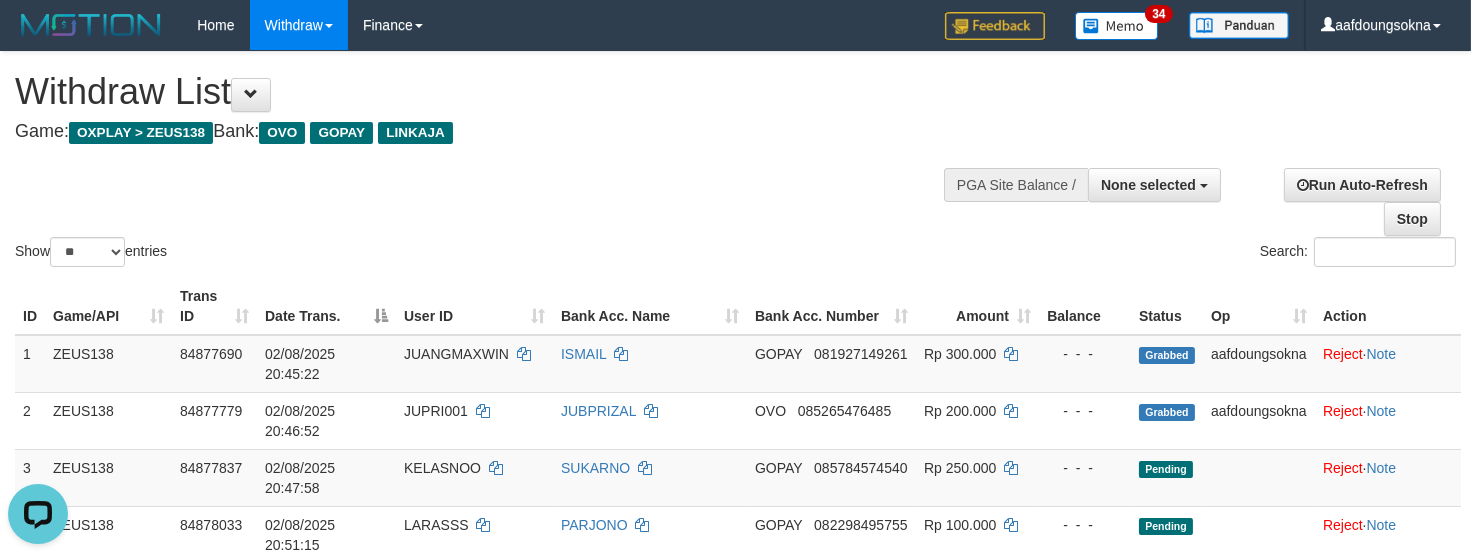 scroll, scrollTop: 0, scrollLeft: 0, axis: both 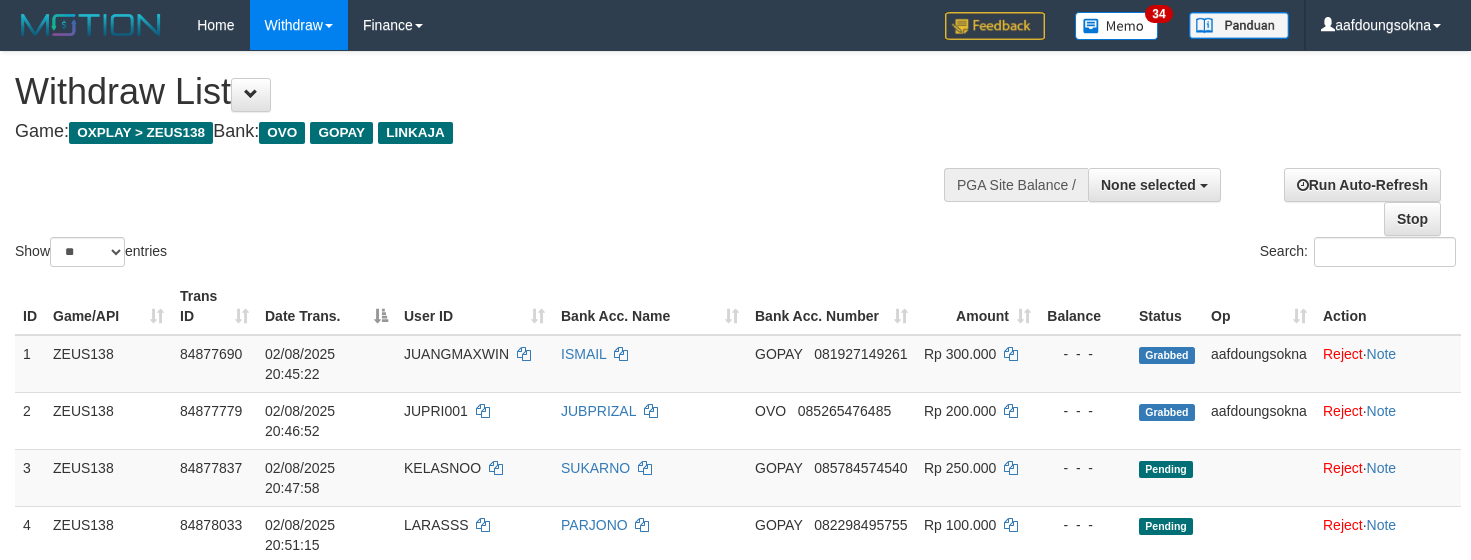 select 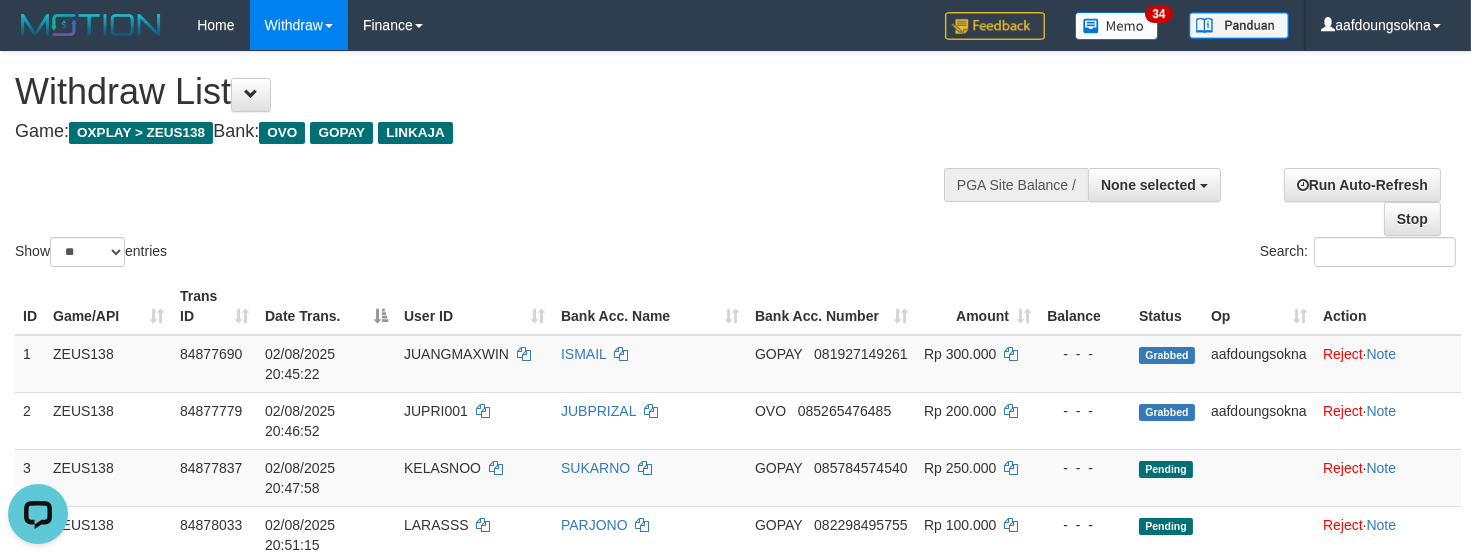 scroll, scrollTop: 0, scrollLeft: 0, axis: both 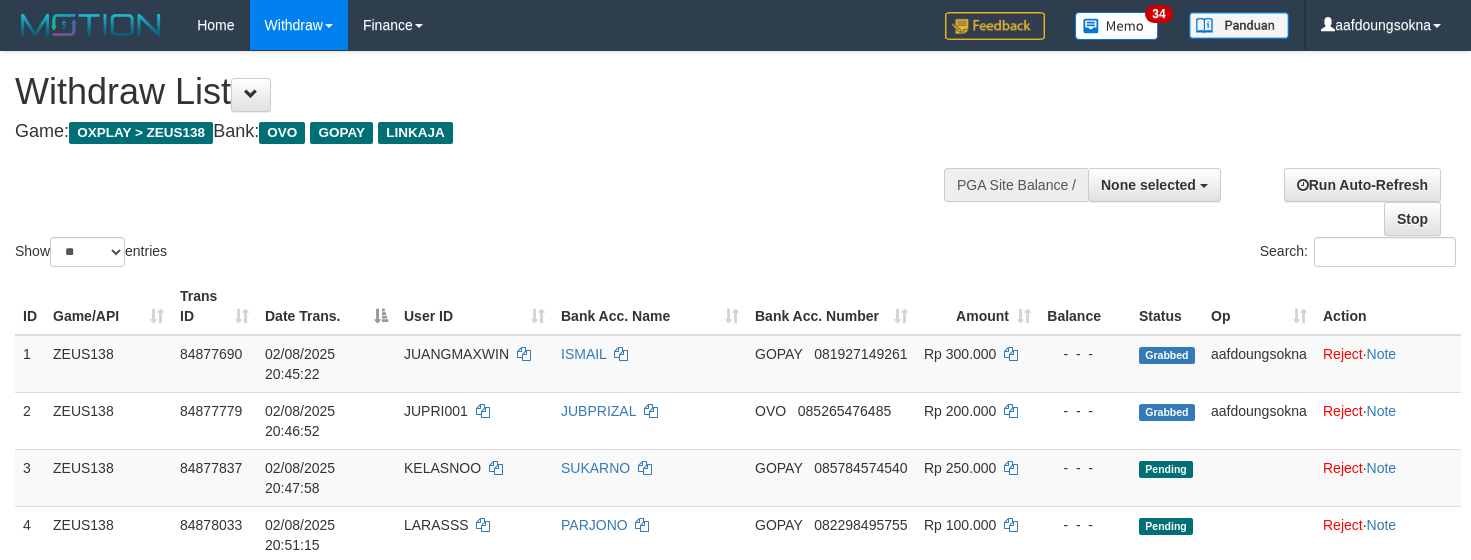 select 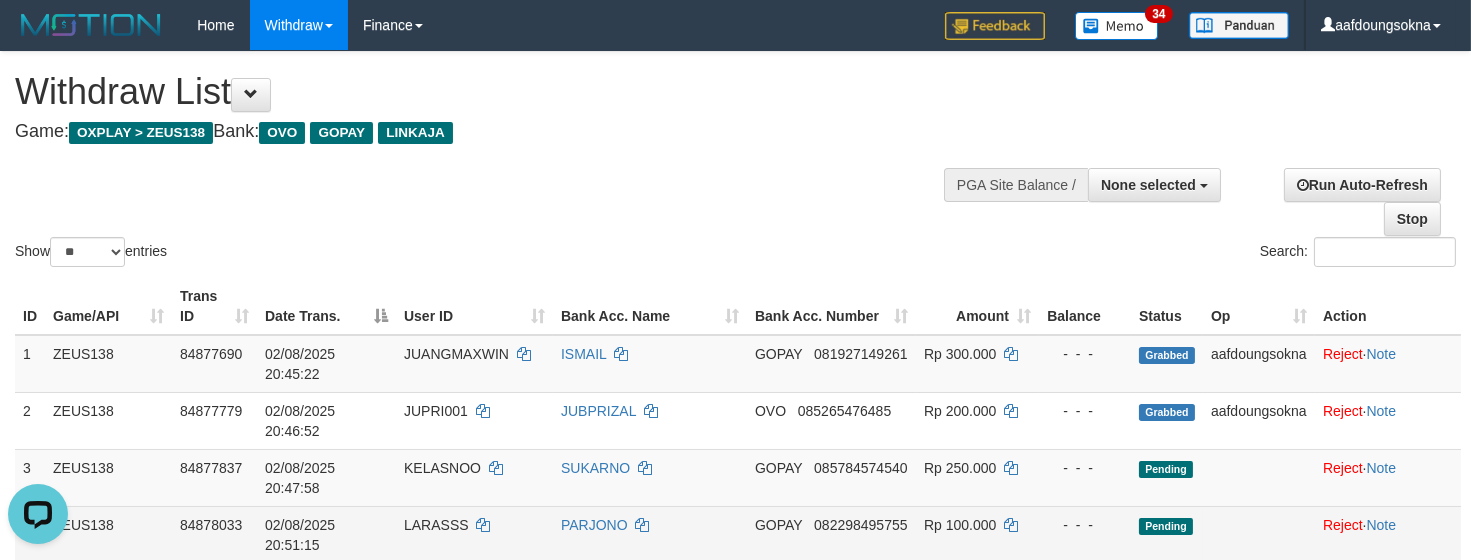 scroll, scrollTop: 0, scrollLeft: 0, axis: both 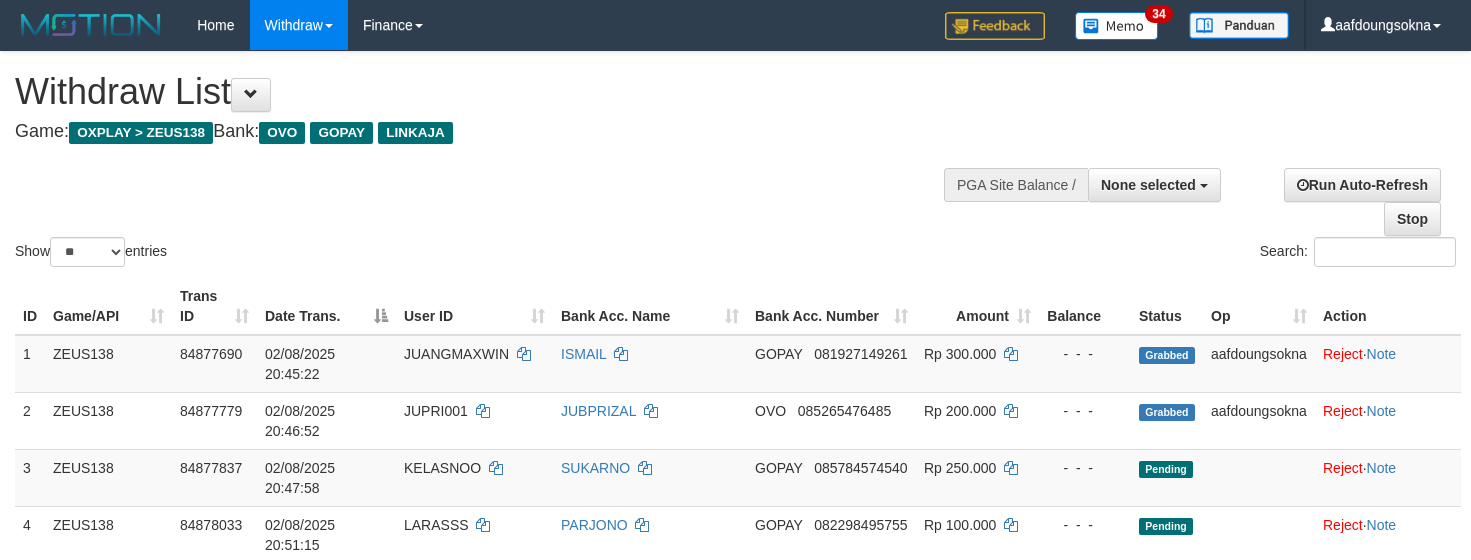 select 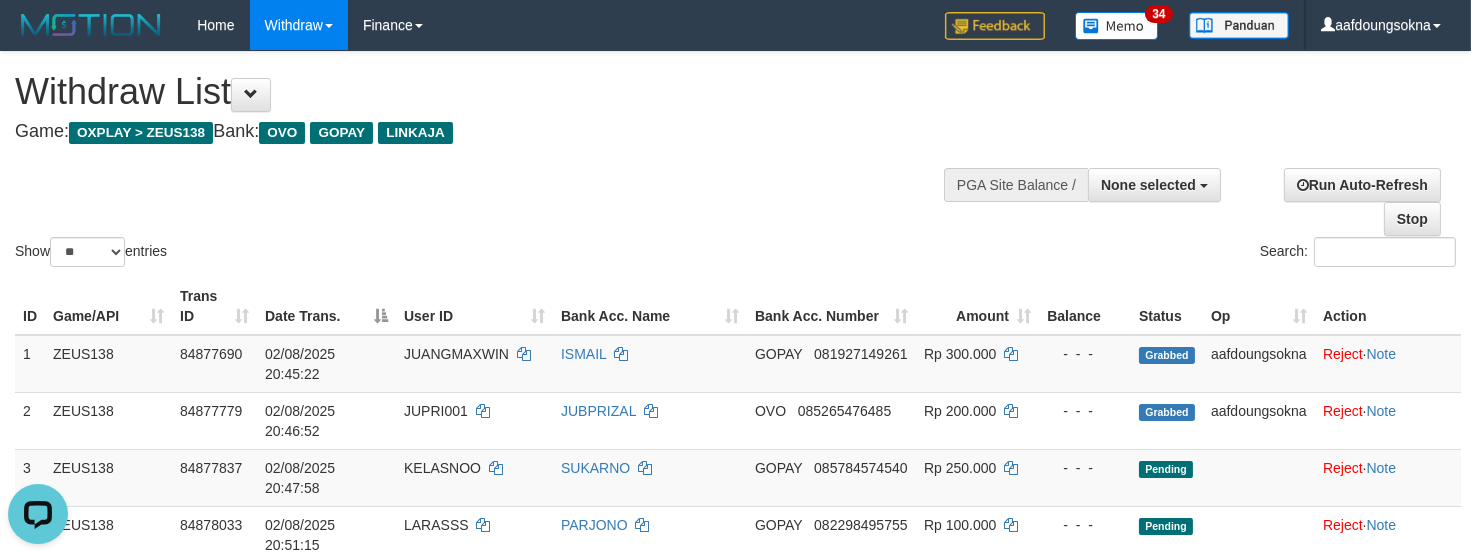 scroll, scrollTop: 0, scrollLeft: 0, axis: both 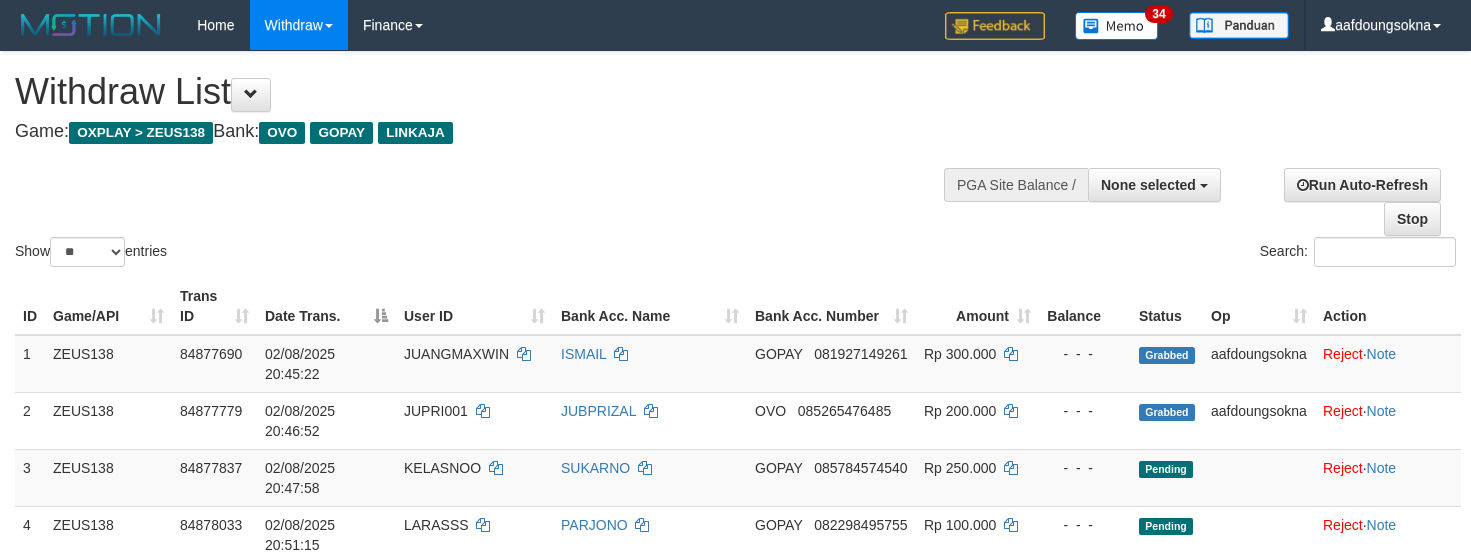 select 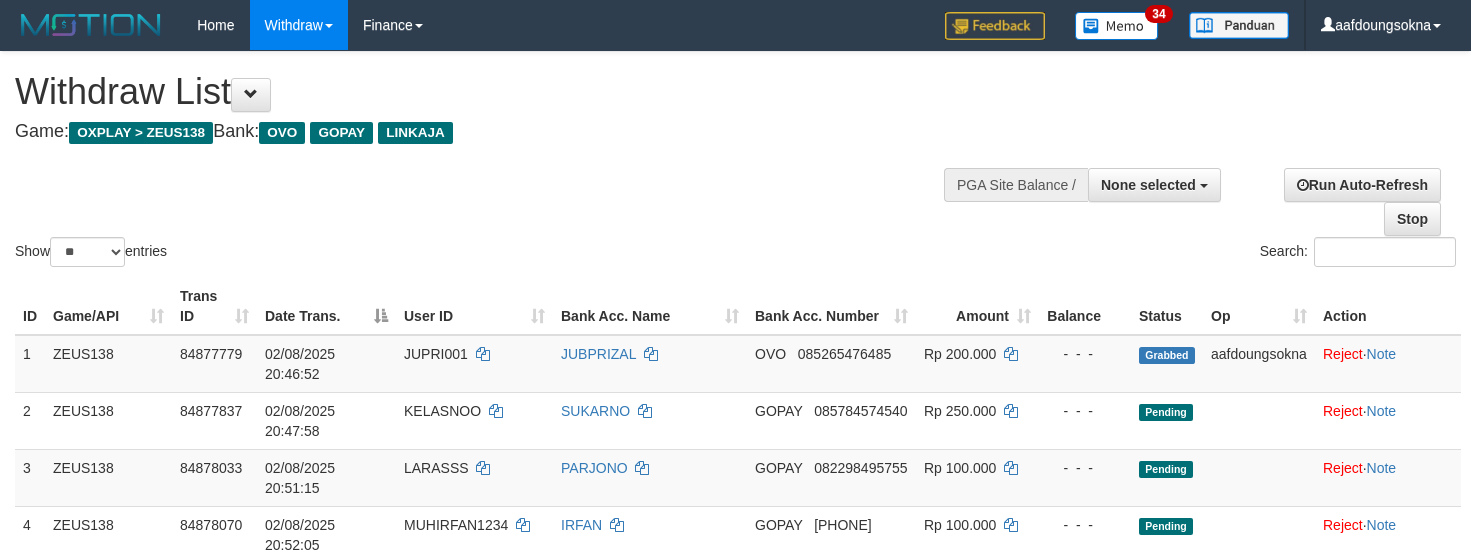 select 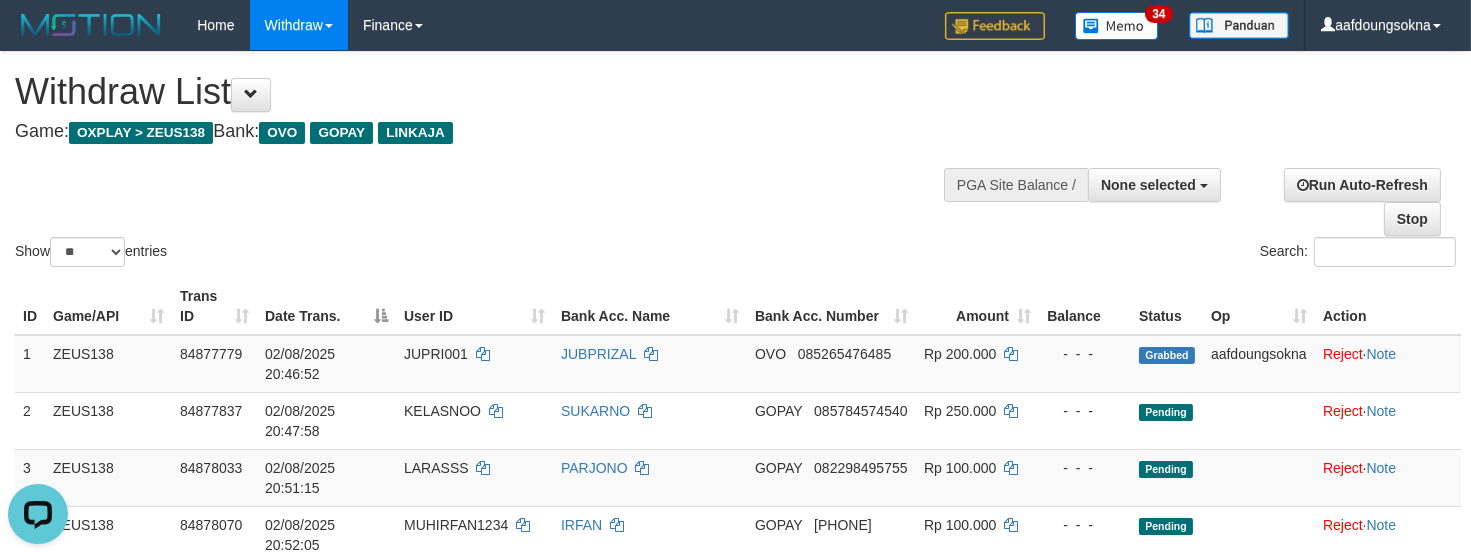 scroll, scrollTop: 0, scrollLeft: 0, axis: both 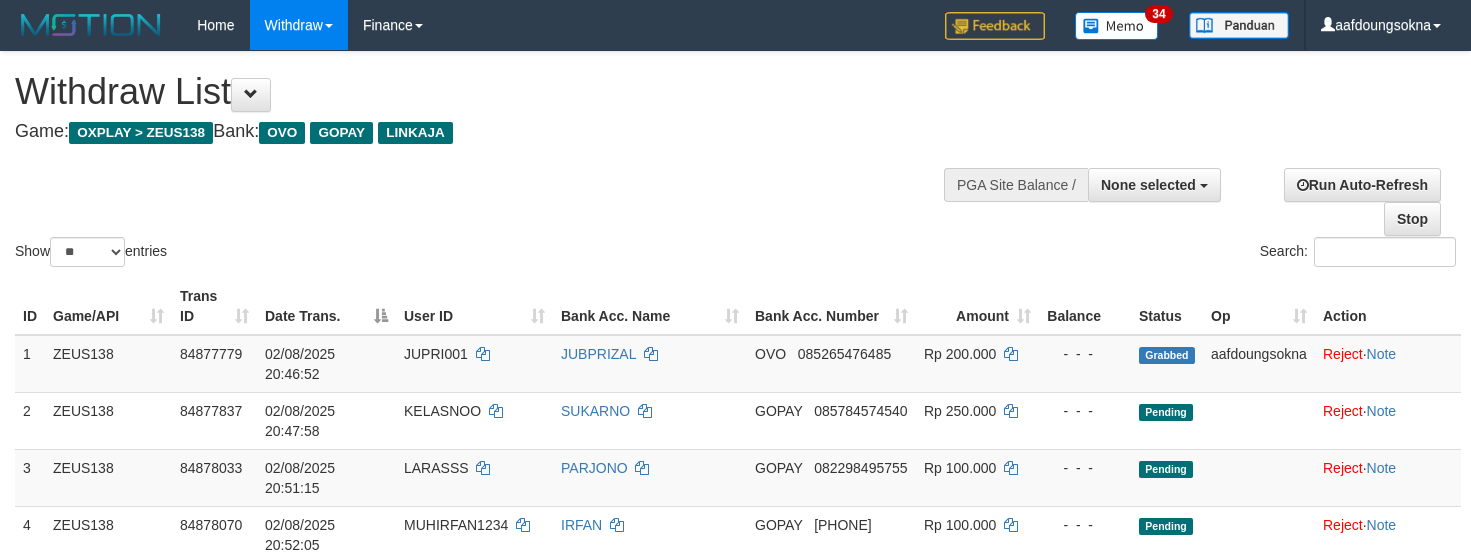 select 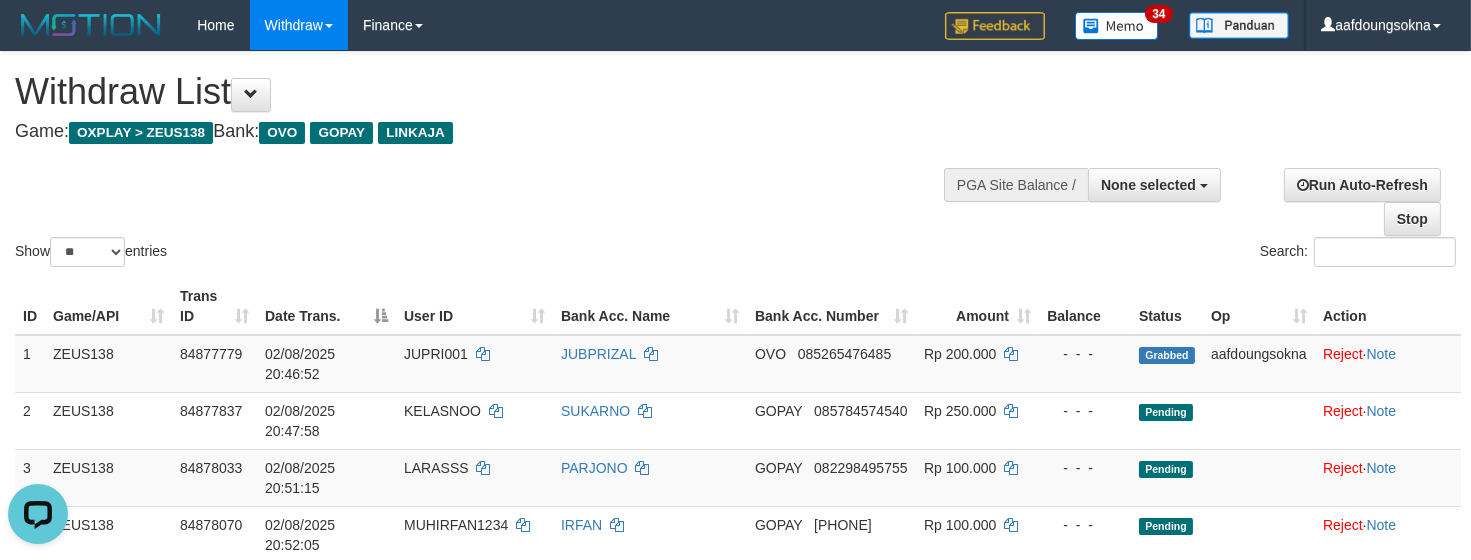 scroll, scrollTop: 0, scrollLeft: 0, axis: both 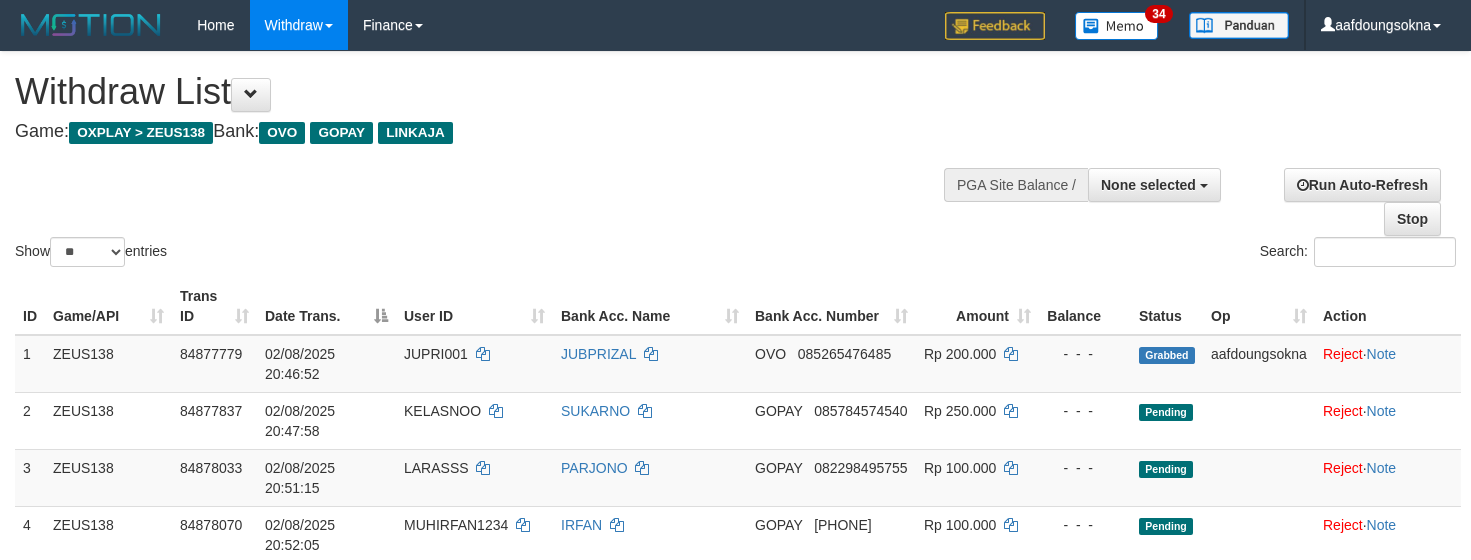 select 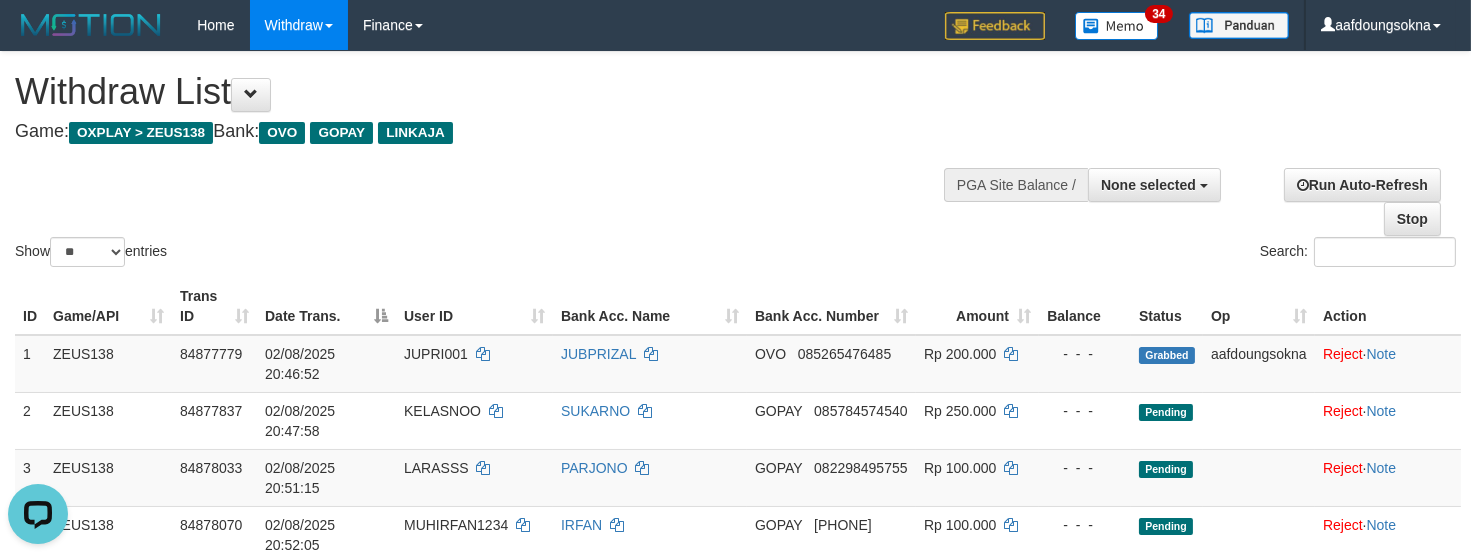 scroll, scrollTop: 0, scrollLeft: 0, axis: both 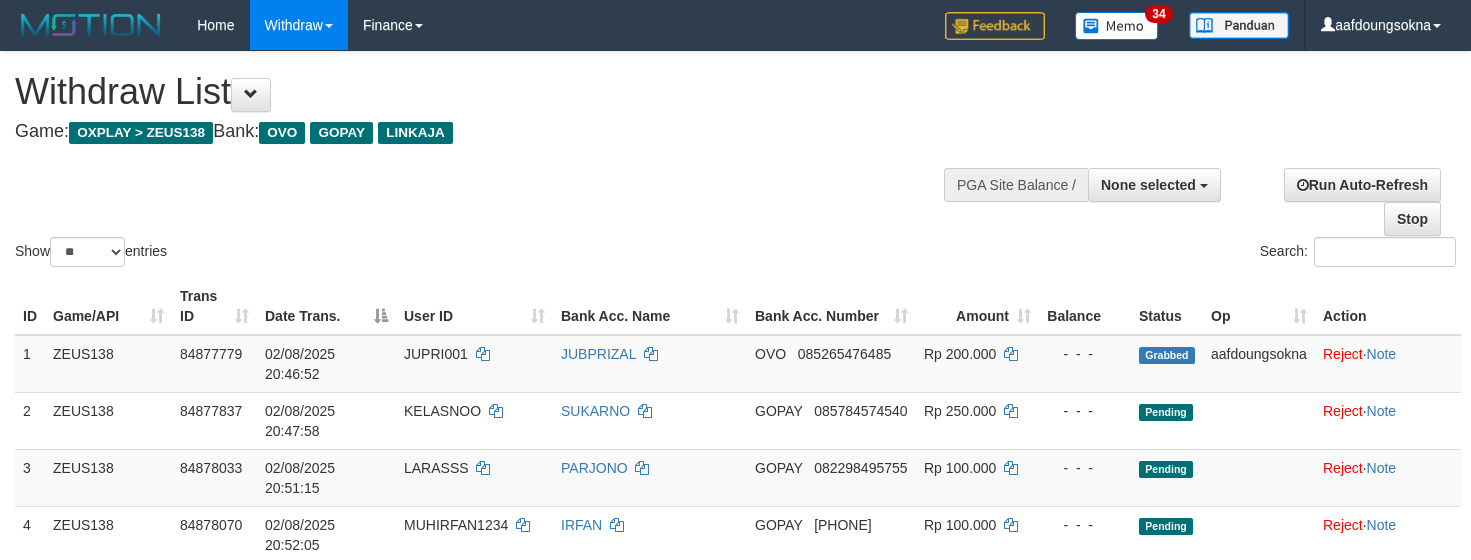 select 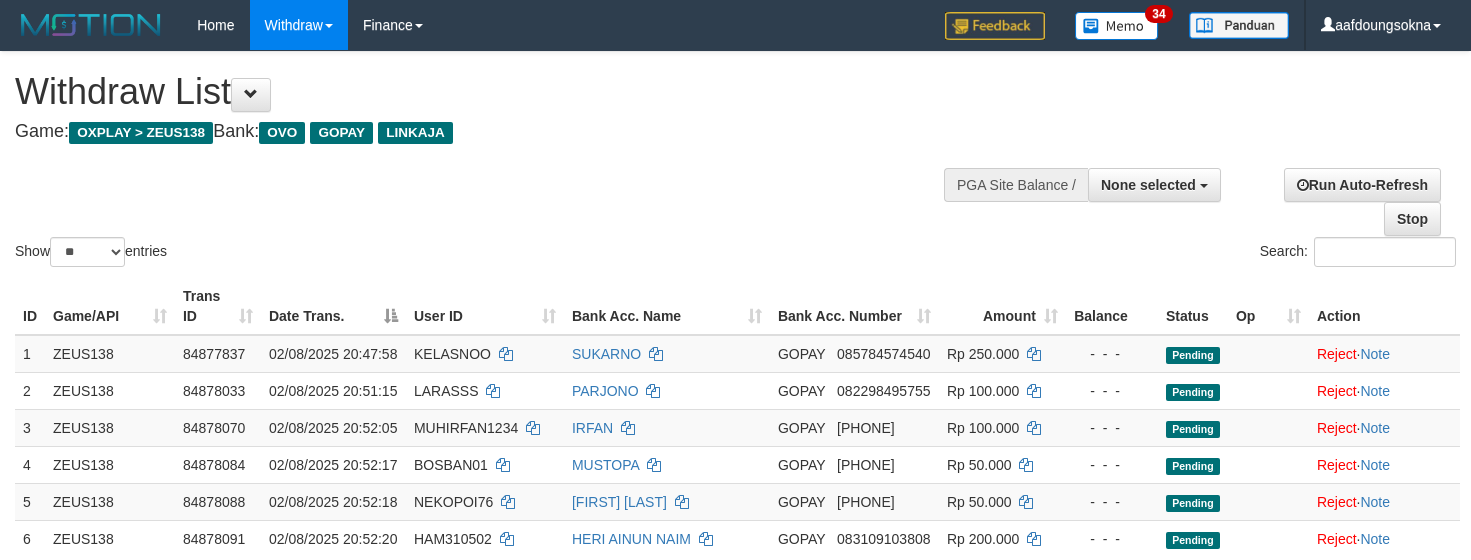 select 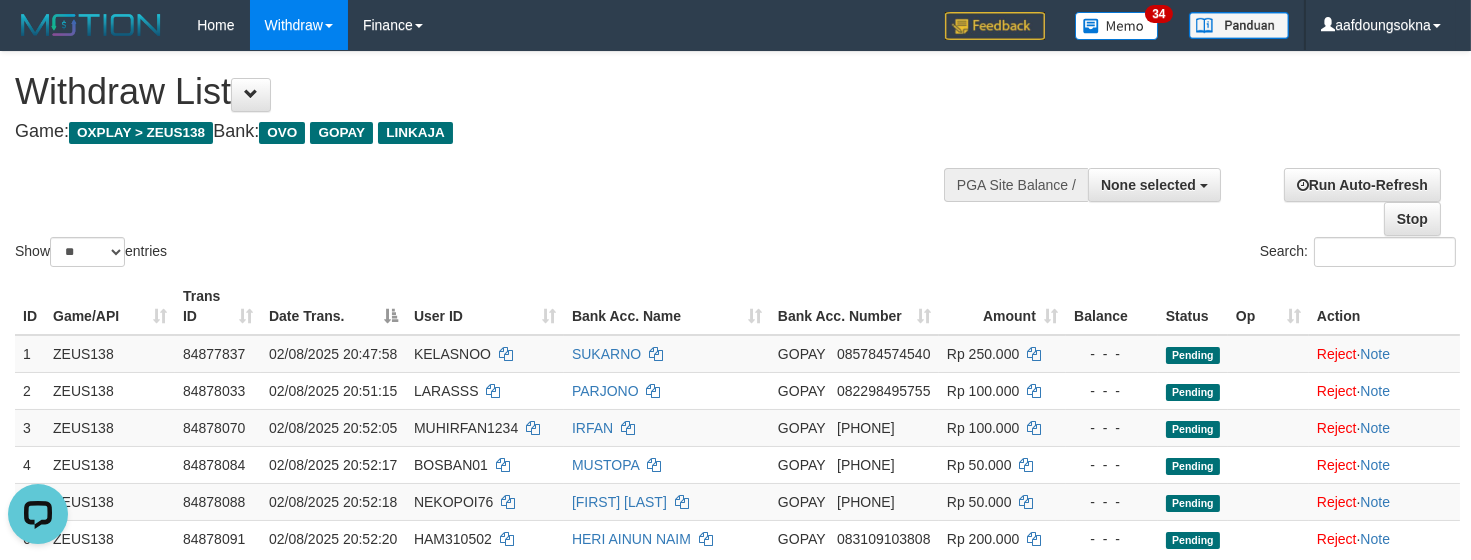 scroll, scrollTop: 0, scrollLeft: 0, axis: both 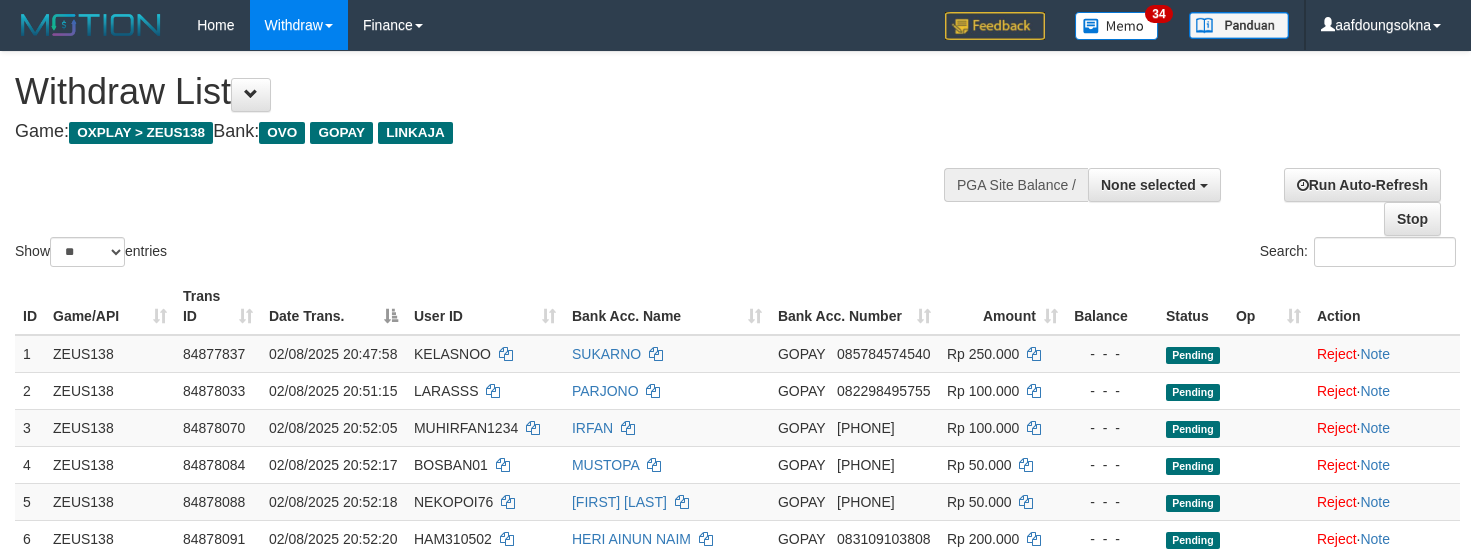 select 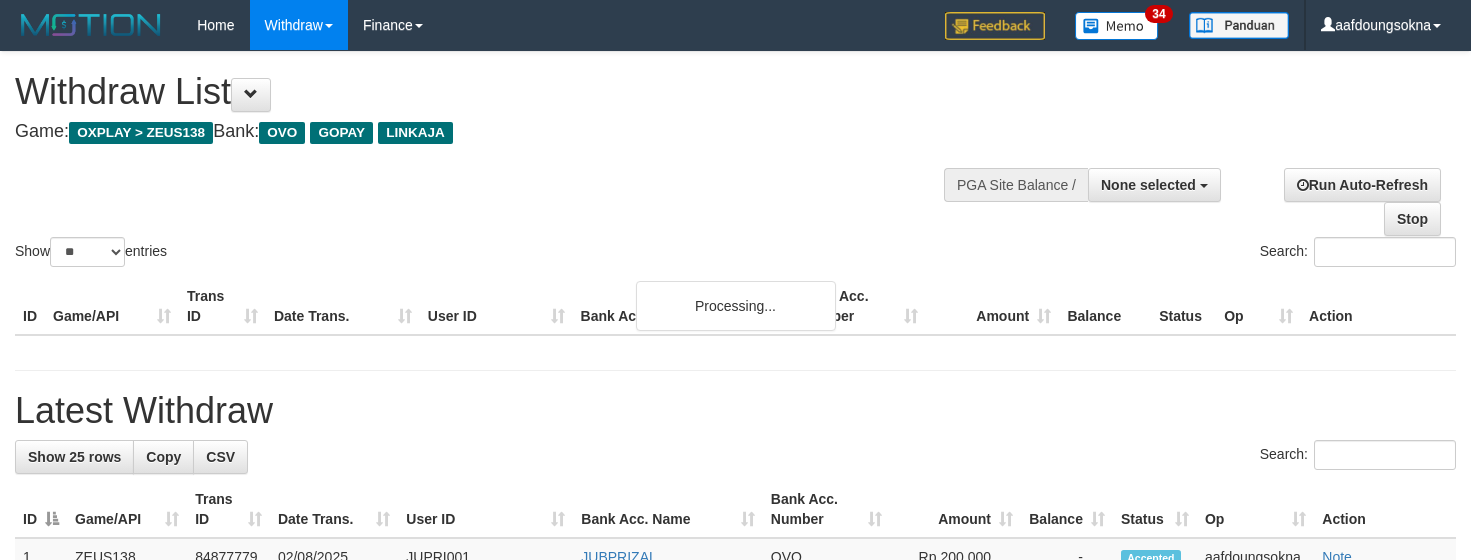 select 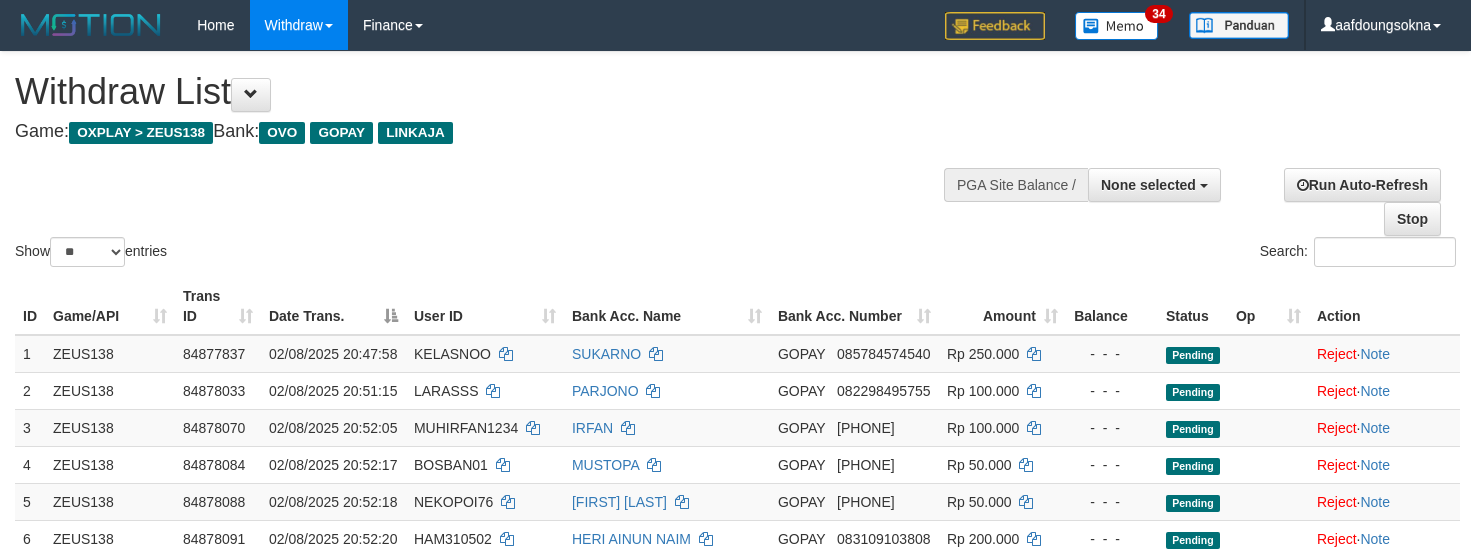 select 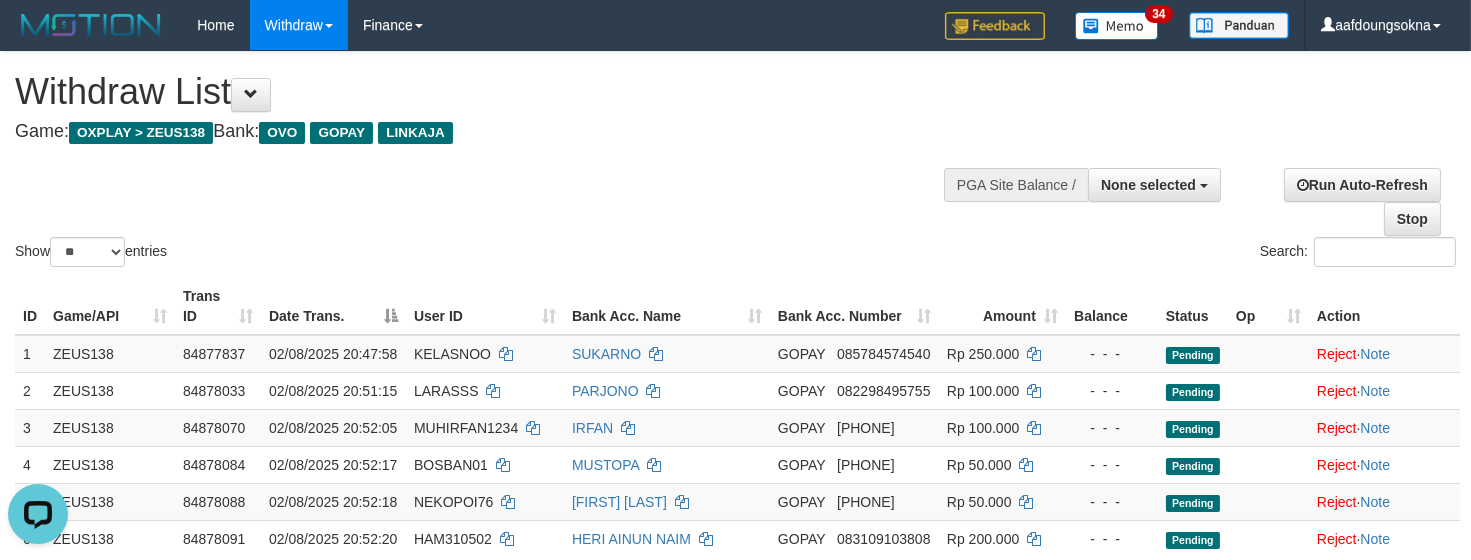 scroll, scrollTop: 0, scrollLeft: 0, axis: both 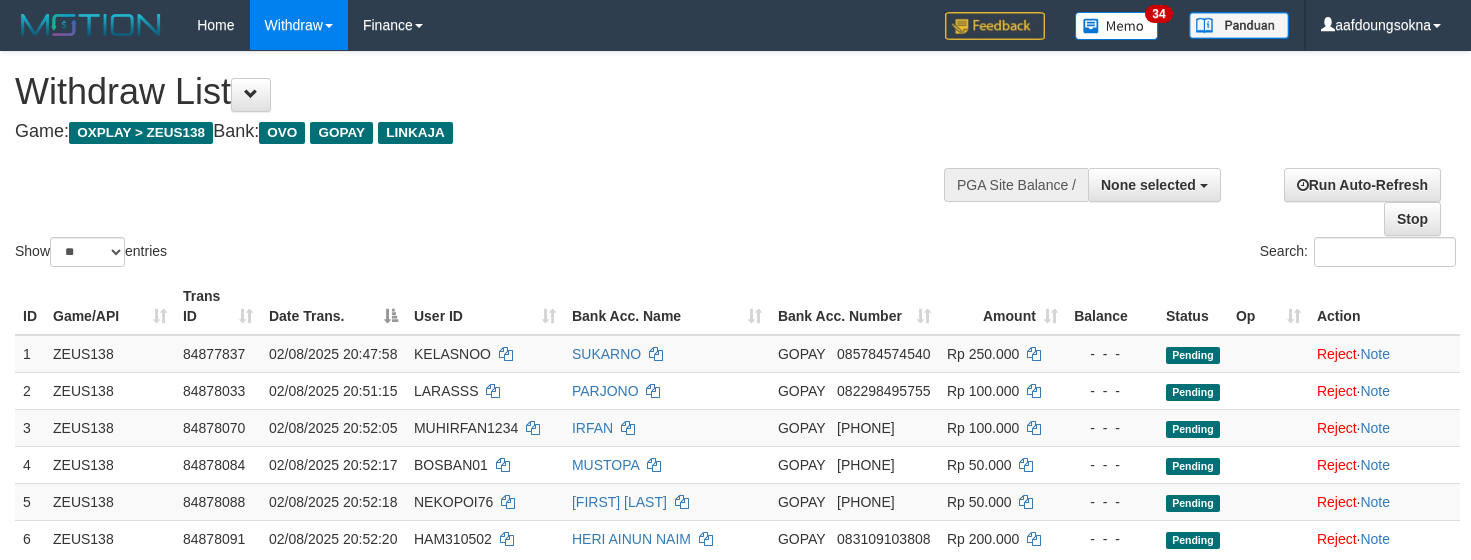 select 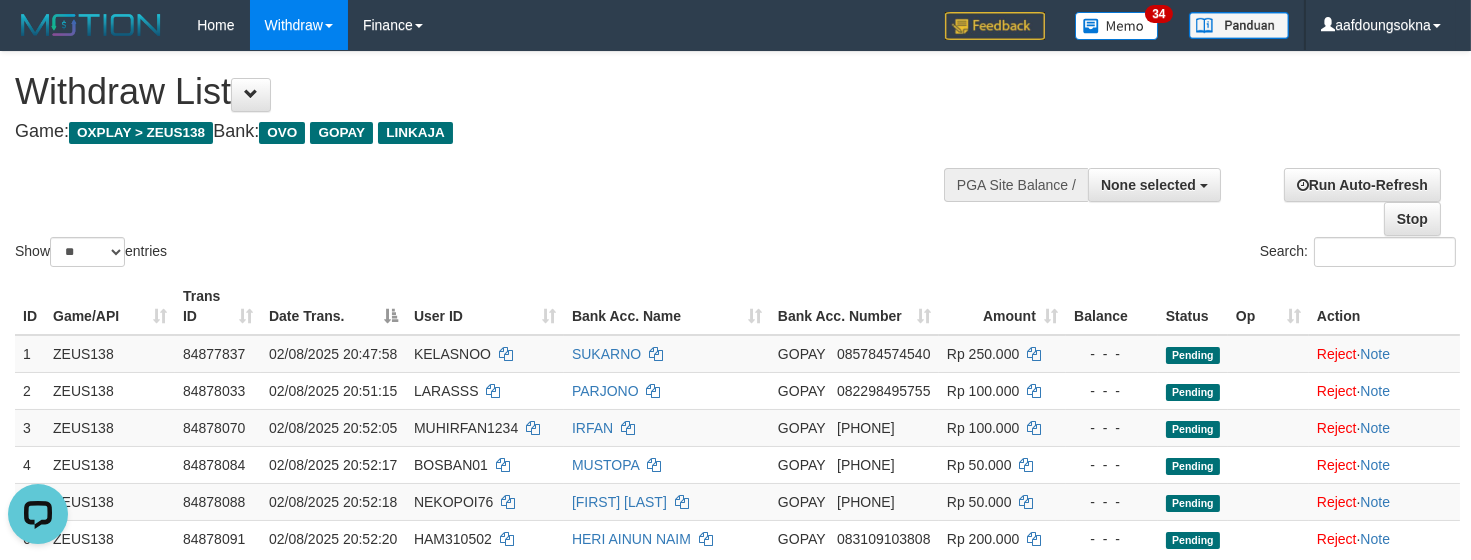 scroll, scrollTop: 0, scrollLeft: 0, axis: both 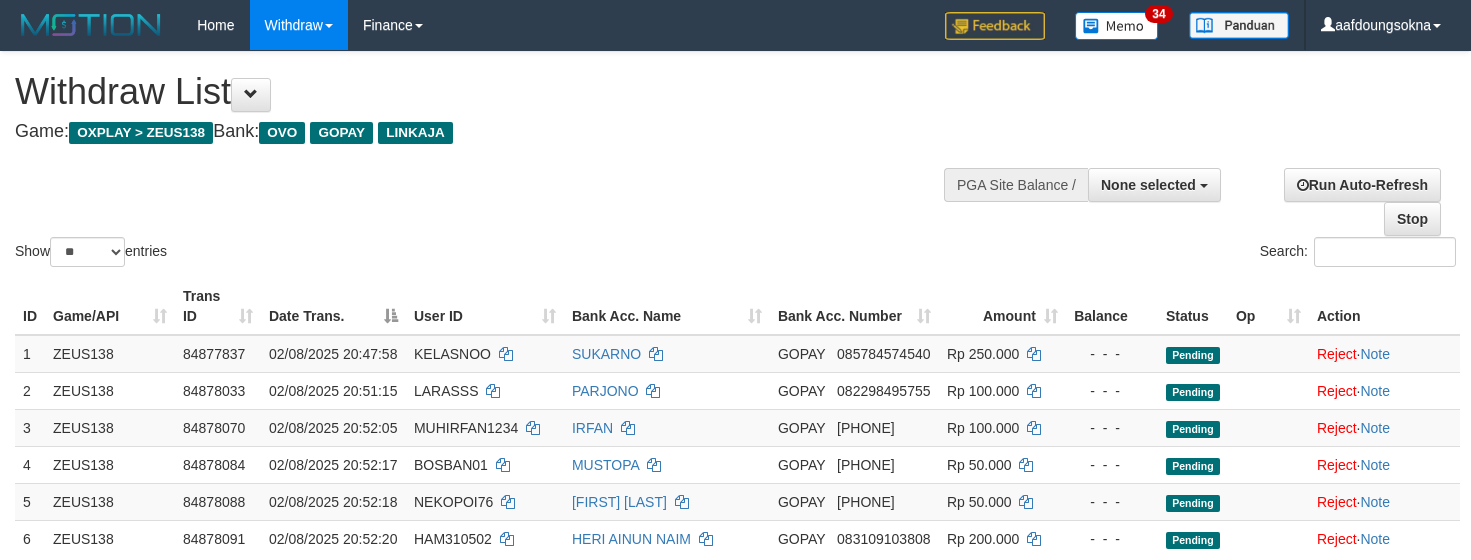 select 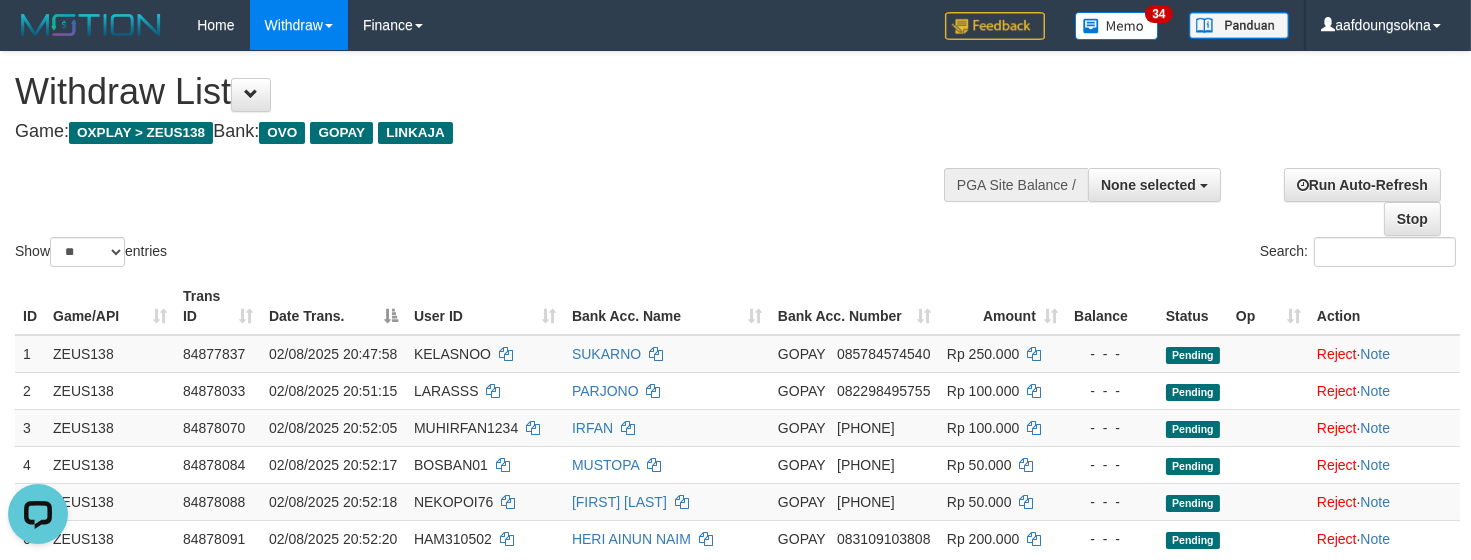 scroll, scrollTop: 0, scrollLeft: 0, axis: both 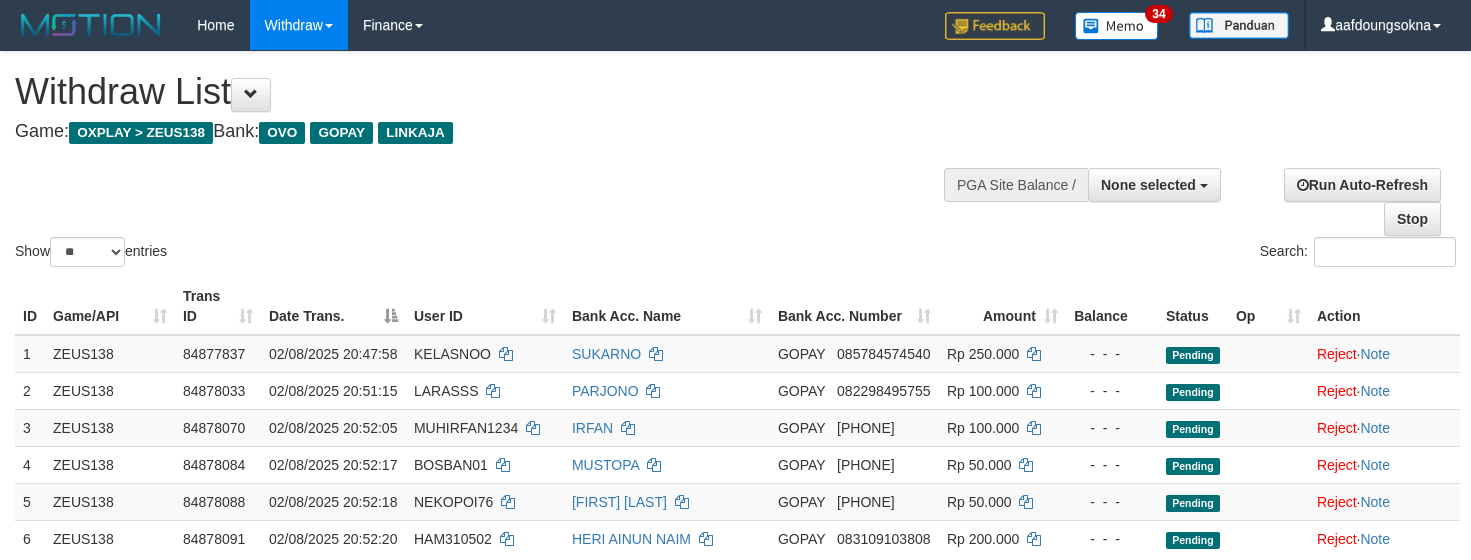 select 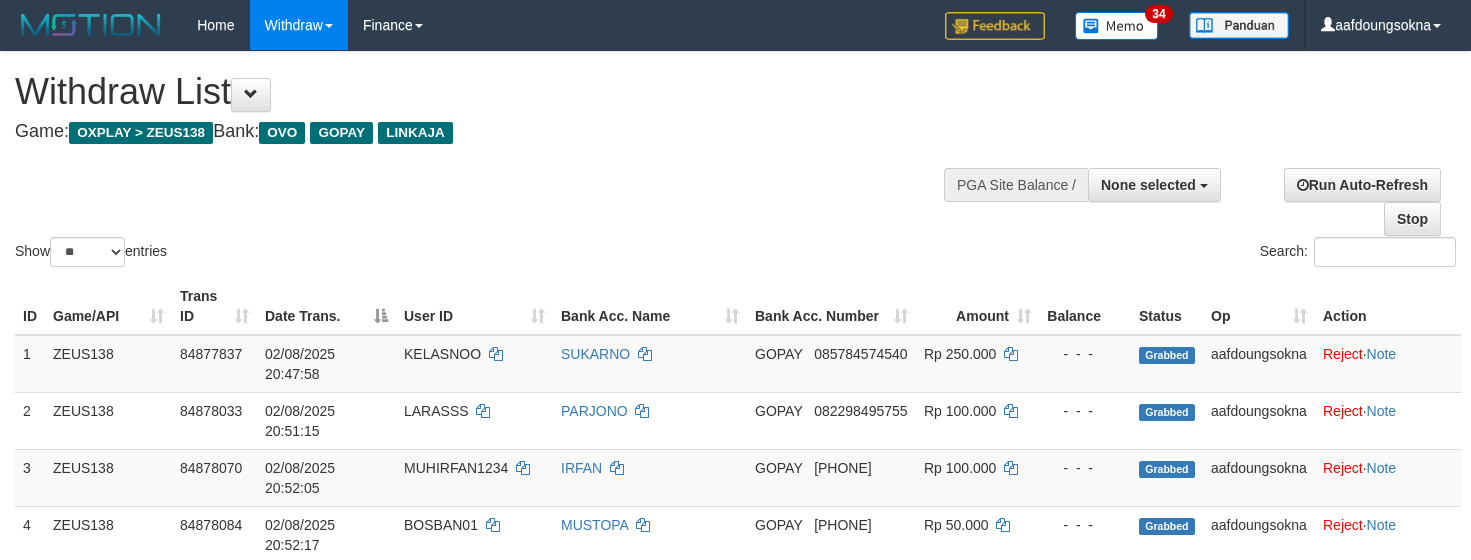 select 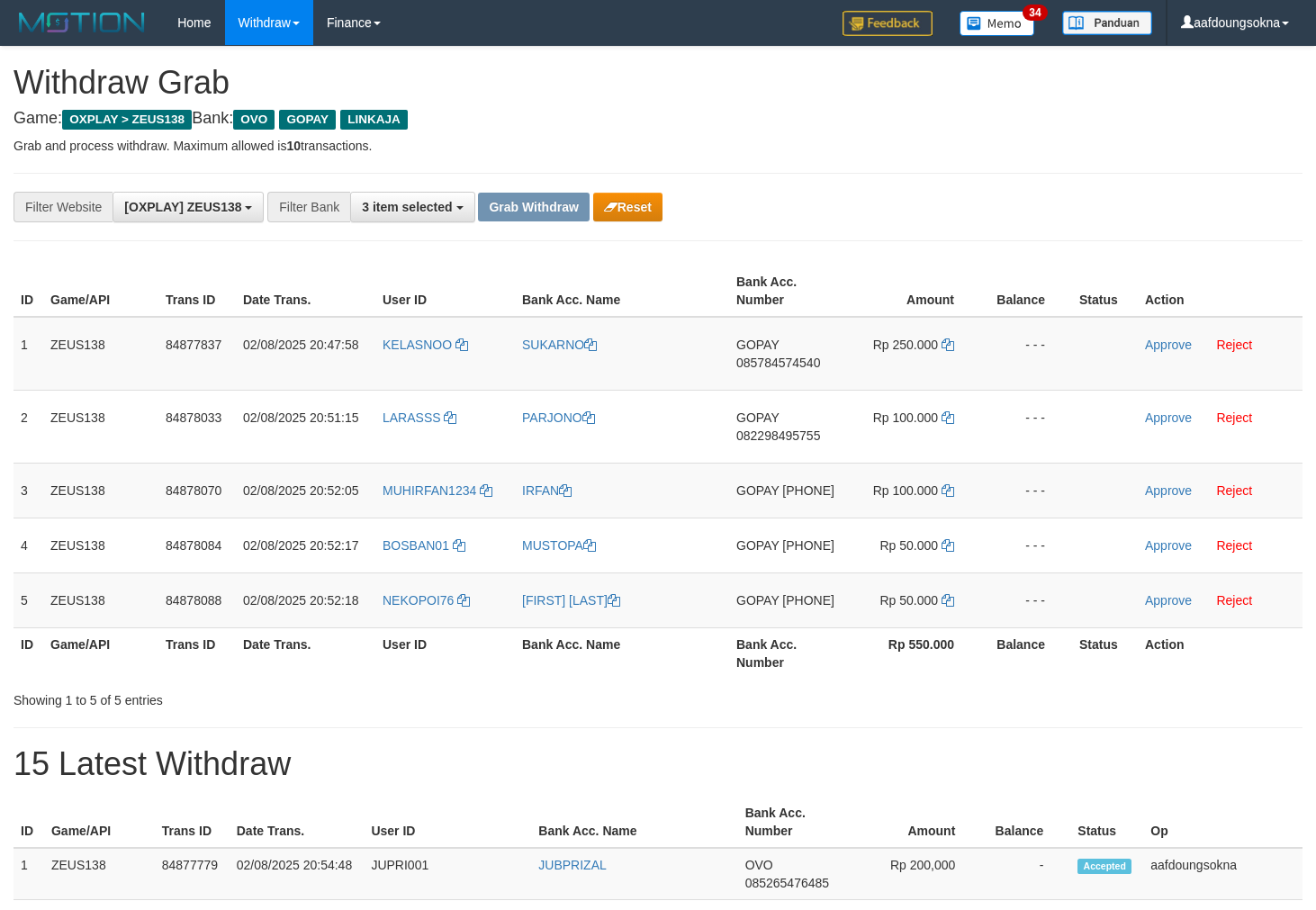 scroll, scrollTop: 0, scrollLeft: 0, axis: both 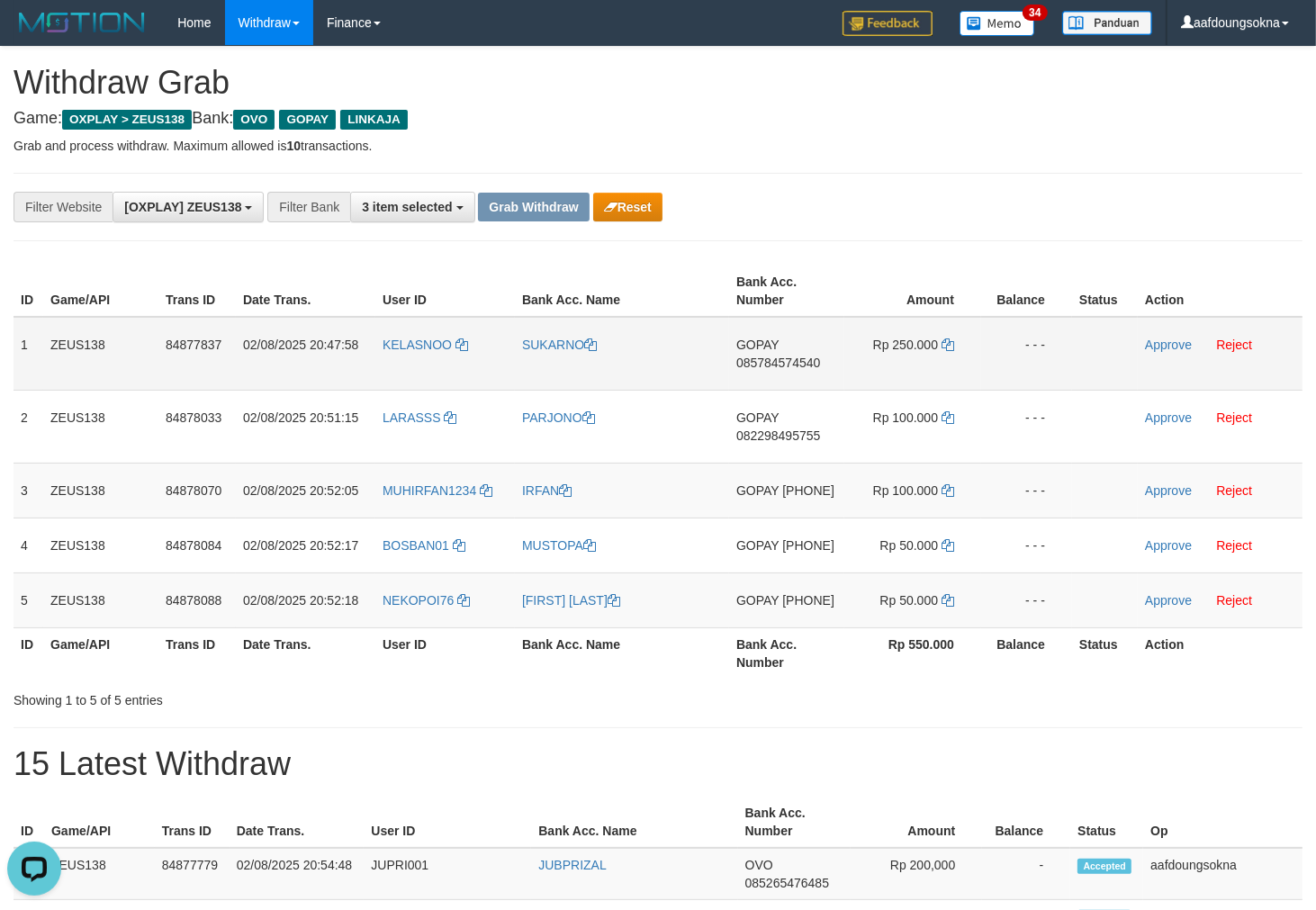 click on "KELASNOO" at bounding box center [445, 354] 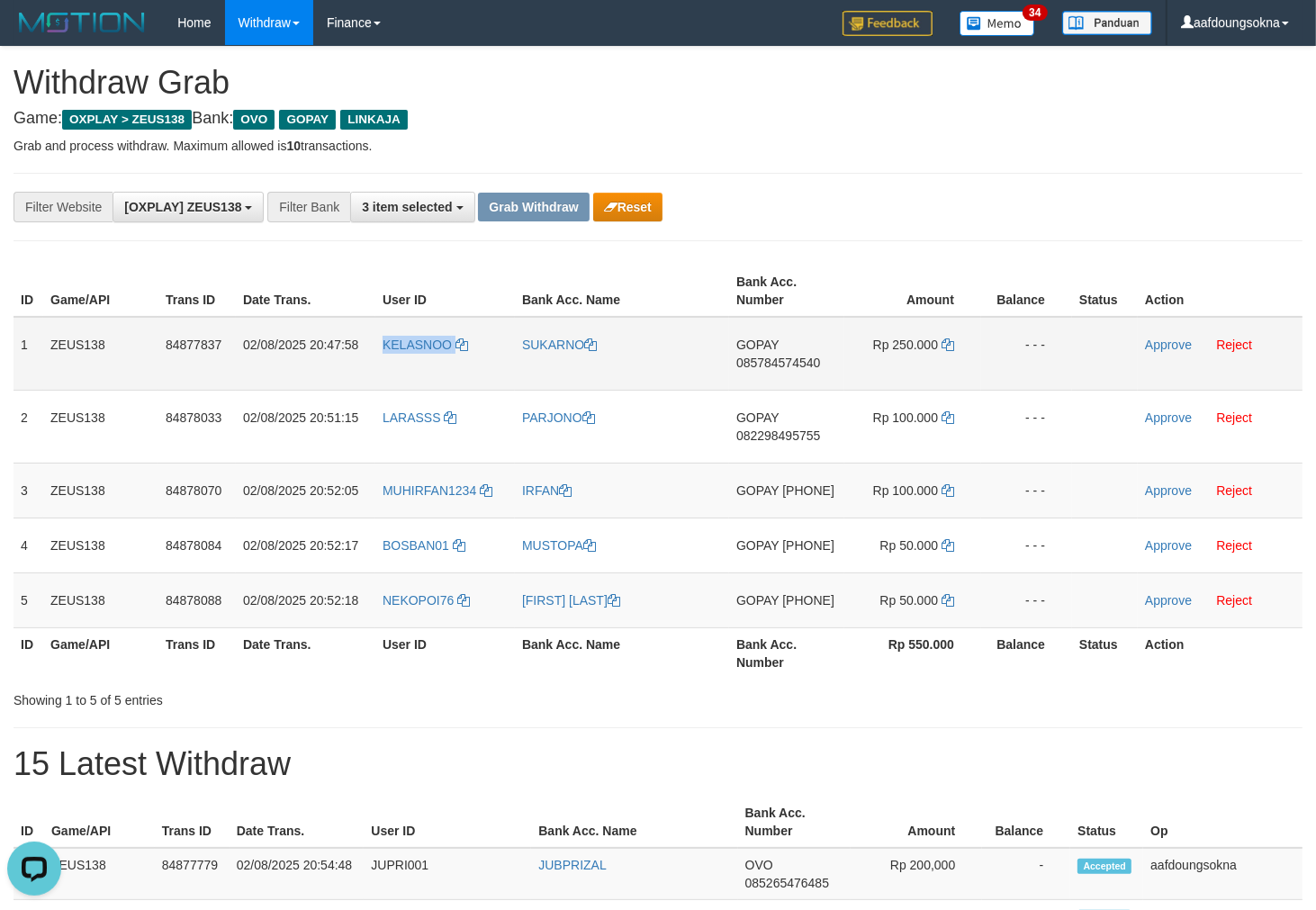 click on "KELASNOO" at bounding box center [445, 354] 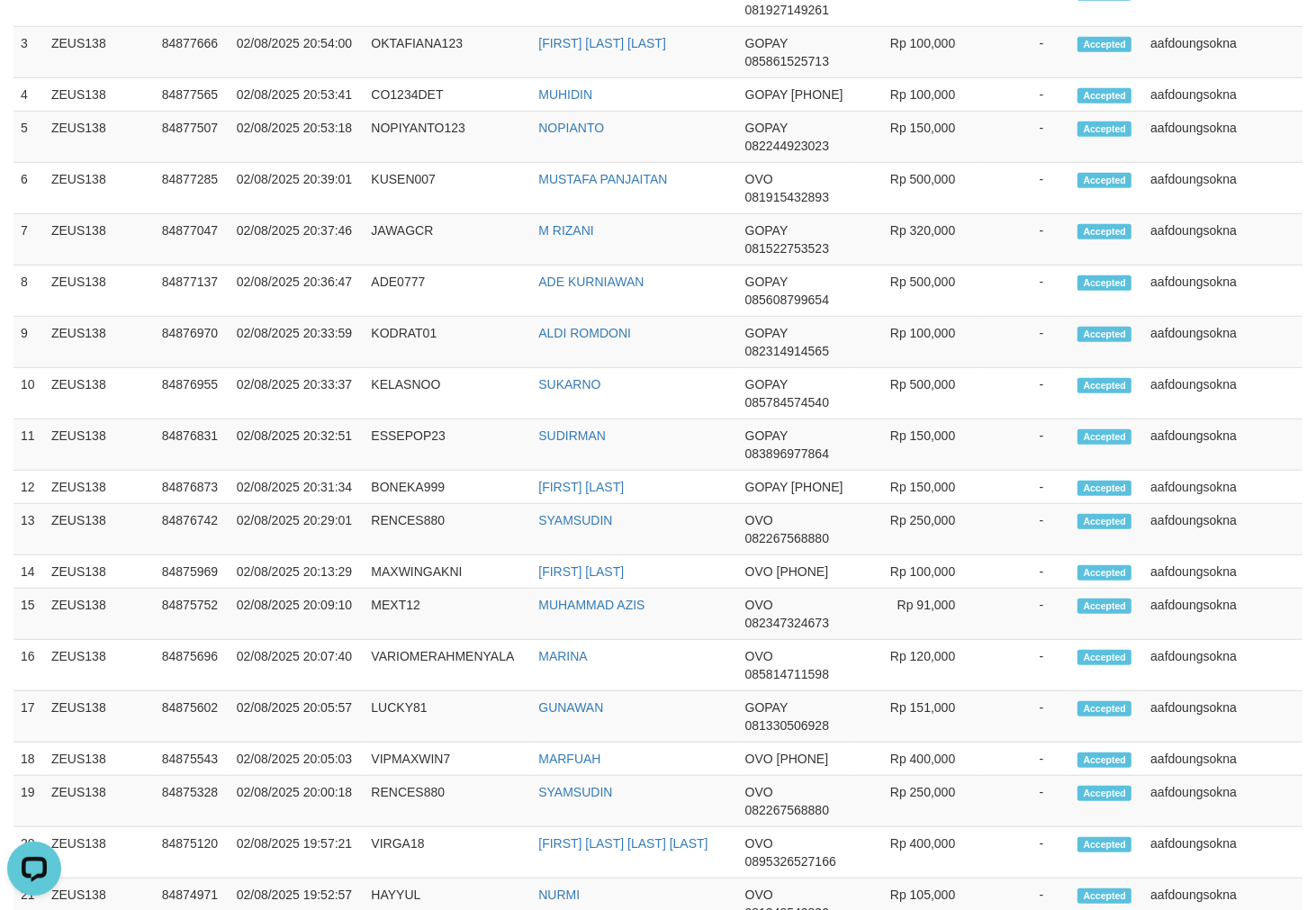 scroll, scrollTop: 0, scrollLeft: 0, axis: both 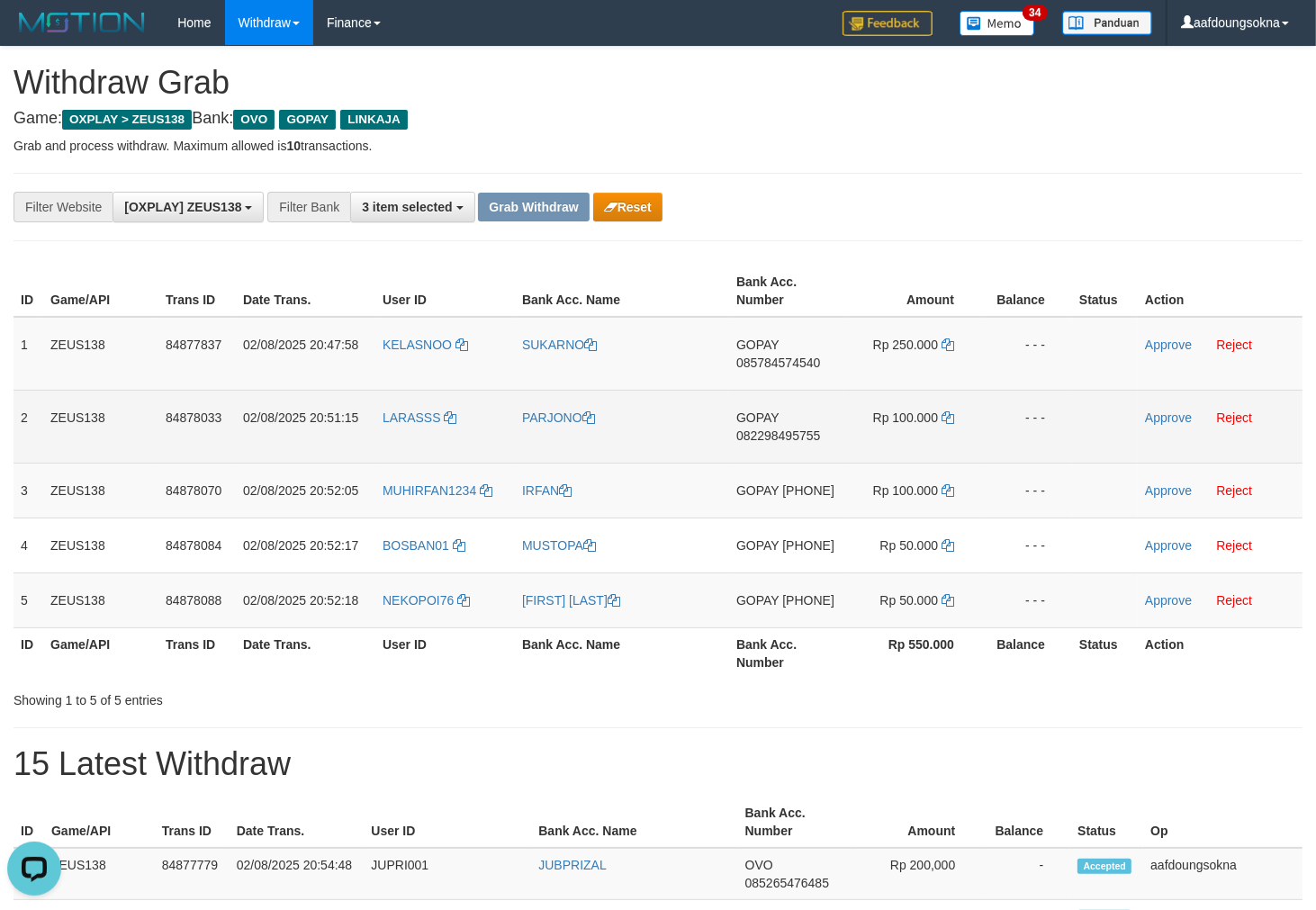 click on "LARASSS" at bounding box center [445, 426] 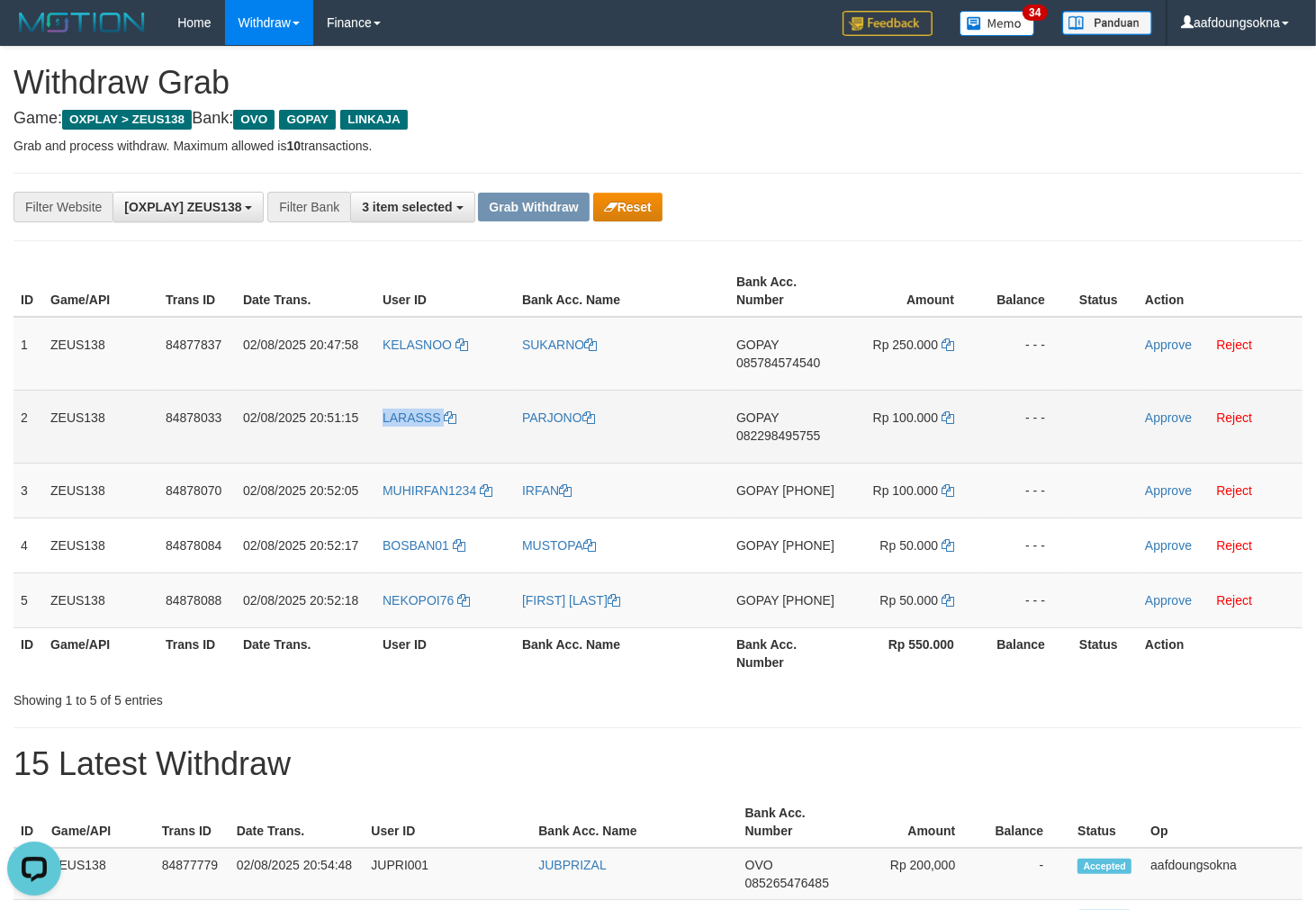 click on "LARASSS" at bounding box center (445, 426) 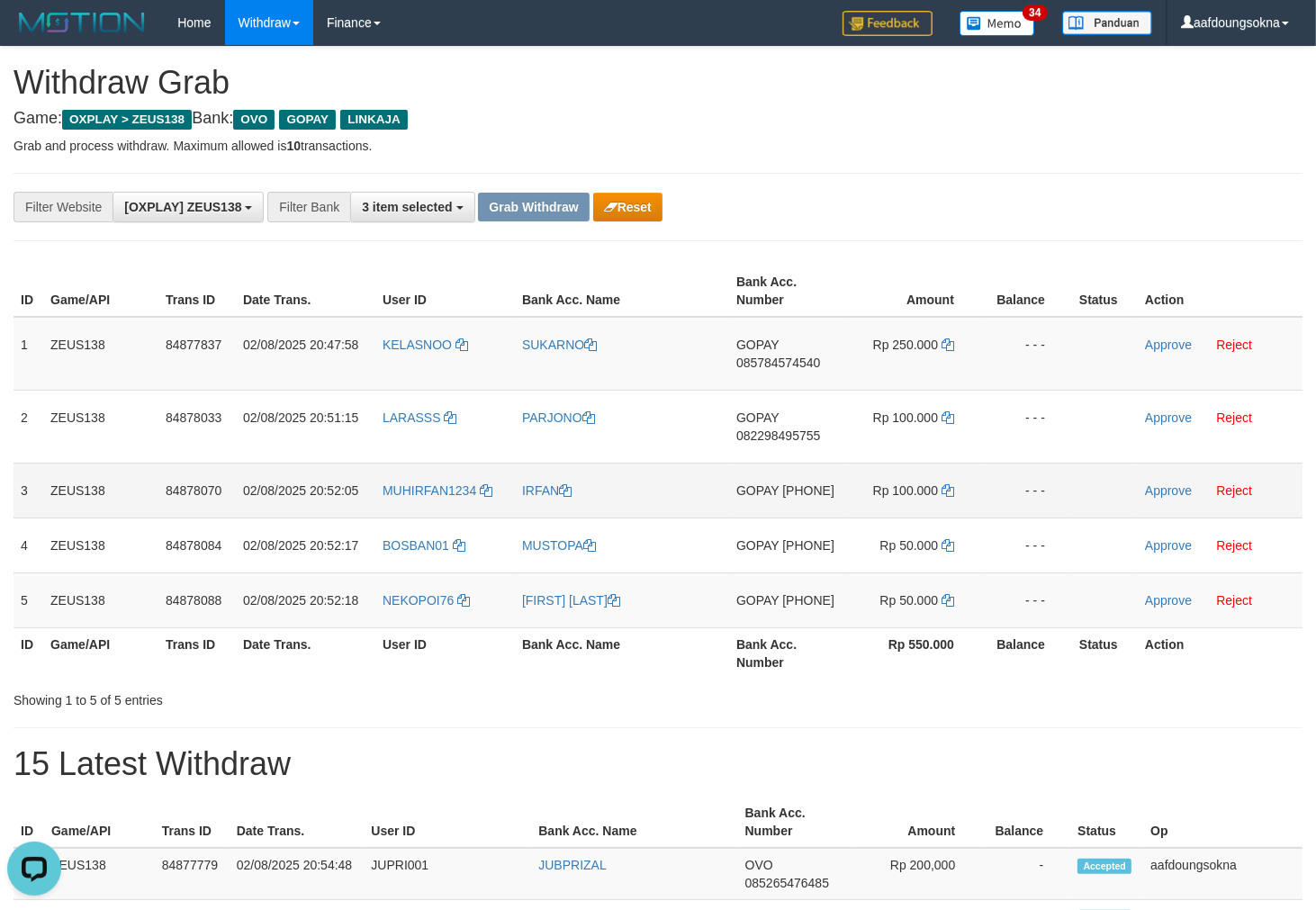 click on "MUHIRFAN1234" at bounding box center (445, 490) 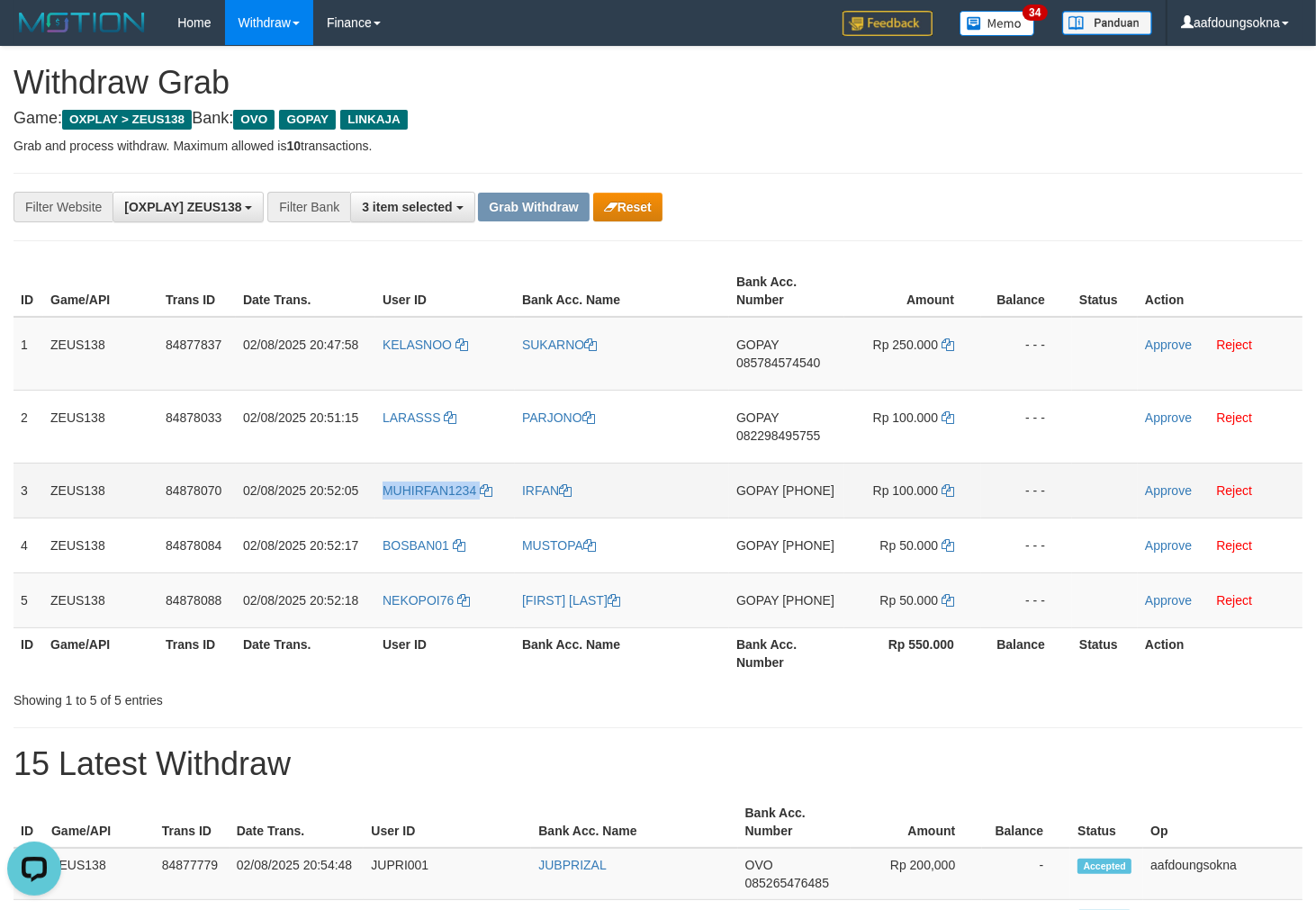click on "MUHIRFAN1234" at bounding box center [445, 490] 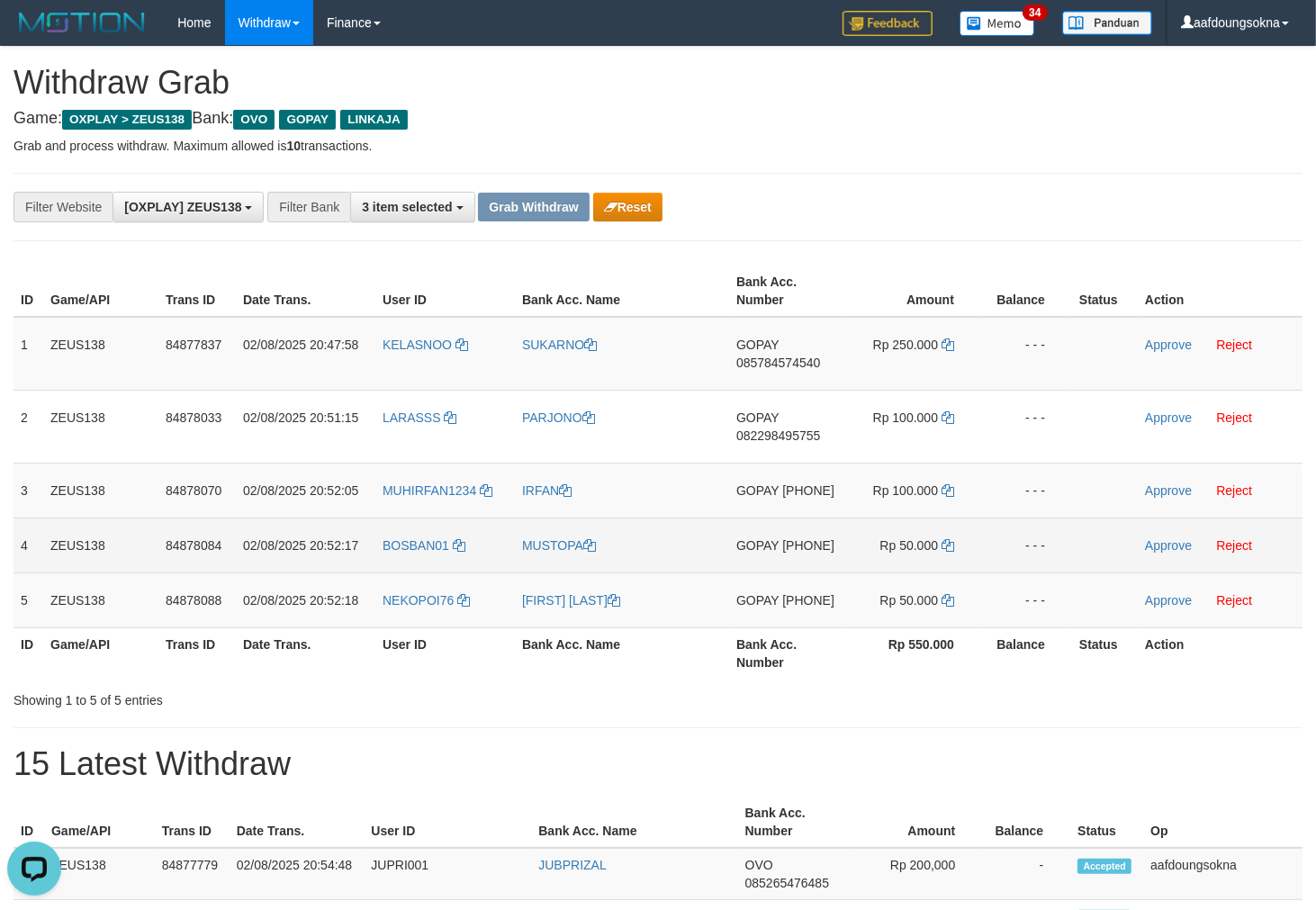 click on "BOSBAN01" at bounding box center [445, 545] 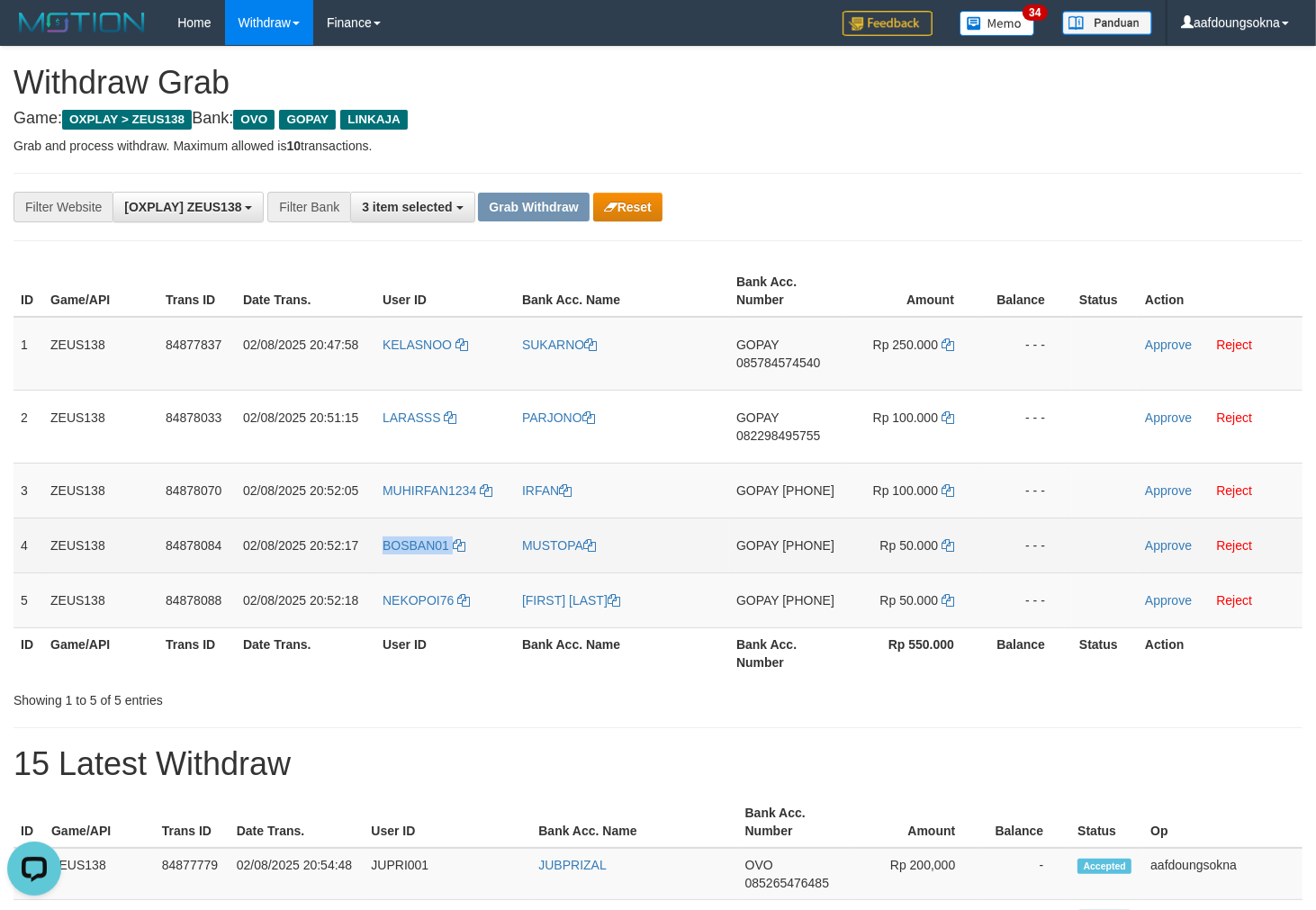 click on "BOSBAN01" at bounding box center [445, 545] 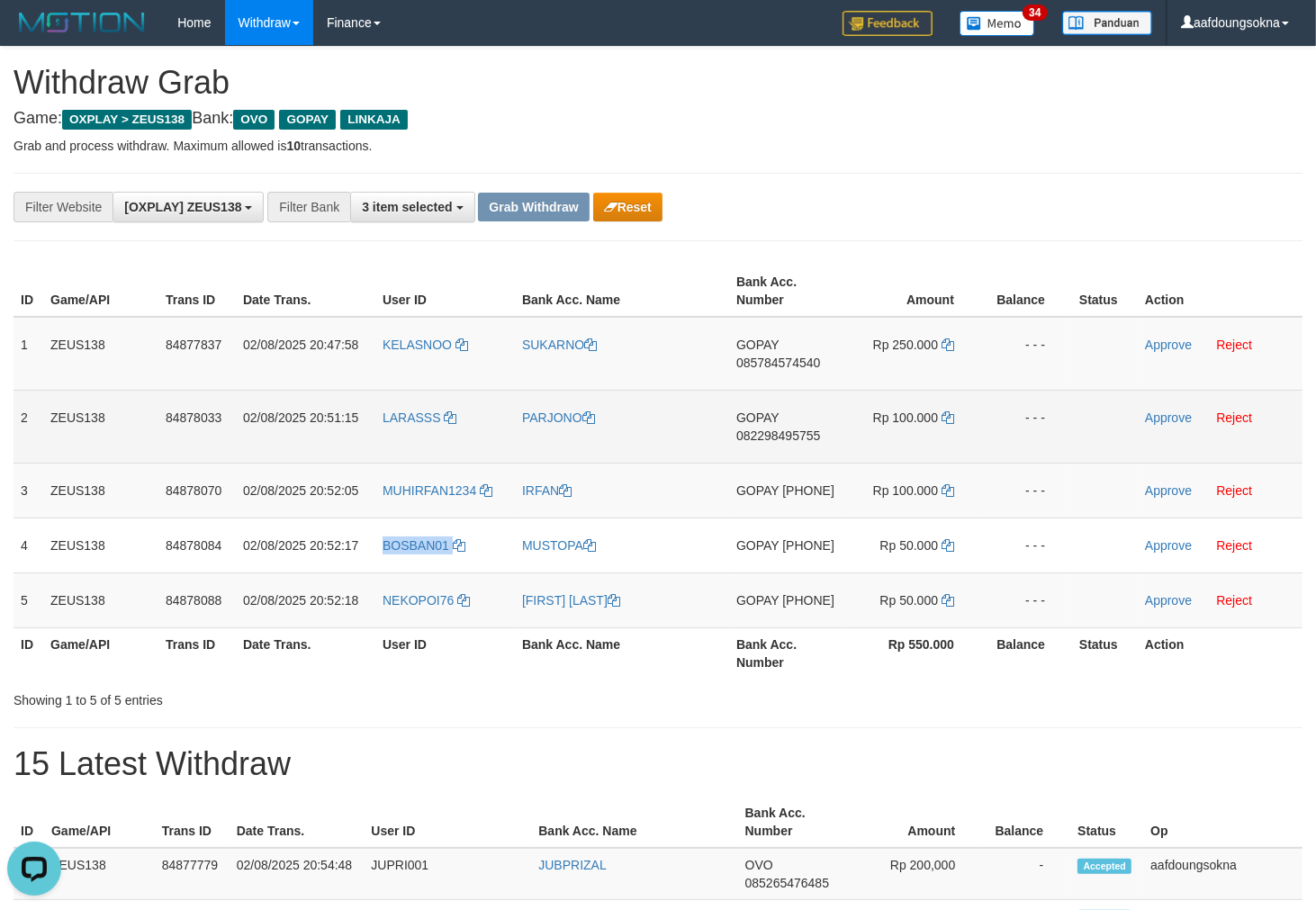 copy on "BOSBAN01" 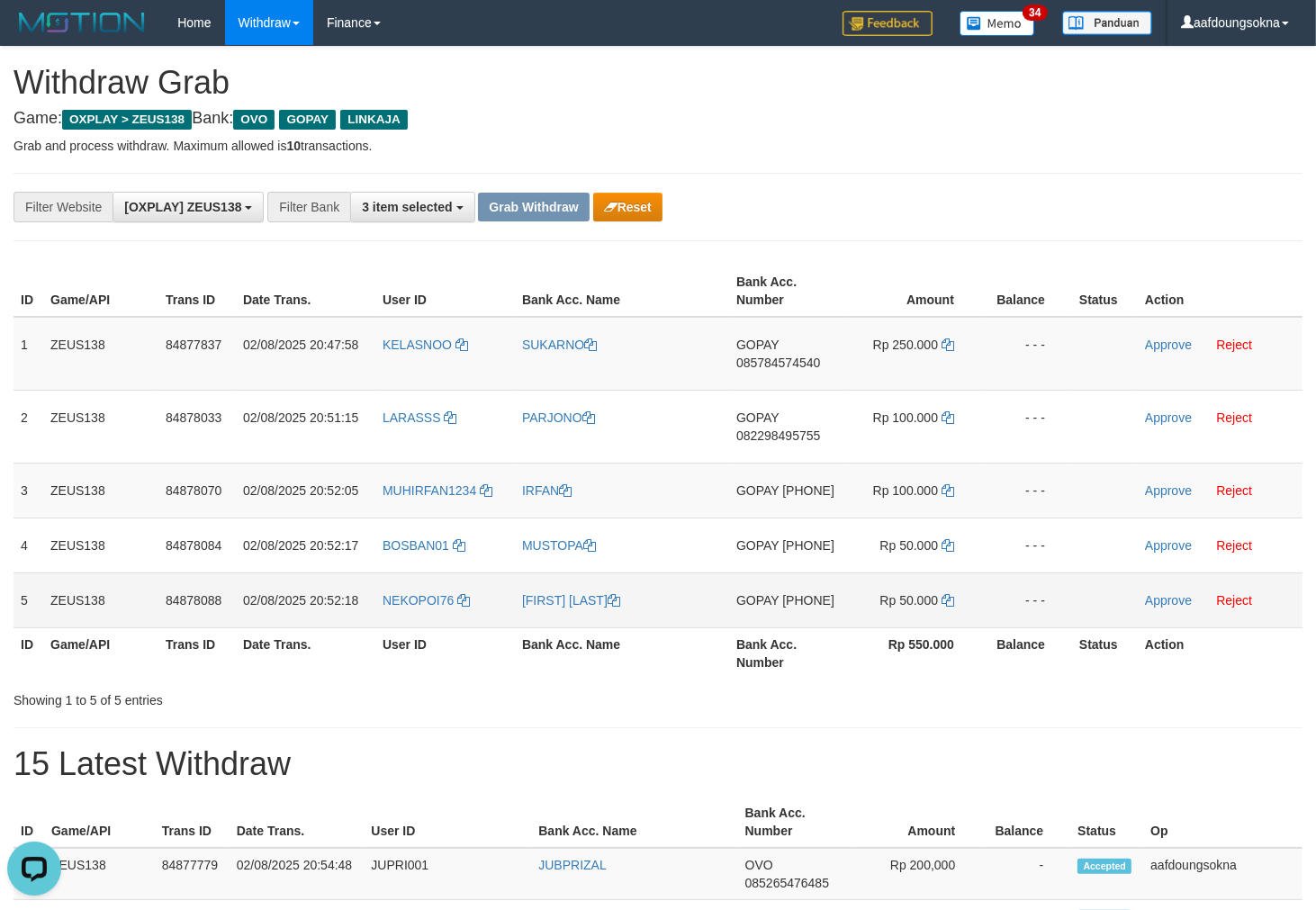 click on "NEKOPOI76" at bounding box center (445, 599) 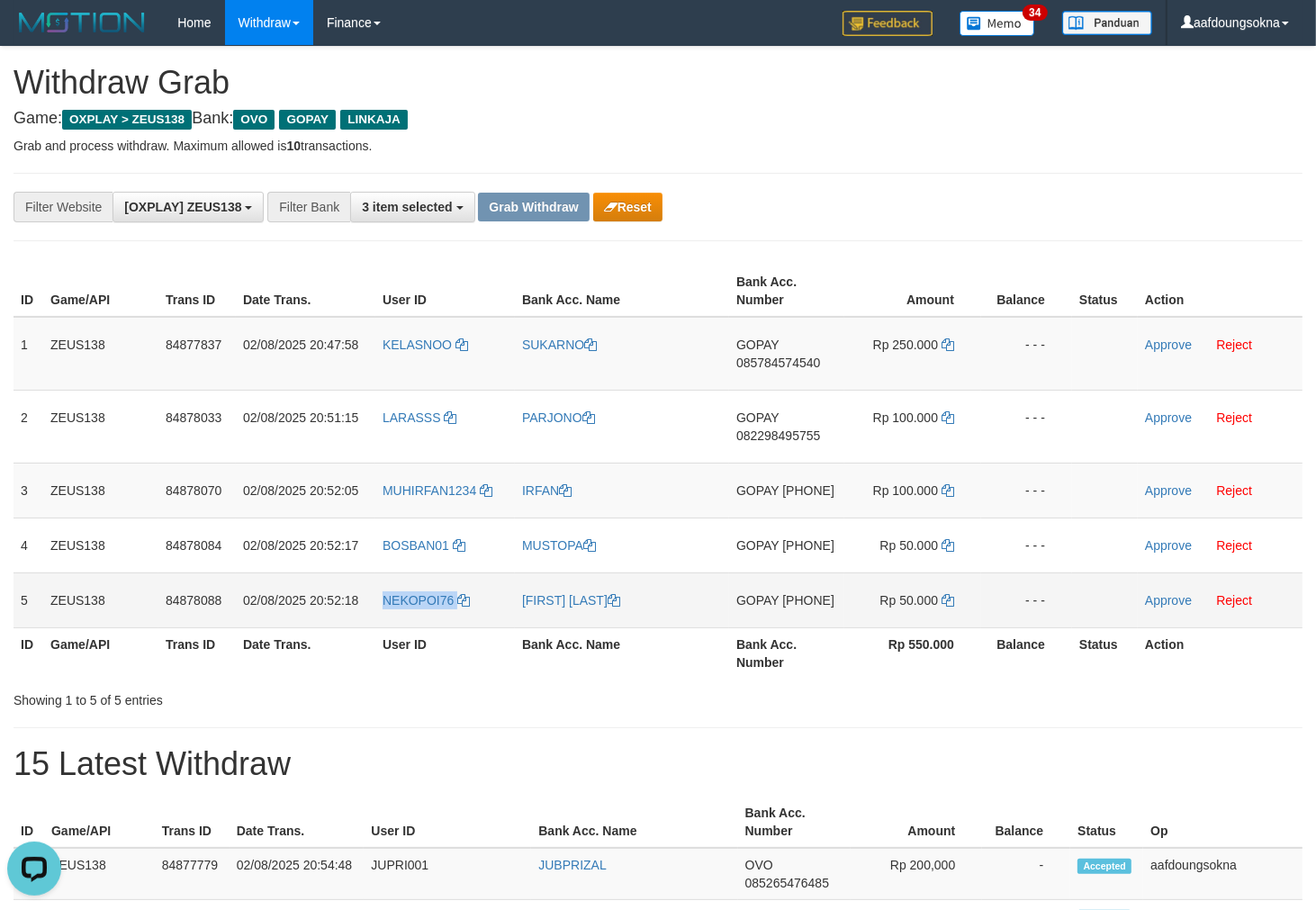 click on "NEKOPOI76" at bounding box center [445, 599] 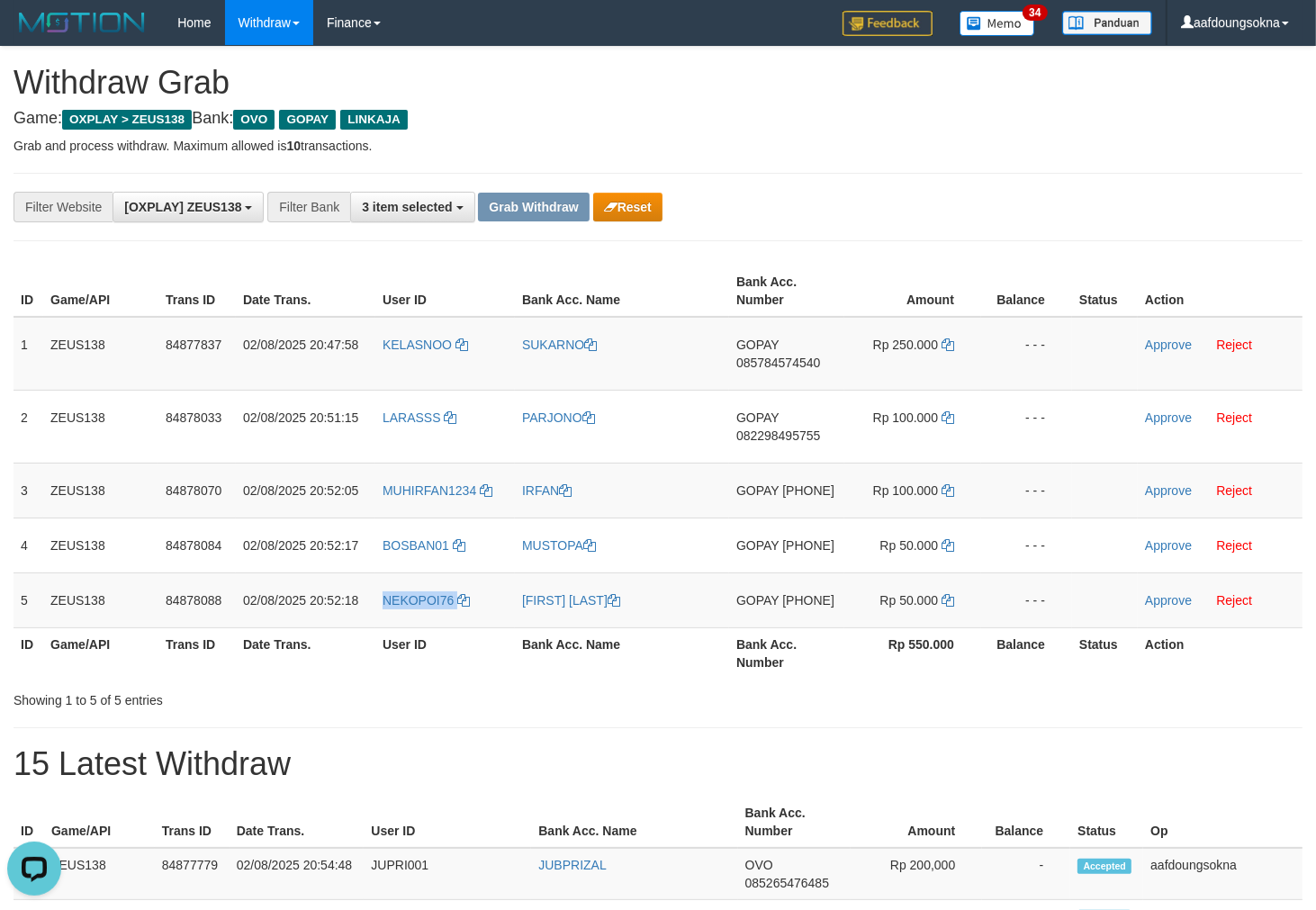 copy on "NEKOPOI76" 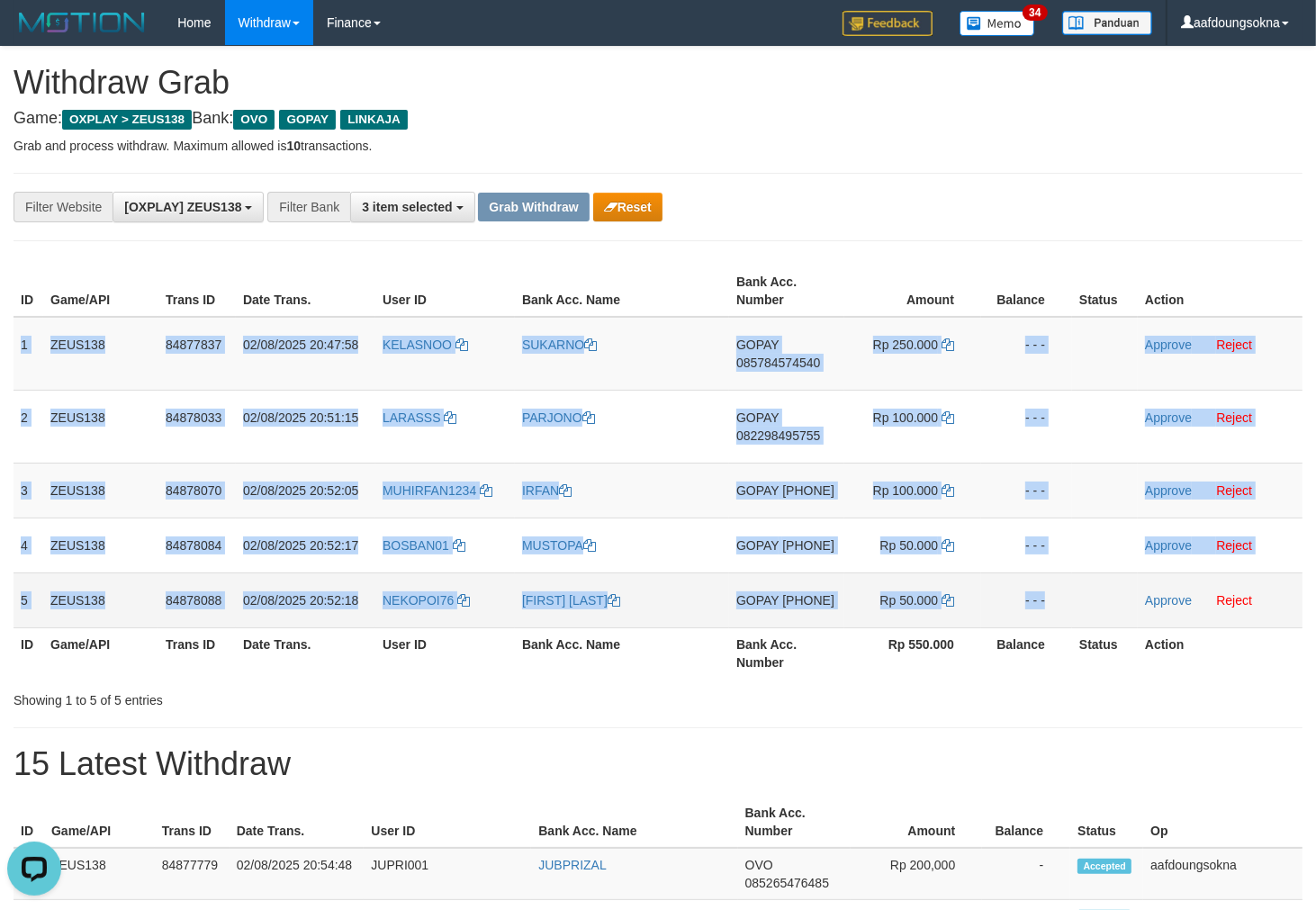 copy on "1
ZEUS138
84877837
02/08/2025 20:47:58
KELASNOO
SUKARNO
GOPAY
085784574540
Rp 250.000
- - -
Approve
Reject
2
ZEUS138
84878033
02/08/2025 20:51:15
LARASSS
PARJONO
GOPAY
082298495755
Rp 100.000
- - -
Approve
Reject
3
ZEUS138
84878070
02/08/2025 20:52:05
MUHIRFAN1234
IRFAN
GOPAY
082341899500
Rp 100.000
- - -
Approve
Reject
4
ZEUS138
84878084
02/08/2025 20:52:17
BOSBAN01
MUSTOPA
GOPAY
081357862190
Rp 50.000
- - -
Approve
Reject
5
ZEUS138
84878088
02/08/2025 20:52:18
NEKOPOI76
JUNAIDI ISMANTO
GOPAY
085855716057
Rp 50.000
- - -" 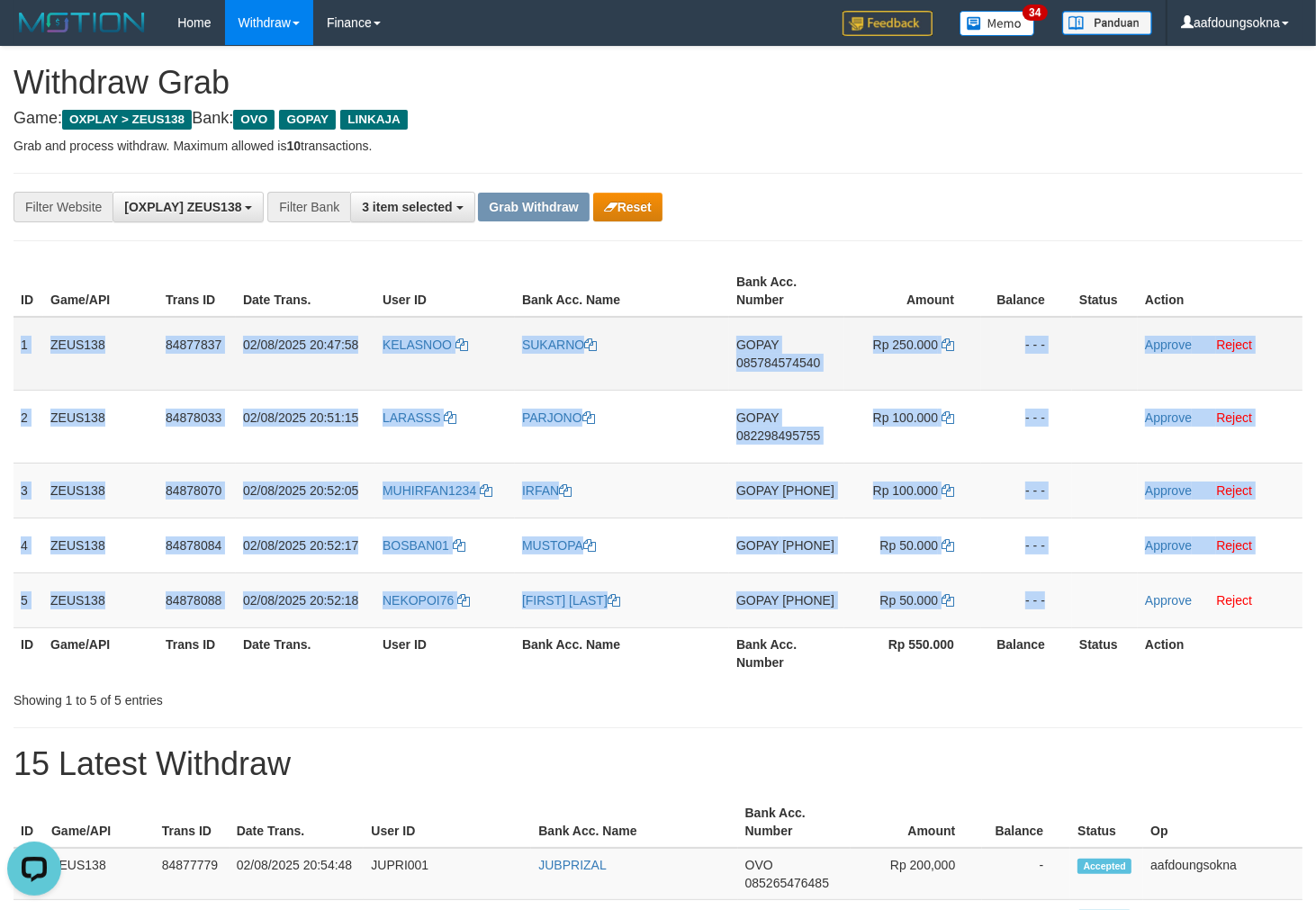 click on "GOPAY
085784574540" at bounding box center [787, 354] 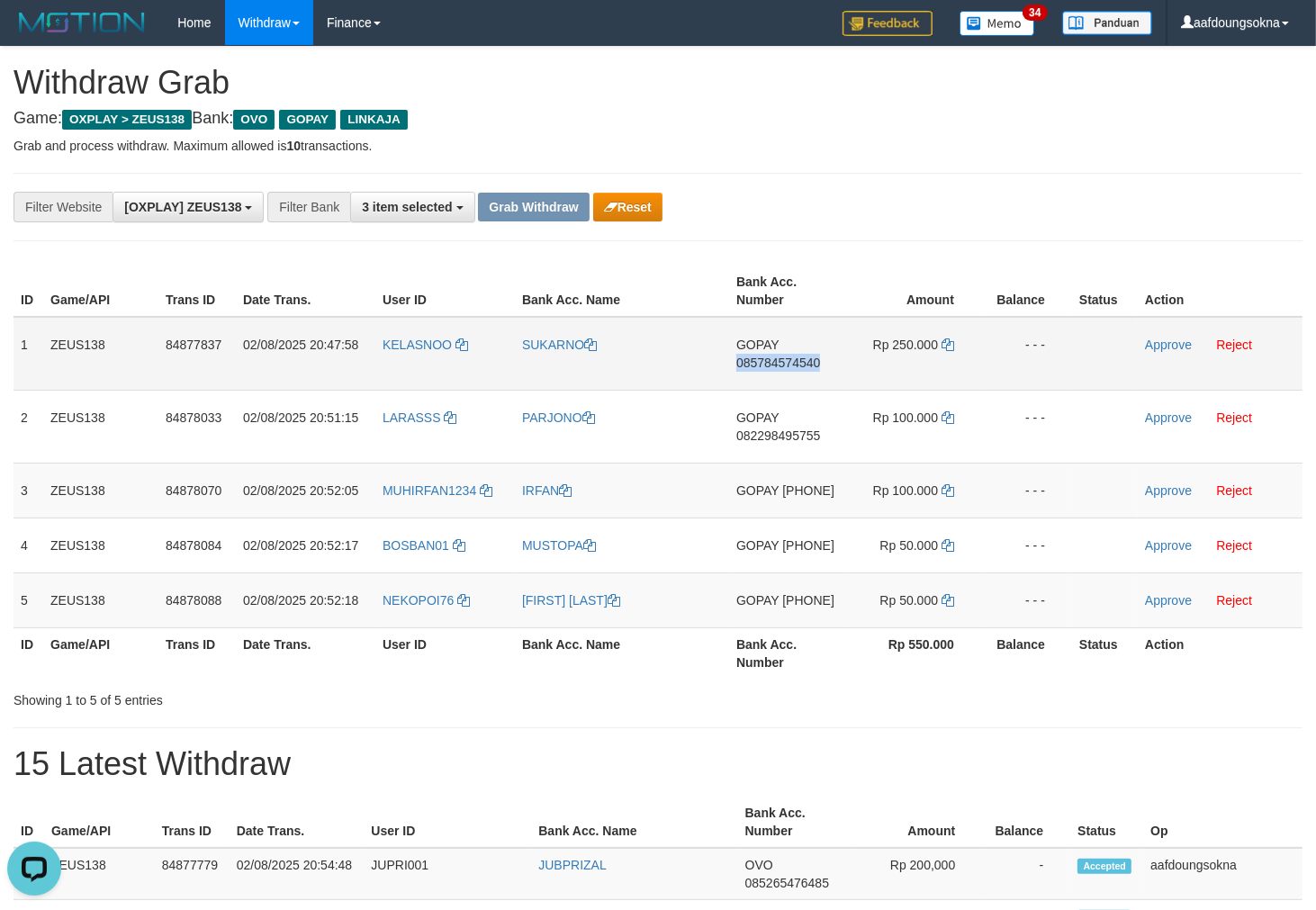 click on "GOPAY
085784574540" at bounding box center (787, 354) 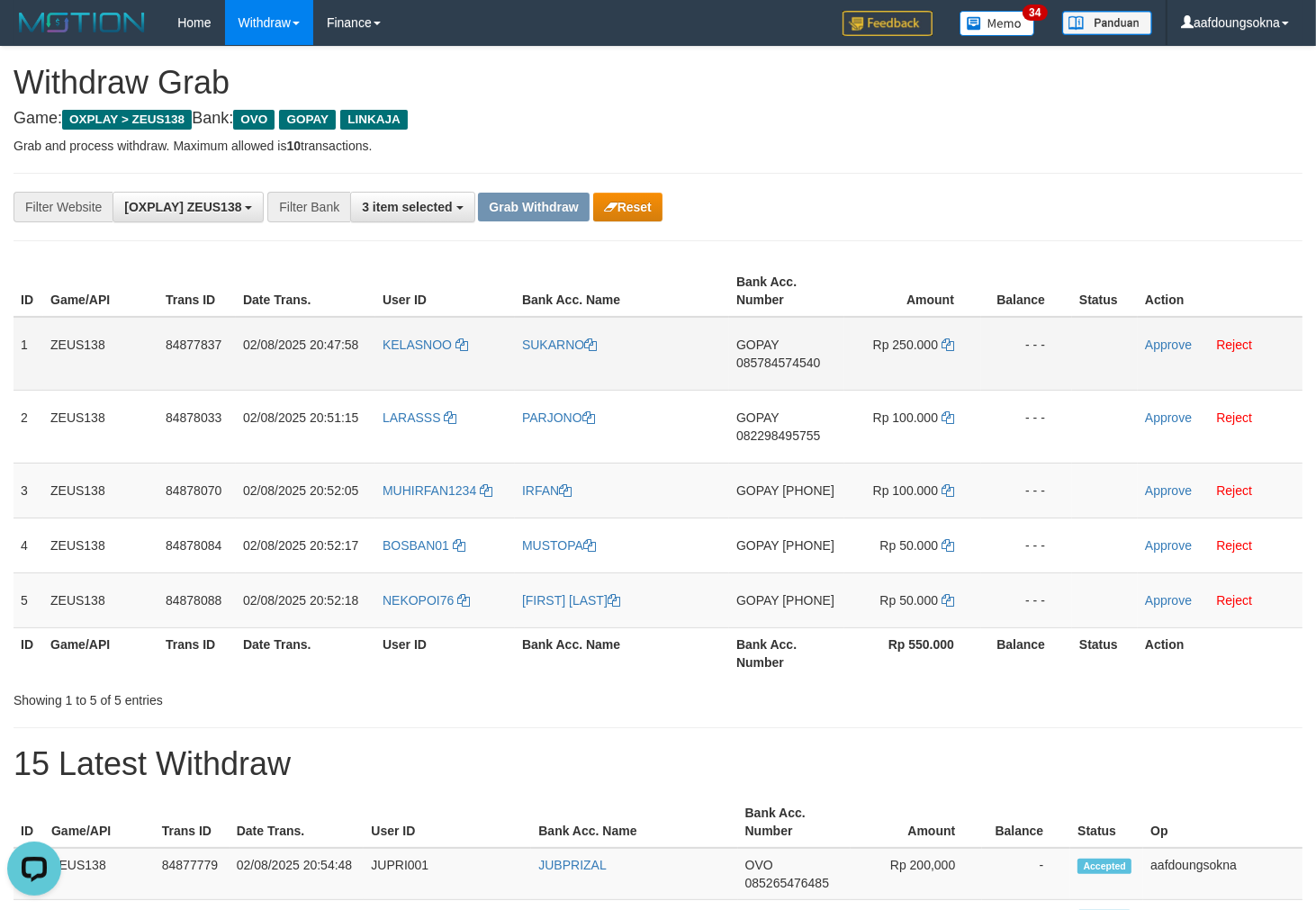click on "085784574540" at bounding box center (778, 363) 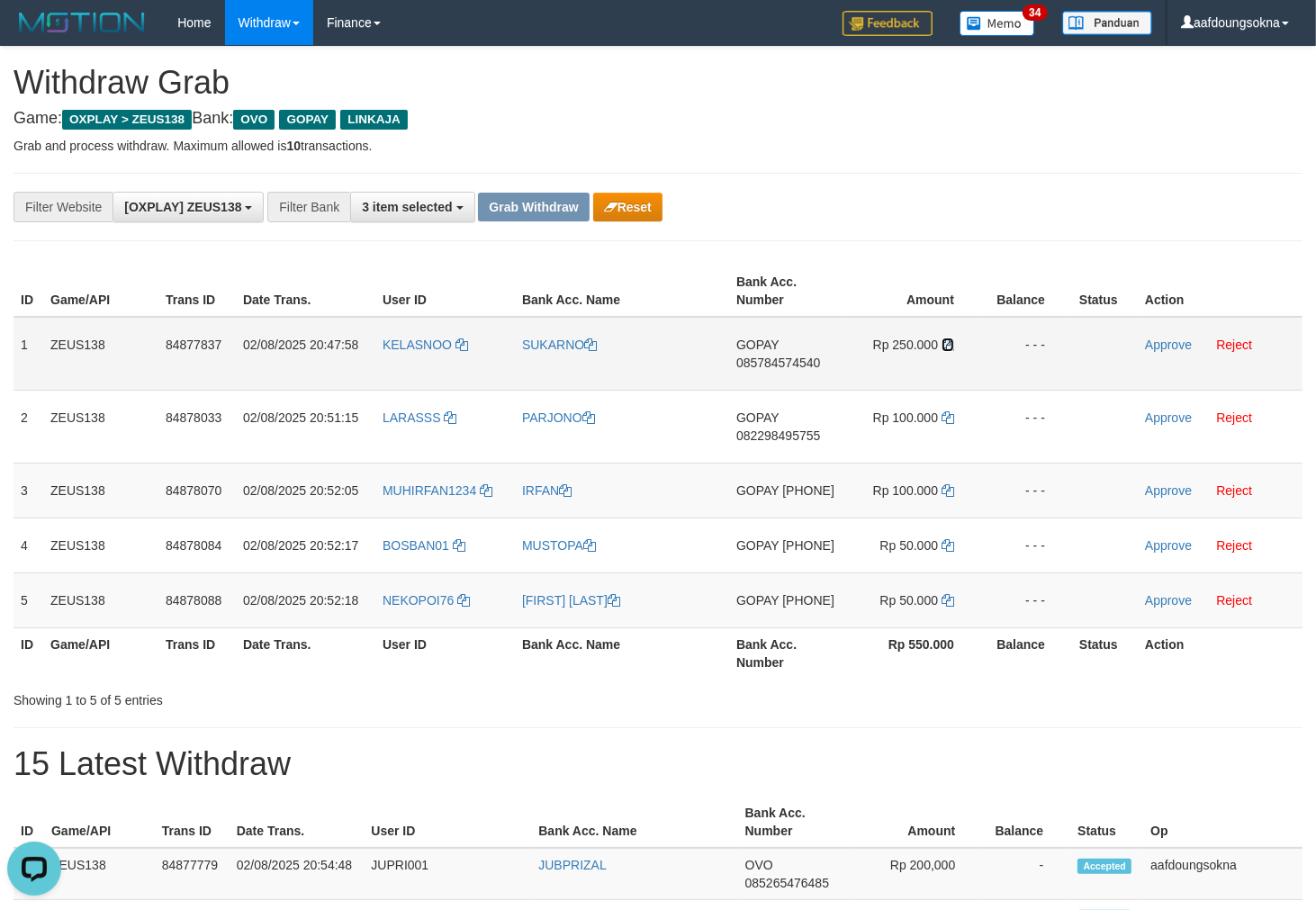 click at bounding box center [948, 345] 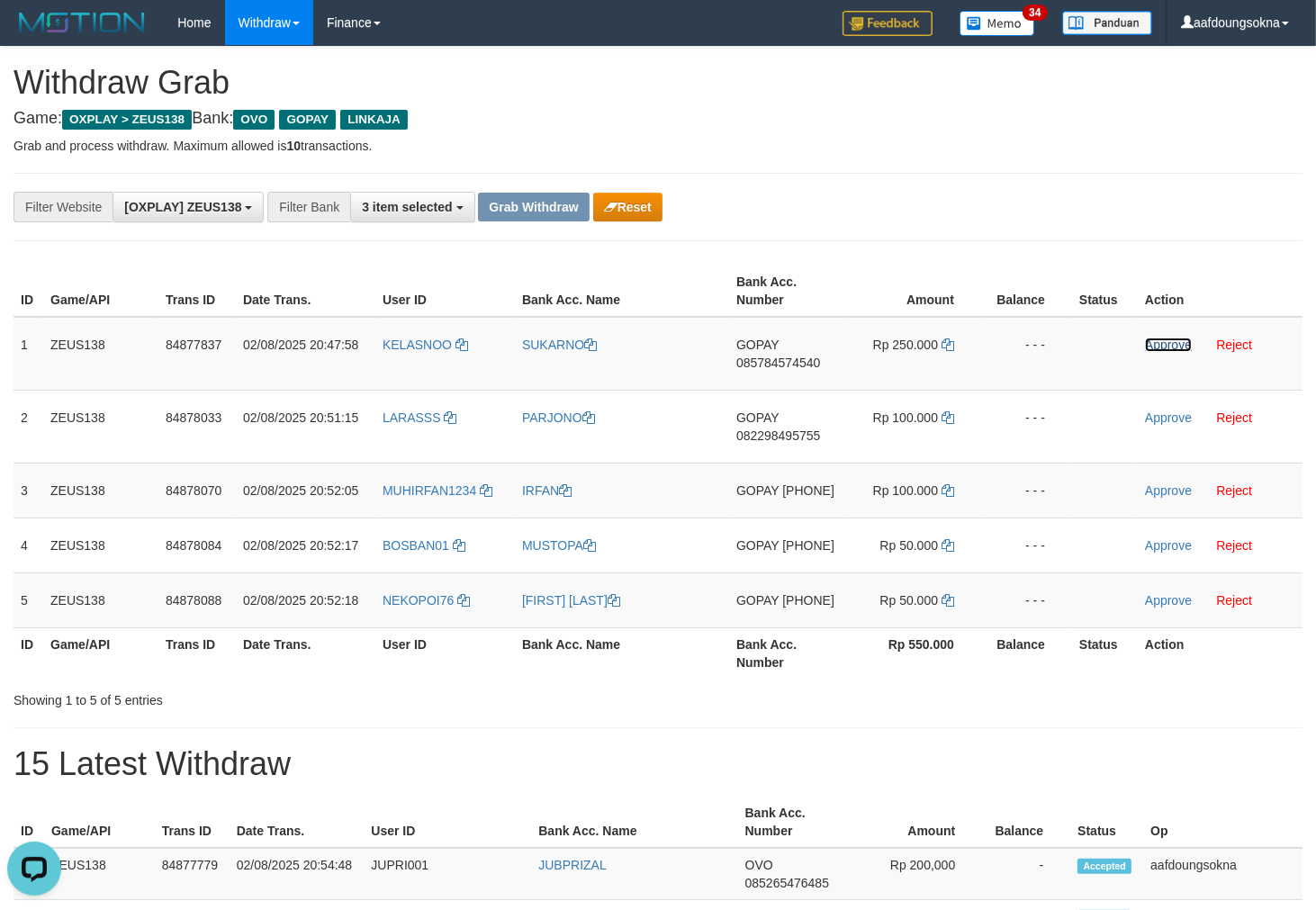 drag, startPoint x: 1155, startPoint y: 347, endPoint x: 785, endPoint y: 212, distance: 393.85911 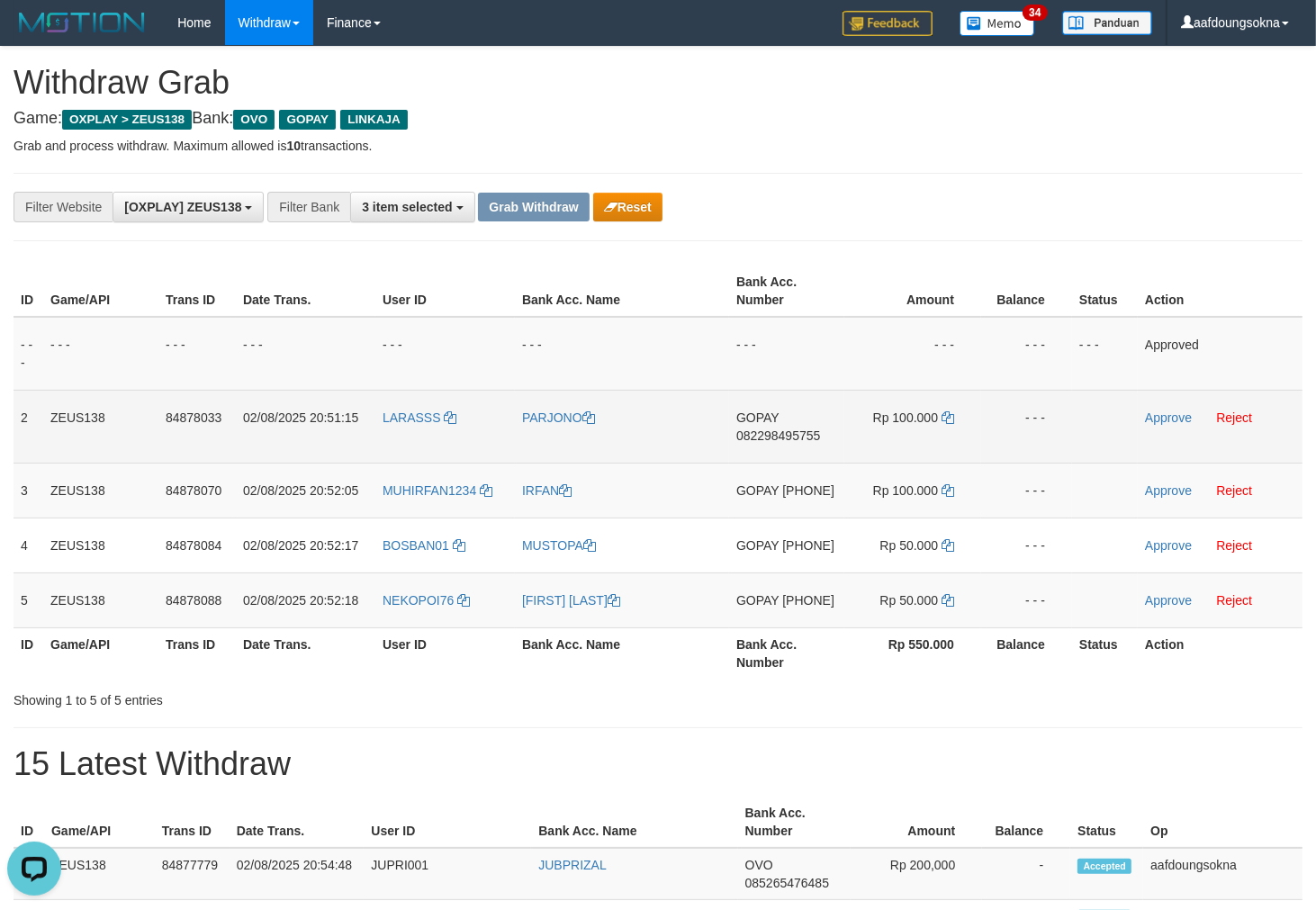 click on "082298495755" at bounding box center [778, 436] 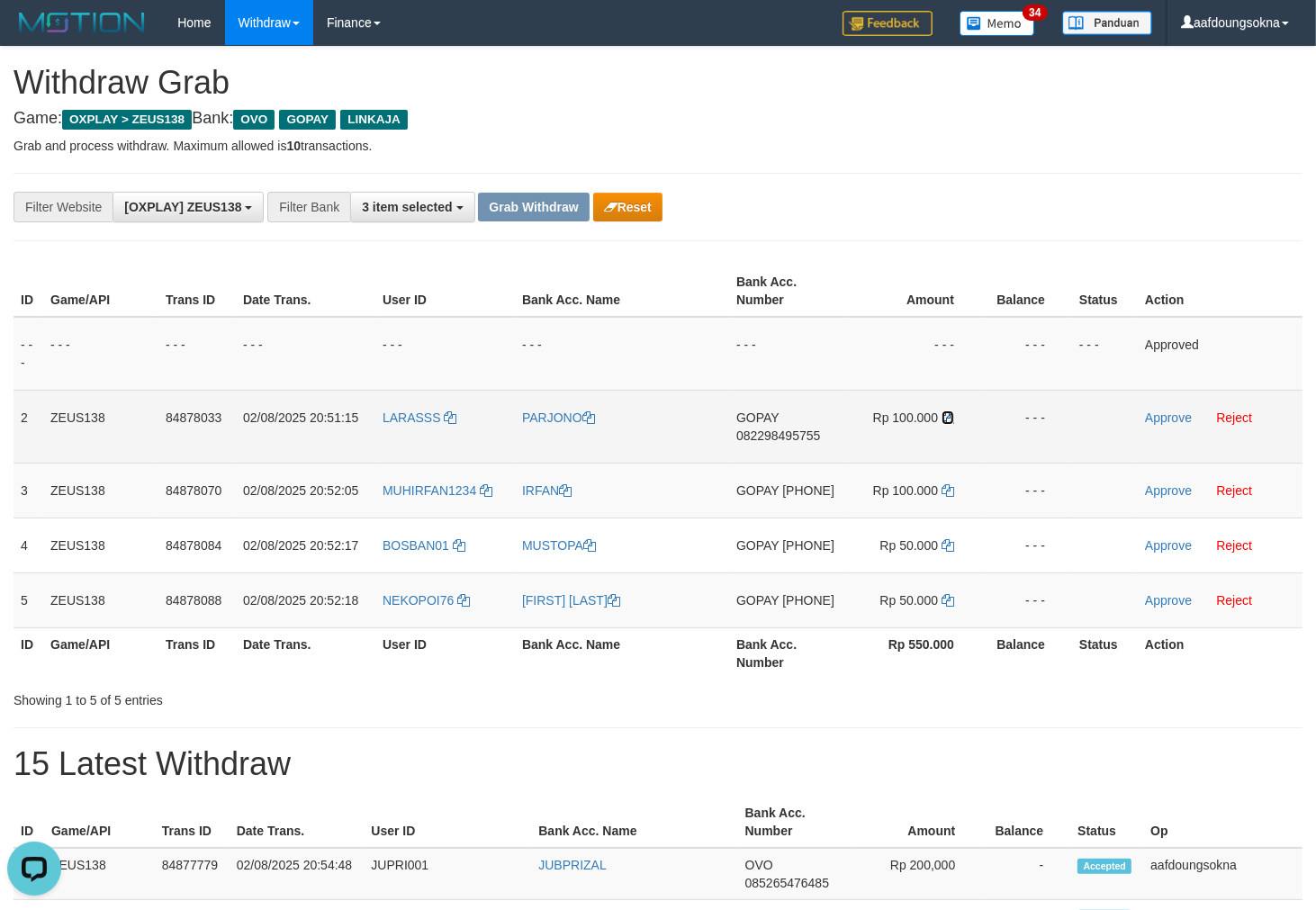 click at bounding box center [948, 418] 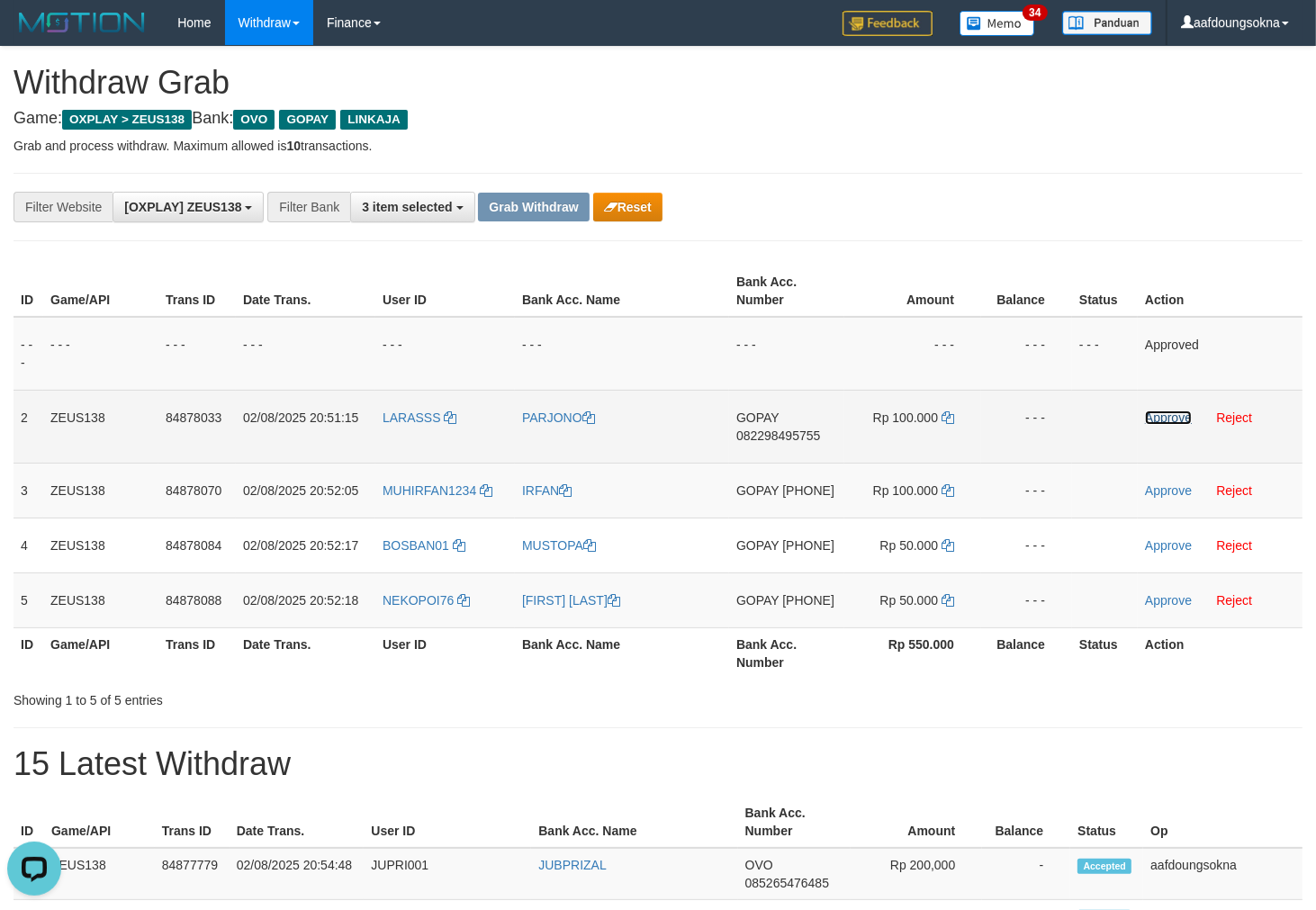 click on "Approve" at bounding box center (1168, 418) 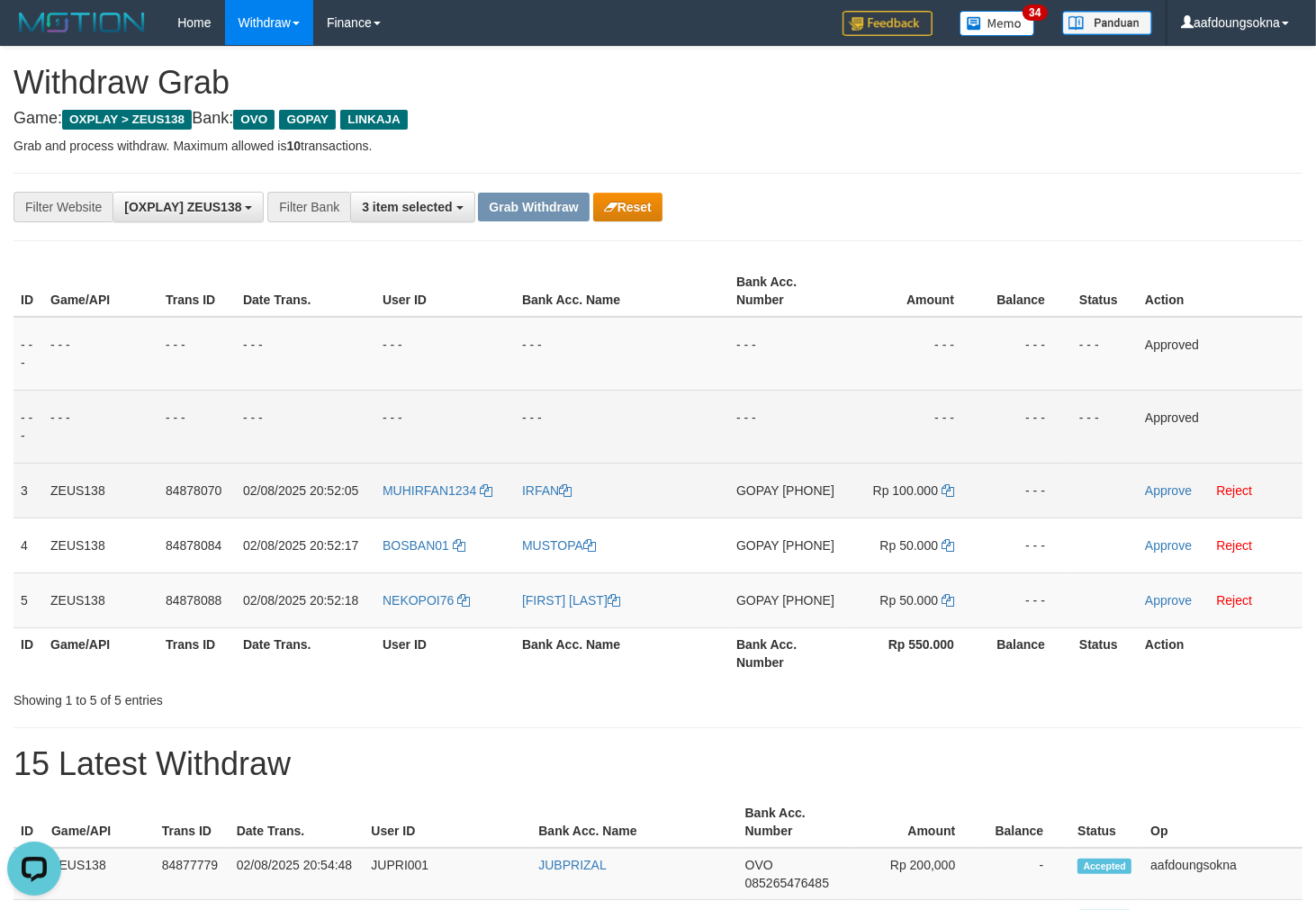 click on "[PHONE]" at bounding box center (808, 491) 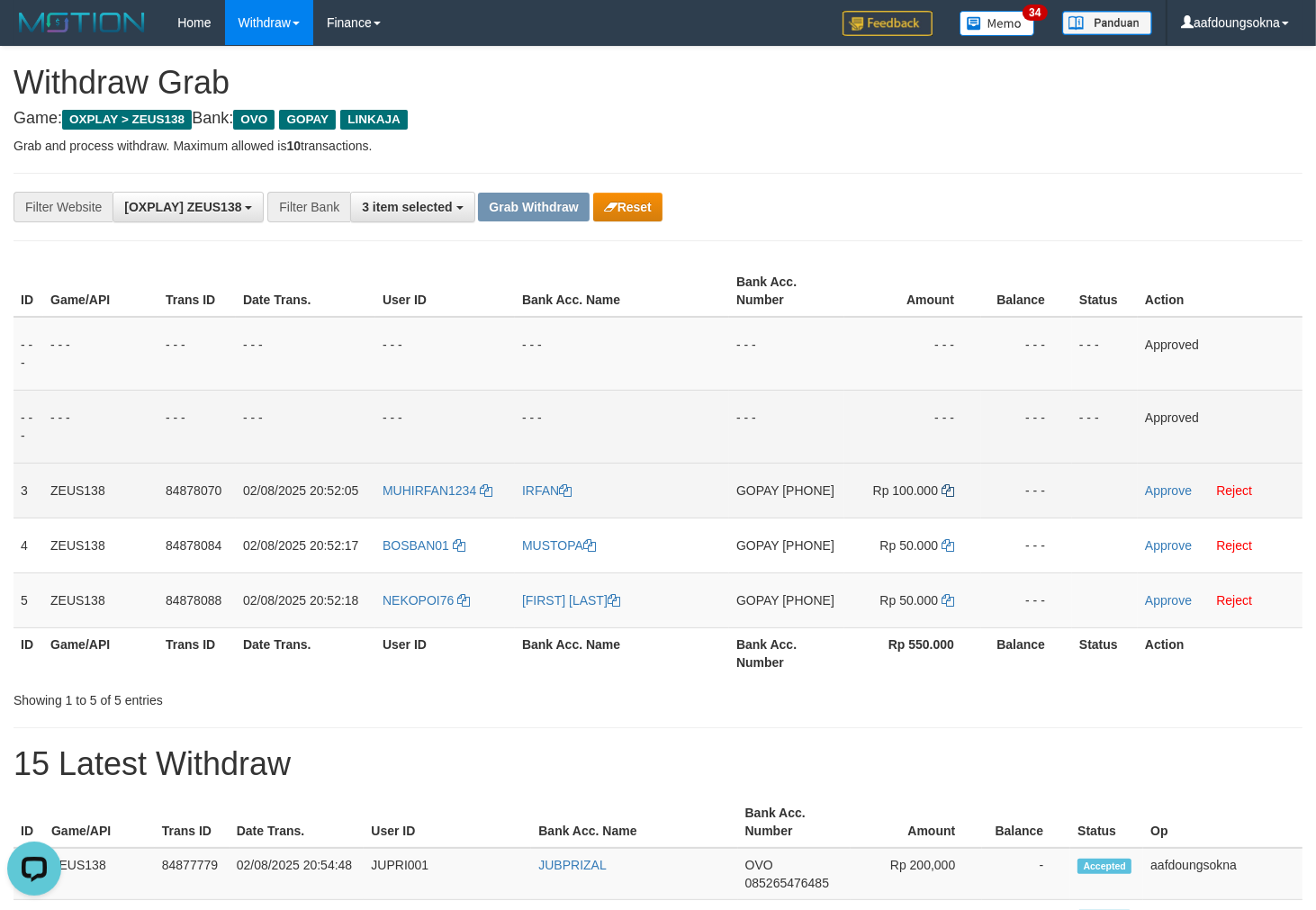 click on "Rp 100.000" at bounding box center (913, 490) 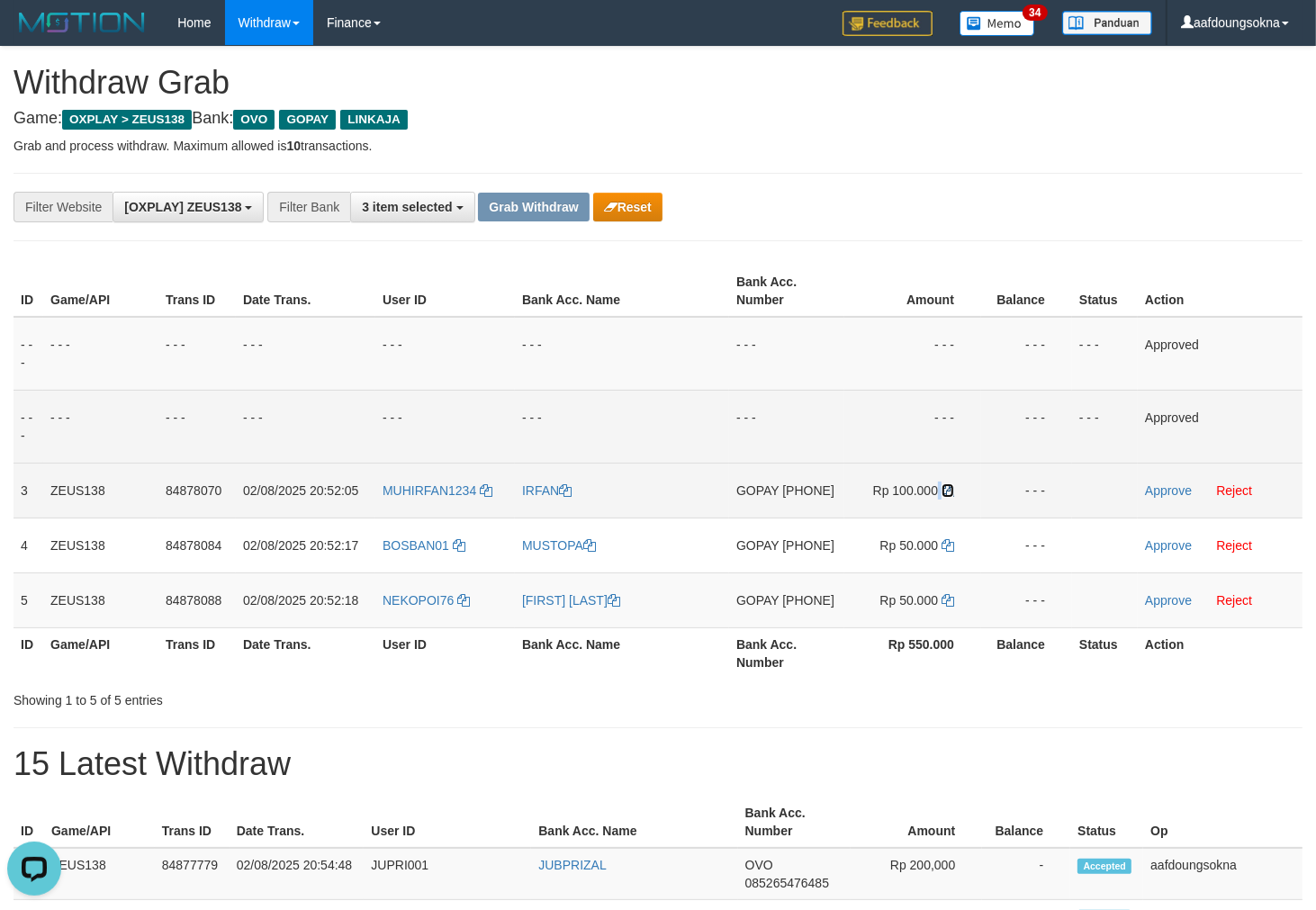click at bounding box center [948, 491] 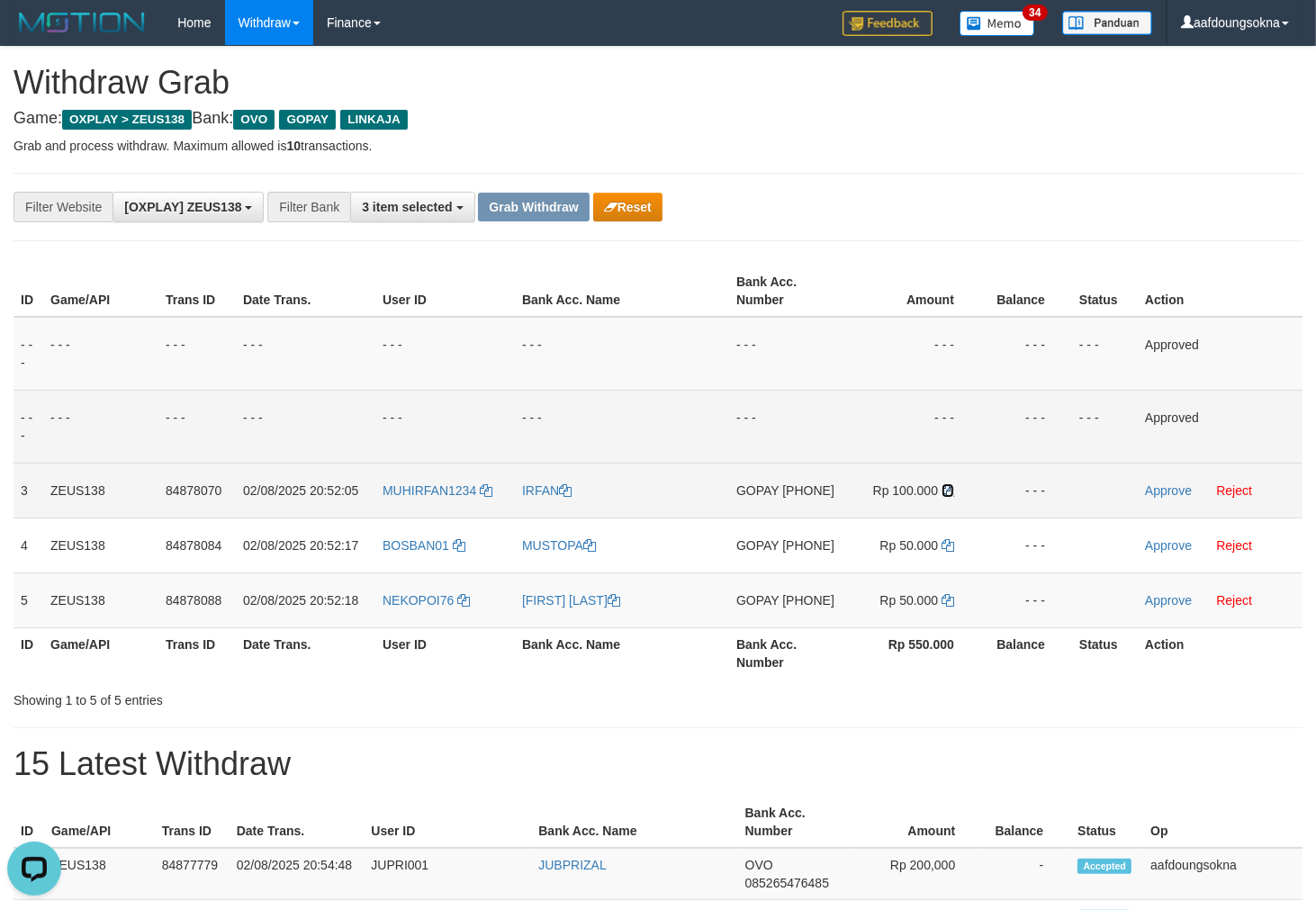 click at bounding box center (948, 491) 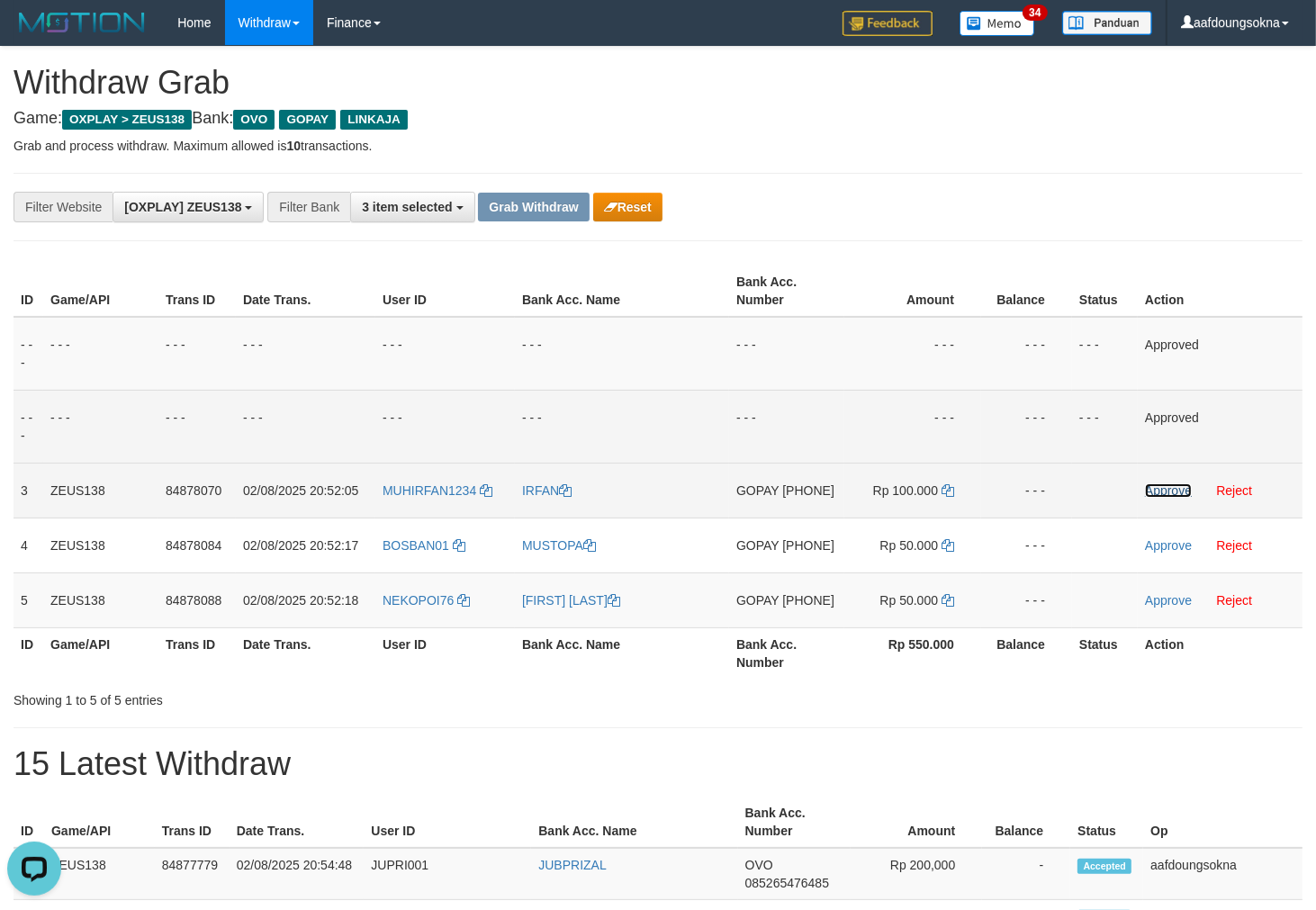 click on "Approve" at bounding box center (1168, 491) 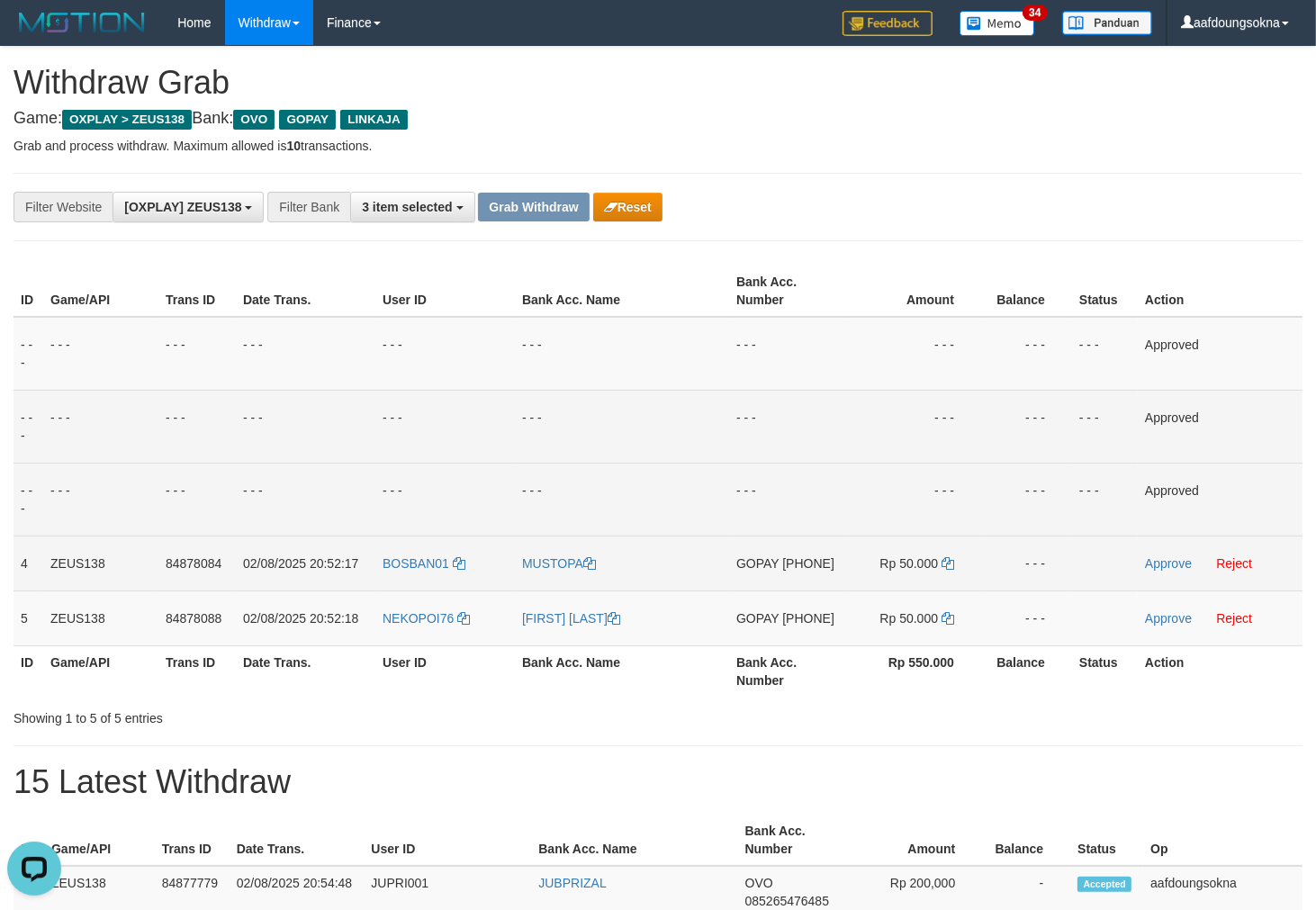 click on "[PHONE]" at bounding box center (808, 563) 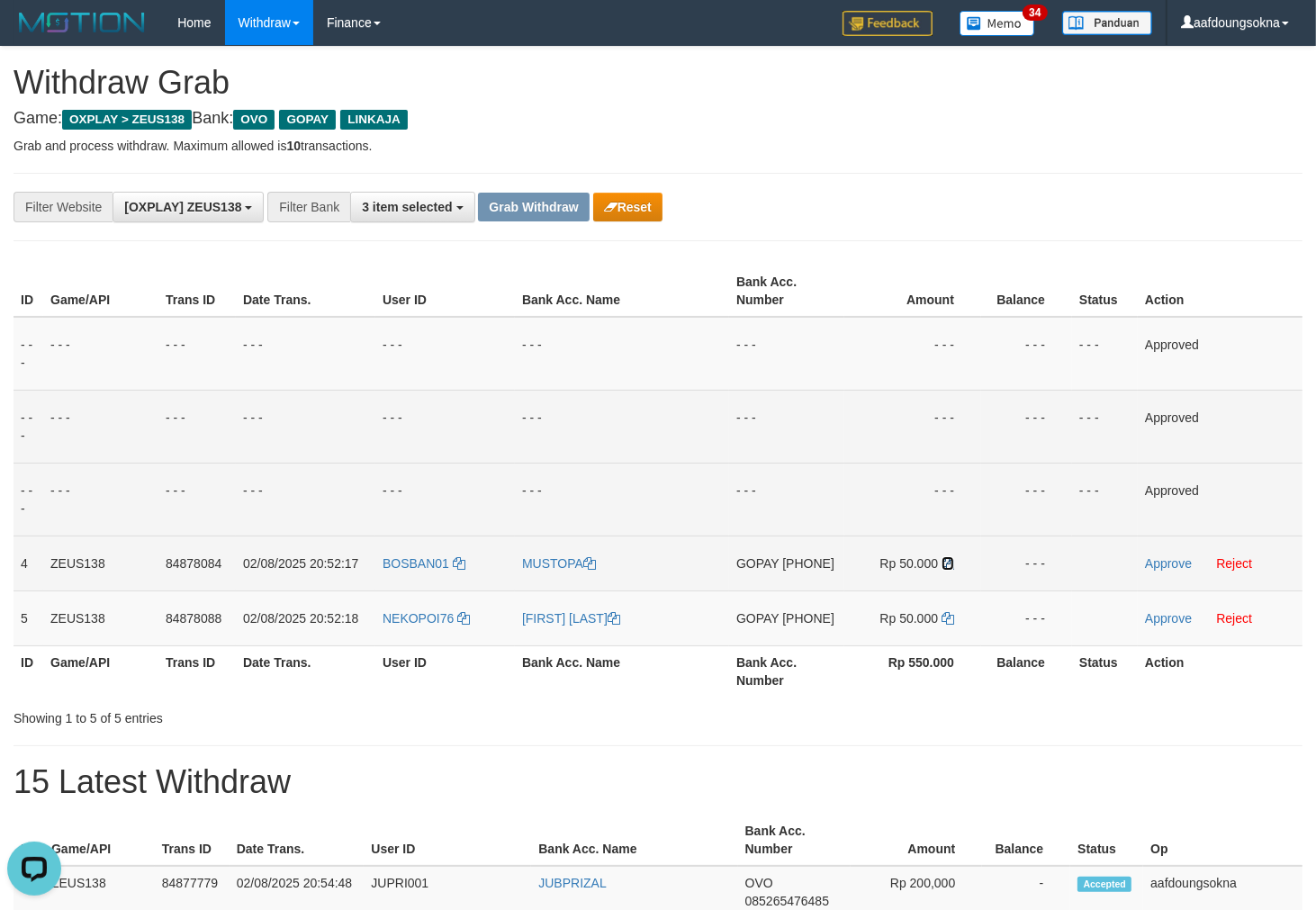 click at bounding box center [948, 563] 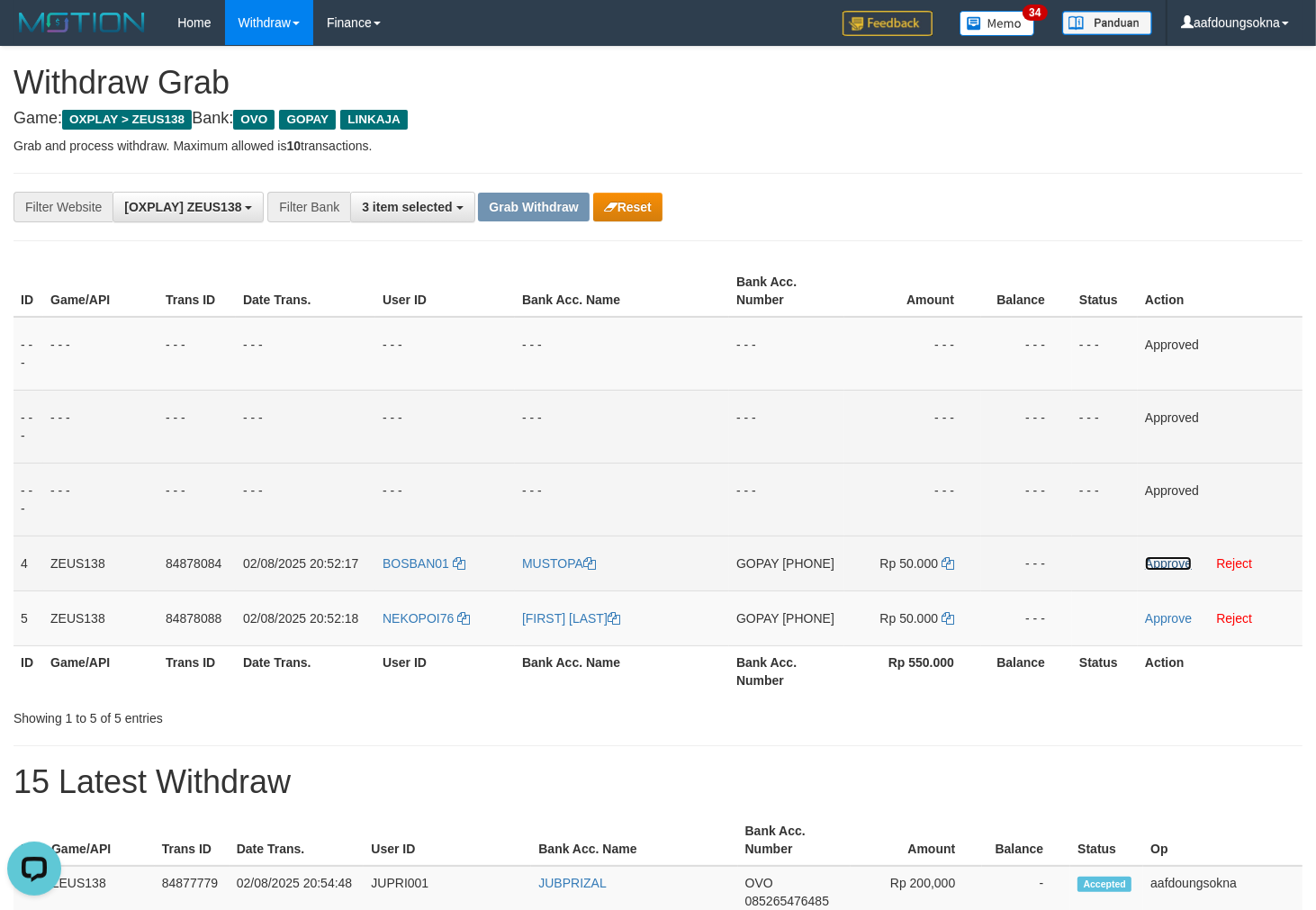 click on "Approve" at bounding box center [1168, 563] 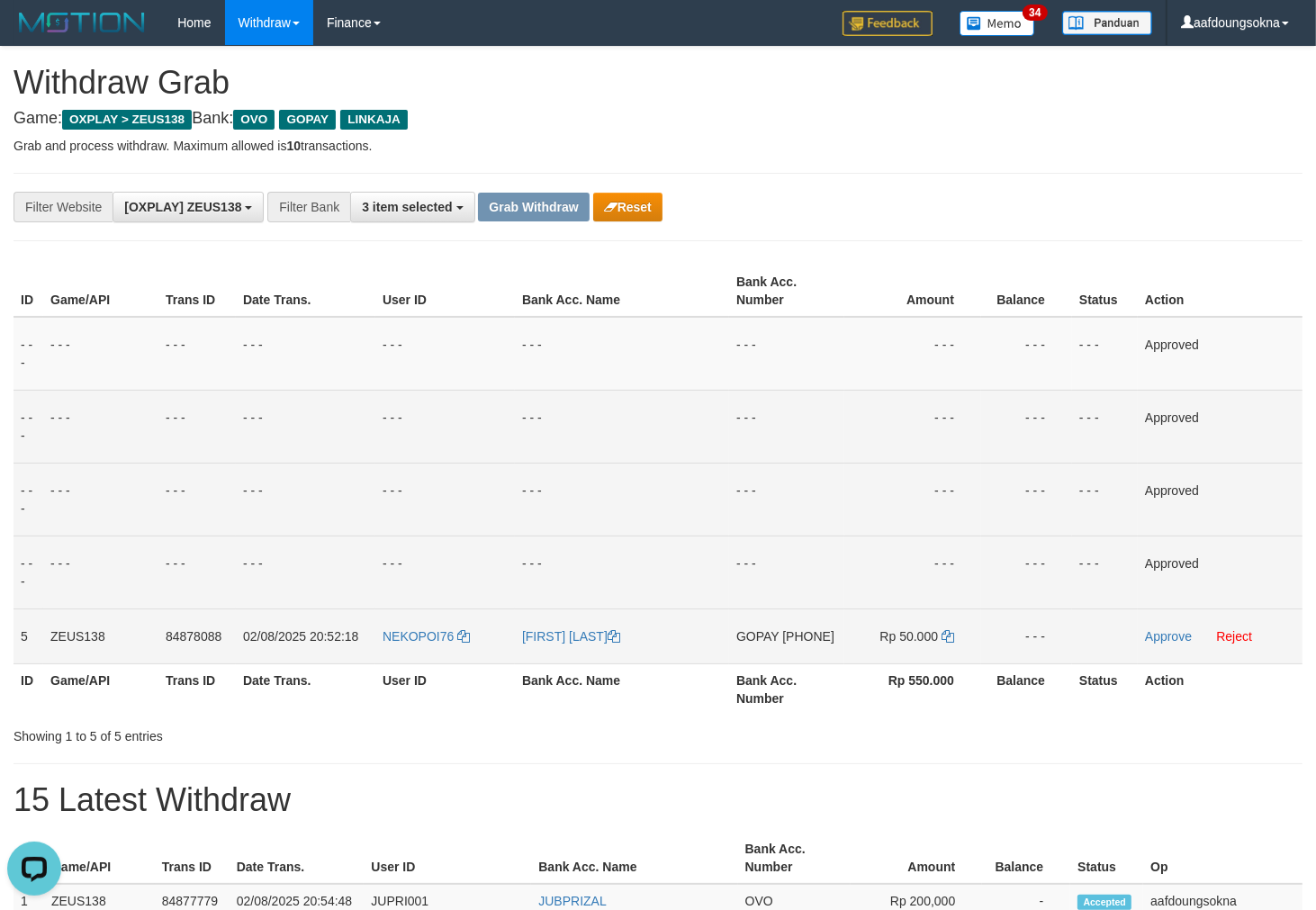 click on "[PHONE]" at bounding box center (808, 636) 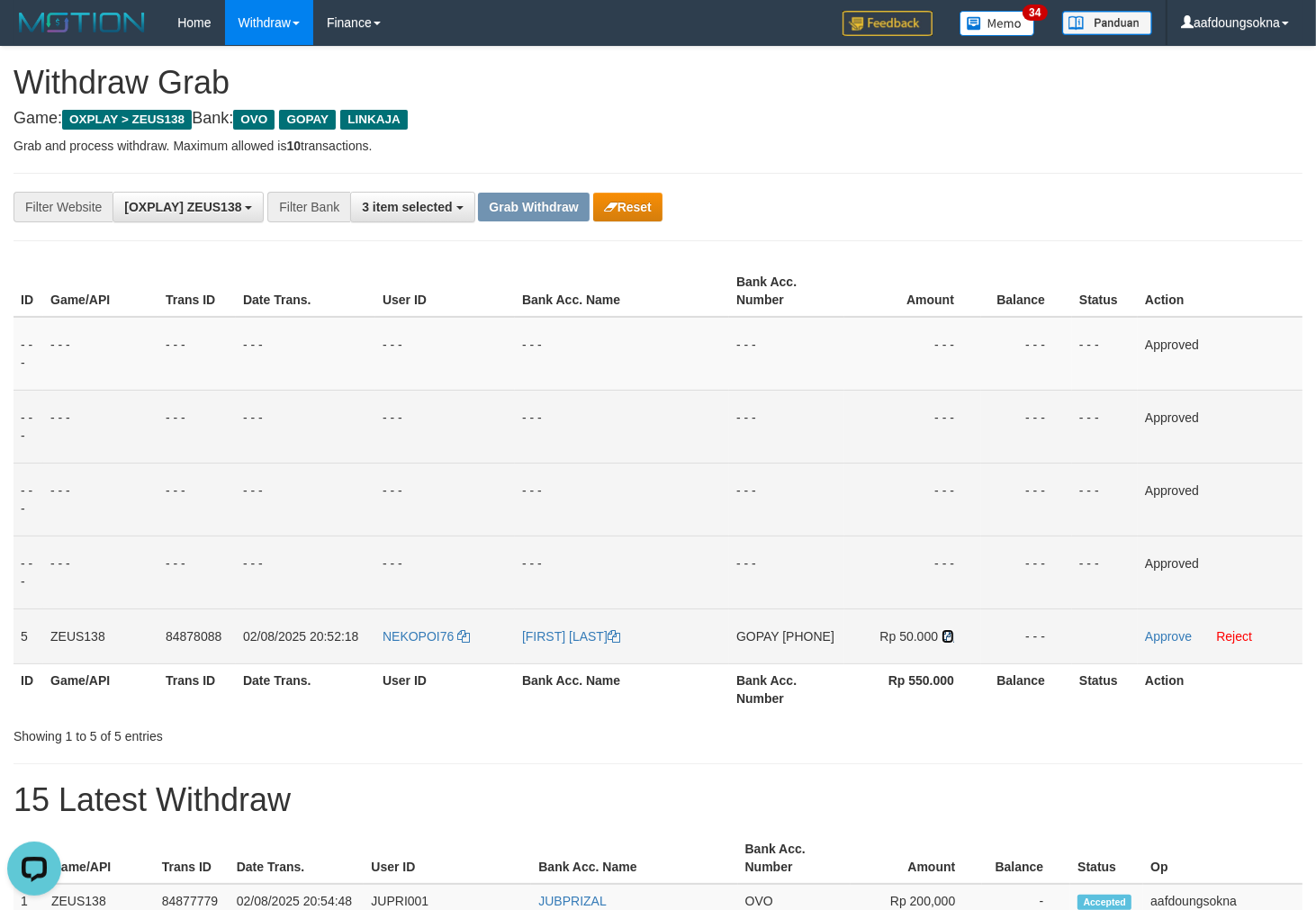 click at bounding box center (948, 636) 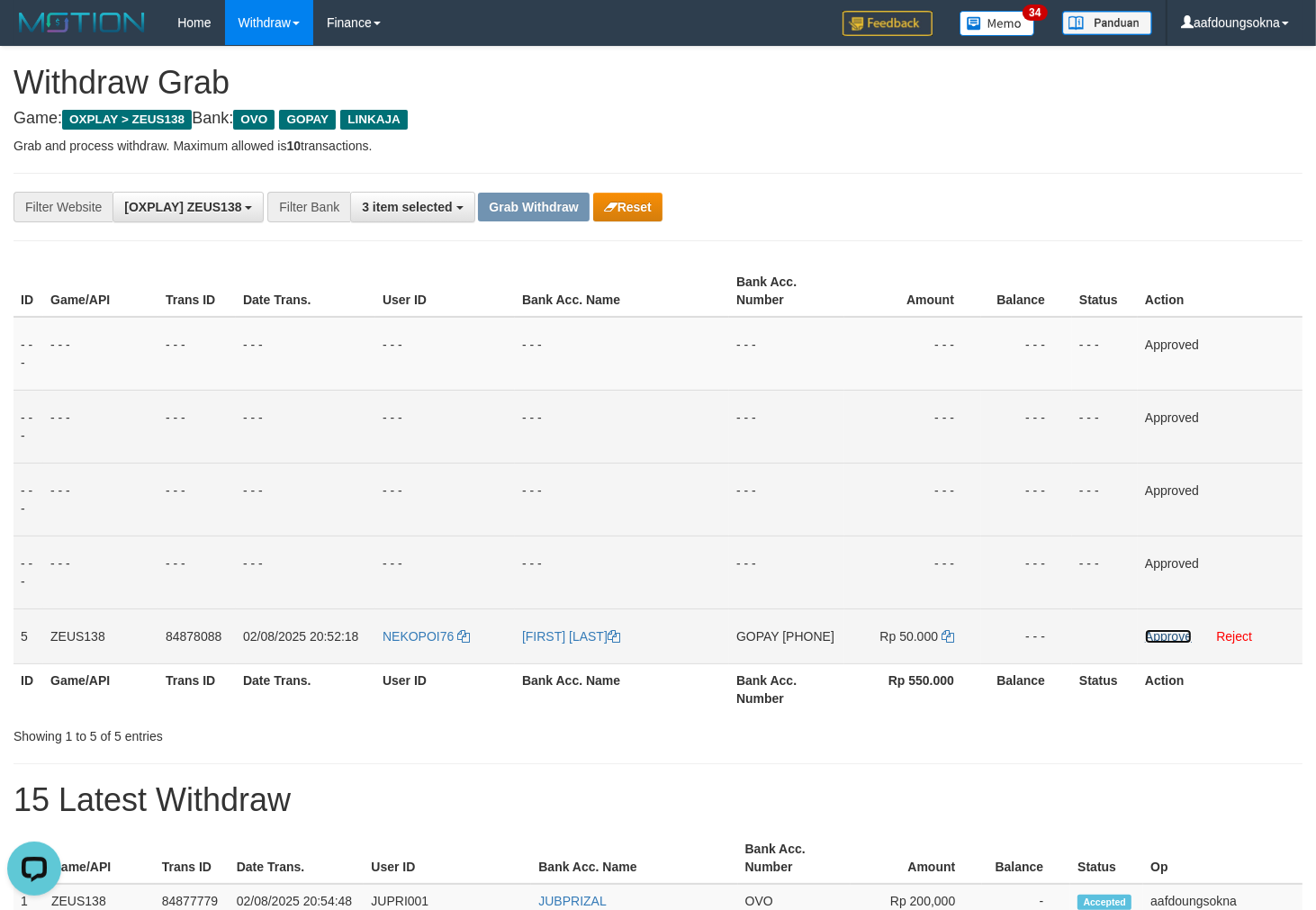 click on "Approve" at bounding box center [1168, 636] 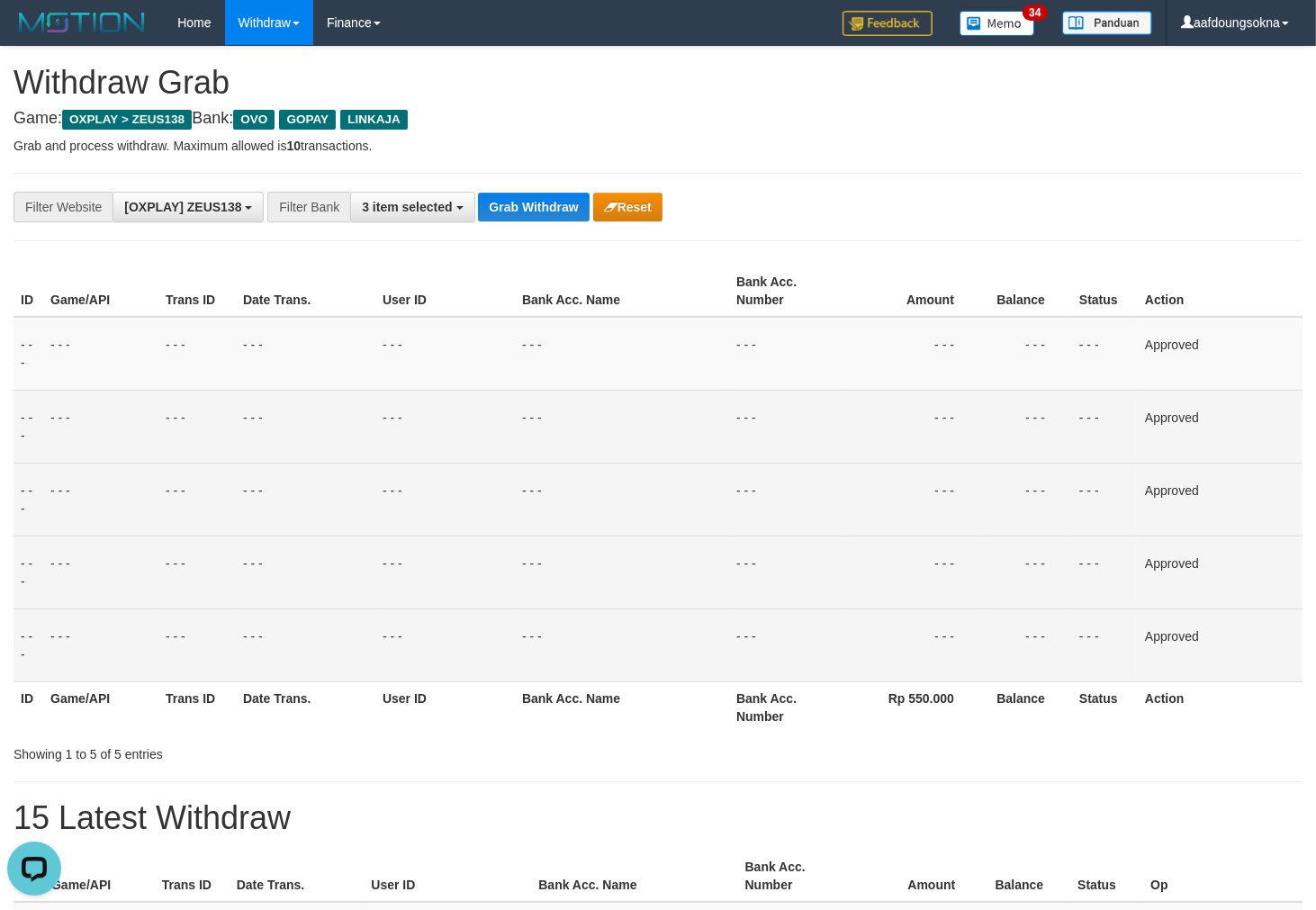 click on "**********" at bounding box center (658, 207) 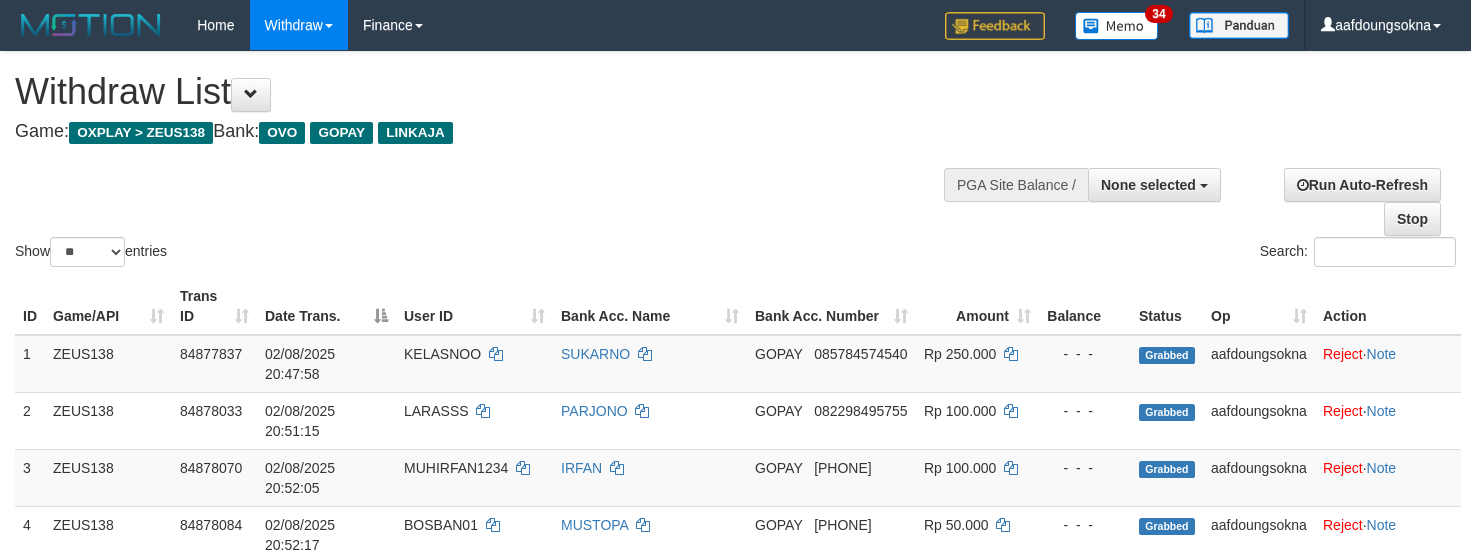 select 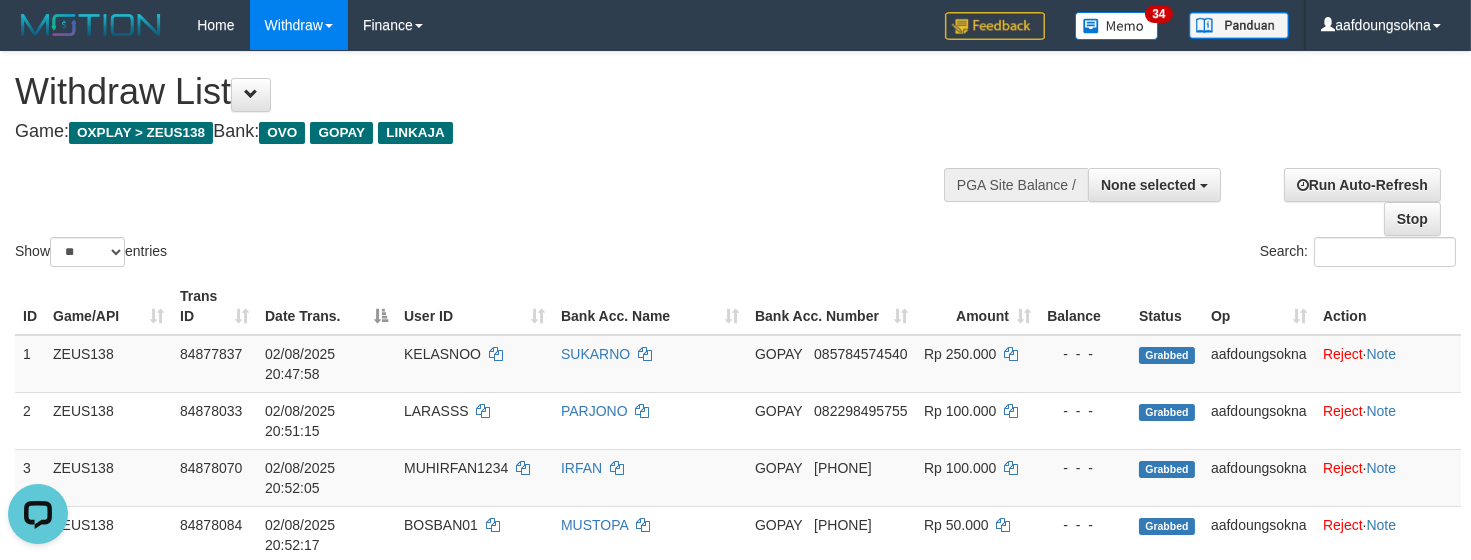 scroll, scrollTop: 0, scrollLeft: 0, axis: both 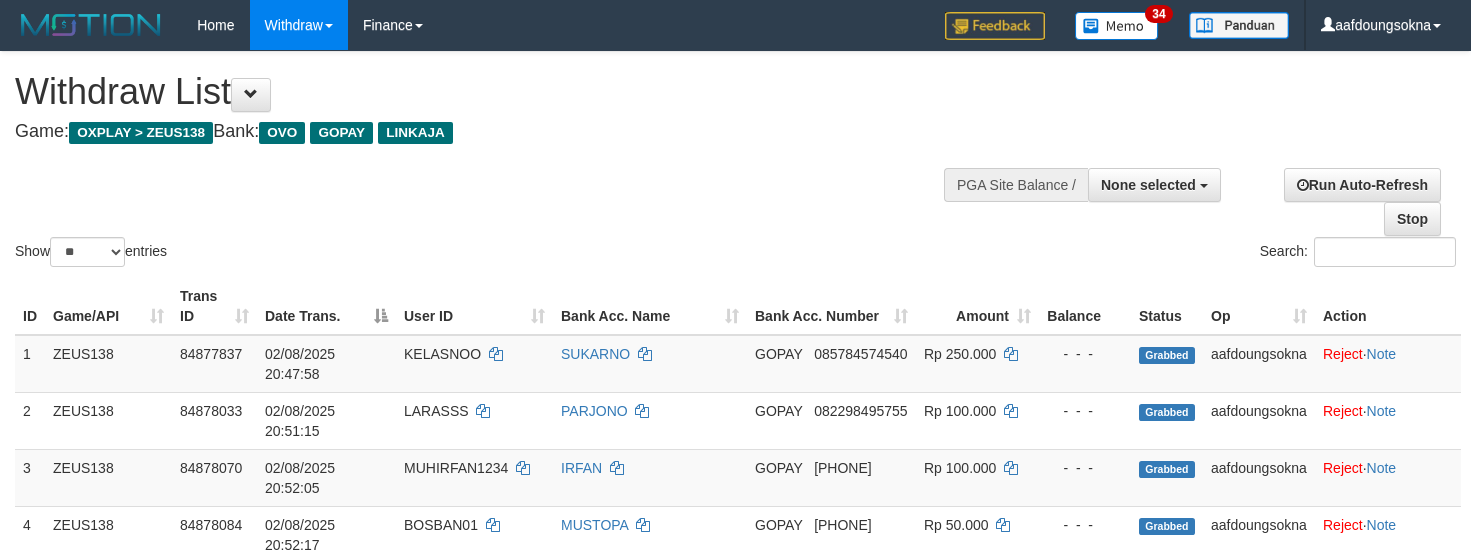 select 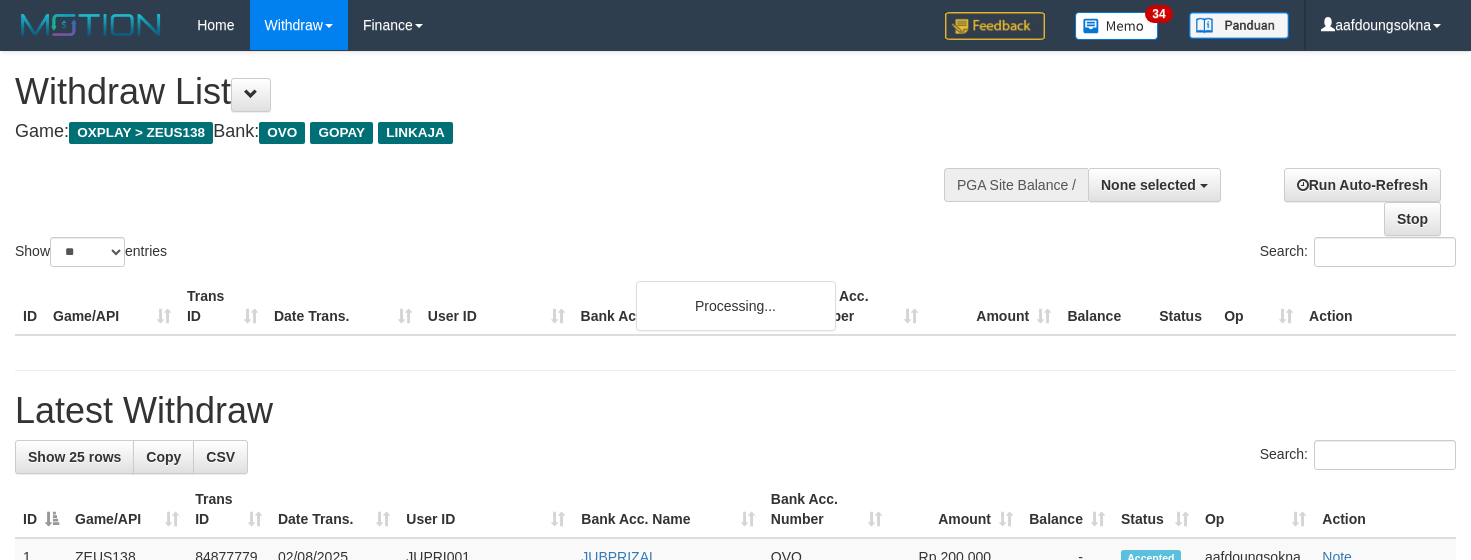 select 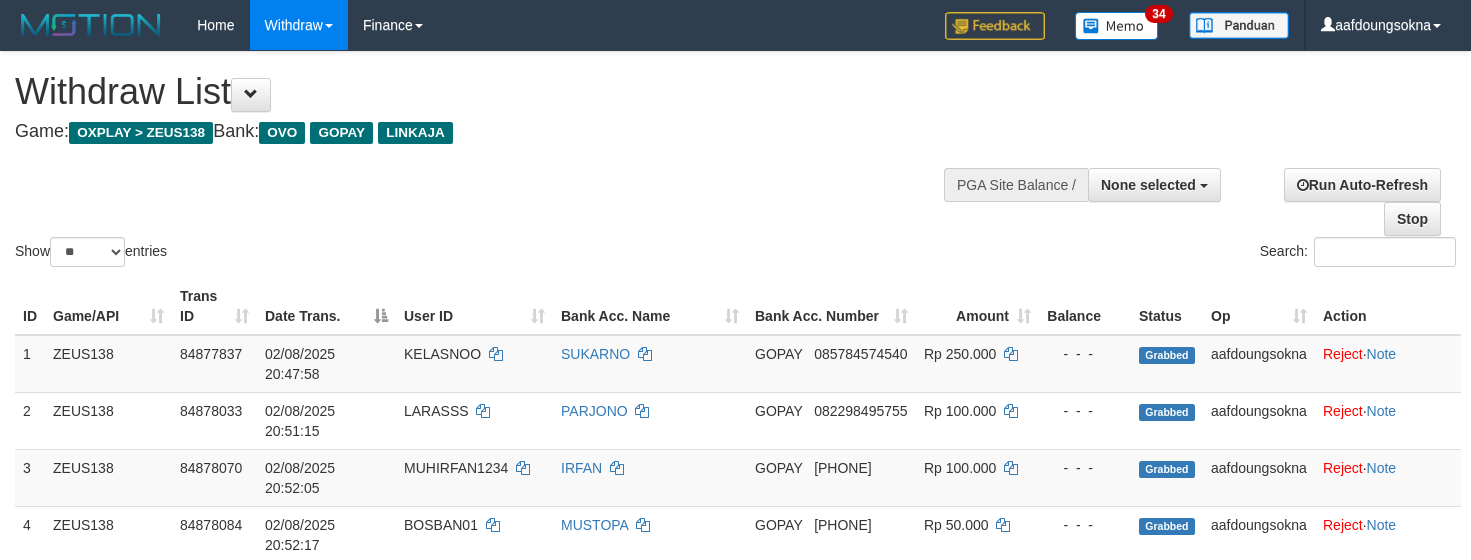 select 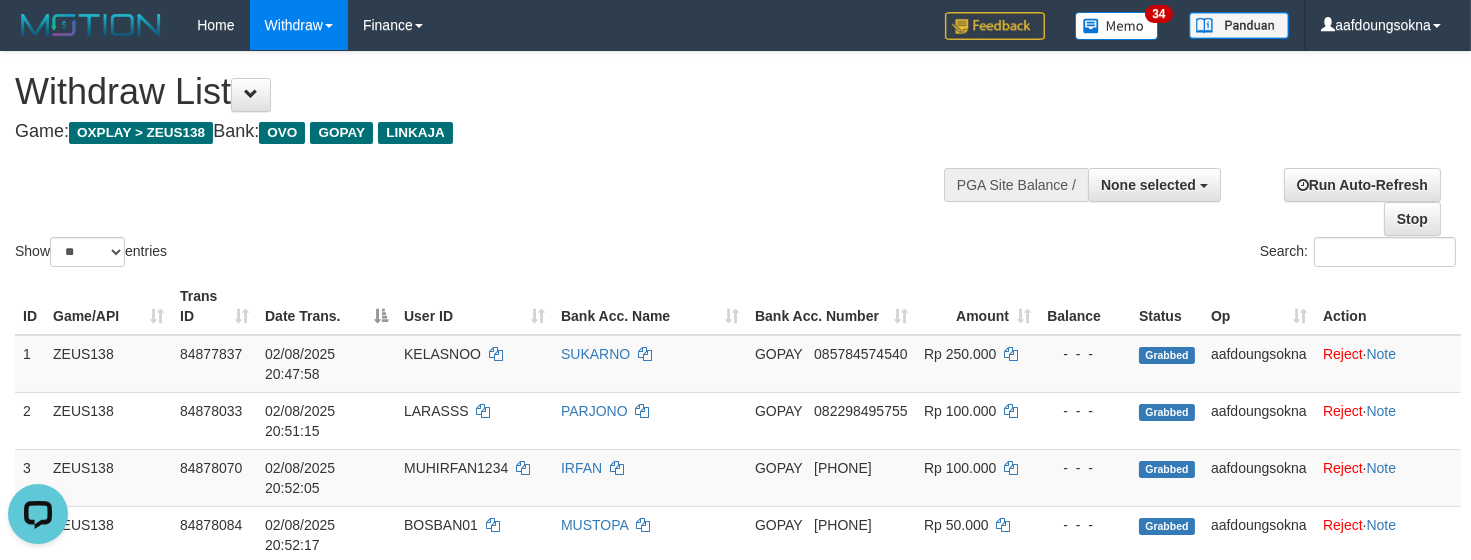 scroll, scrollTop: 0, scrollLeft: 0, axis: both 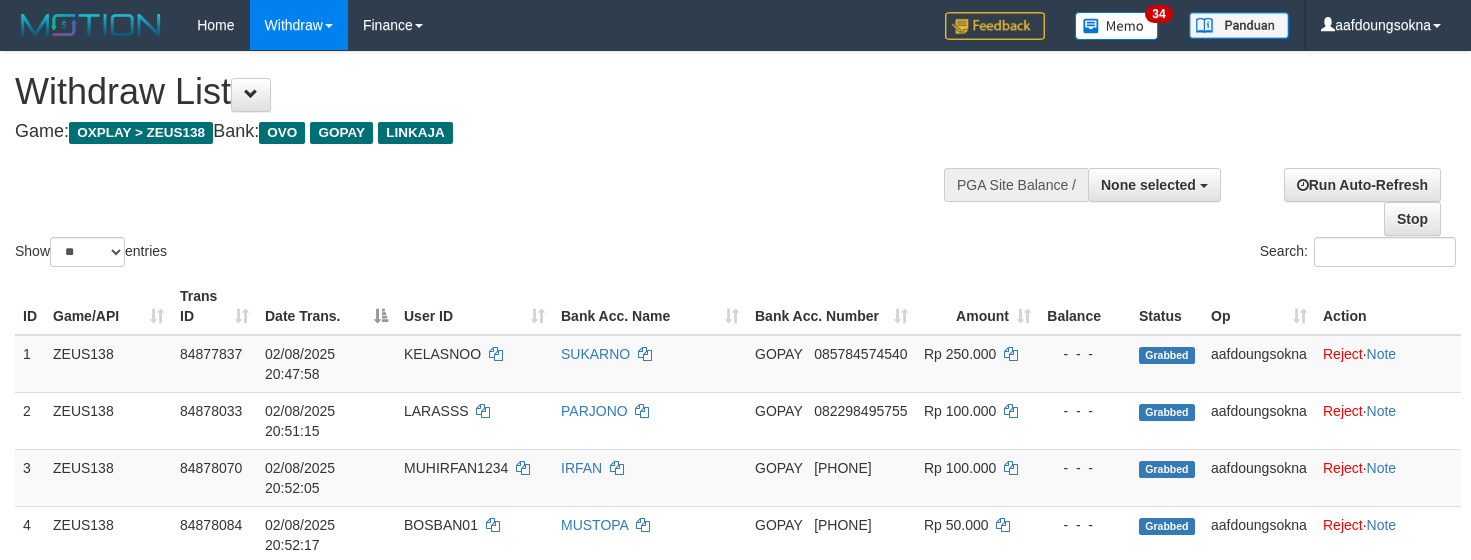 select 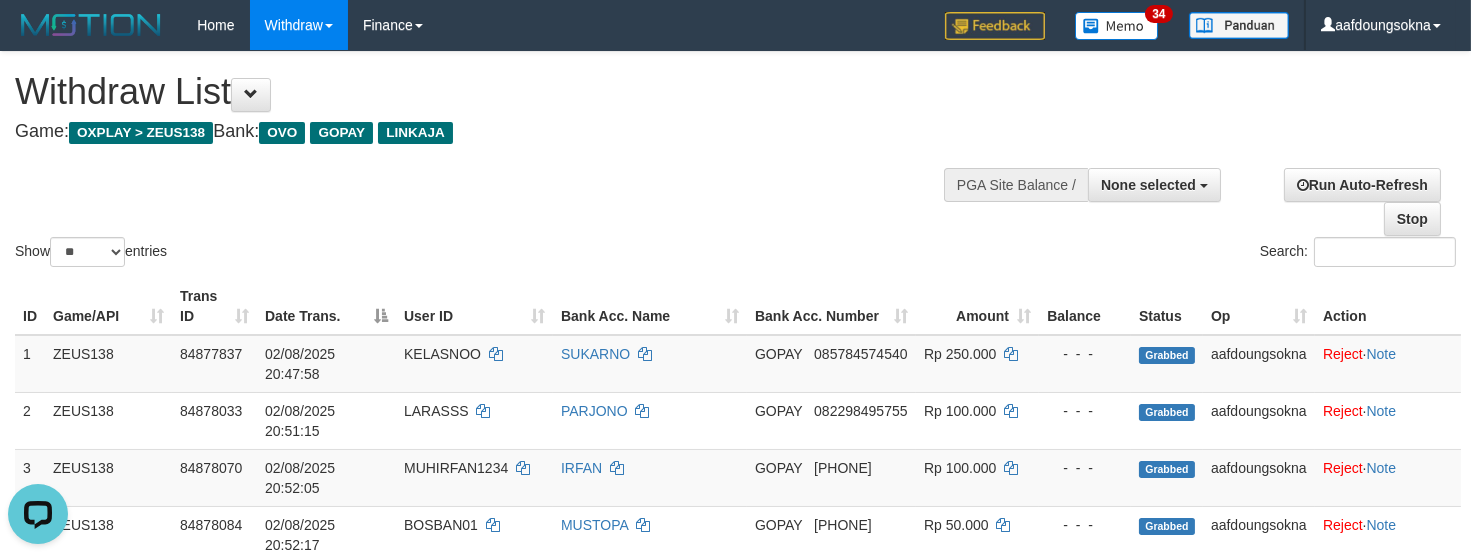 scroll, scrollTop: 0, scrollLeft: 0, axis: both 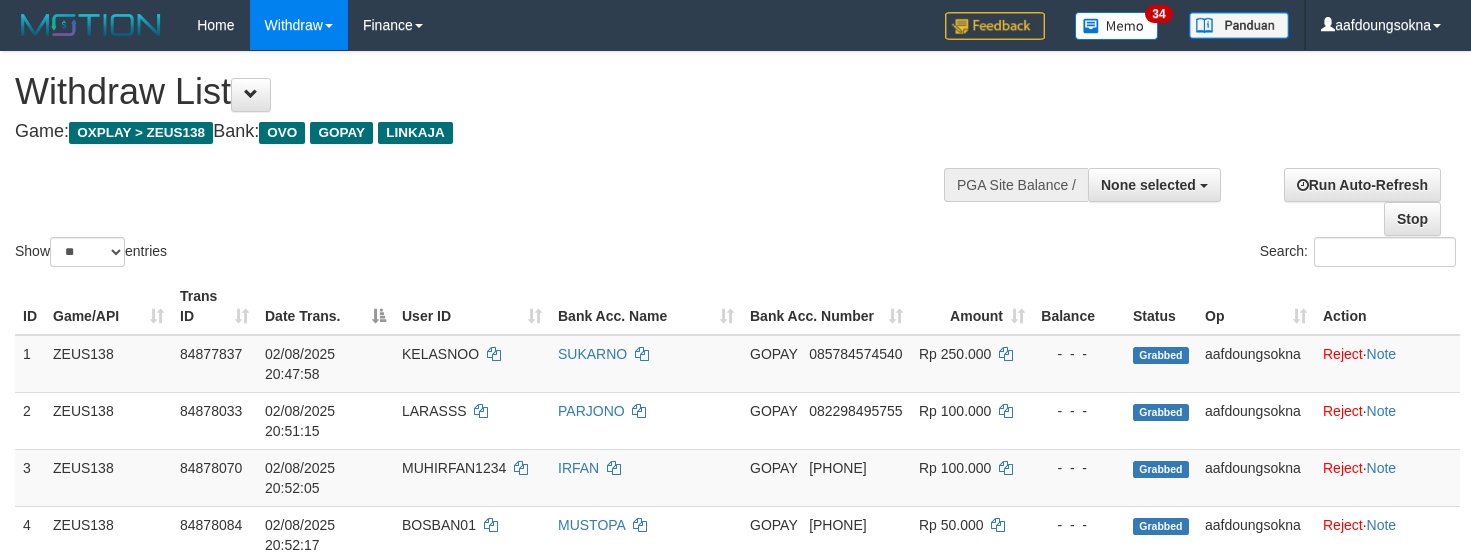 select 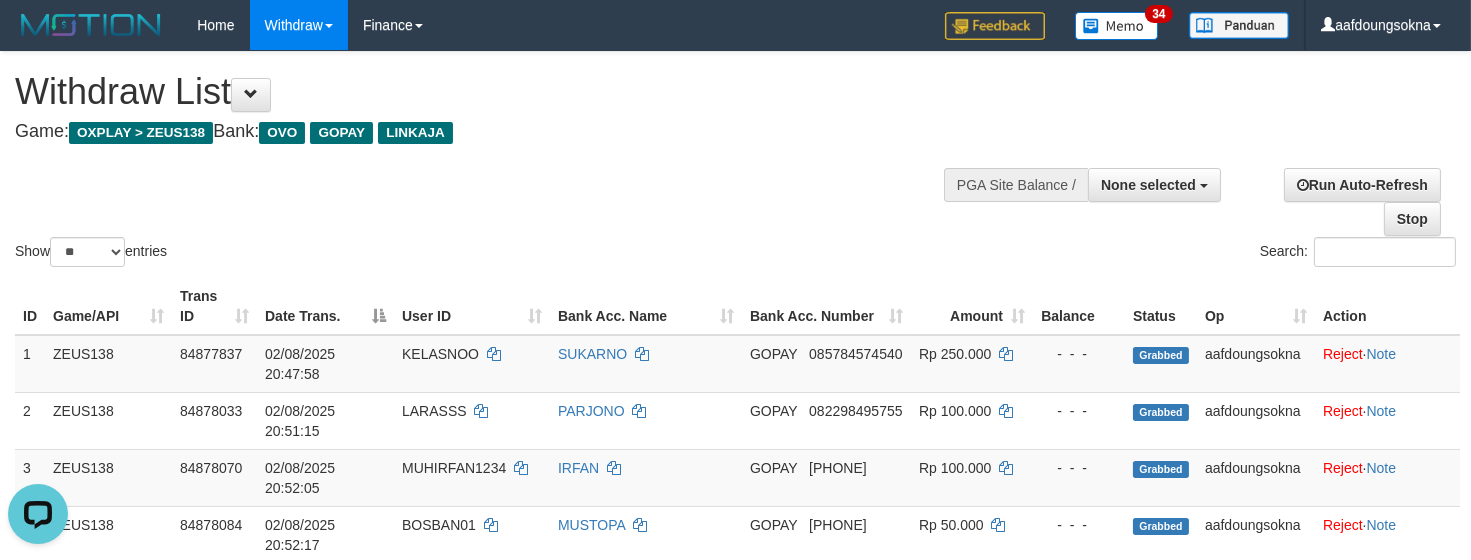 scroll, scrollTop: 0, scrollLeft: 0, axis: both 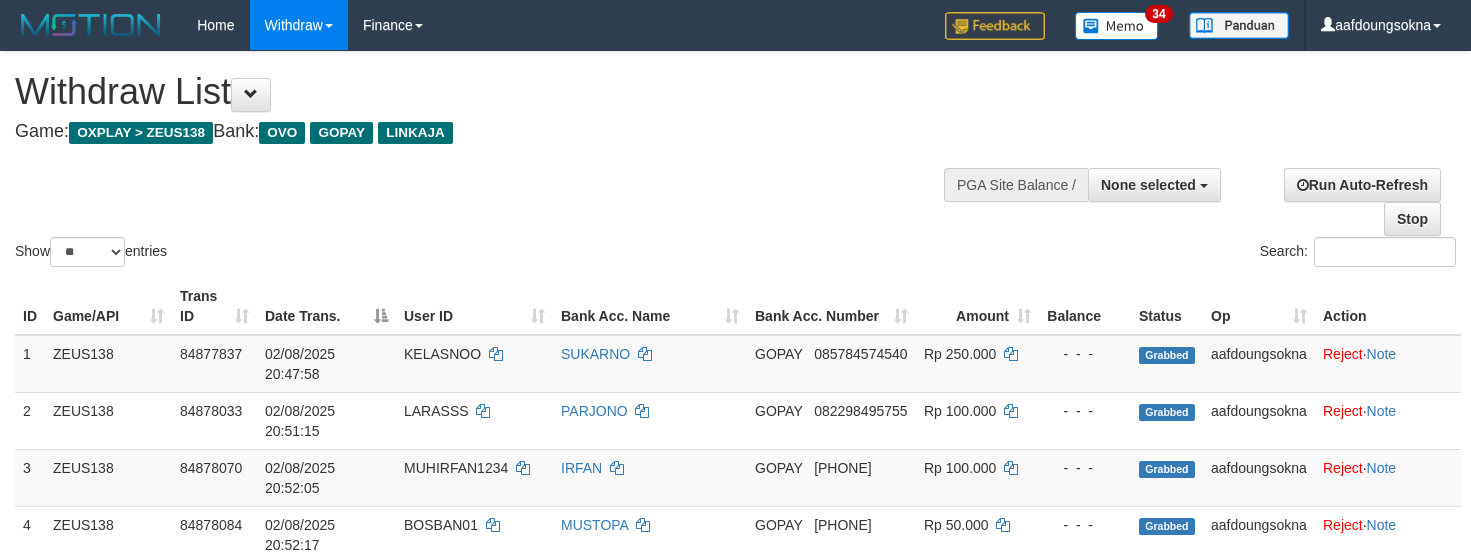 select 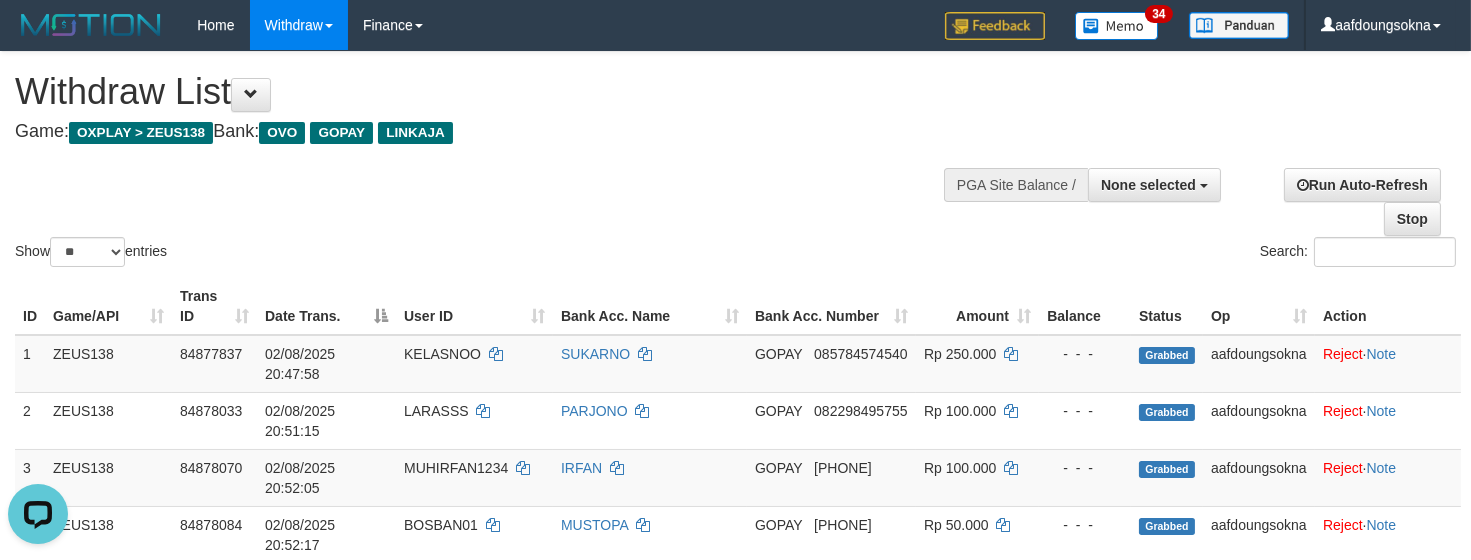 scroll, scrollTop: 0, scrollLeft: 0, axis: both 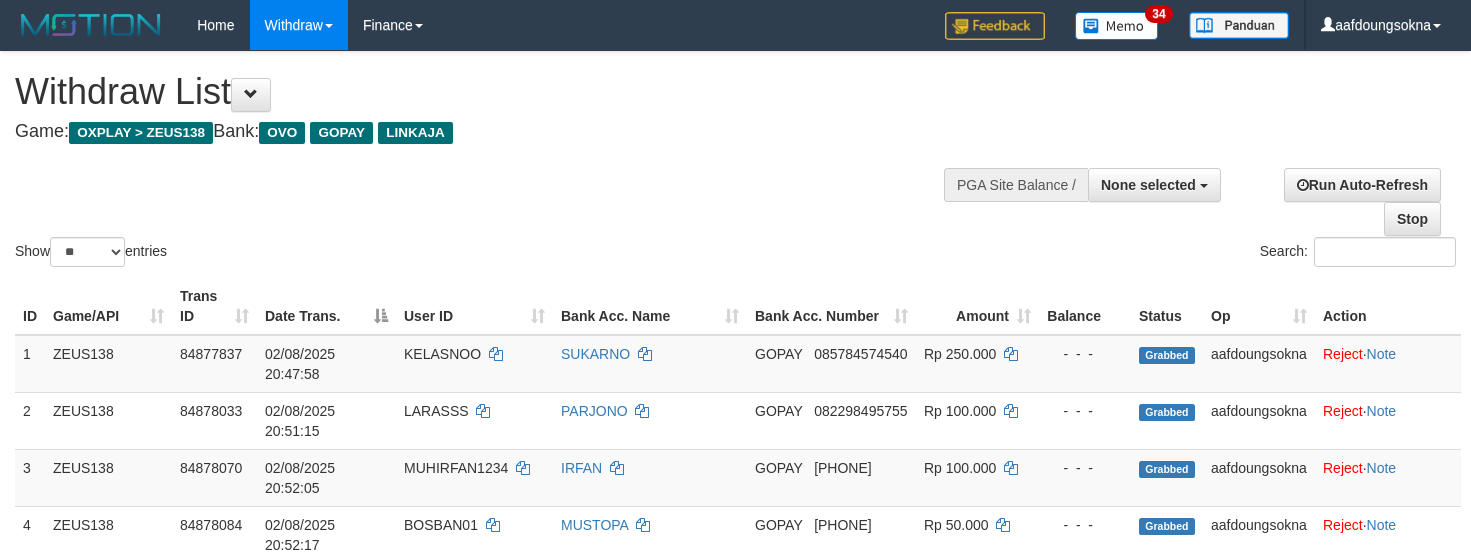 select 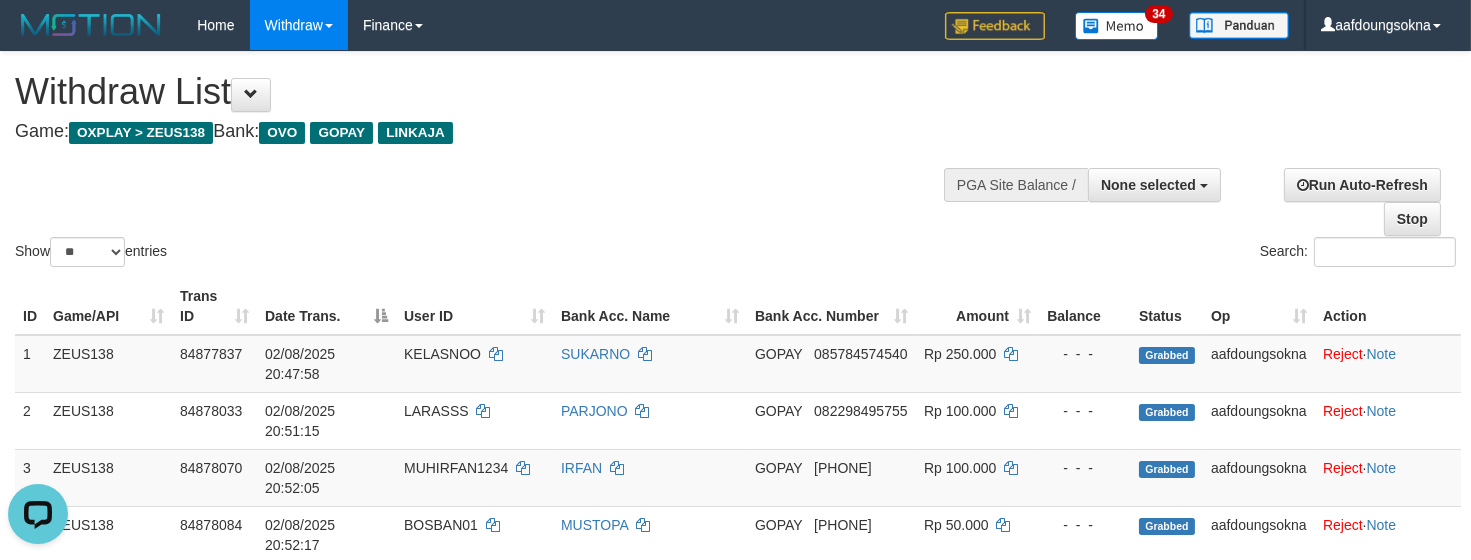 scroll, scrollTop: 0, scrollLeft: 0, axis: both 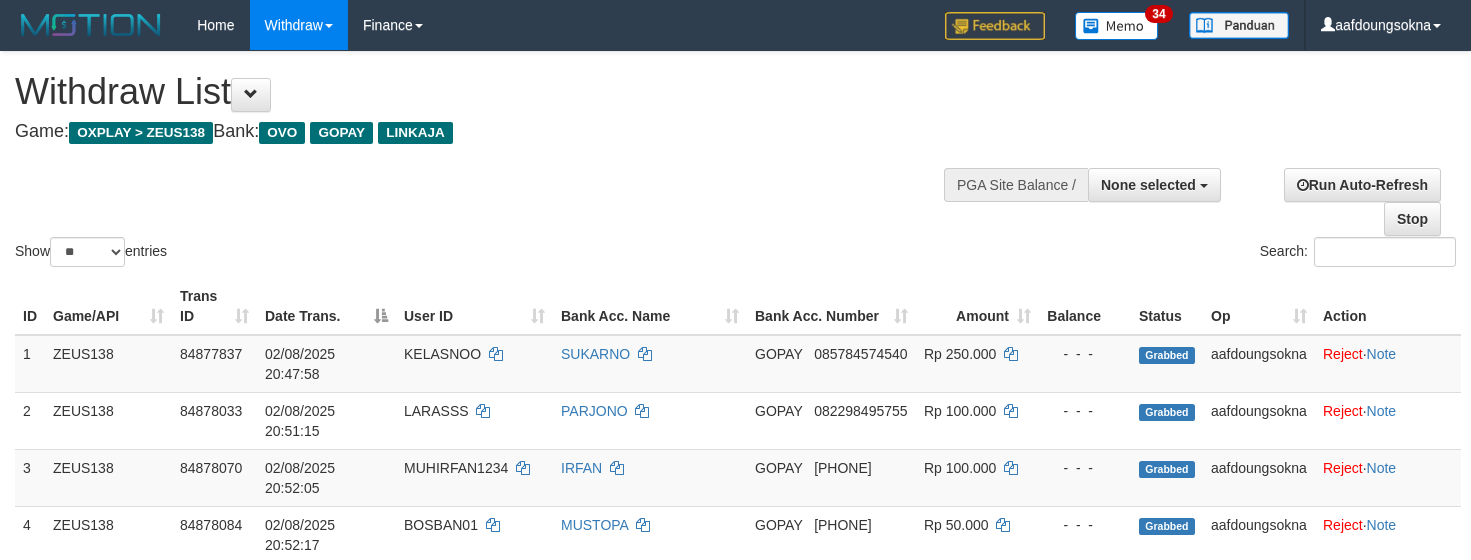 select 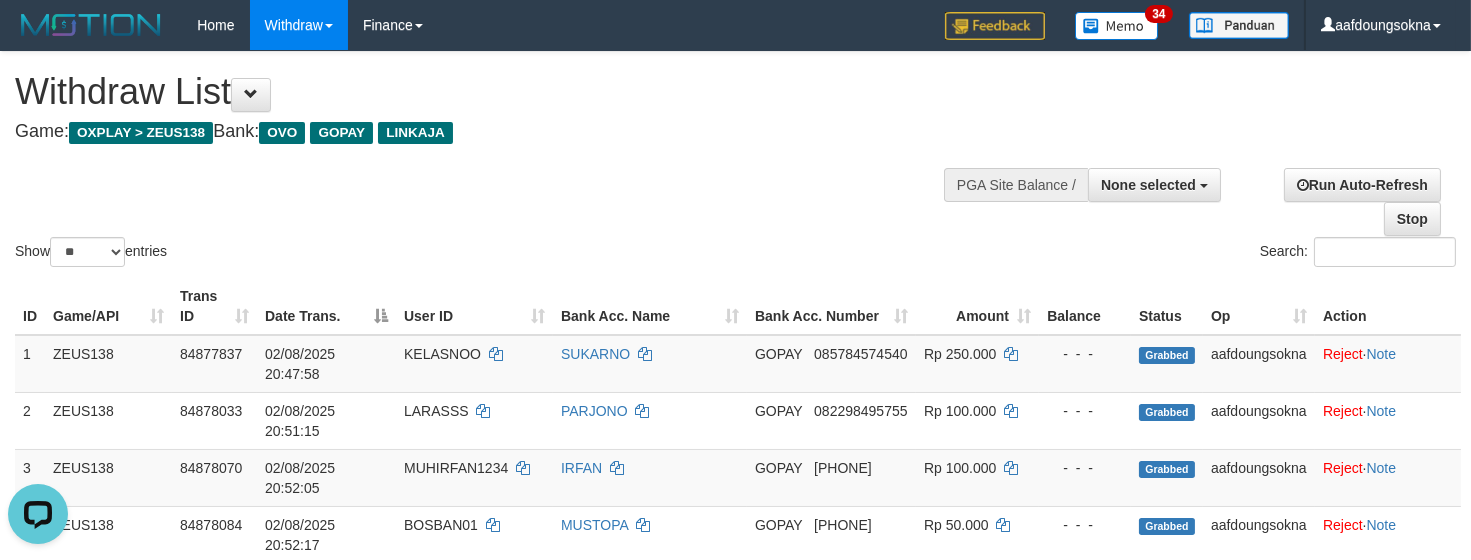 scroll, scrollTop: 0, scrollLeft: 0, axis: both 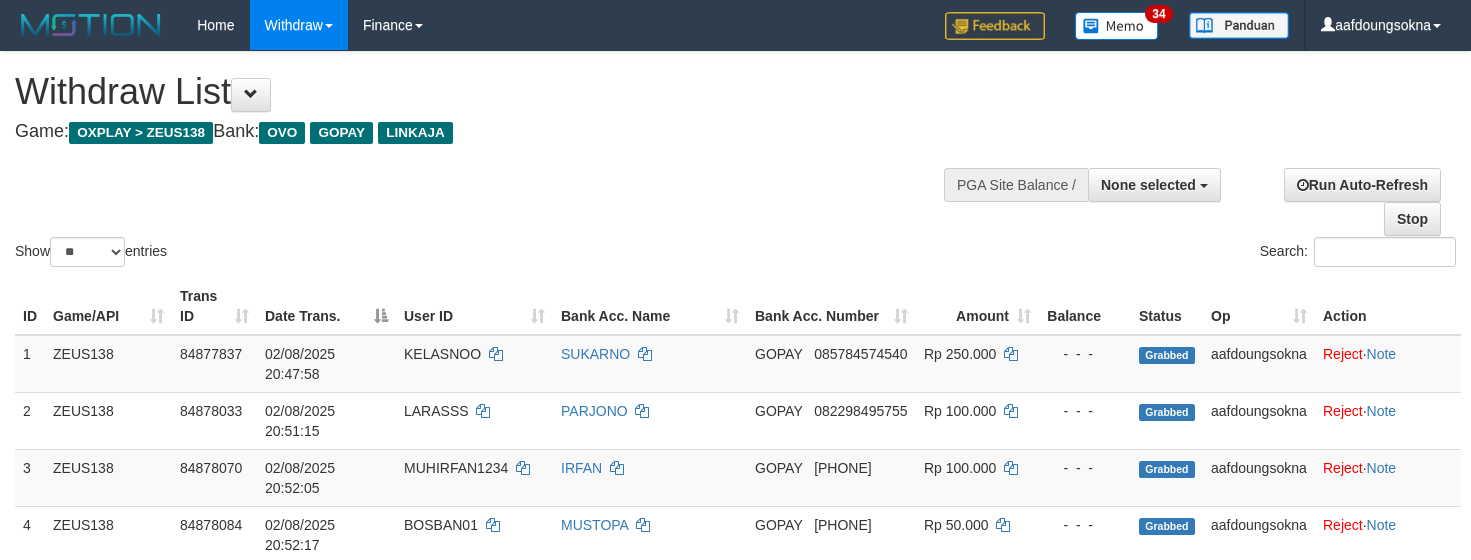 select 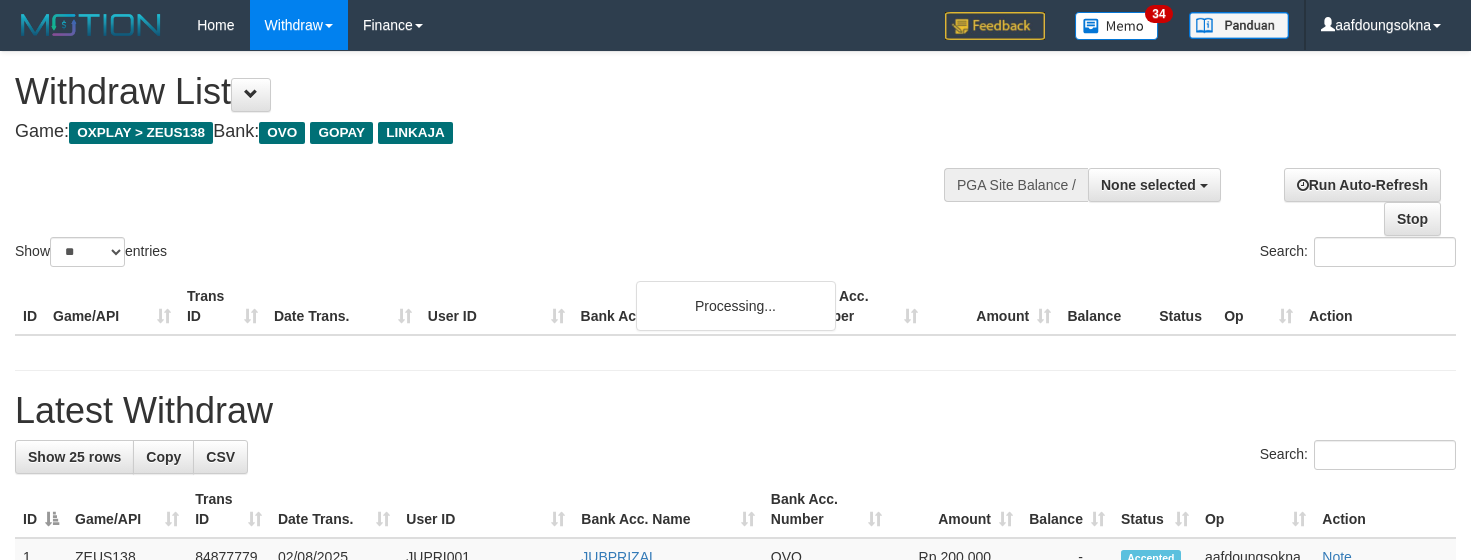 select 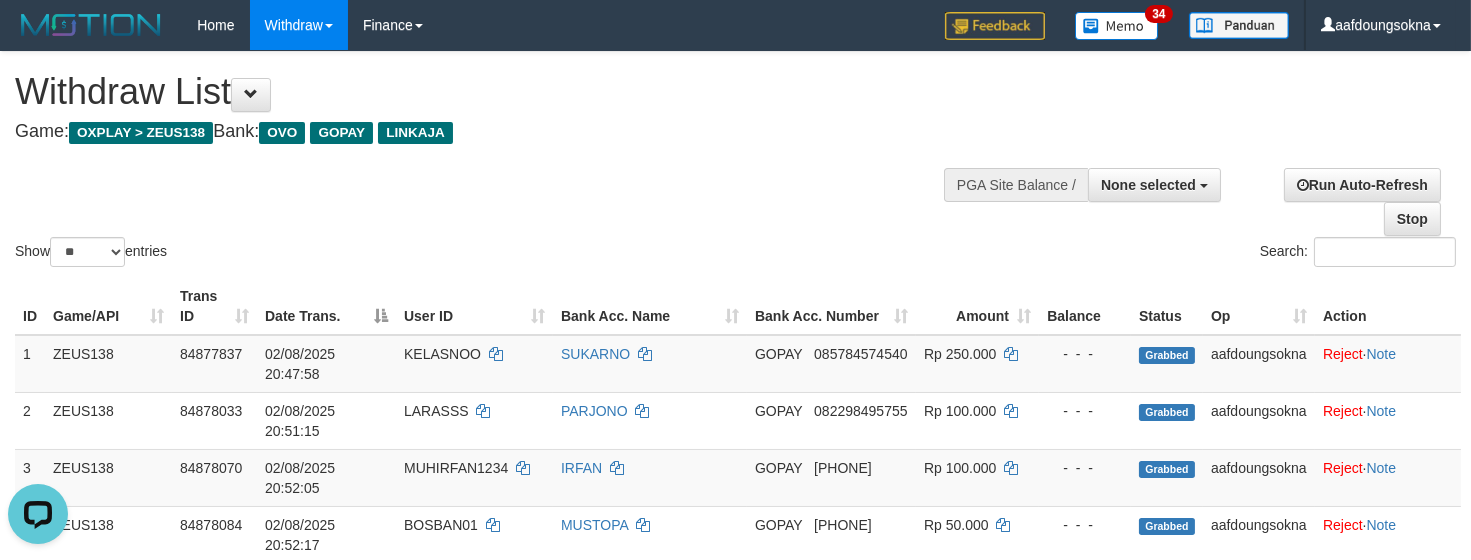 scroll, scrollTop: 0, scrollLeft: 0, axis: both 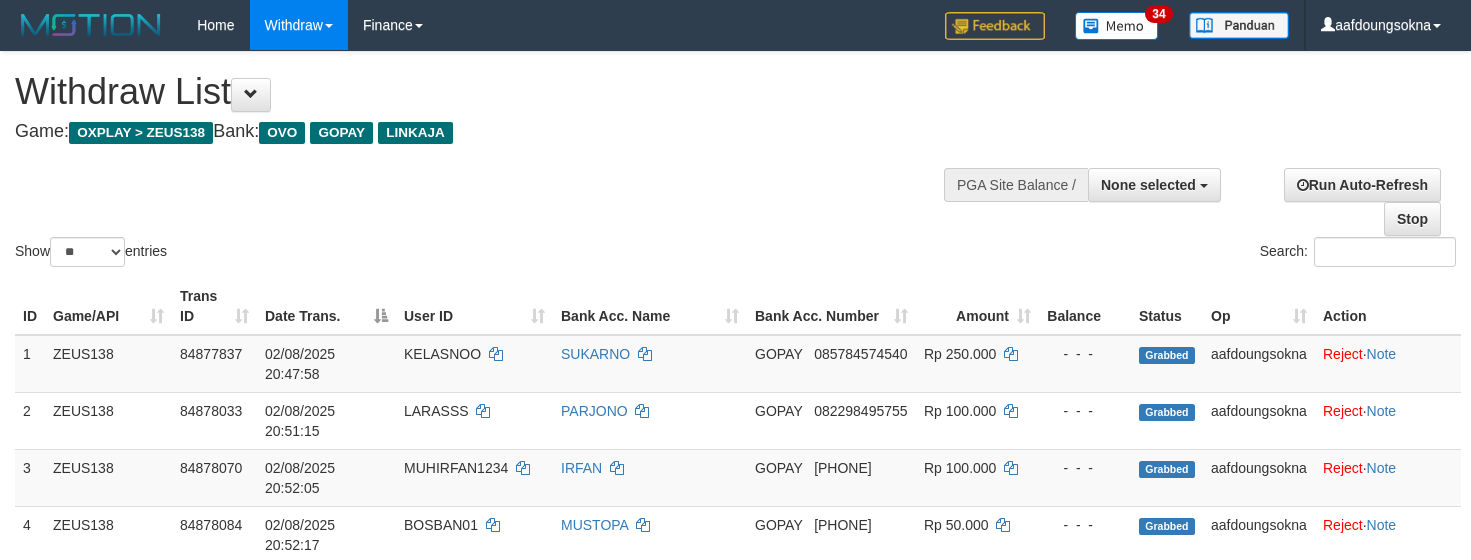 select 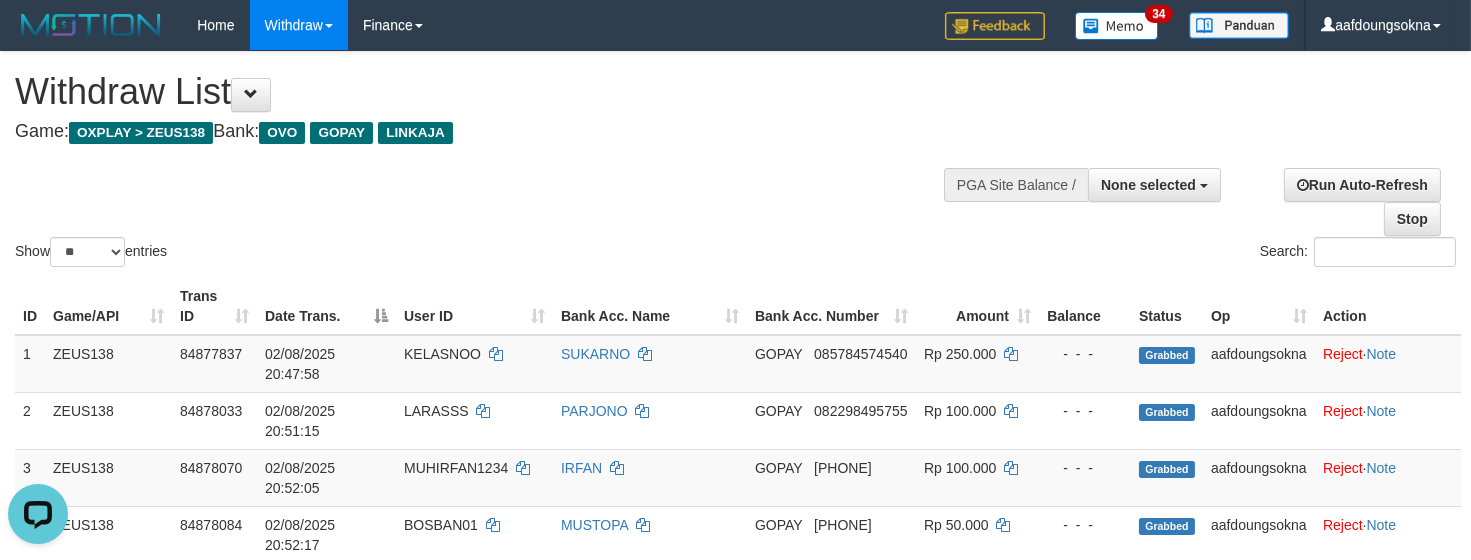 scroll, scrollTop: 0, scrollLeft: 0, axis: both 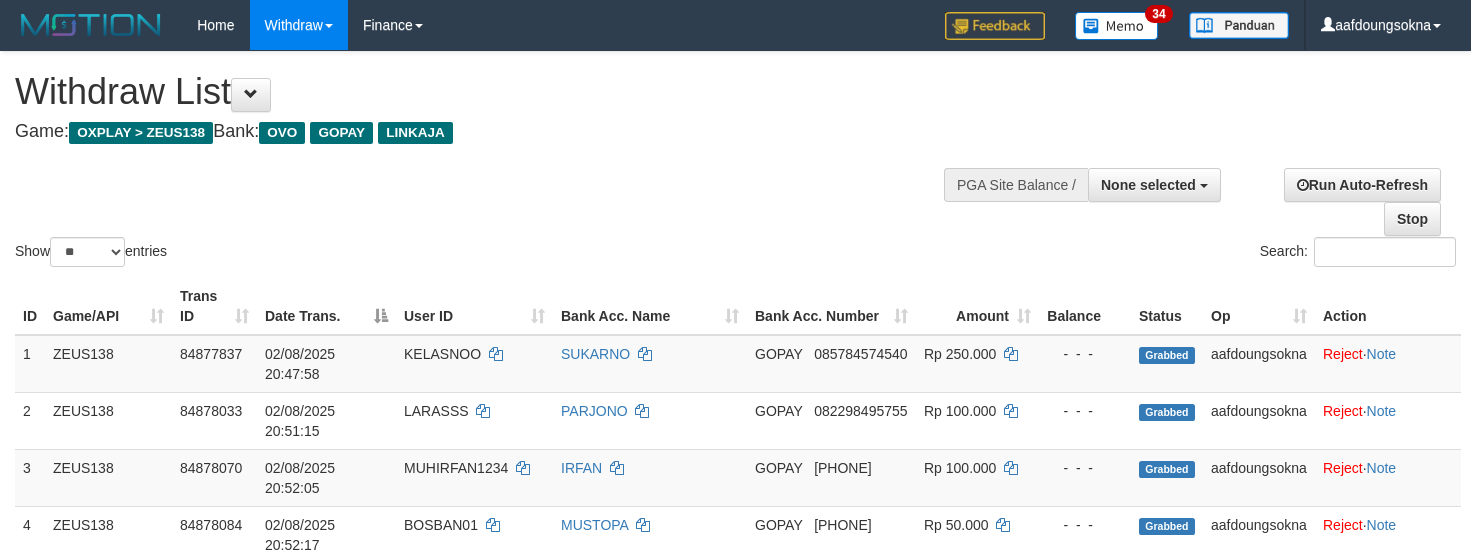 select 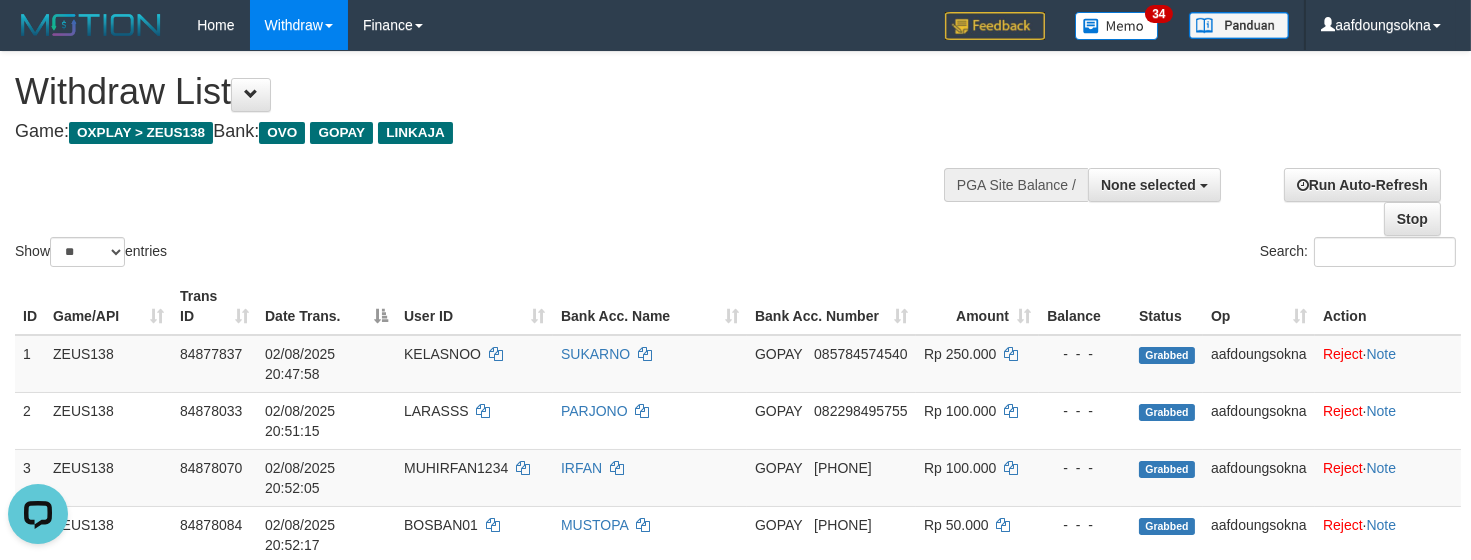 scroll, scrollTop: 0, scrollLeft: 0, axis: both 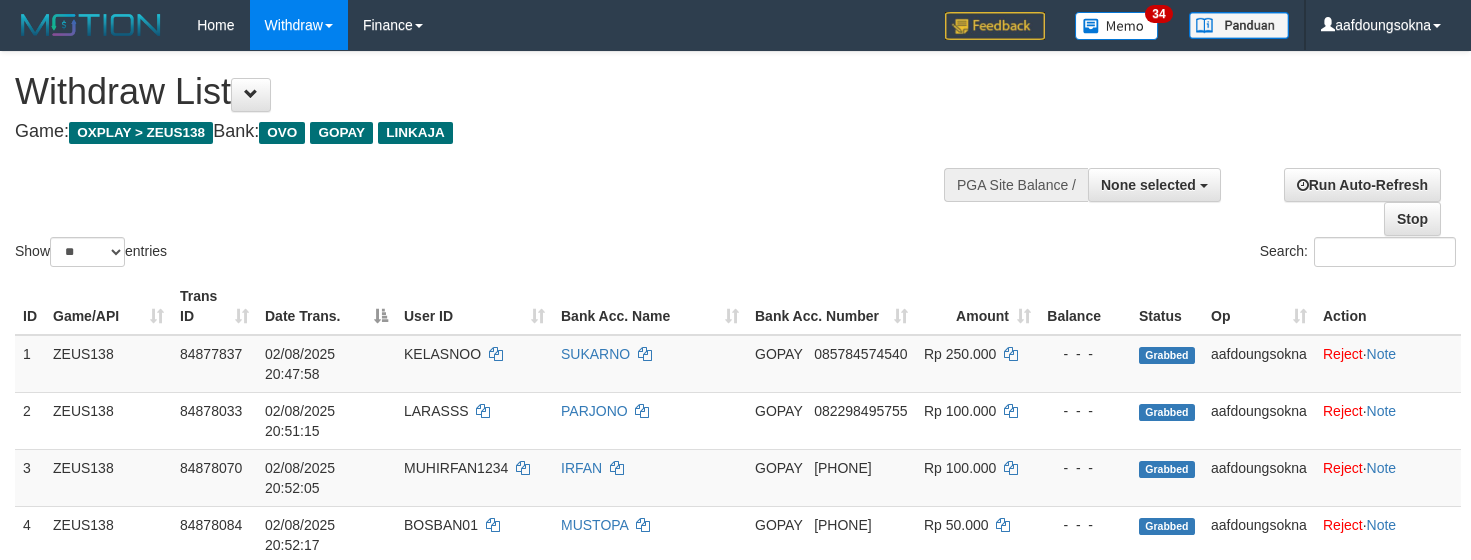 select 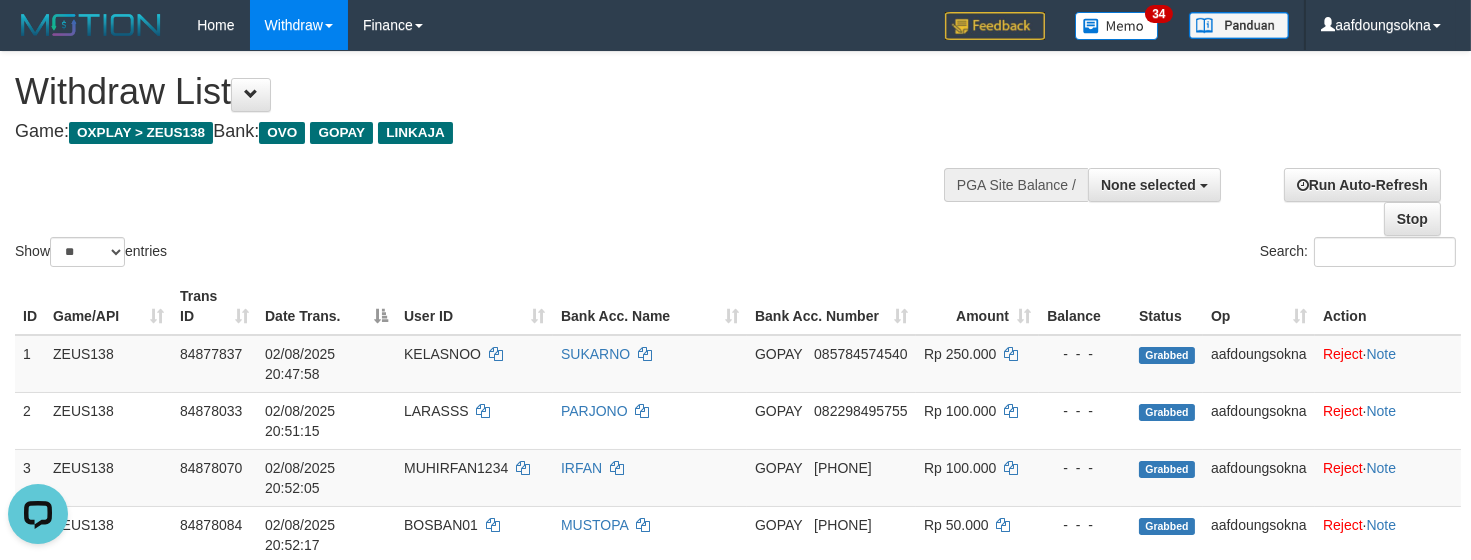 scroll, scrollTop: 0, scrollLeft: 0, axis: both 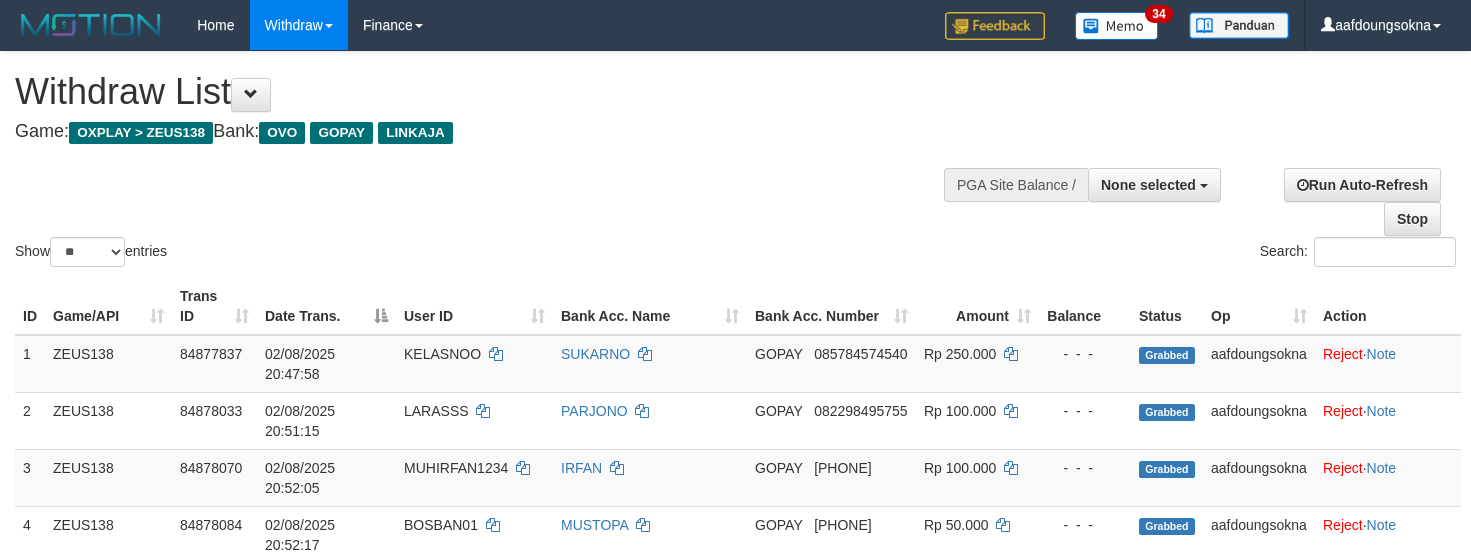 select 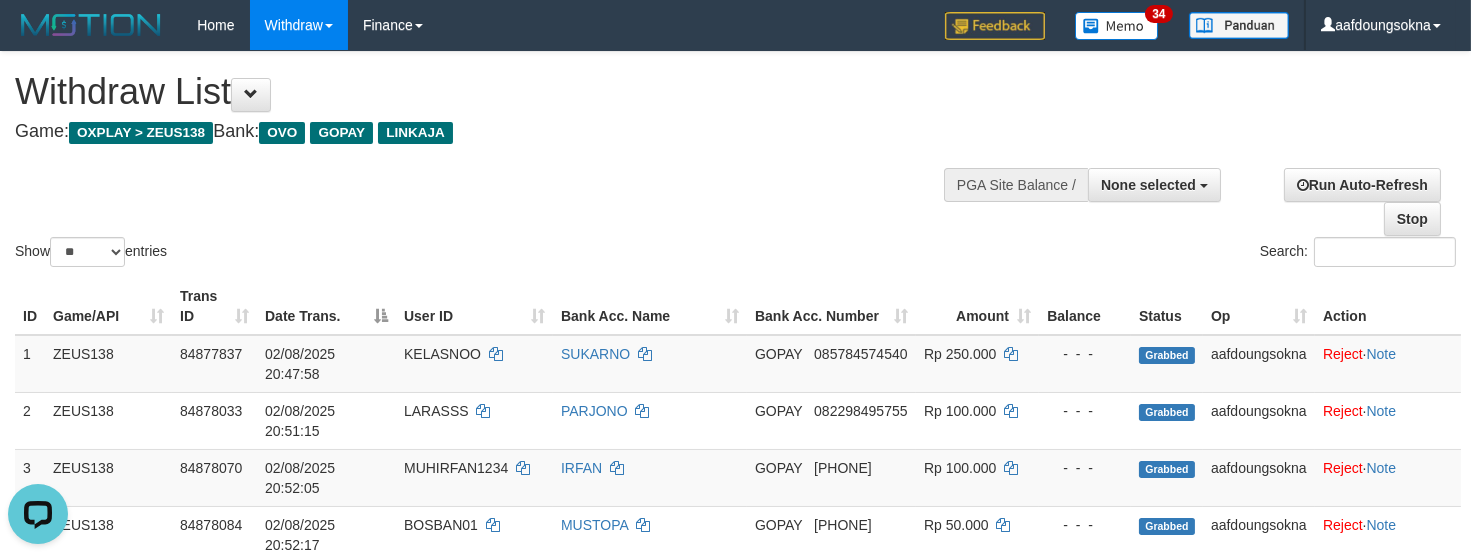 scroll, scrollTop: 0, scrollLeft: 0, axis: both 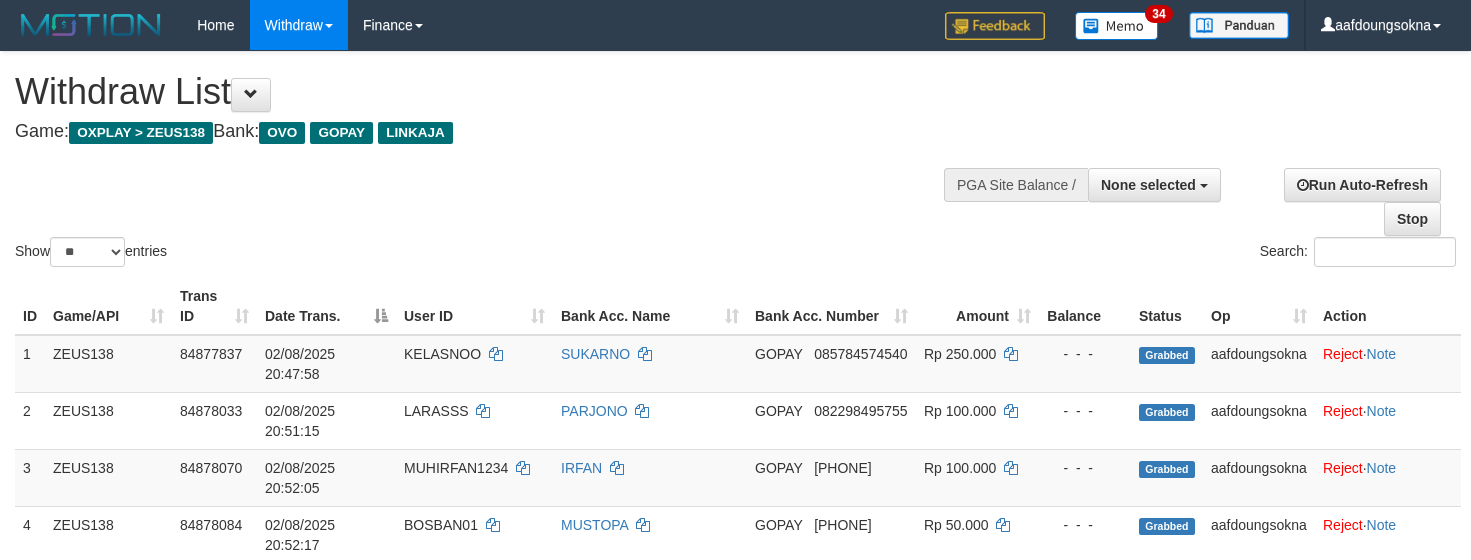 select 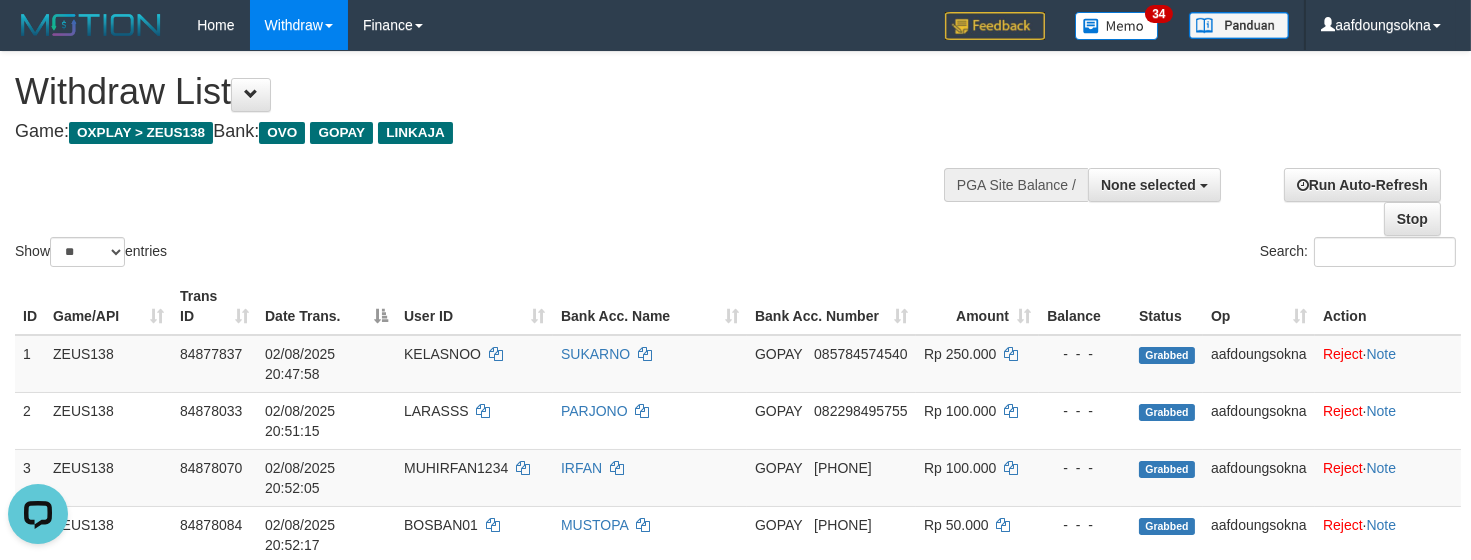 scroll, scrollTop: 0, scrollLeft: 0, axis: both 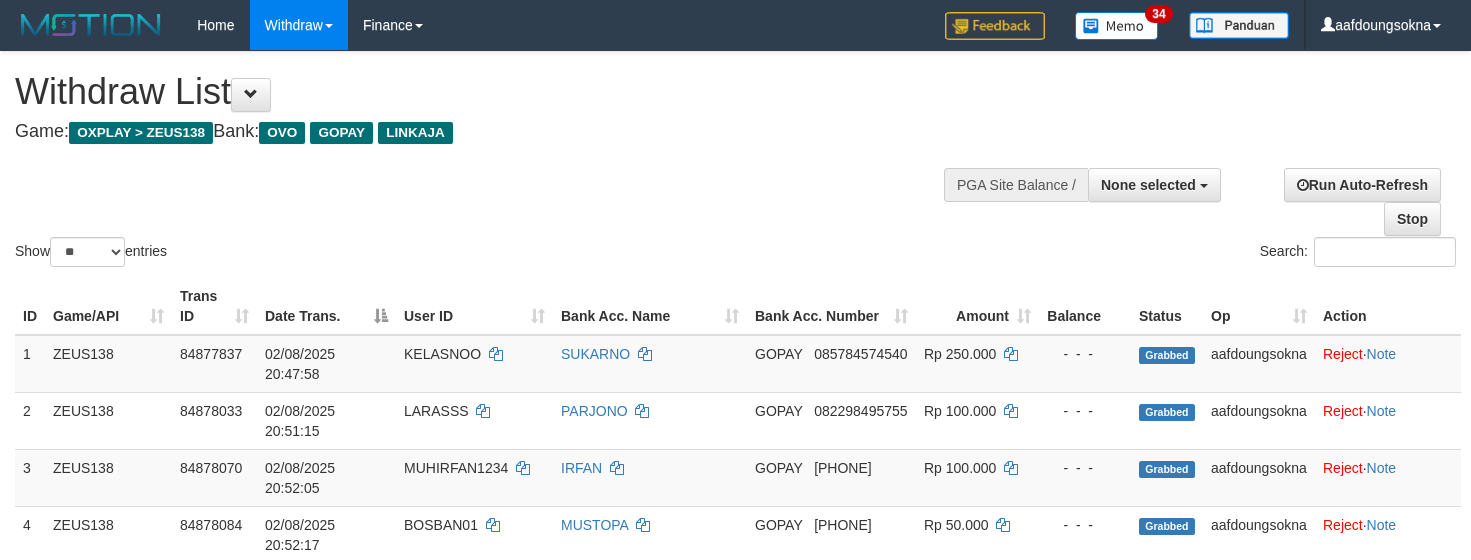 select 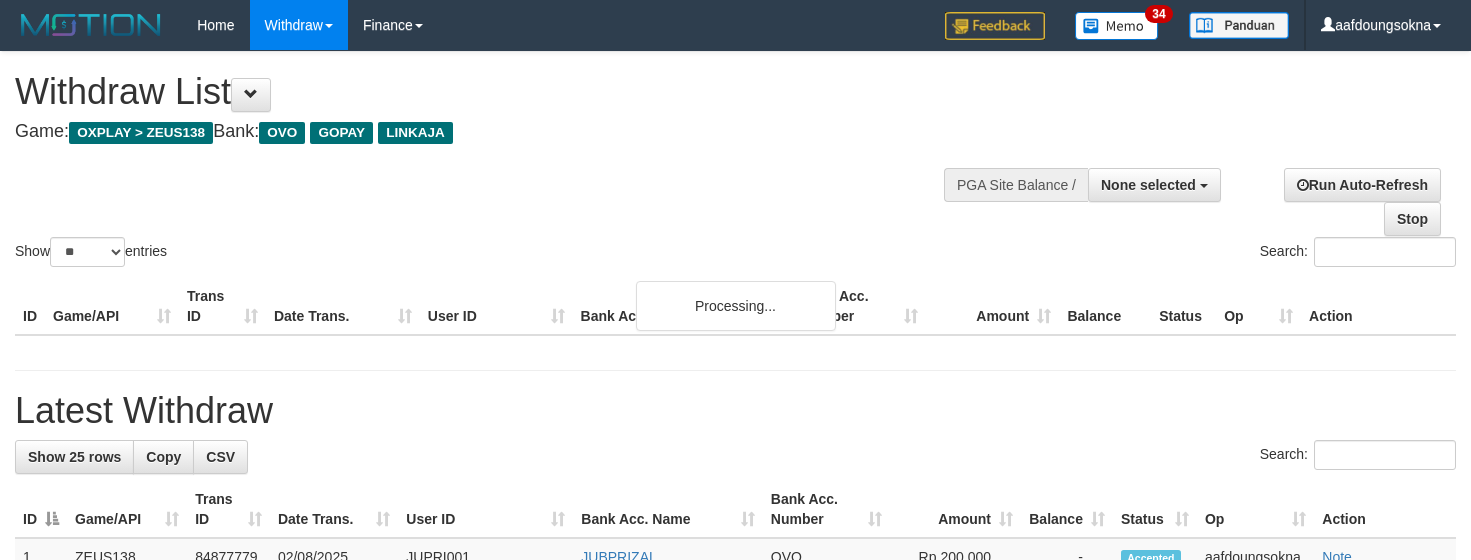 select 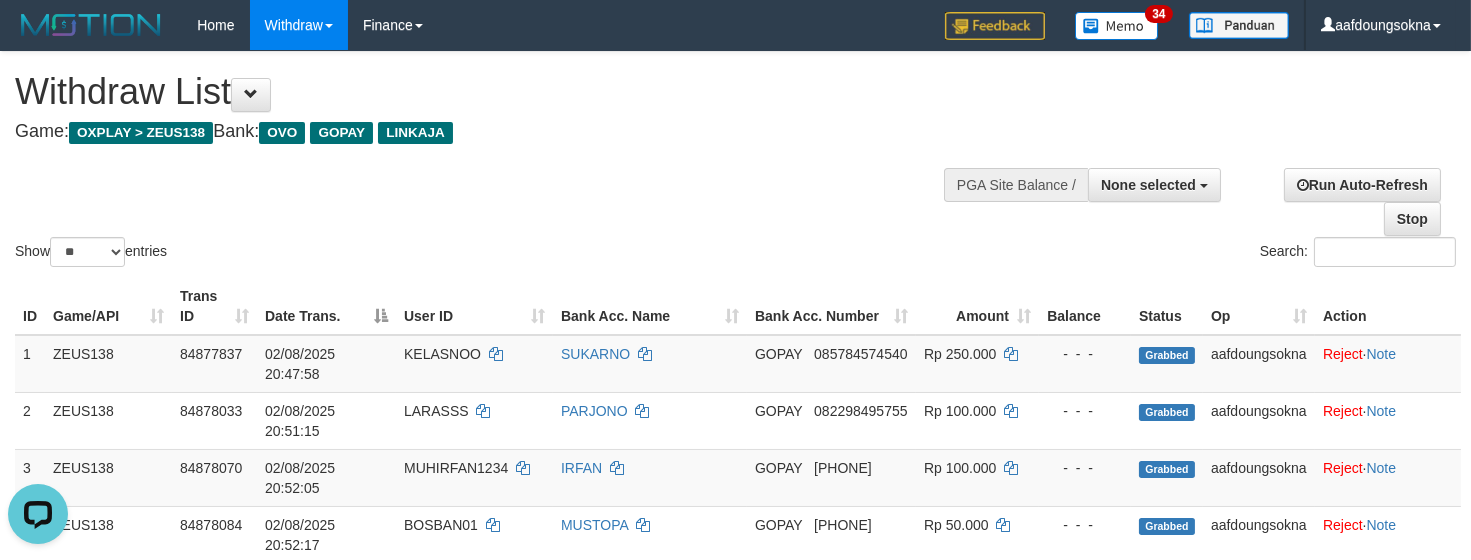 scroll, scrollTop: 0, scrollLeft: 0, axis: both 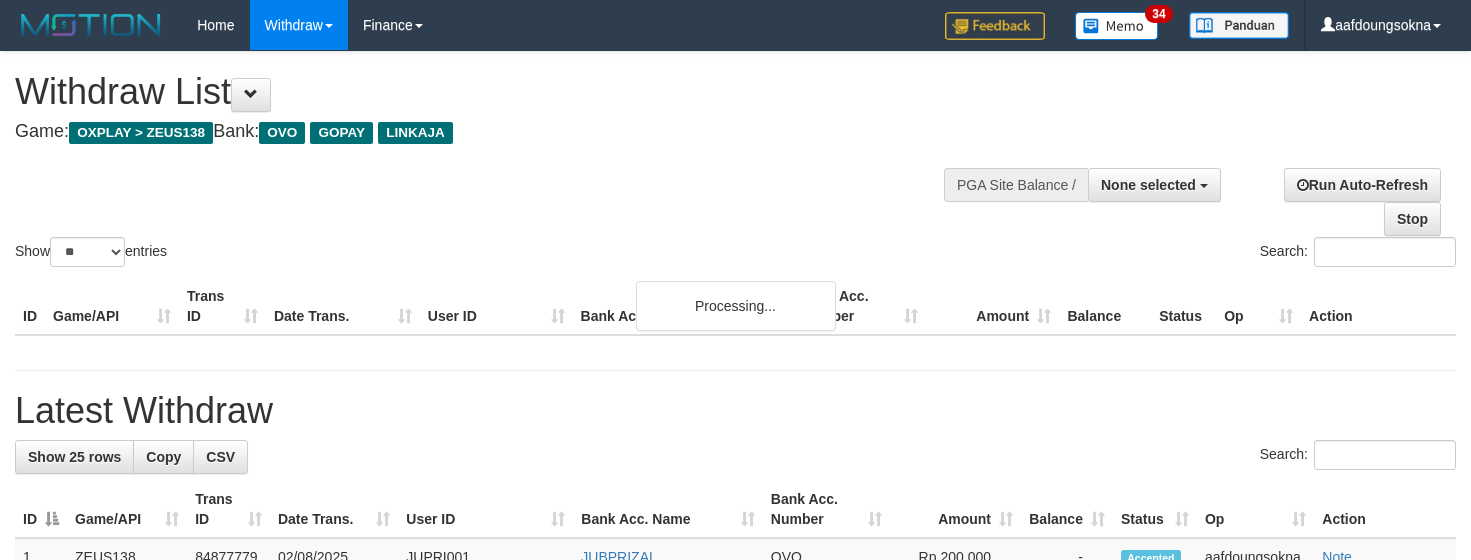 select 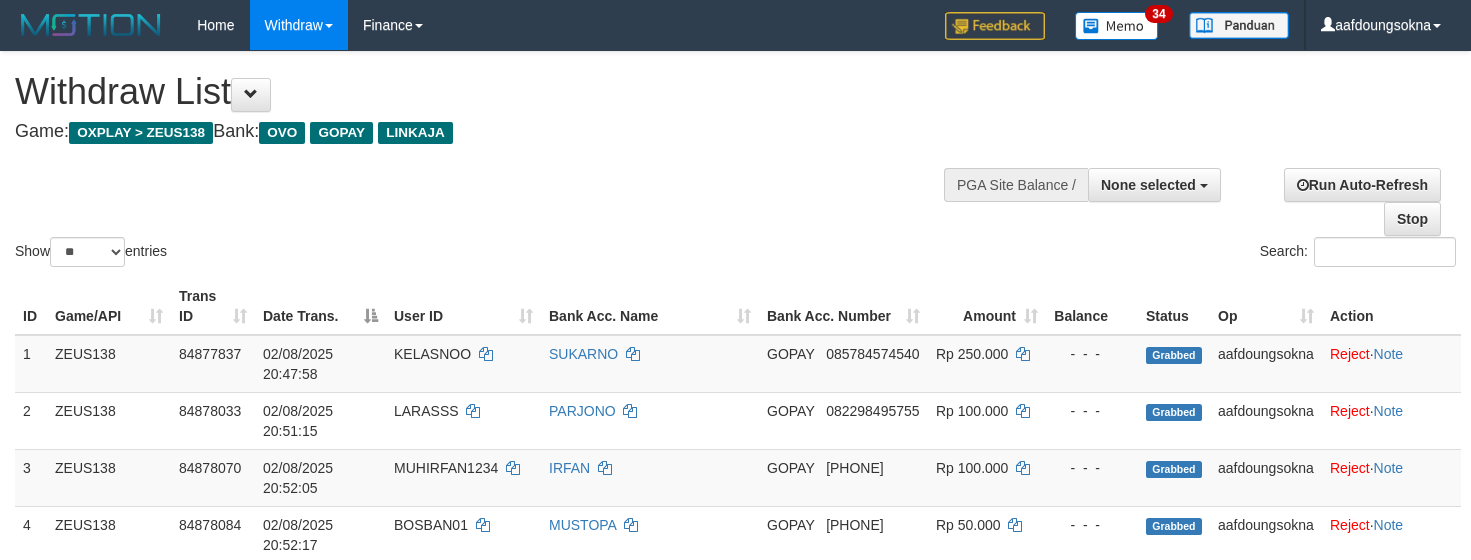 select 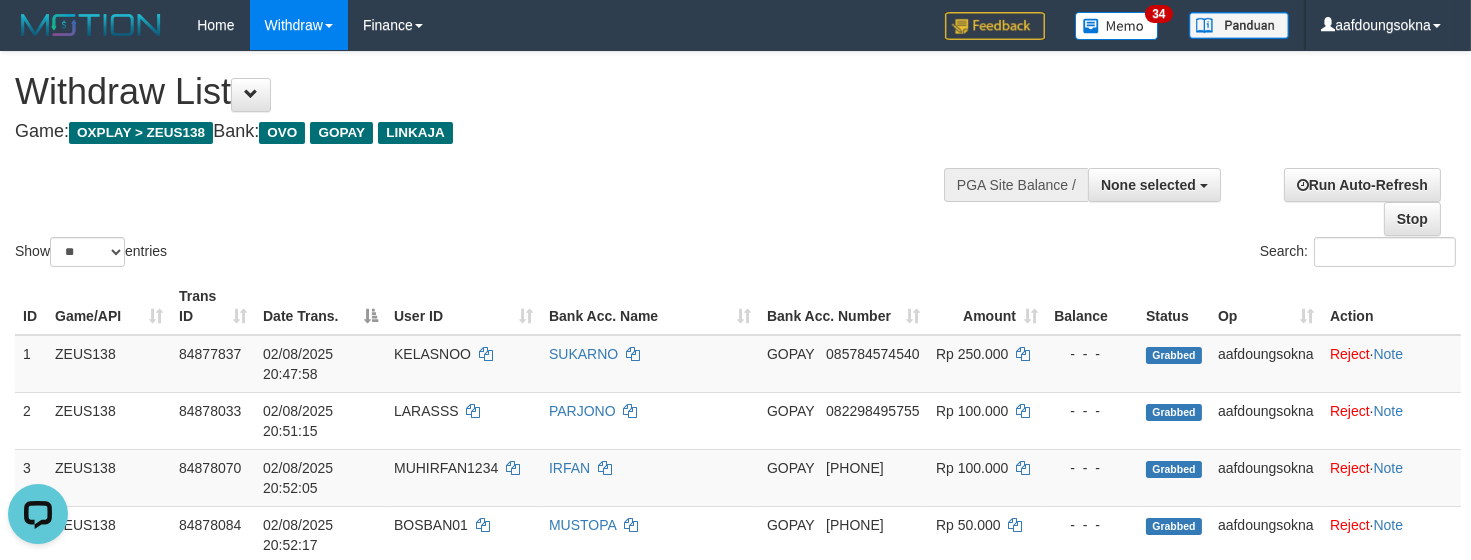 scroll, scrollTop: 0, scrollLeft: 0, axis: both 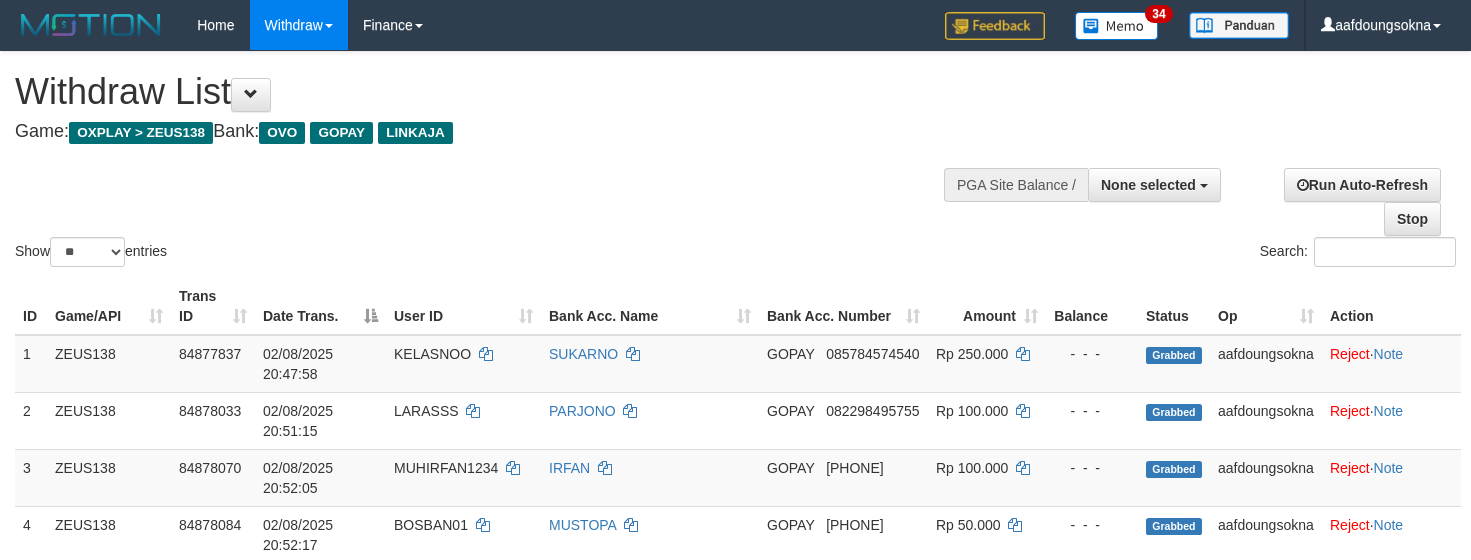 select 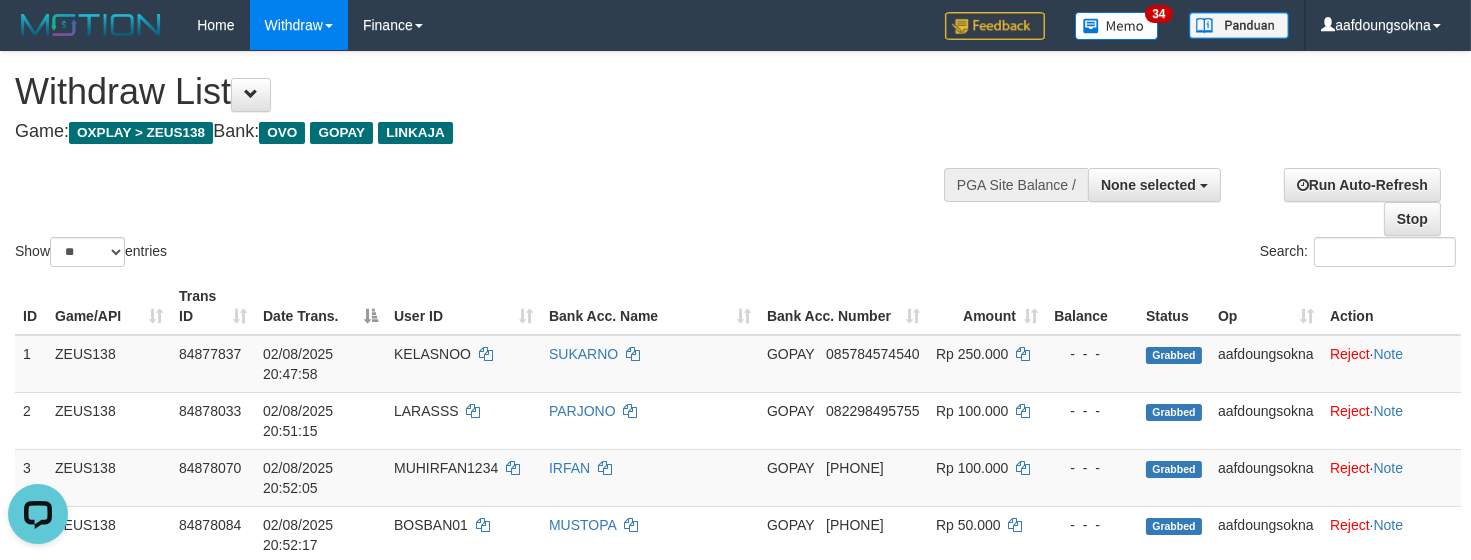 scroll, scrollTop: 0, scrollLeft: 0, axis: both 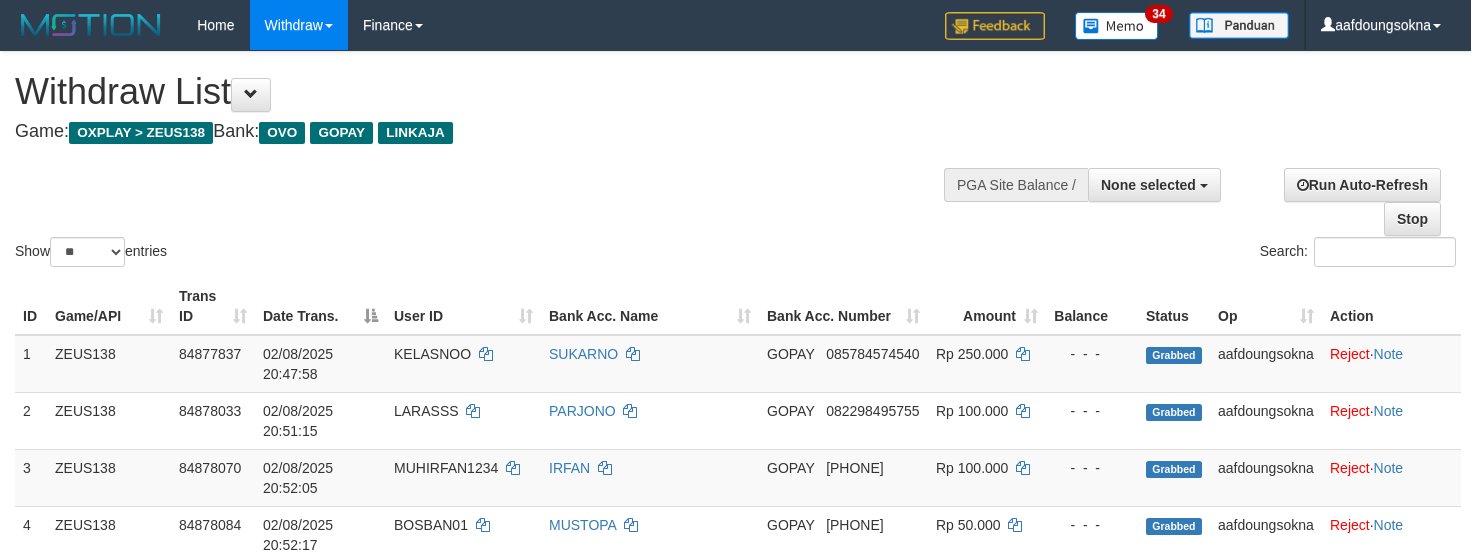 select 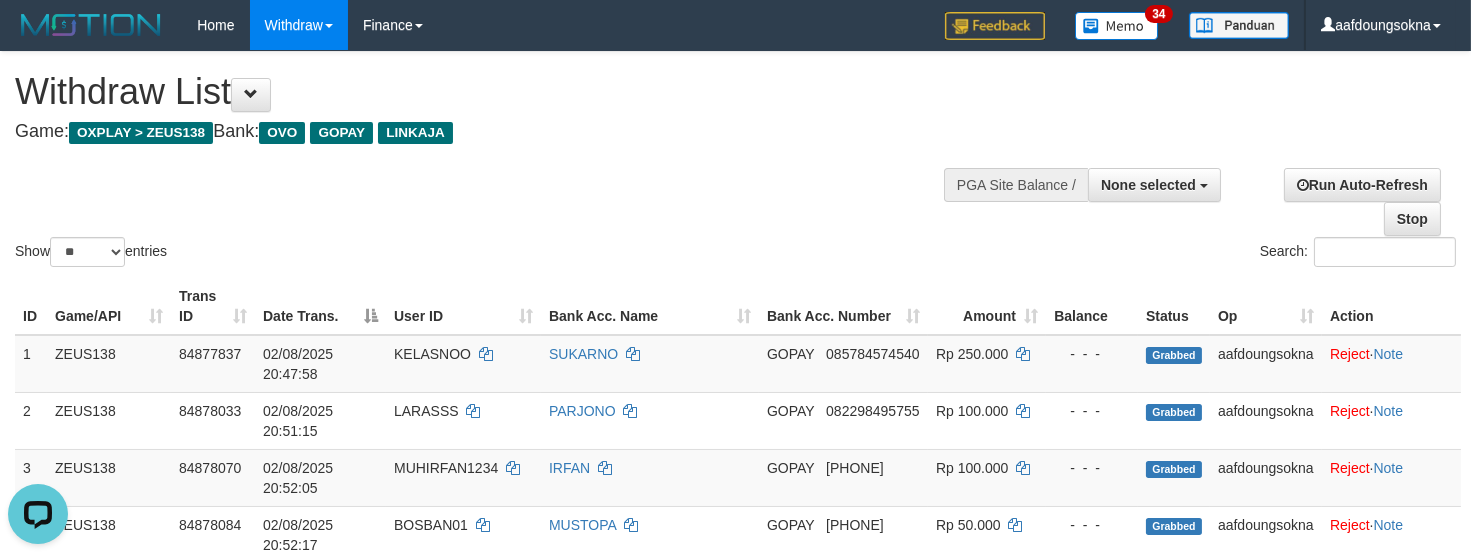 scroll, scrollTop: 0, scrollLeft: 0, axis: both 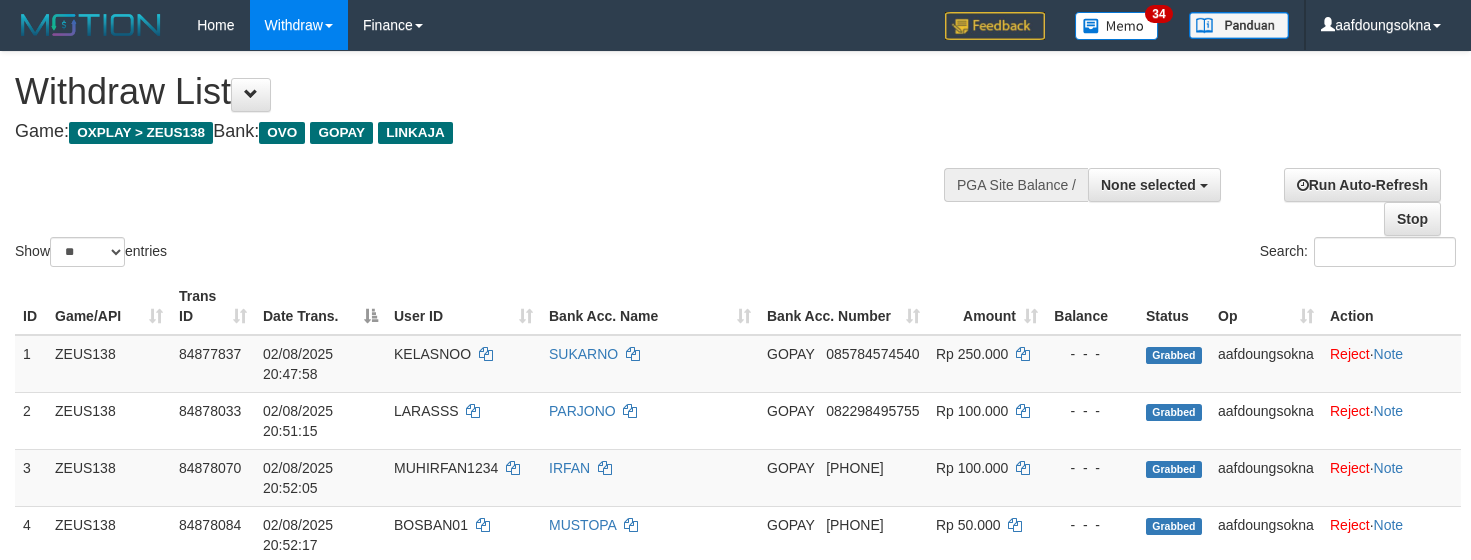 select 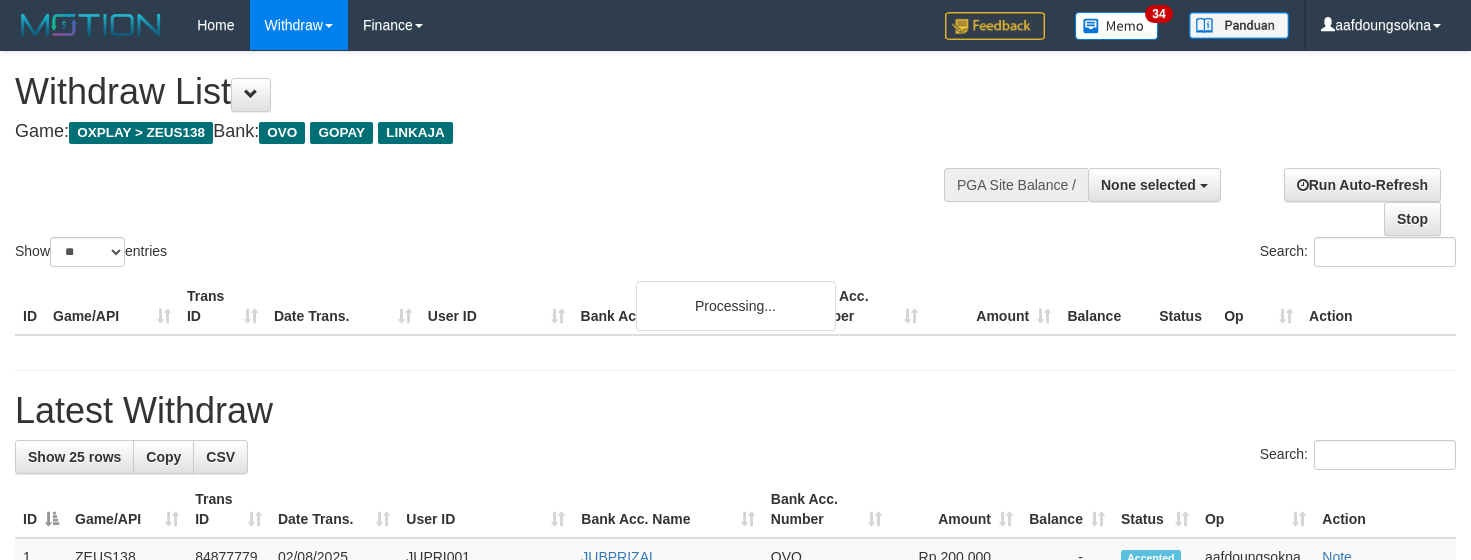 select 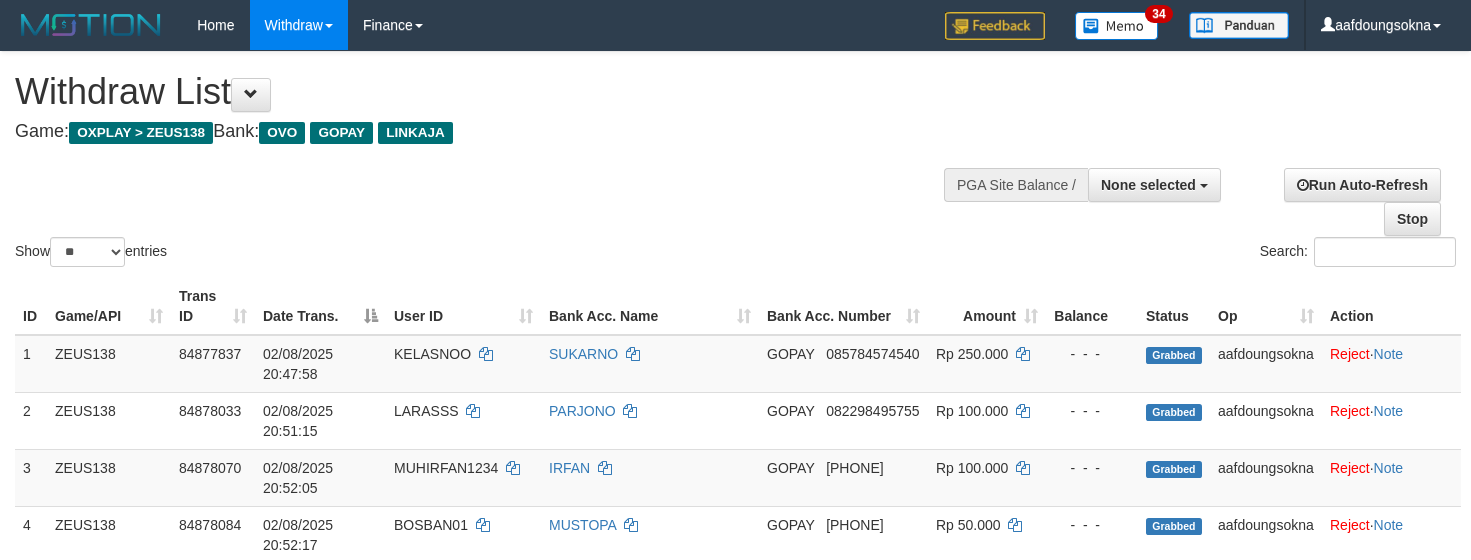 select 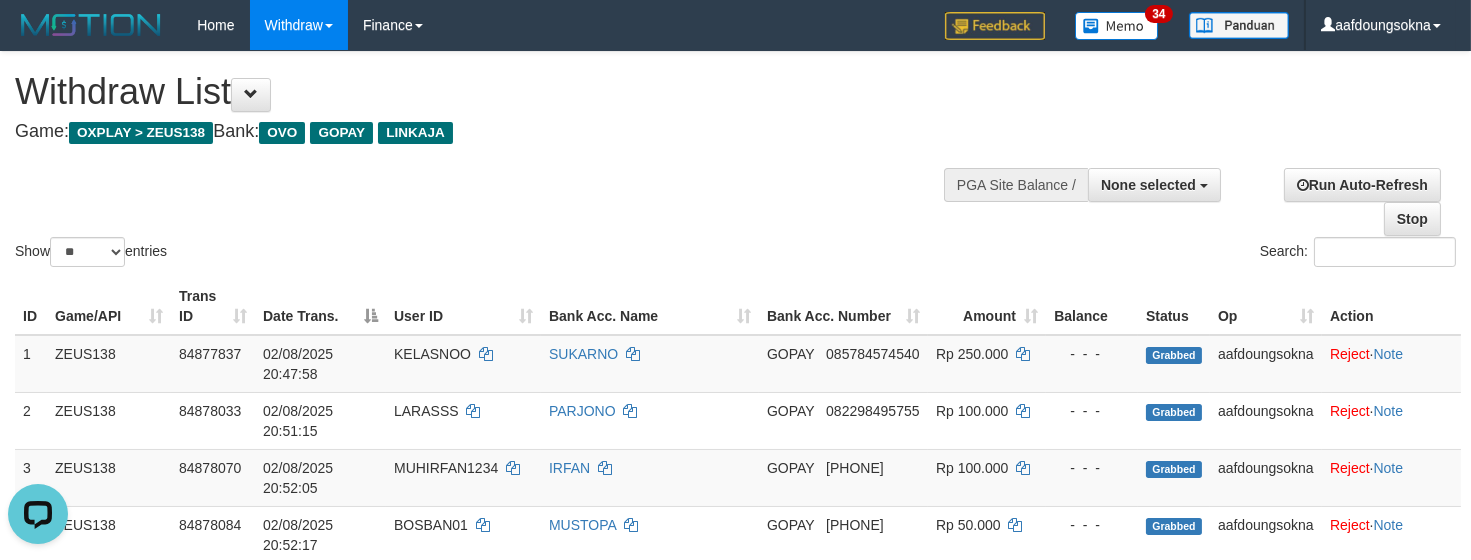 scroll, scrollTop: 0, scrollLeft: 0, axis: both 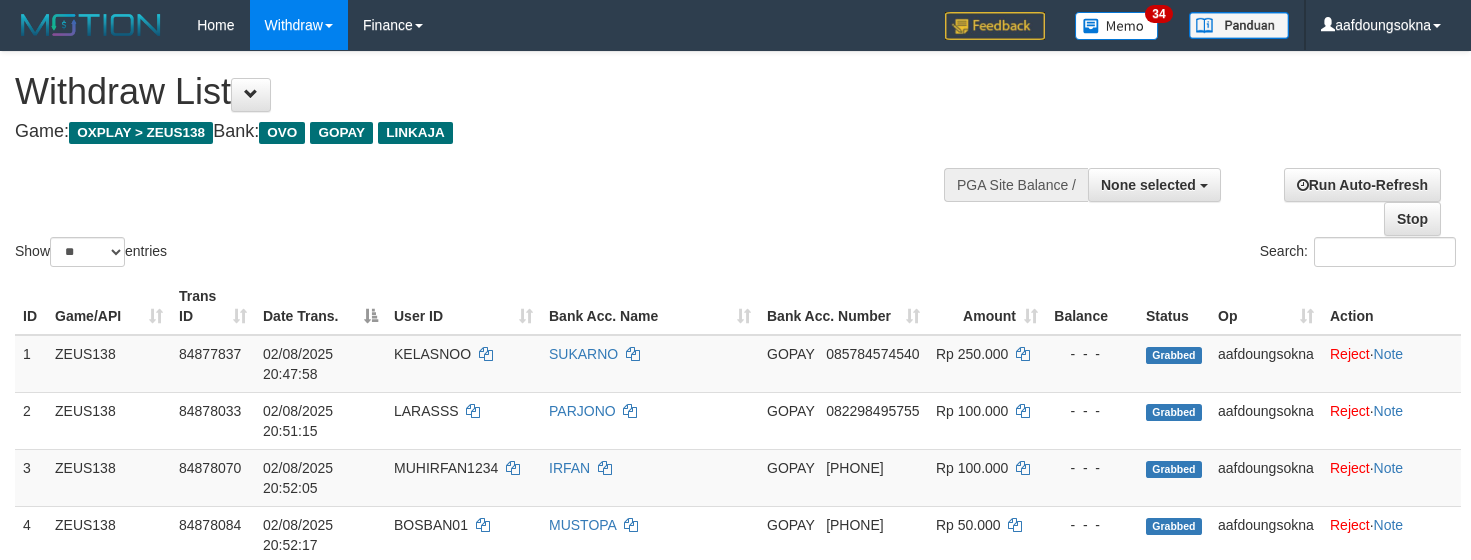 select 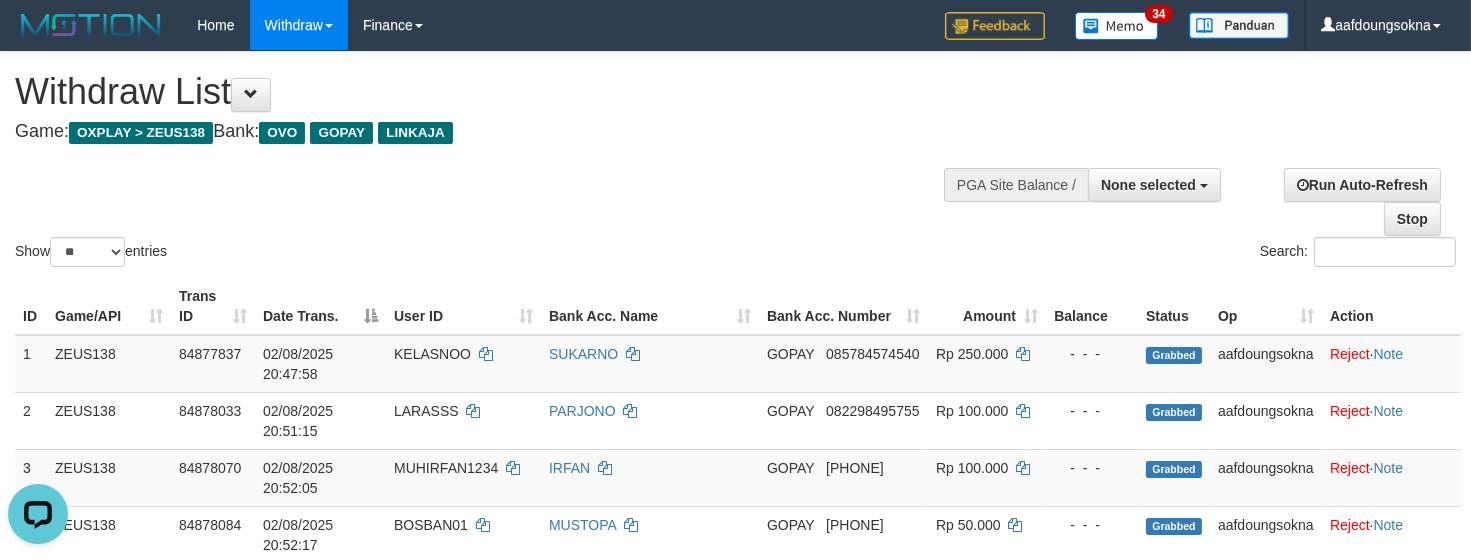 scroll, scrollTop: 0, scrollLeft: 0, axis: both 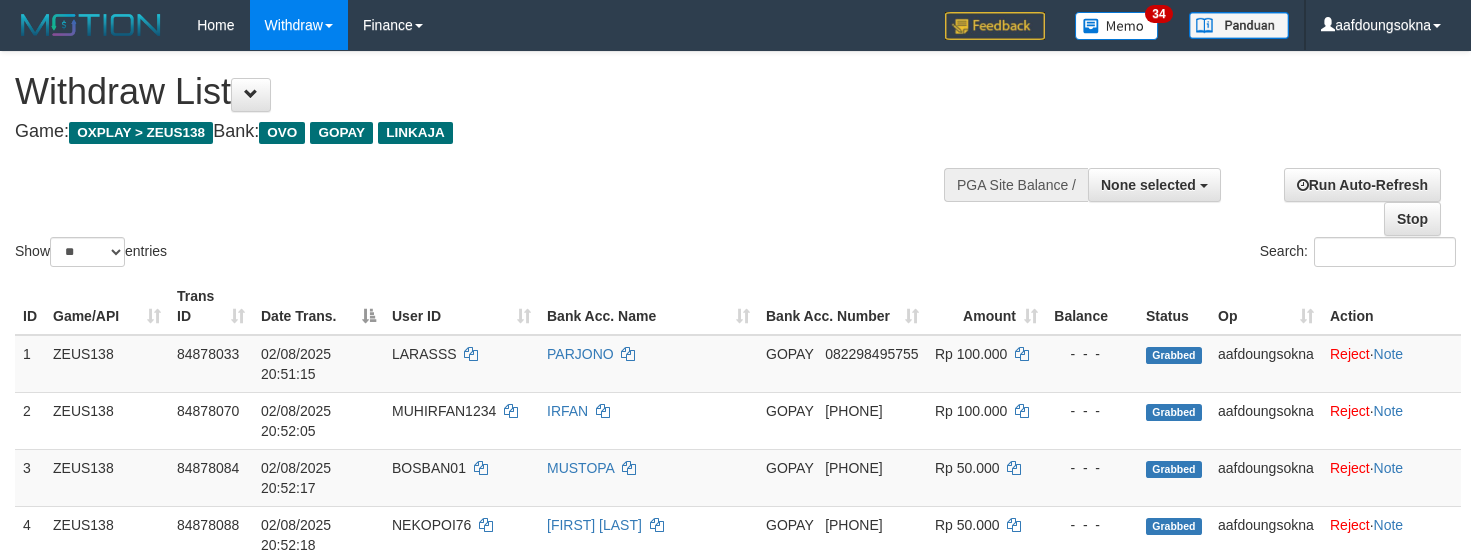 select 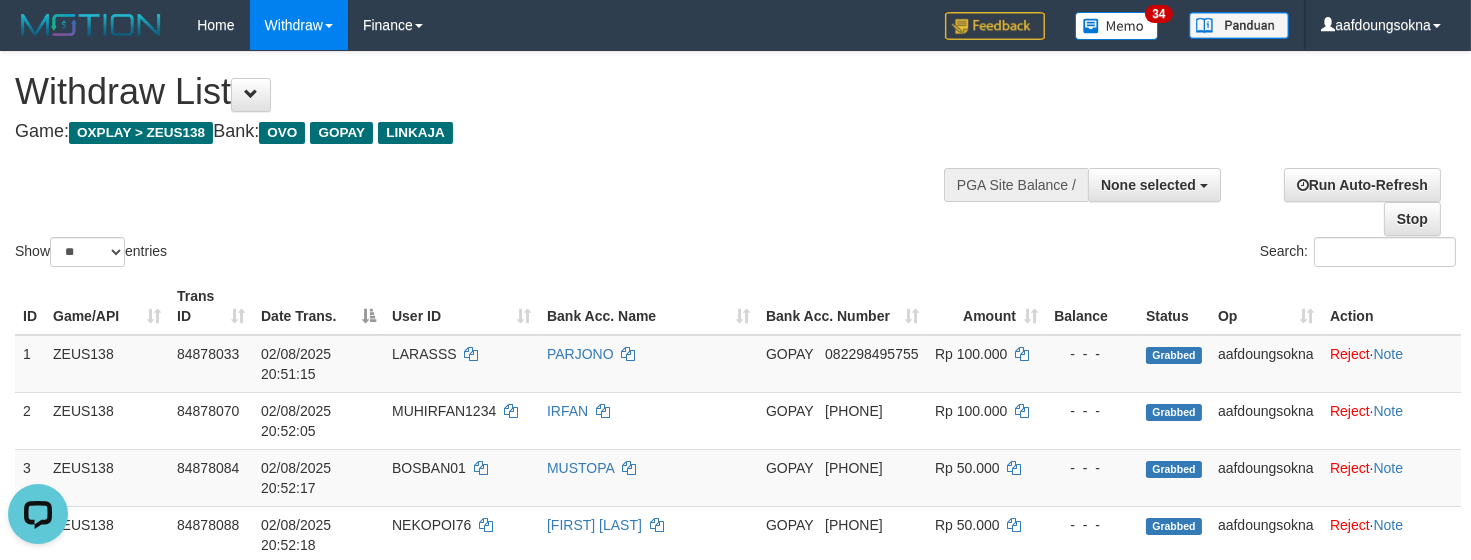 scroll, scrollTop: 0, scrollLeft: 0, axis: both 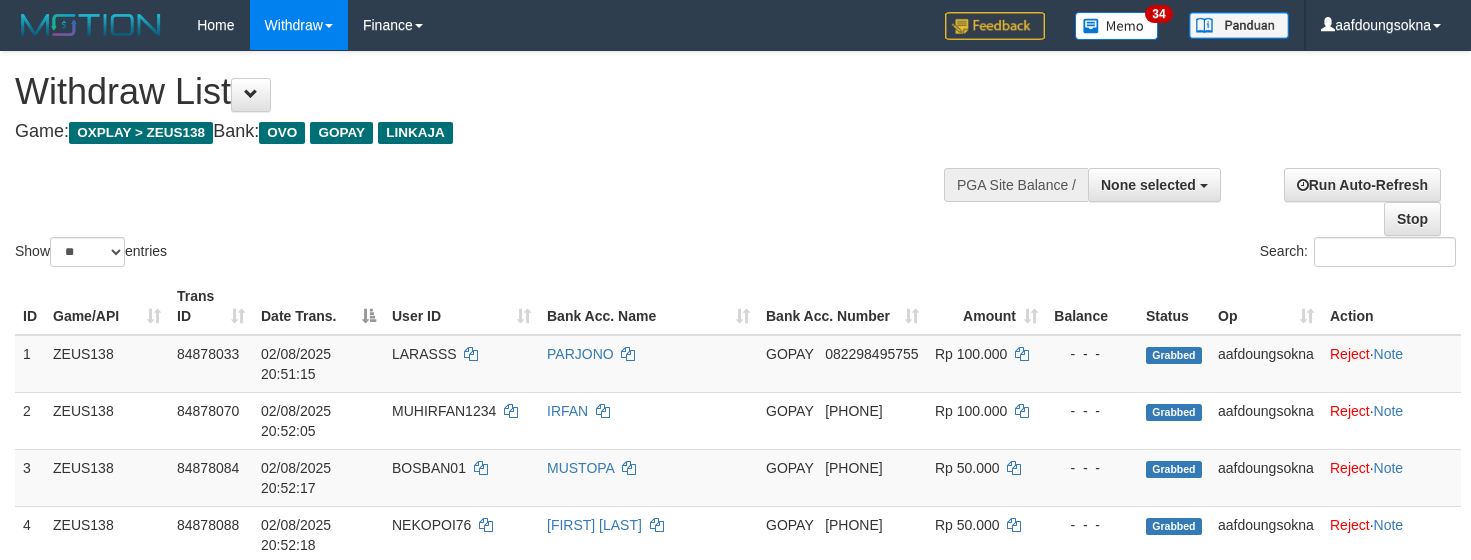 select 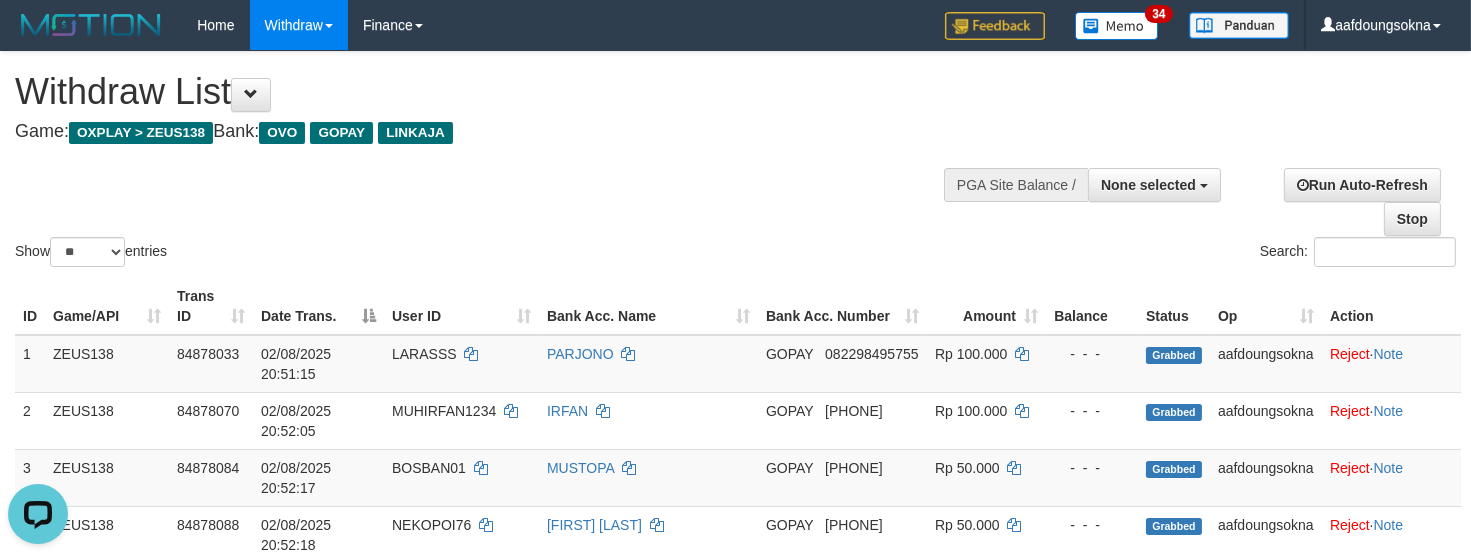 scroll, scrollTop: 0, scrollLeft: 0, axis: both 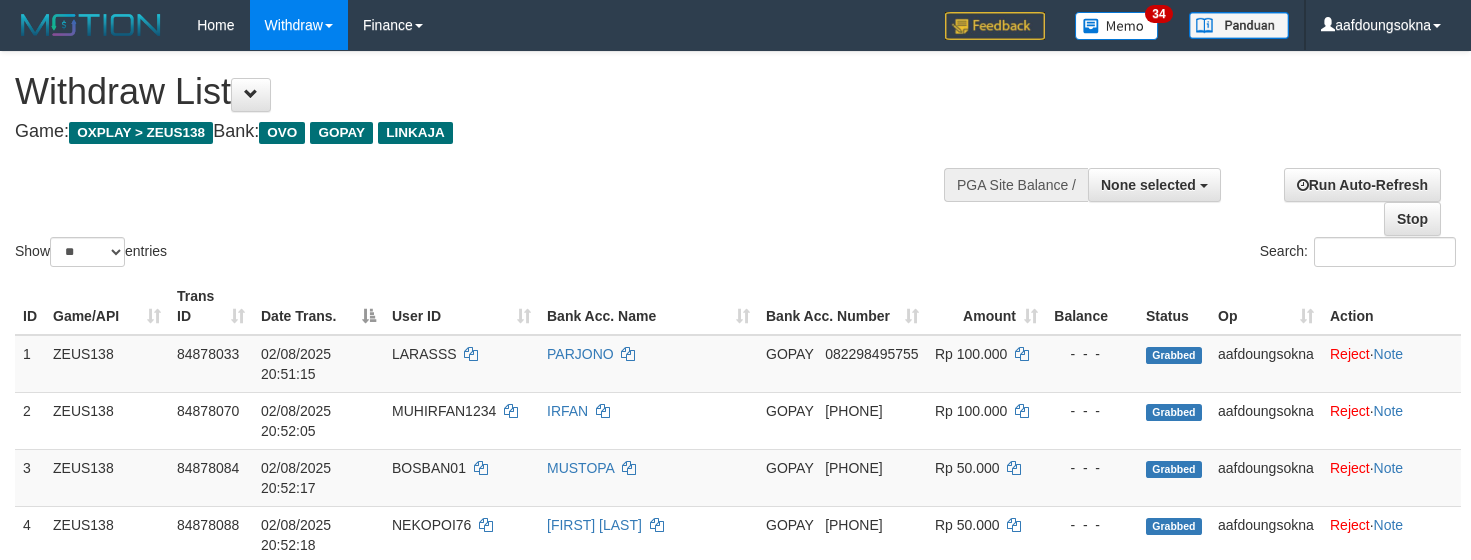 select 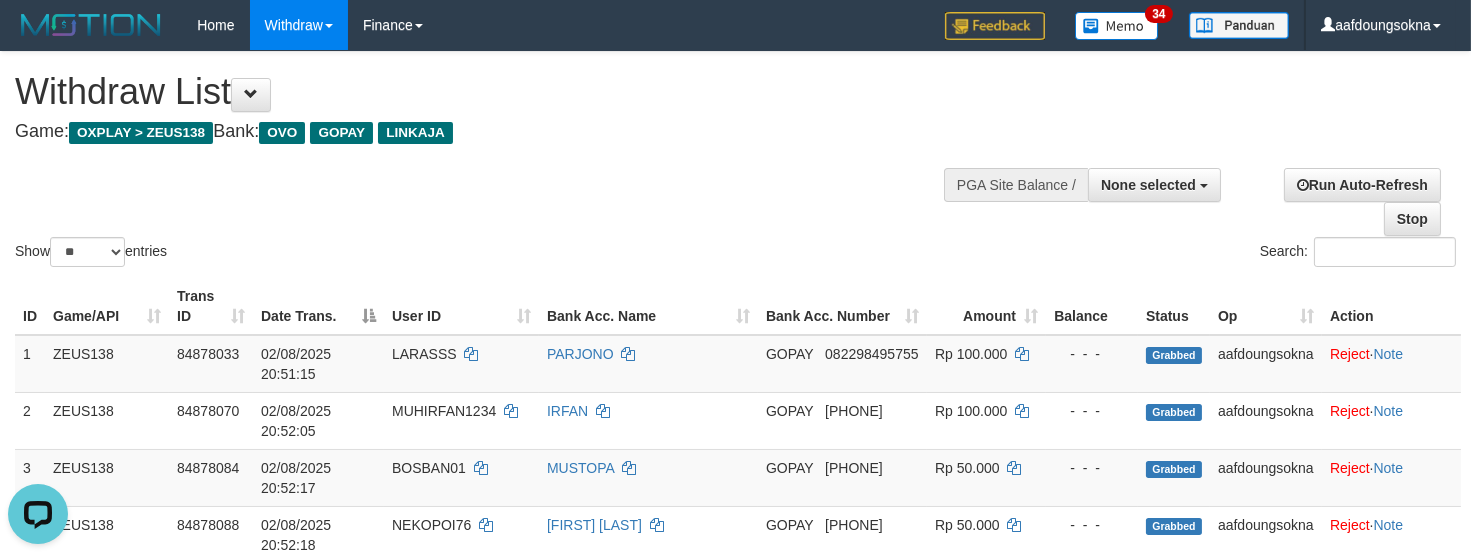 scroll, scrollTop: 0, scrollLeft: 0, axis: both 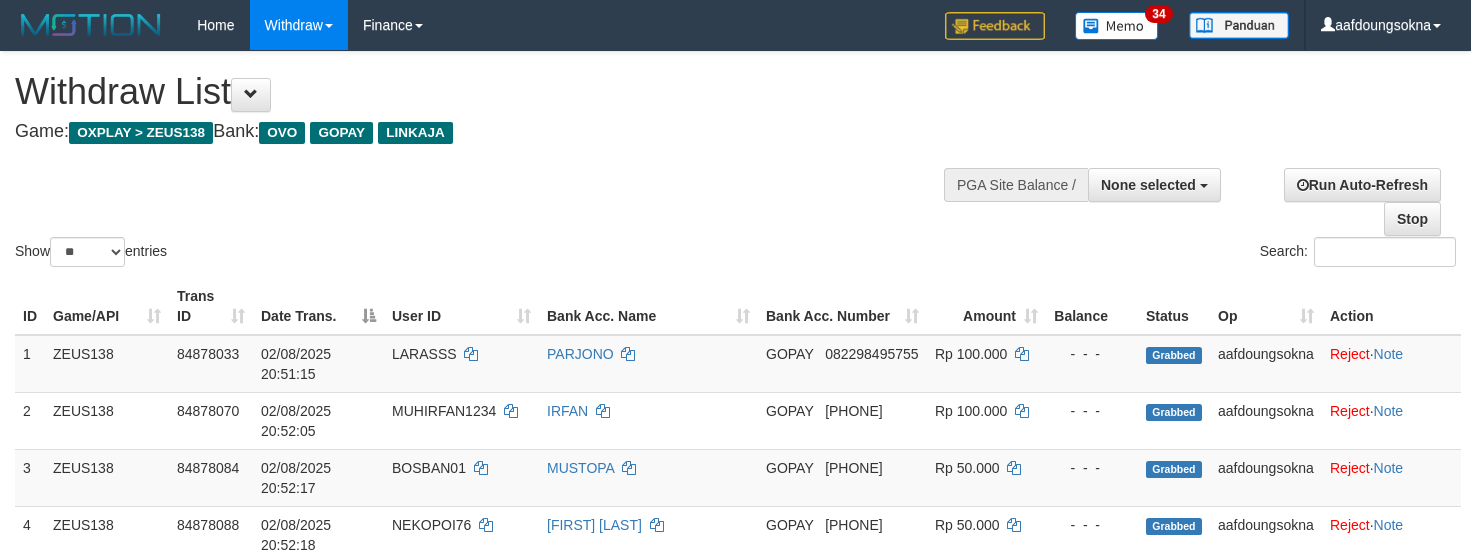 select 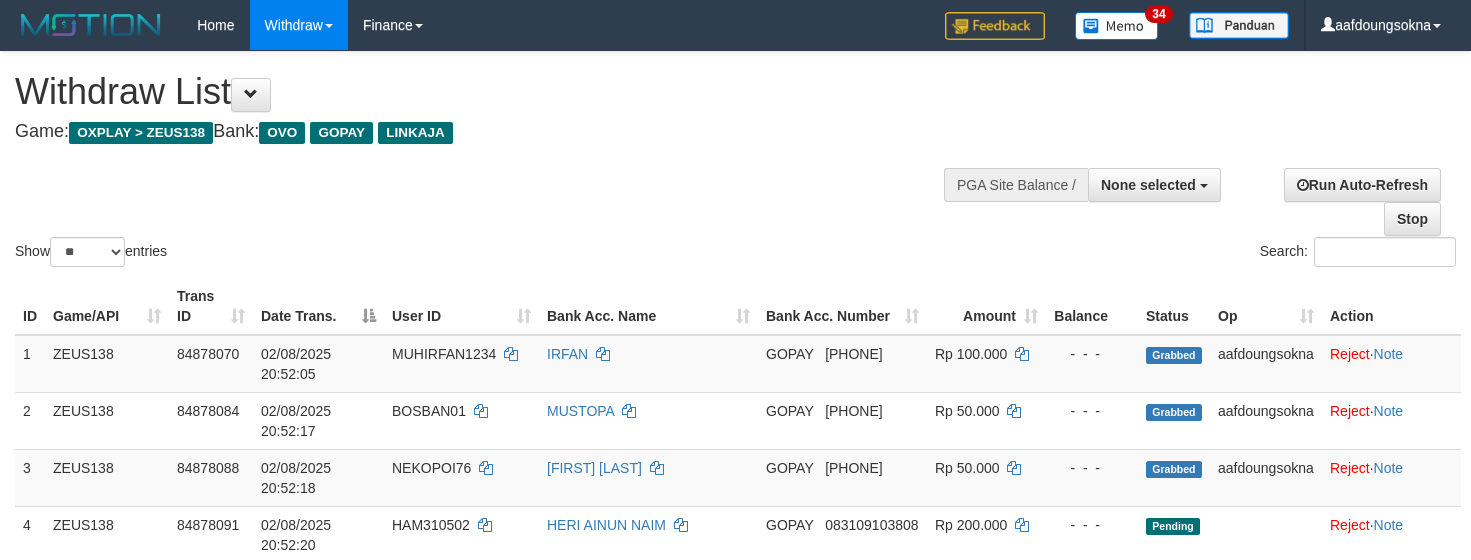 select 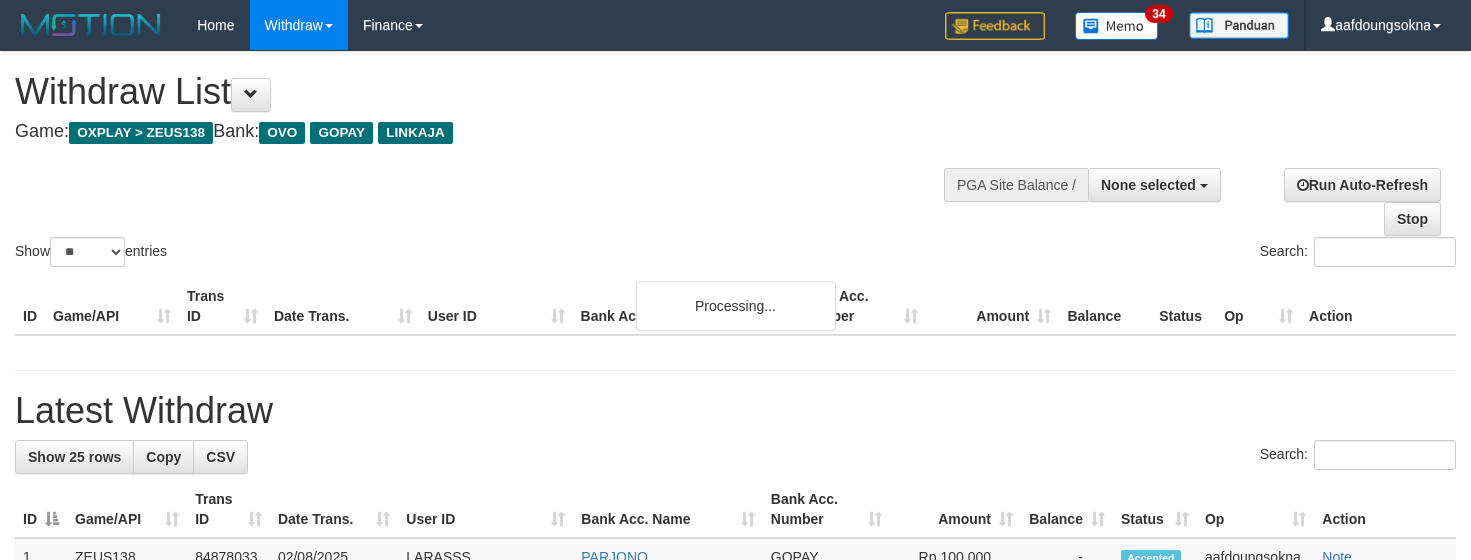 select 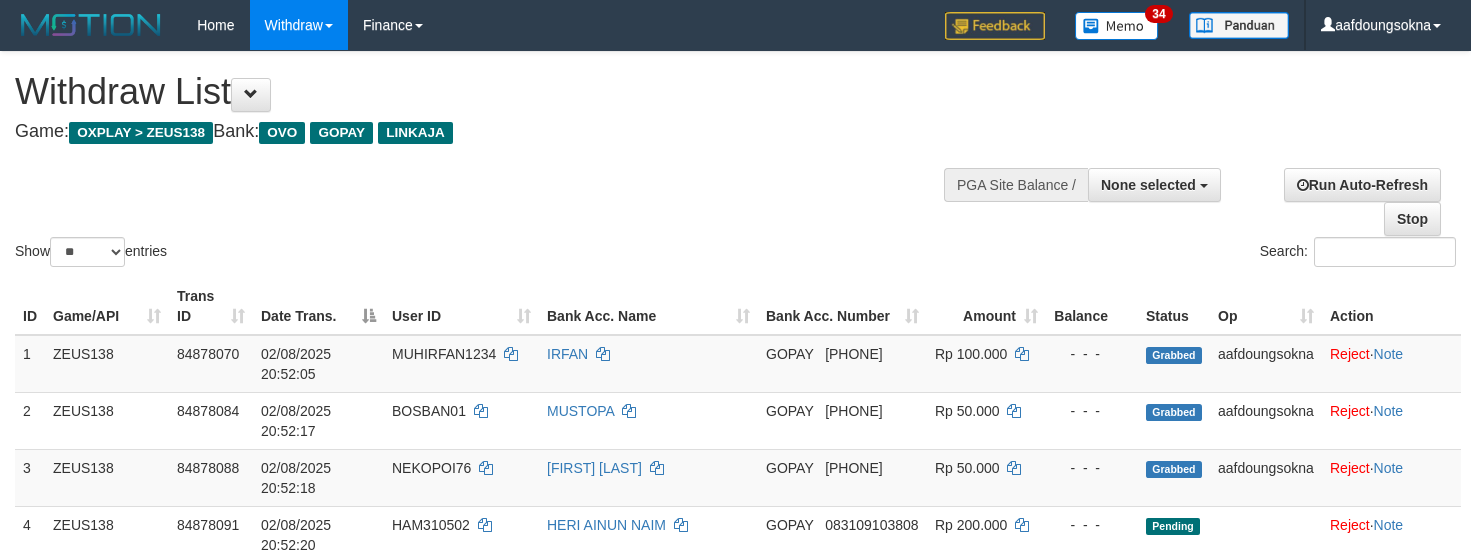 select 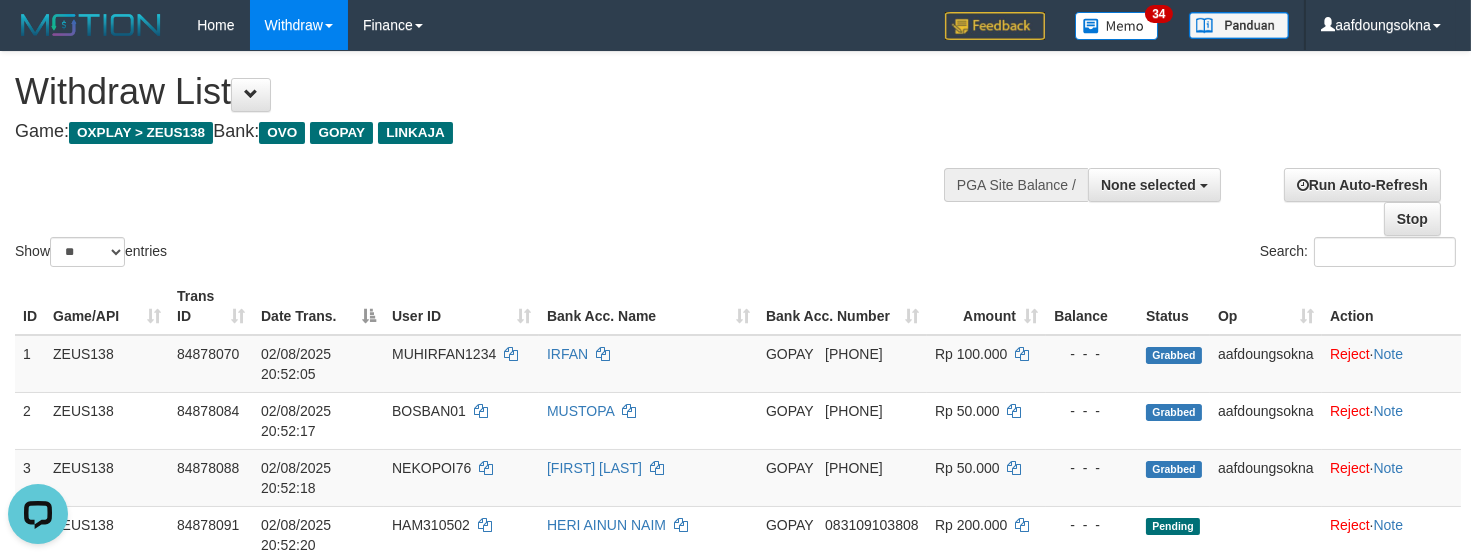 scroll, scrollTop: 0, scrollLeft: 0, axis: both 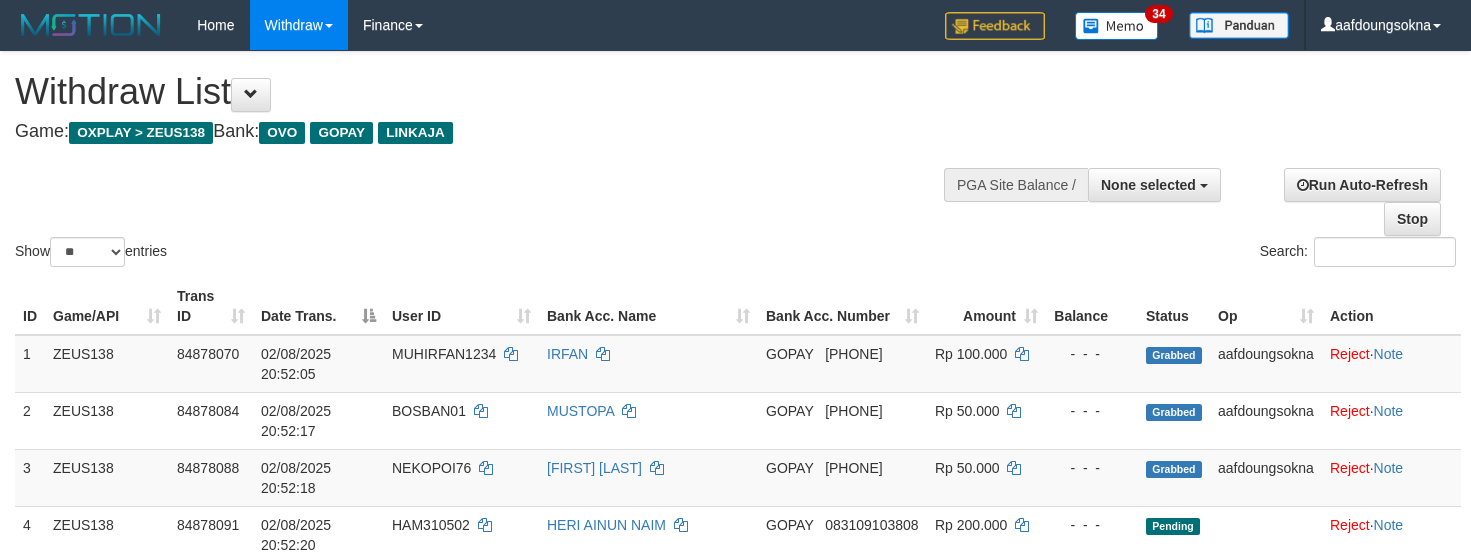 select 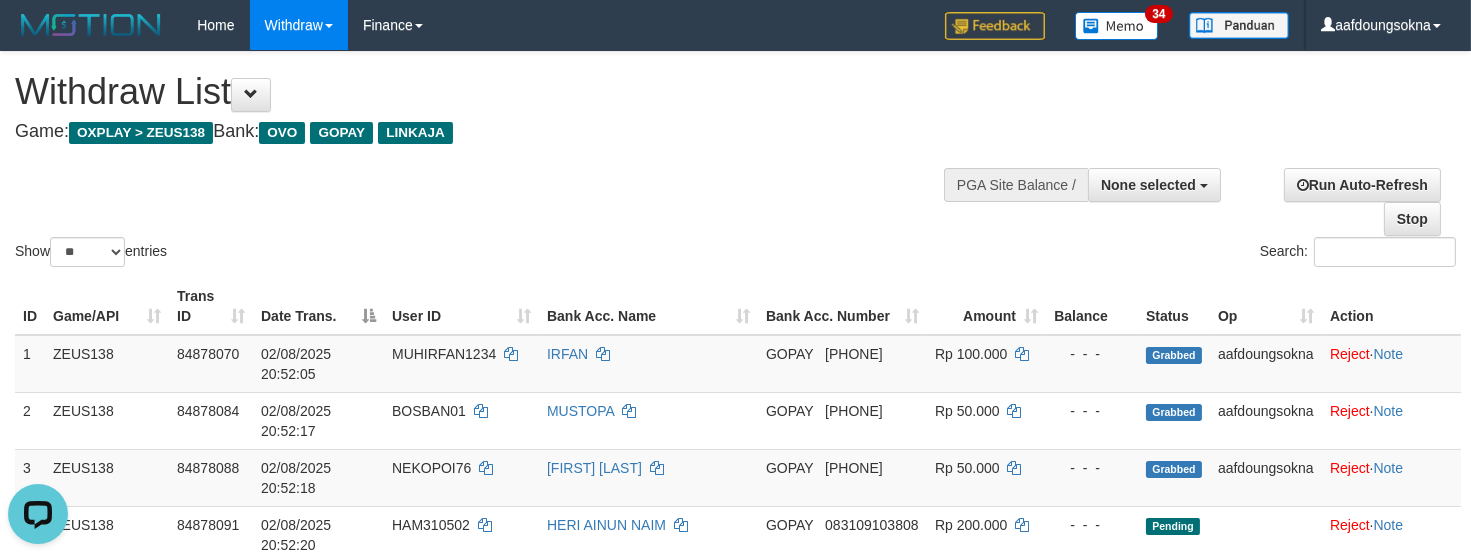 scroll, scrollTop: 0, scrollLeft: 0, axis: both 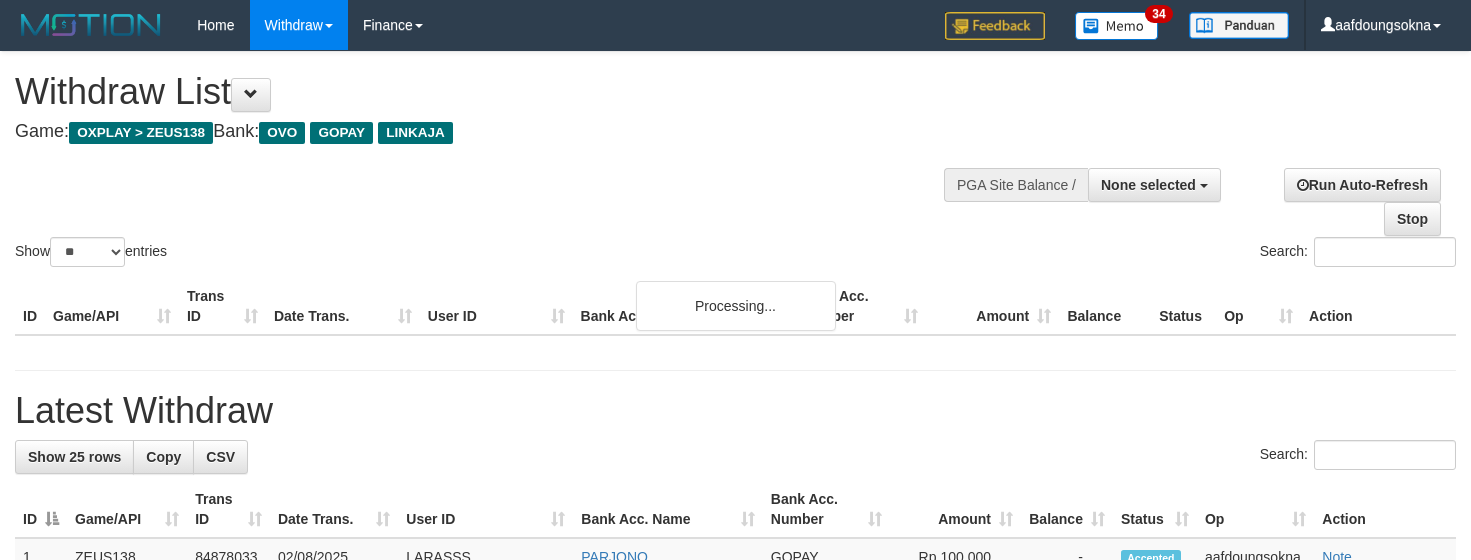 select 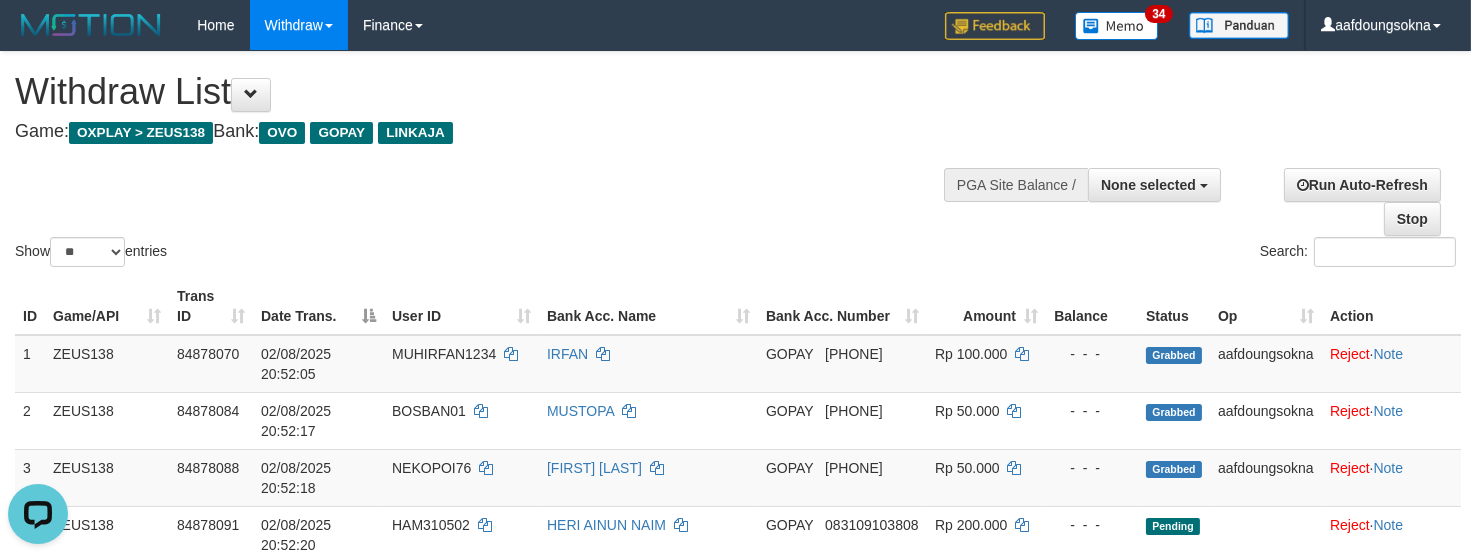 scroll, scrollTop: 0, scrollLeft: 0, axis: both 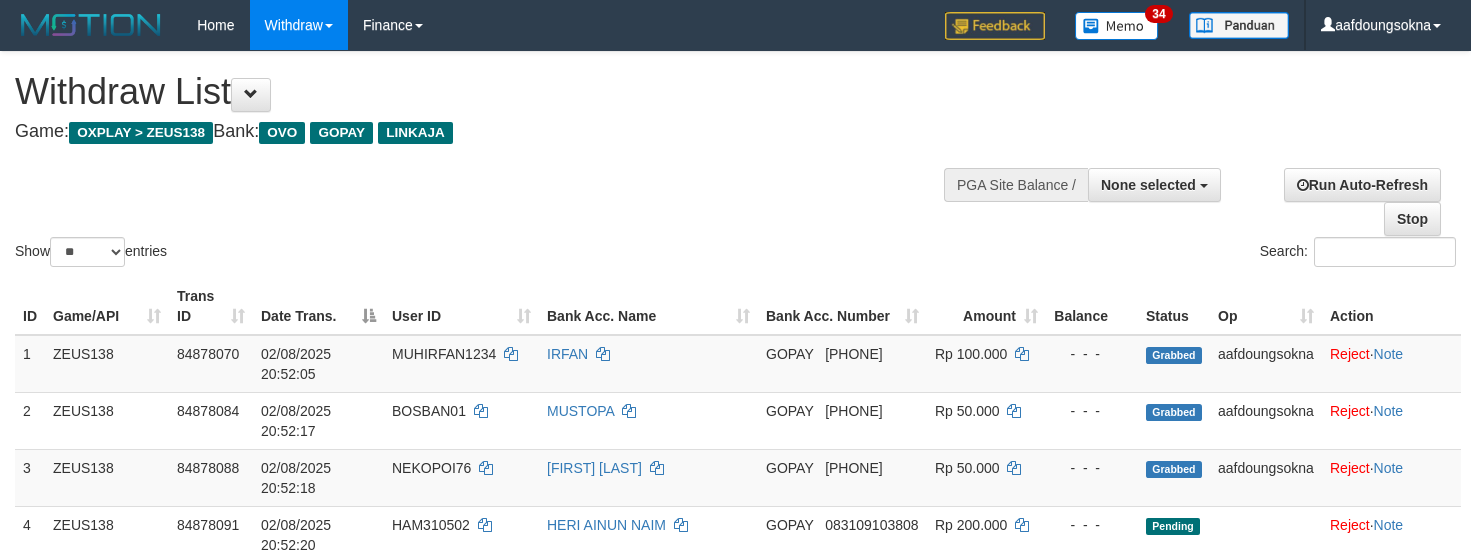select 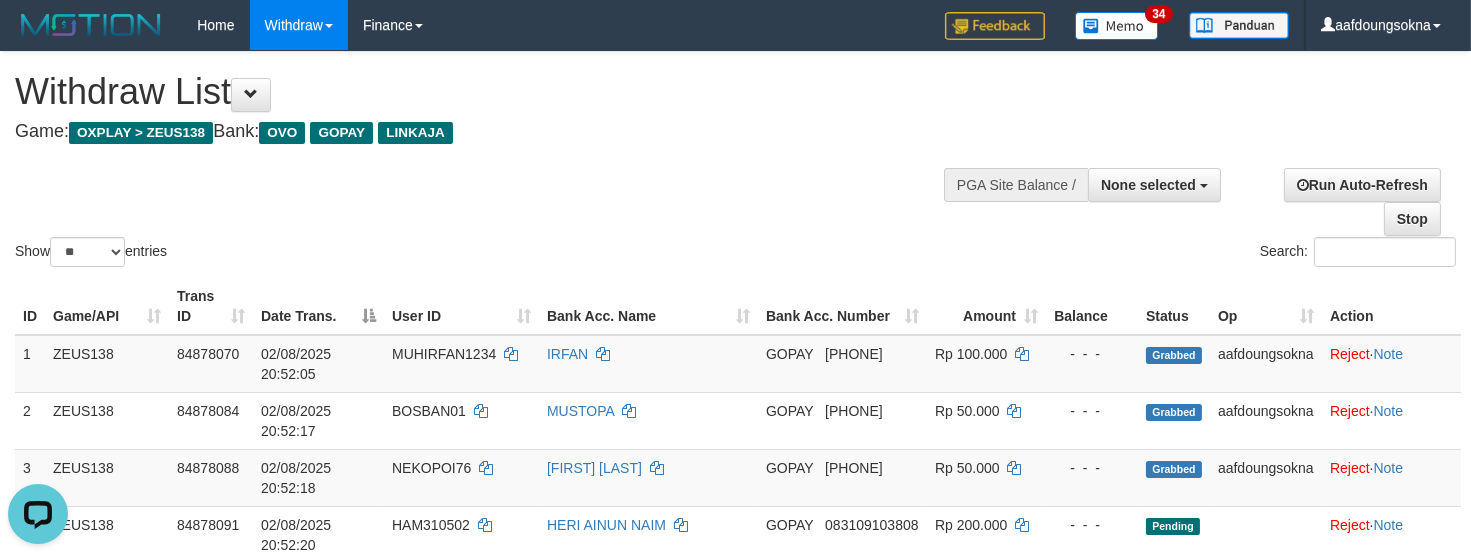 scroll, scrollTop: 0, scrollLeft: 0, axis: both 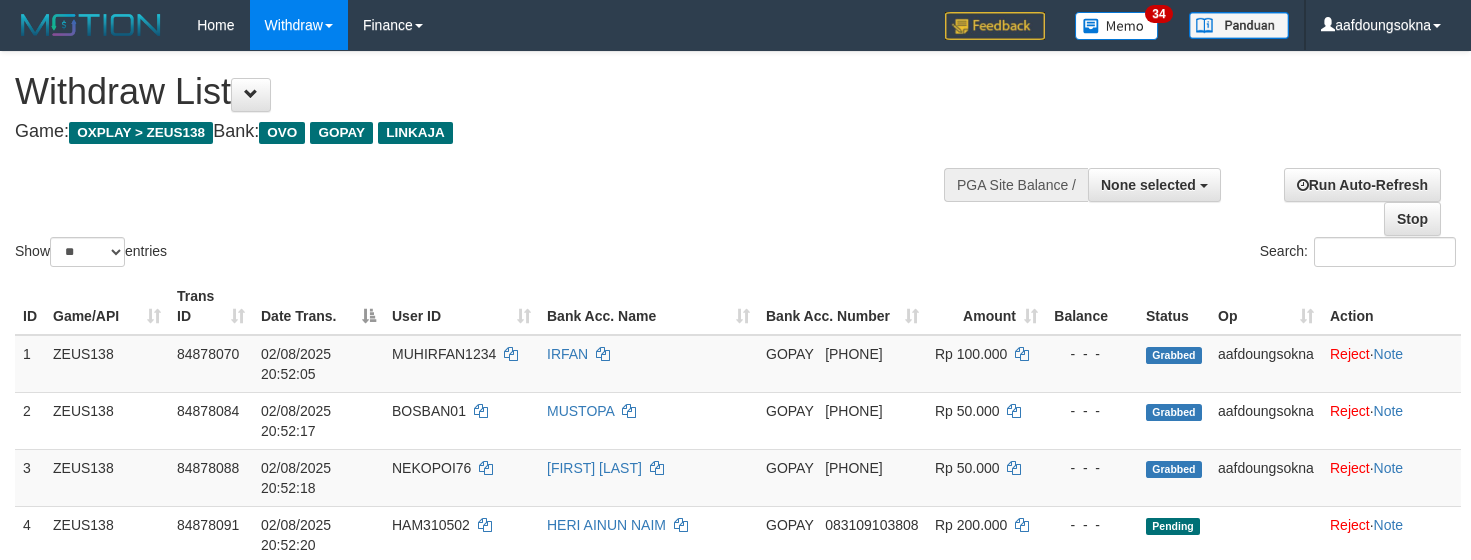 select 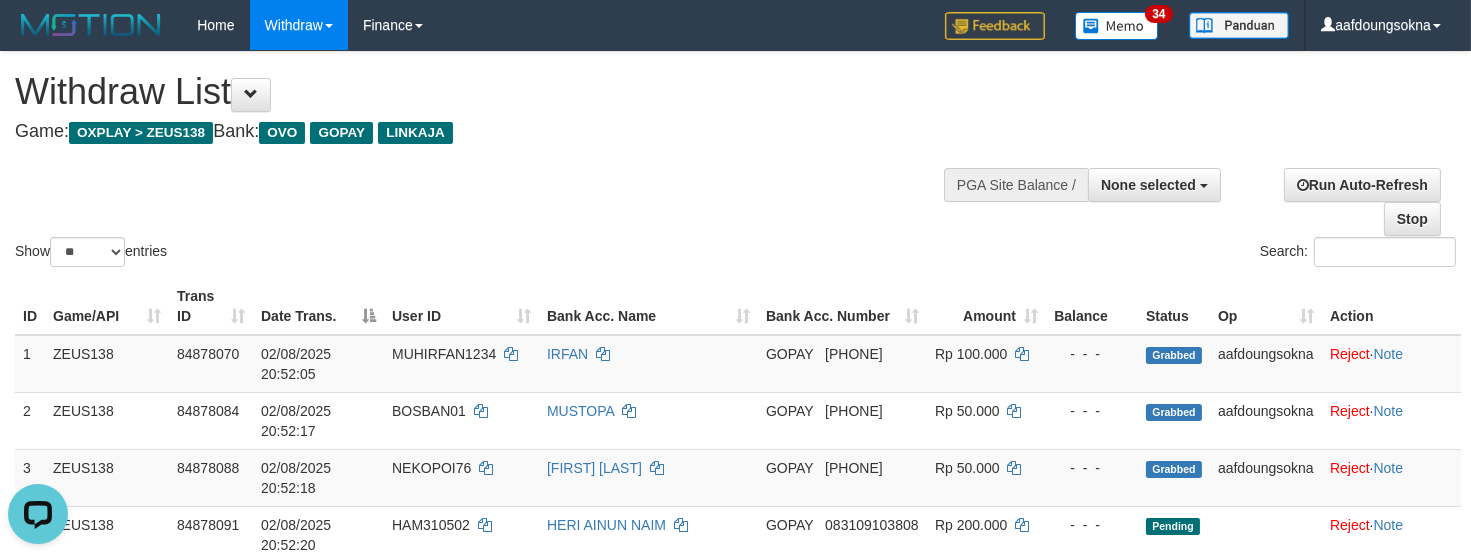 scroll, scrollTop: 0, scrollLeft: 0, axis: both 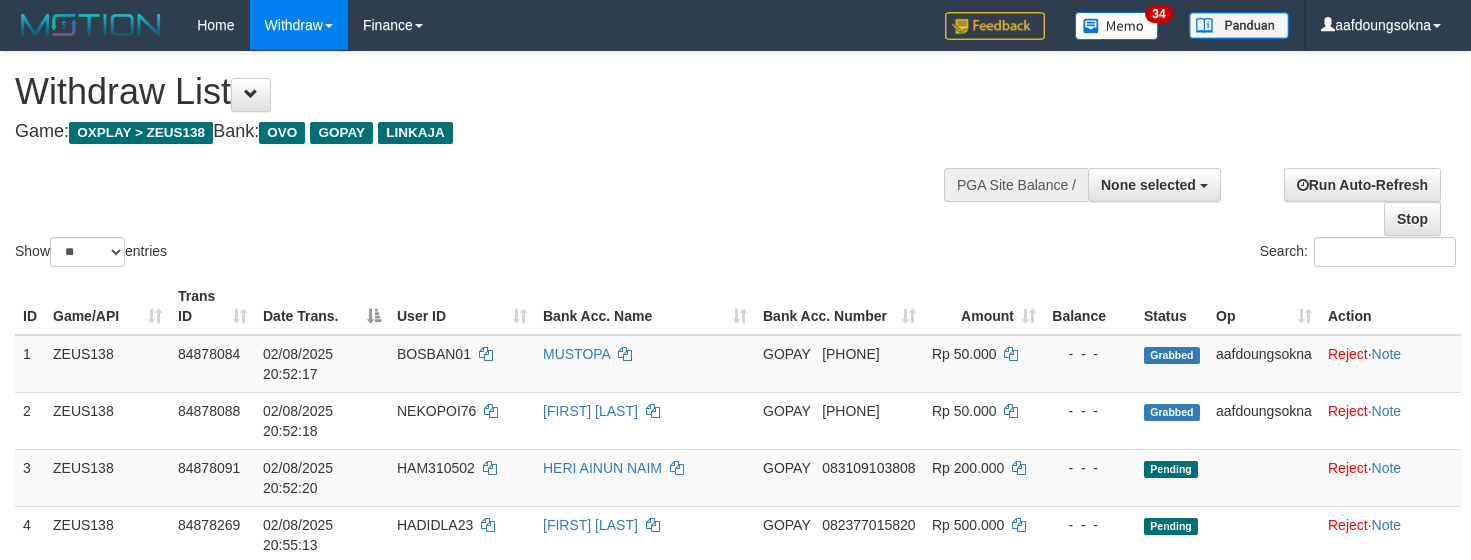 select 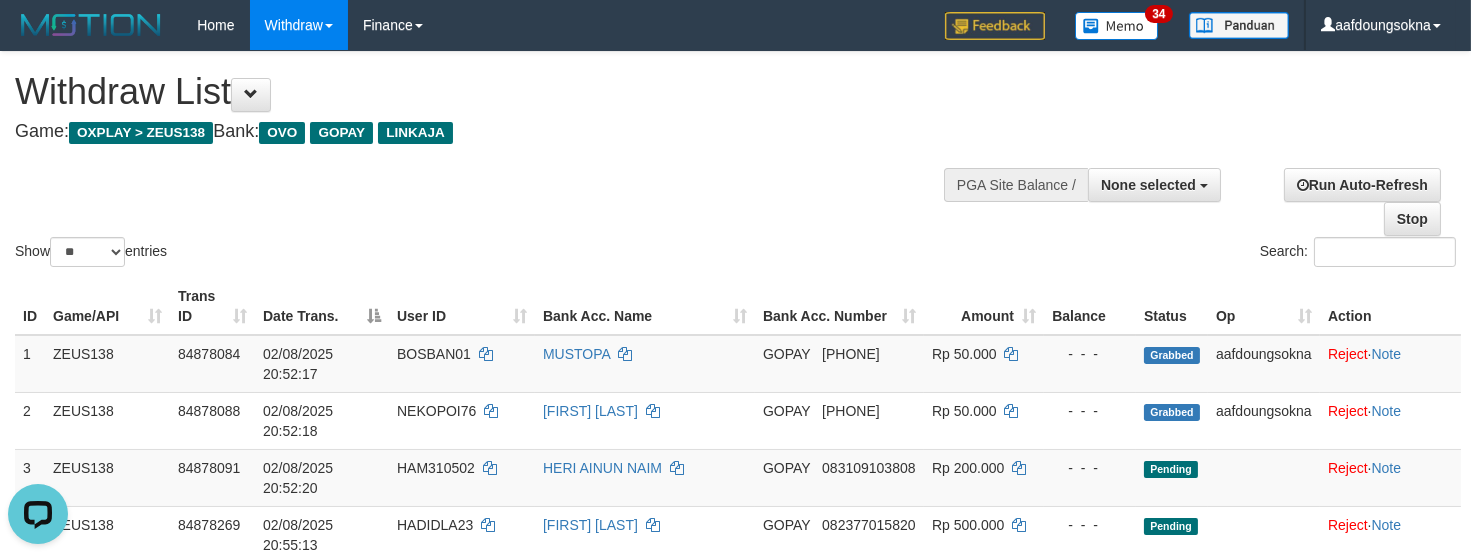 scroll, scrollTop: 0, scrollLeft: 0, axis: both 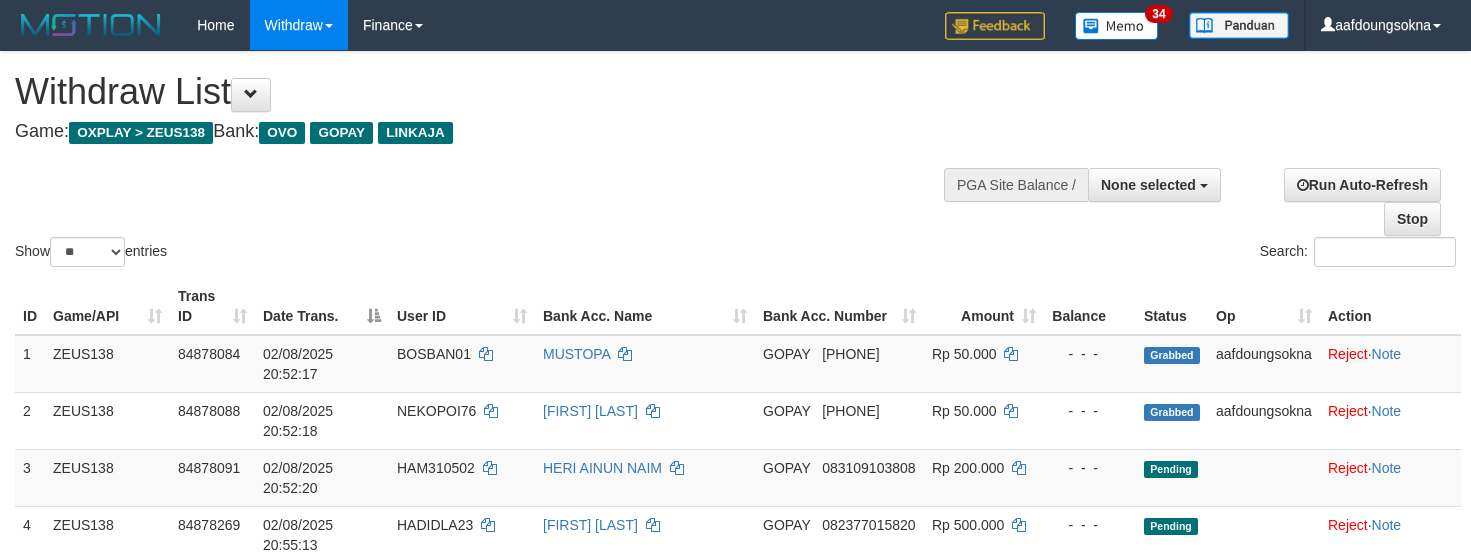 select 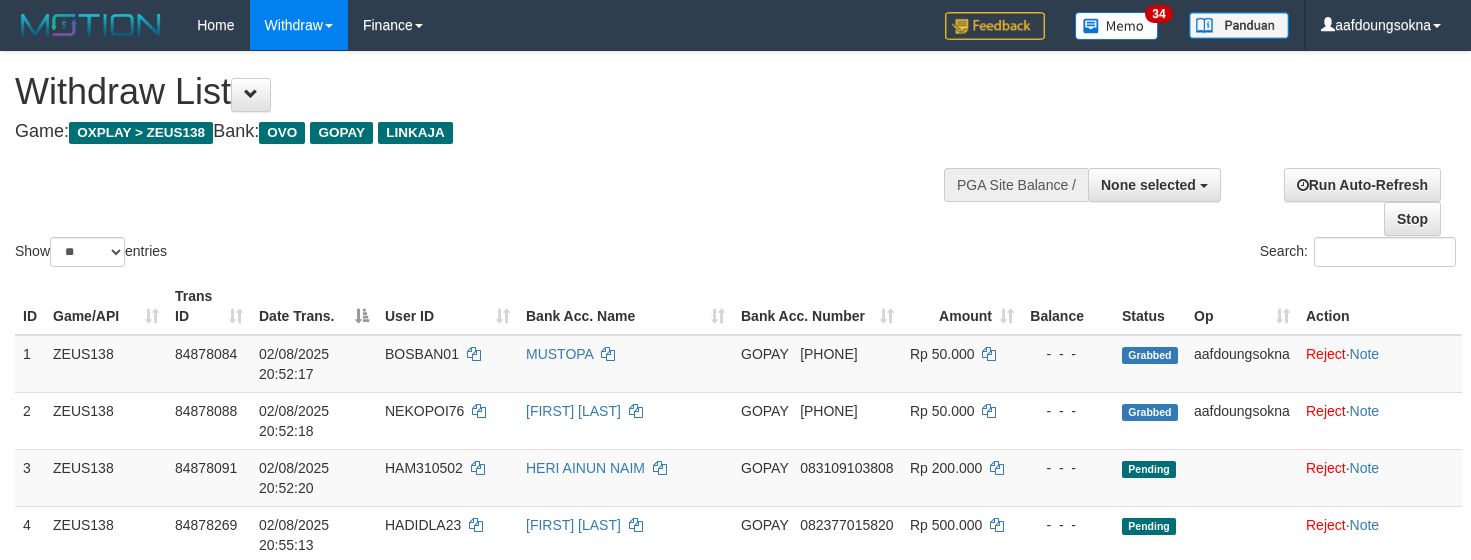 select 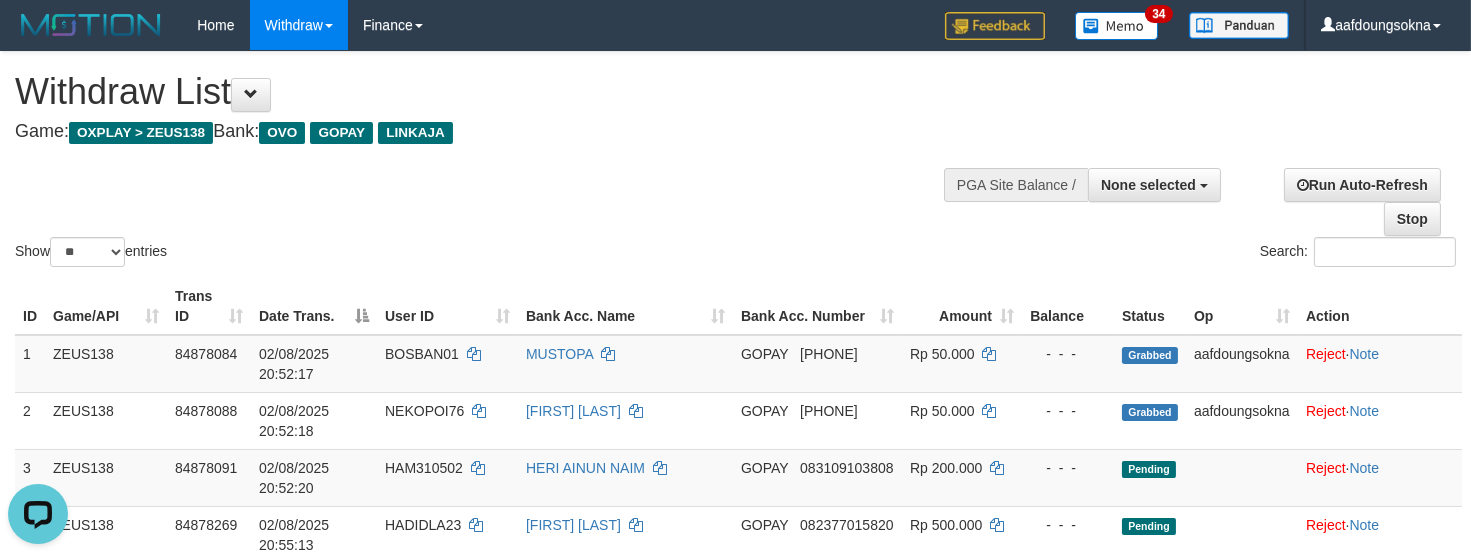 scroll, scrollTop: 0, scrollLeft: 0, axis: both 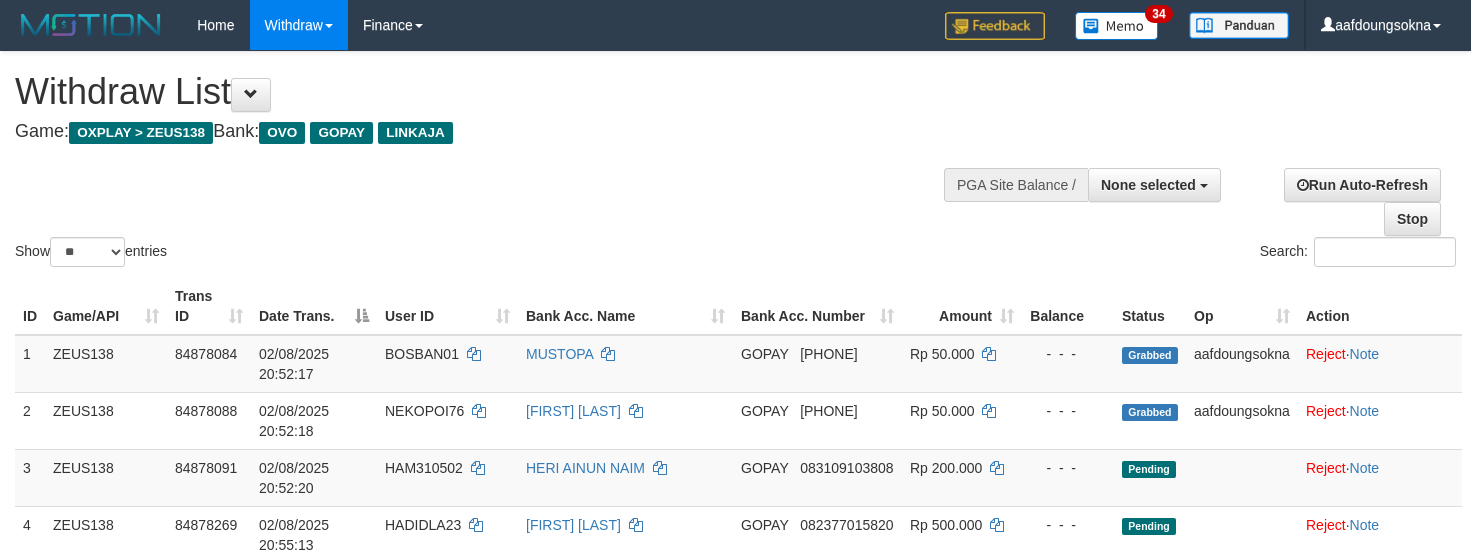 select 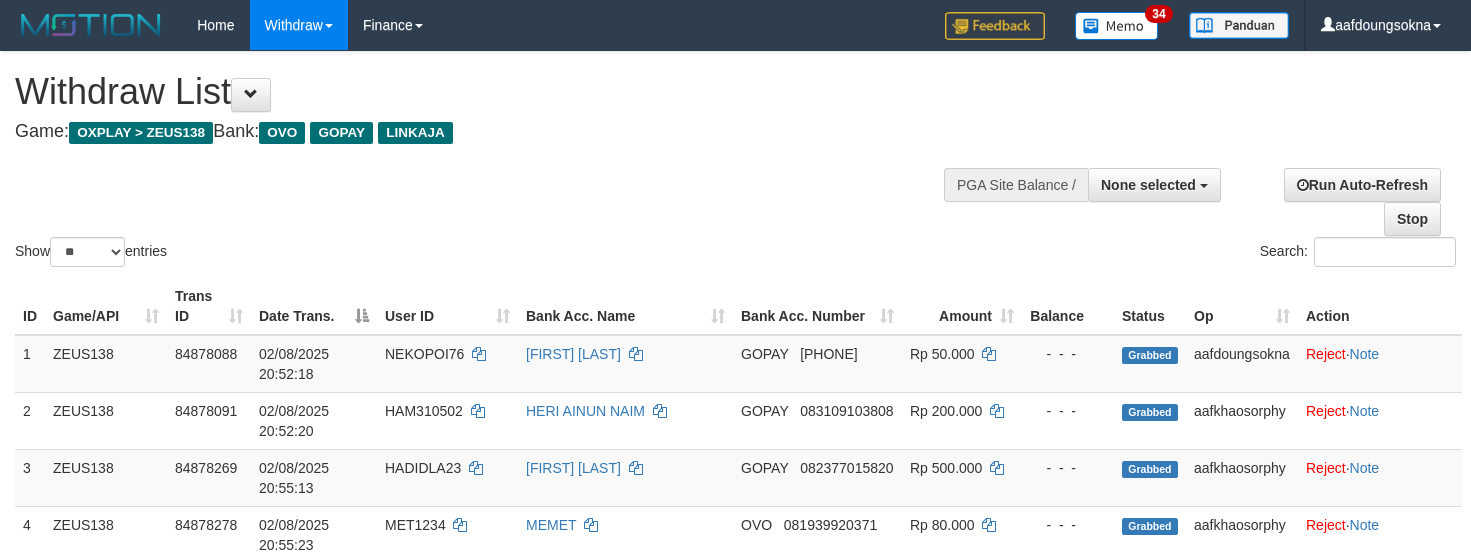 select 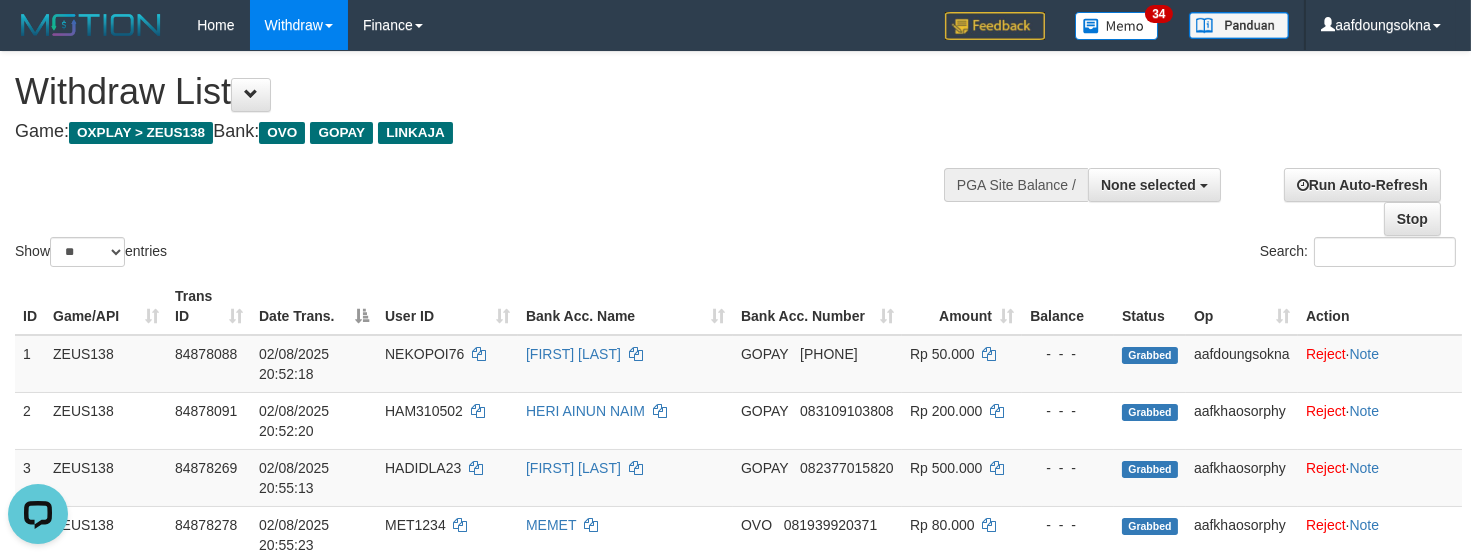 scroll, scrollTop: 0, scrollLeft: 0, axis: both 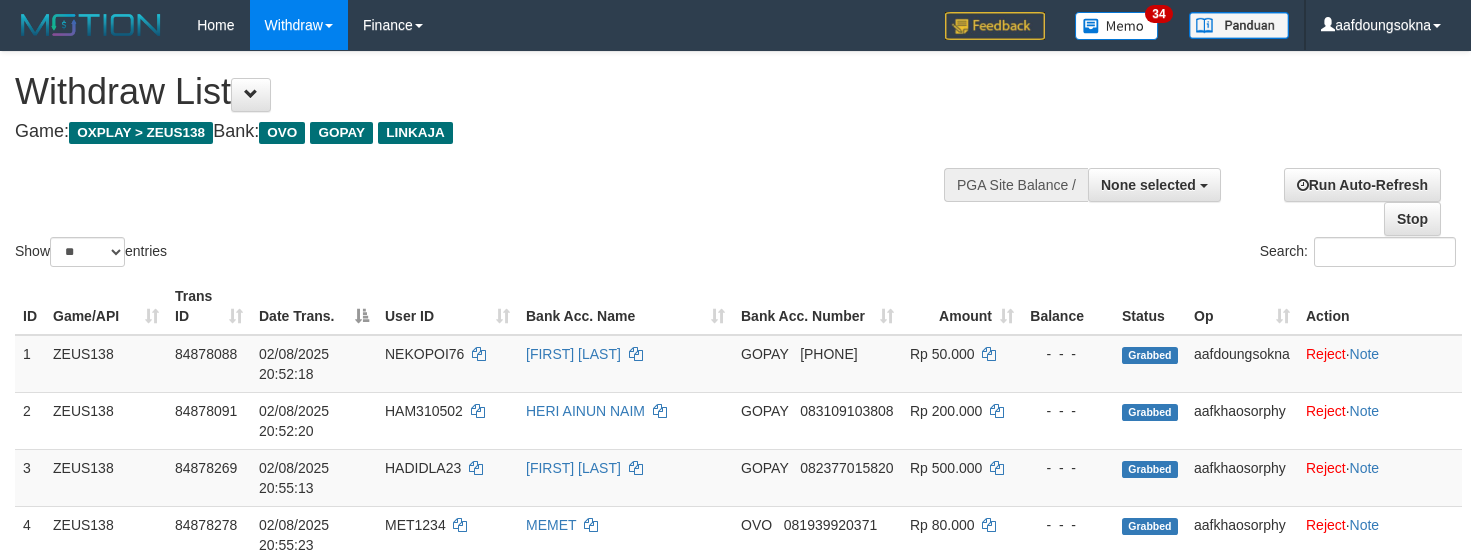 select 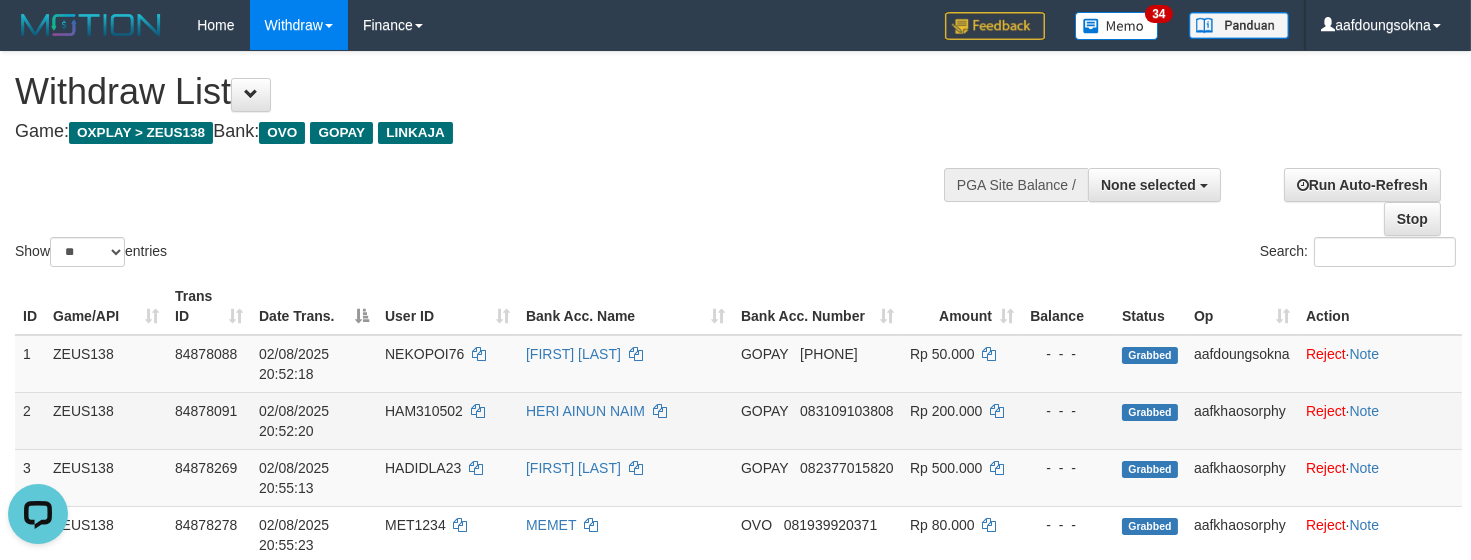 scroll, scrollTop: 0, scrollLeft: 0, axis: both 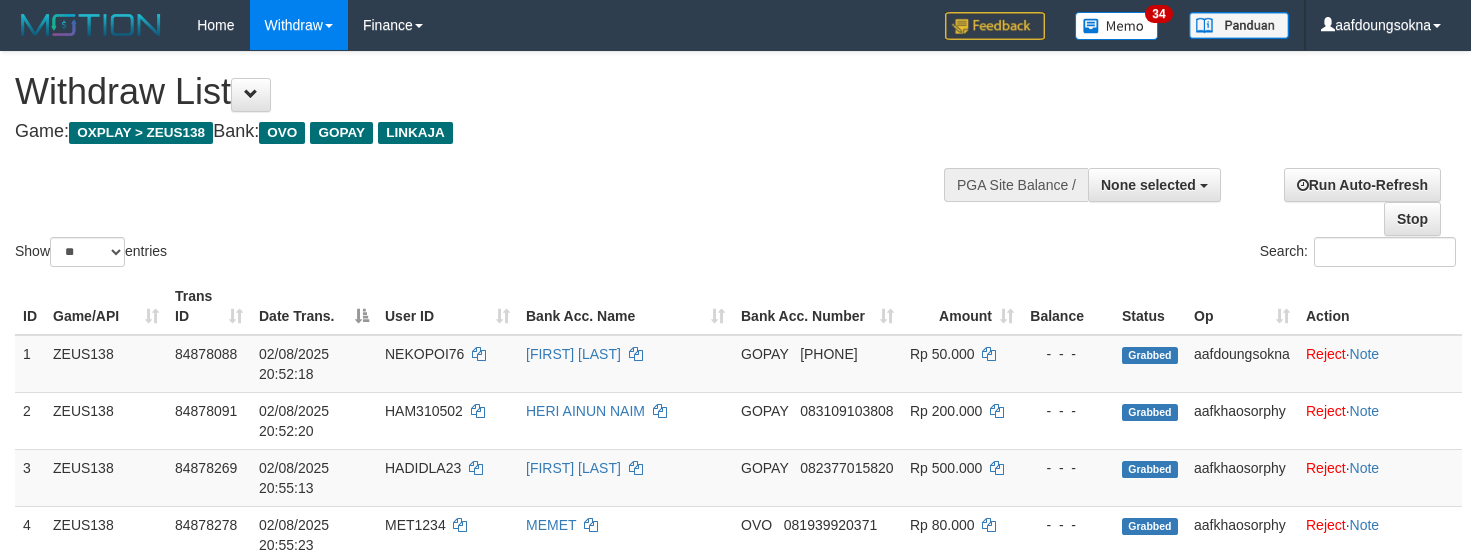 select 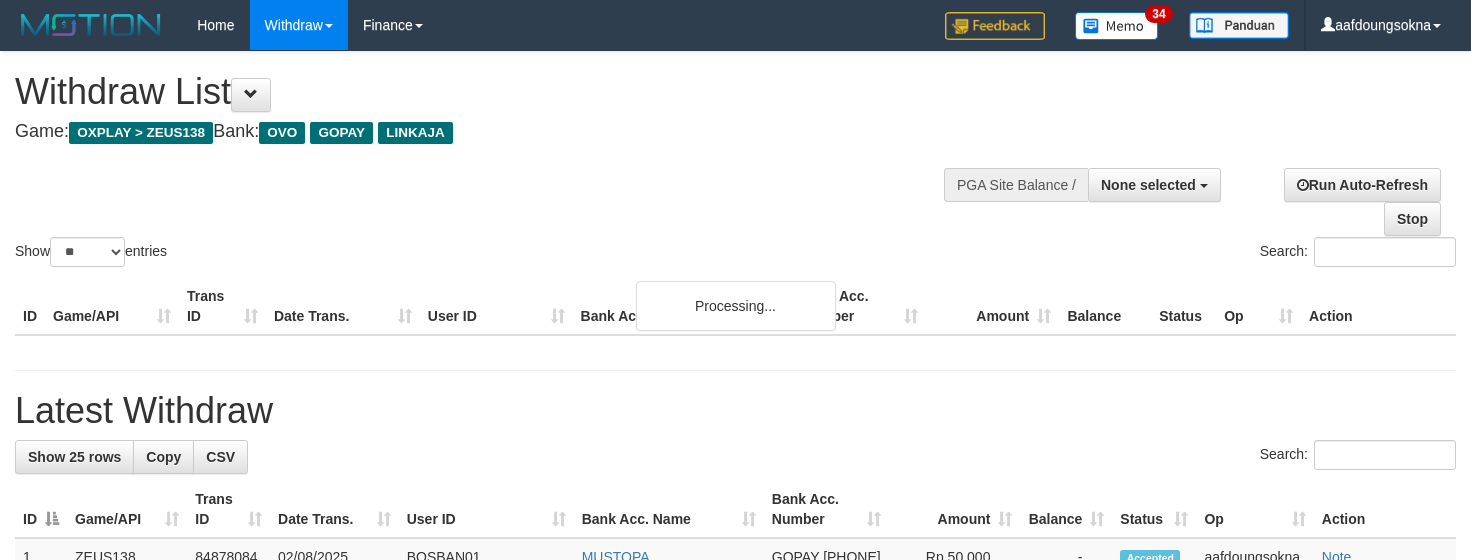select 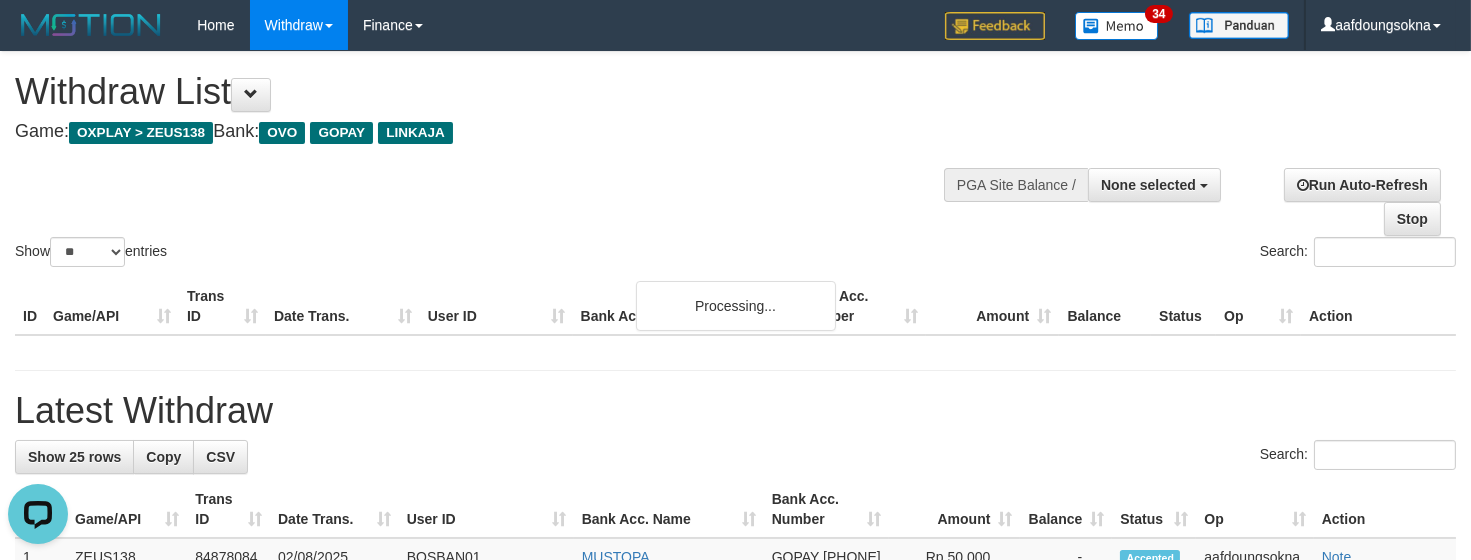 scroll, scrollTop: 0, scrollLeft: 0, axis: both 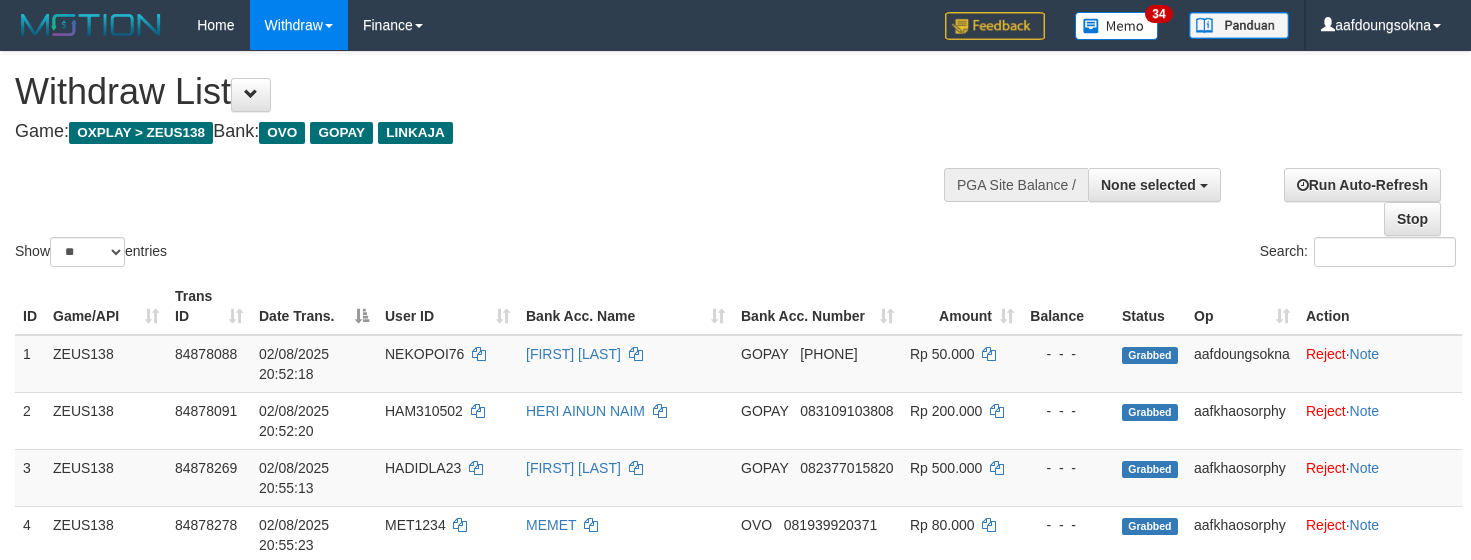 select 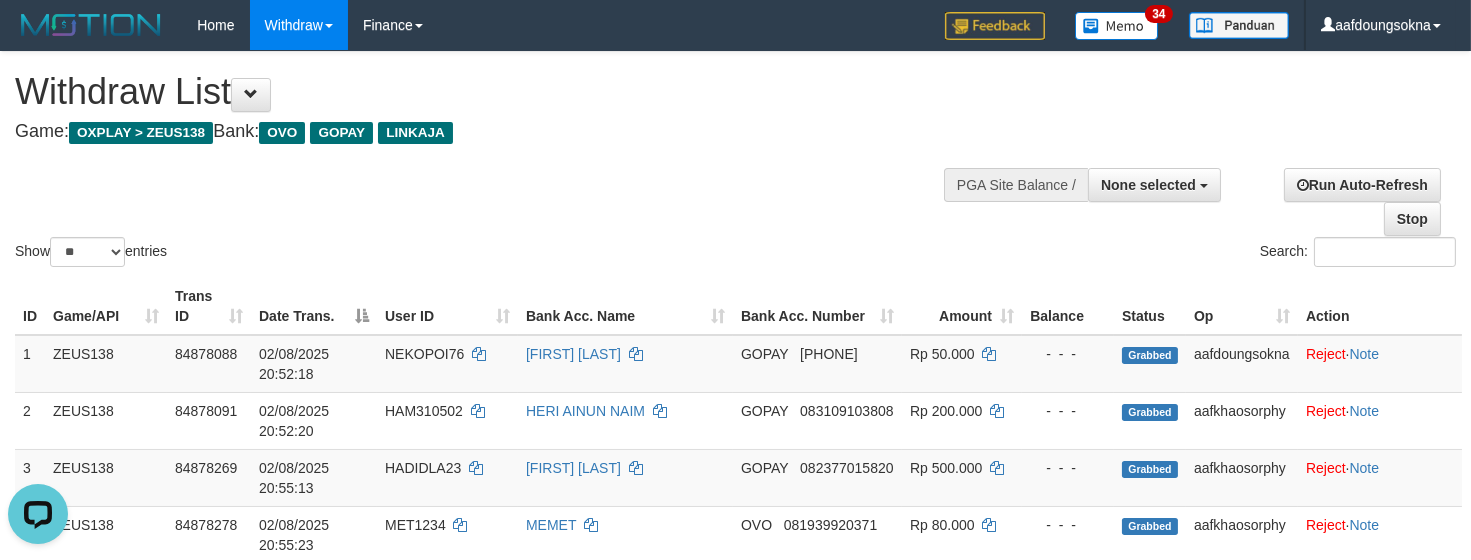 scroll, scrollTop: 0, scrollLeft: 0, axis: both 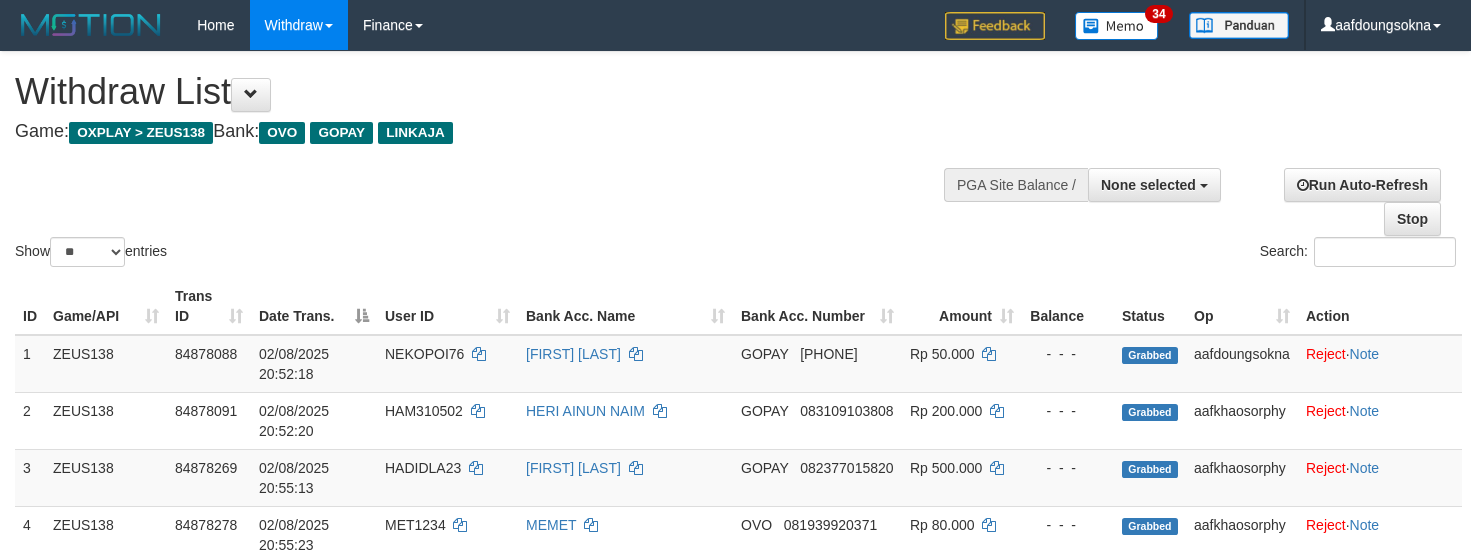 select 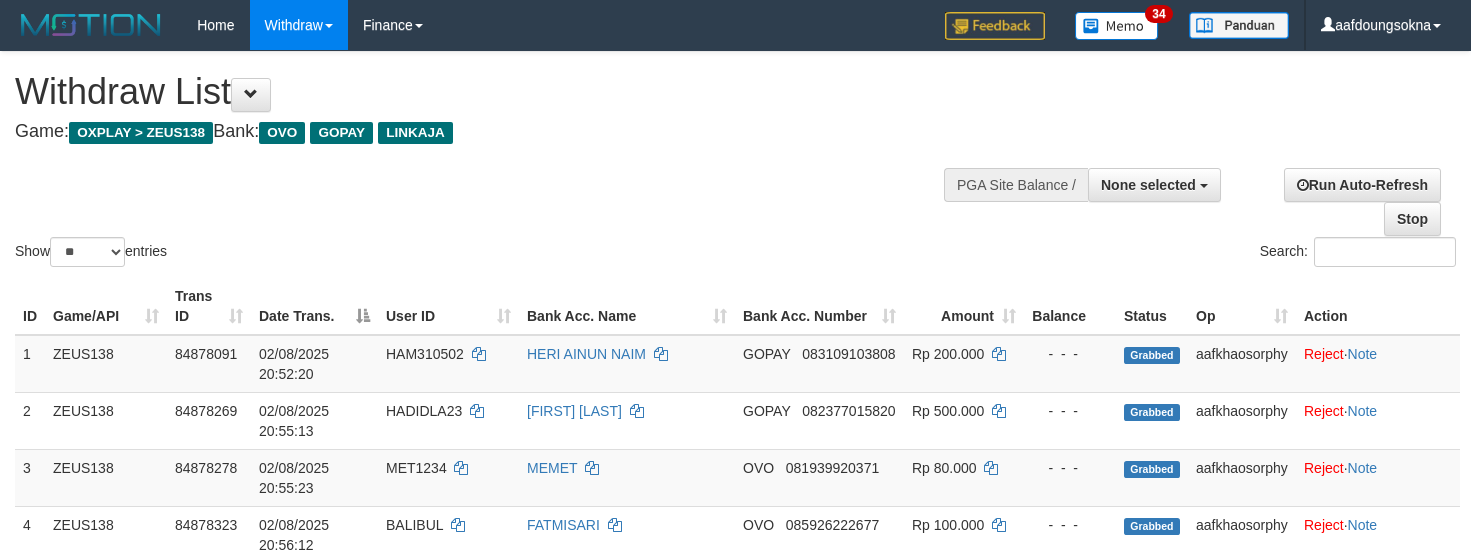 select 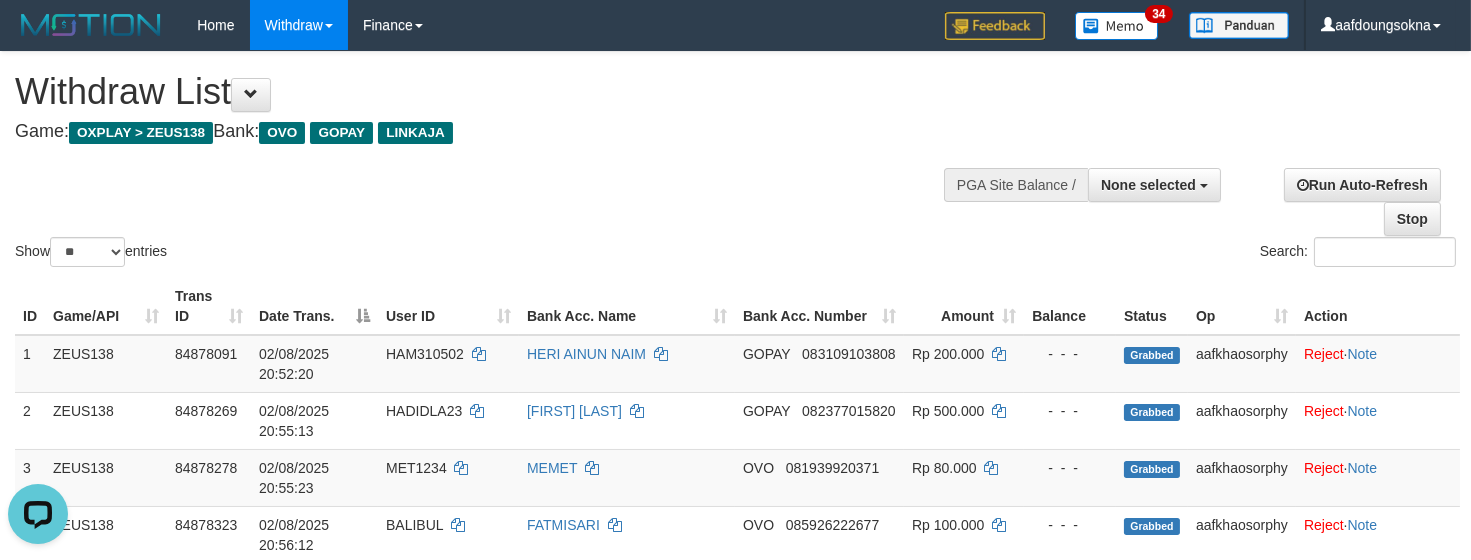 scroll, scrollTop: 0, scrollLeft: 0, axis: both 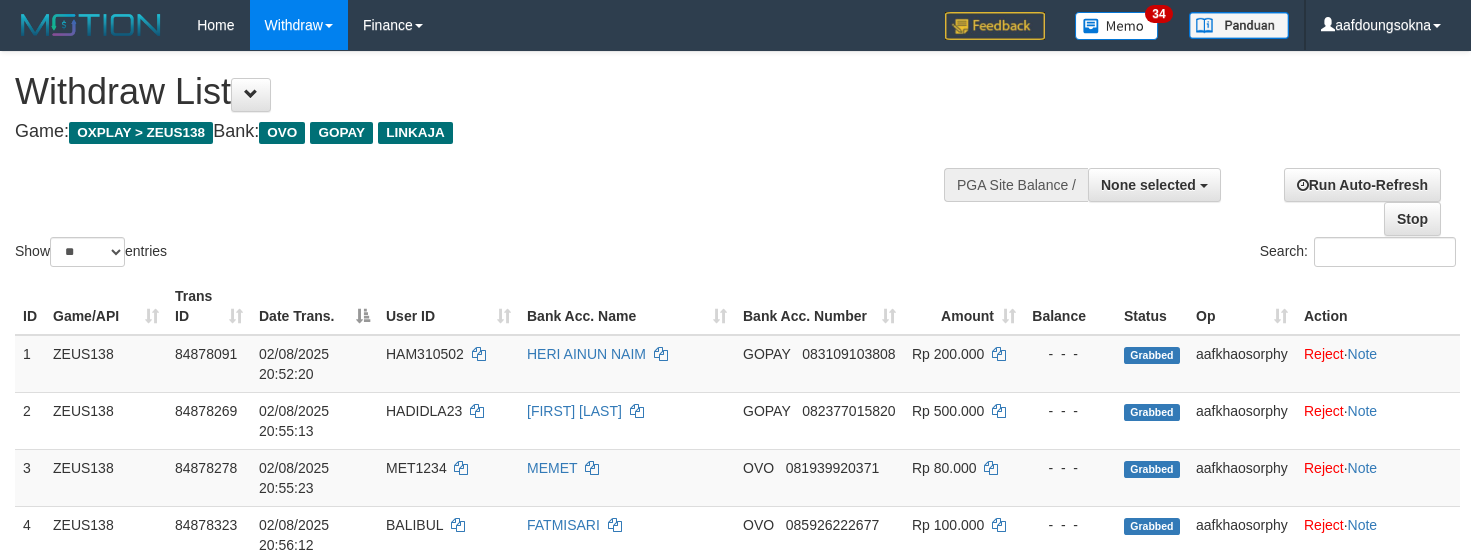 select 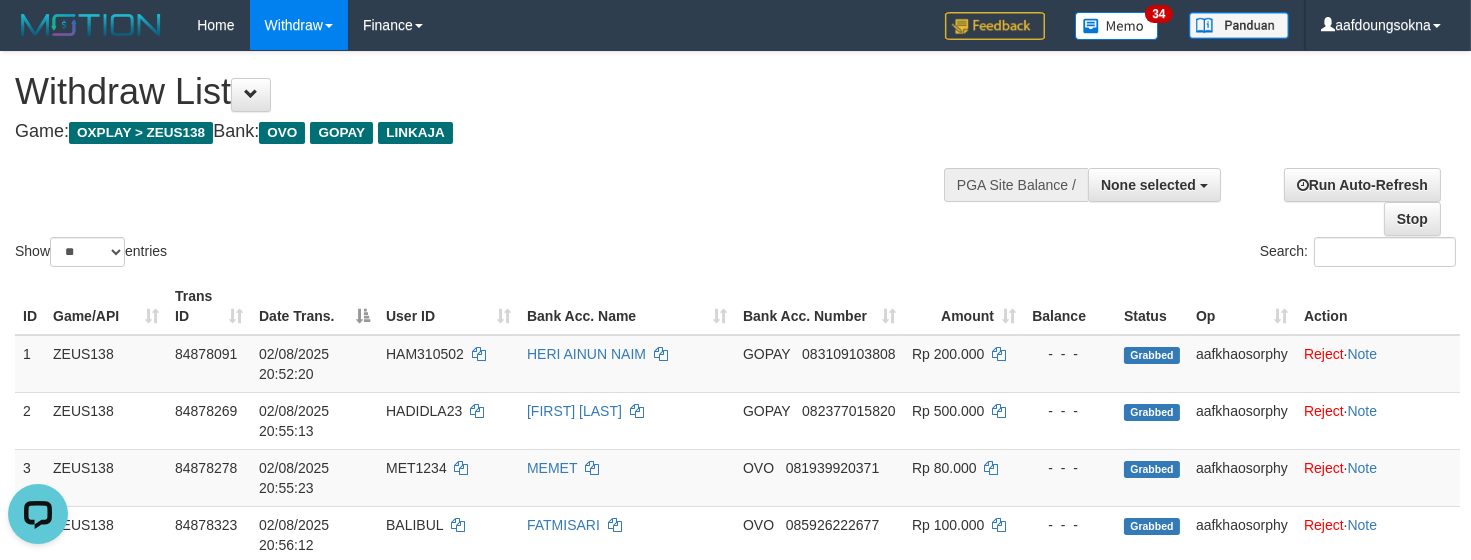scroll, scrollTop: 0, scrollLeft: 0, axis: both 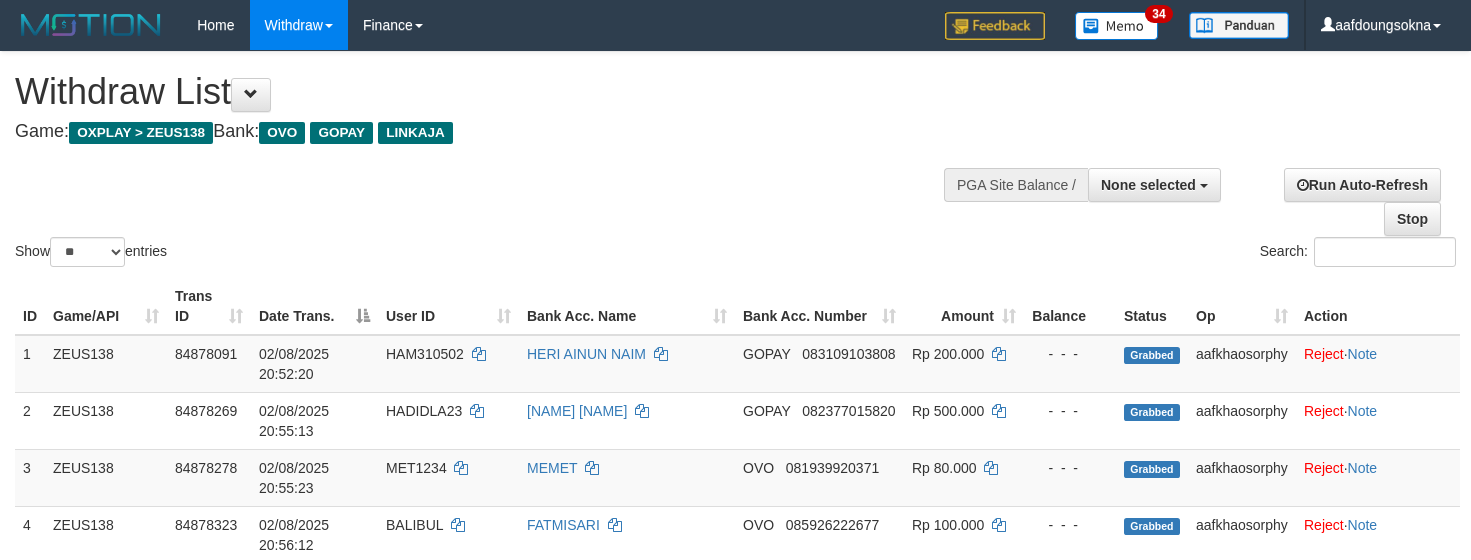 select 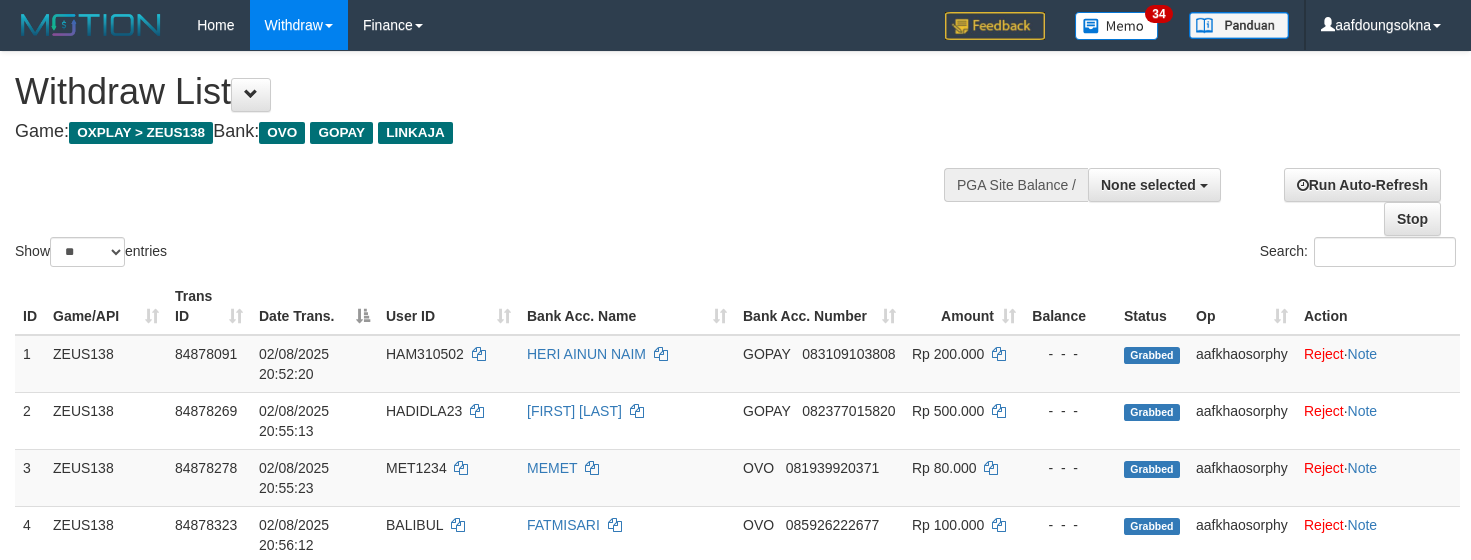 select 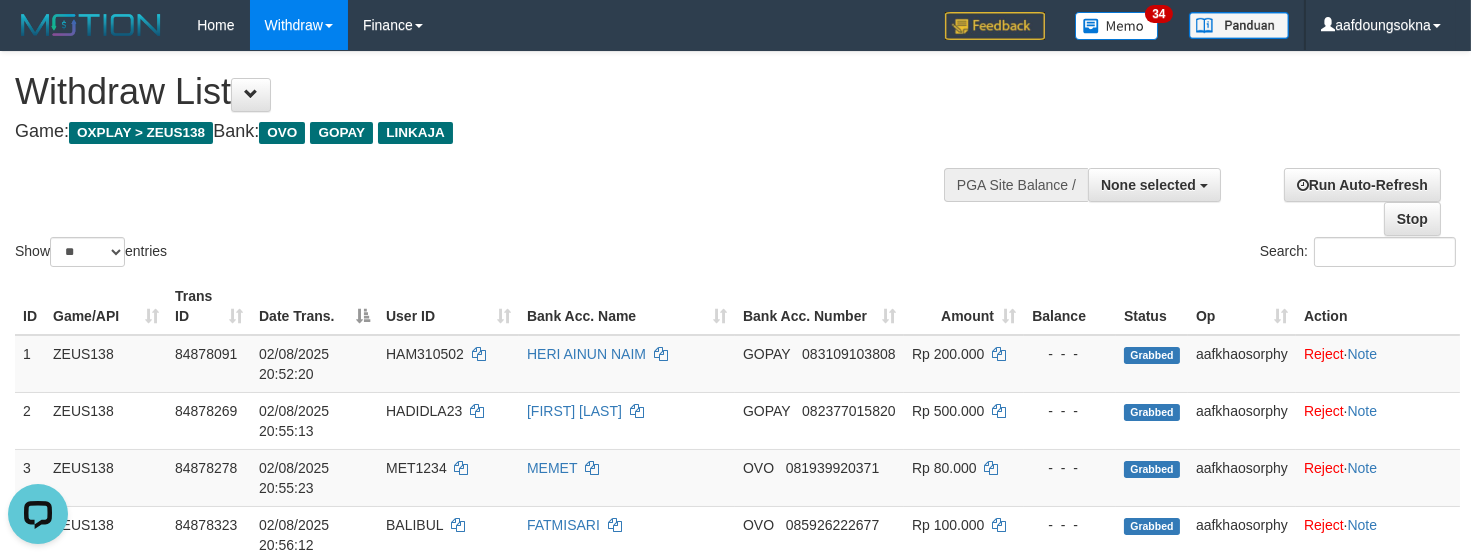 scroll, scrollTop: 0, scrollLeft: 0, axis: both 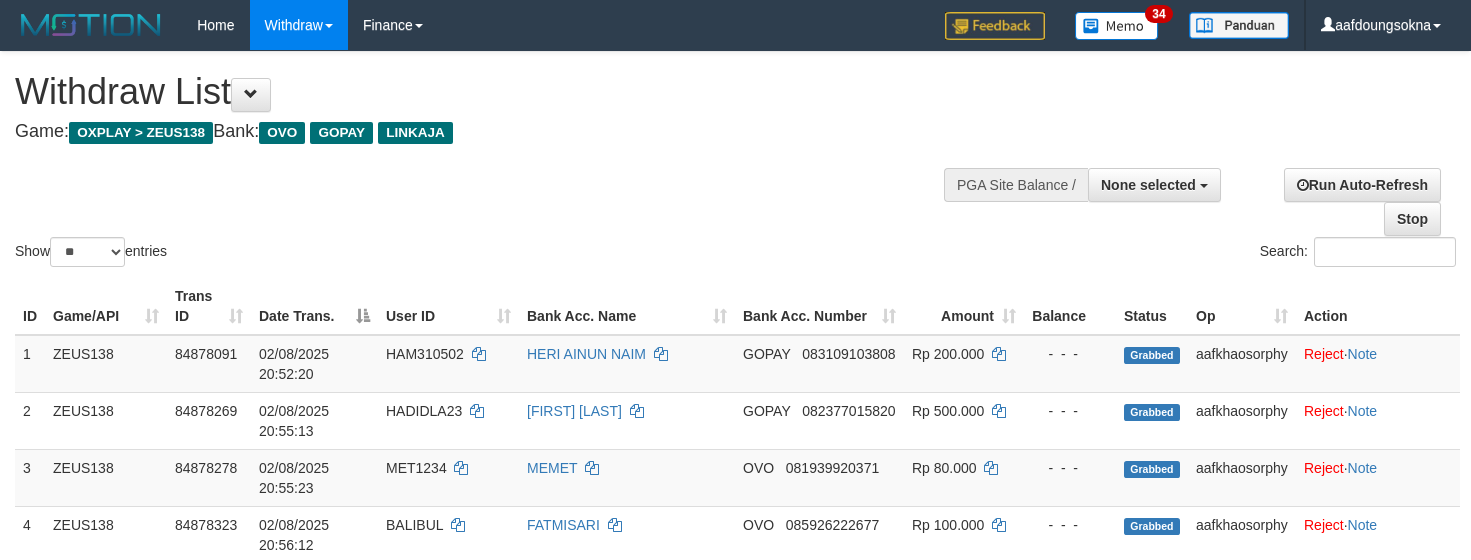 select 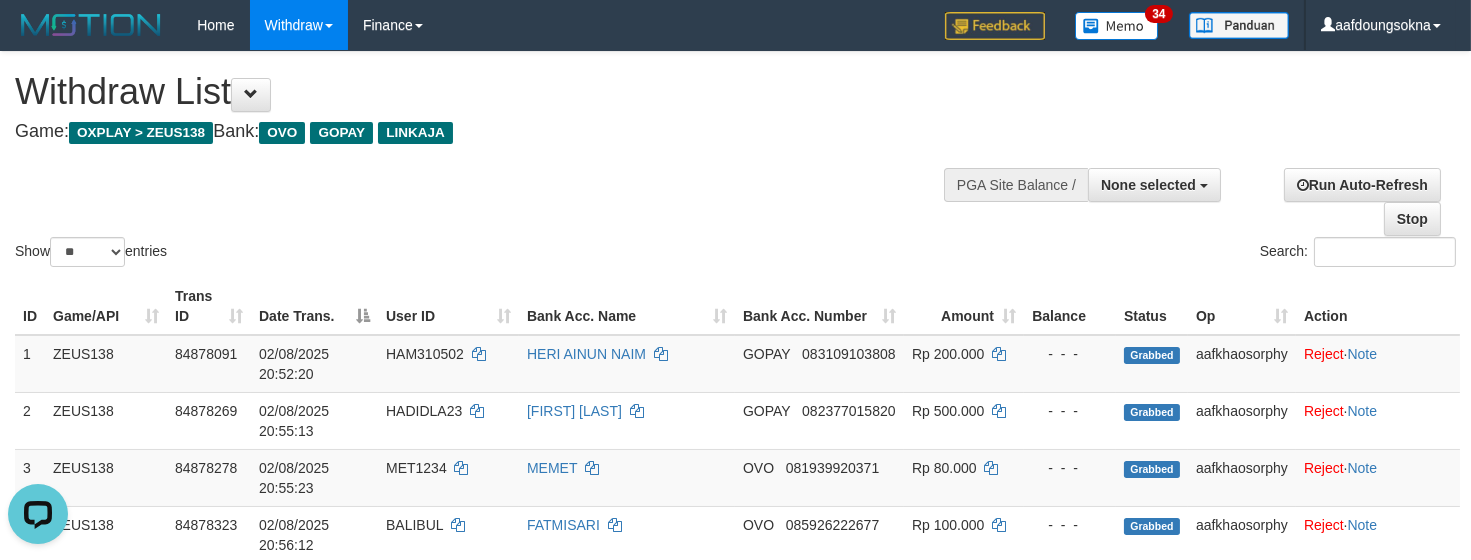 scroll, scrollTop: 0, scrollLeft: 0, axis: both 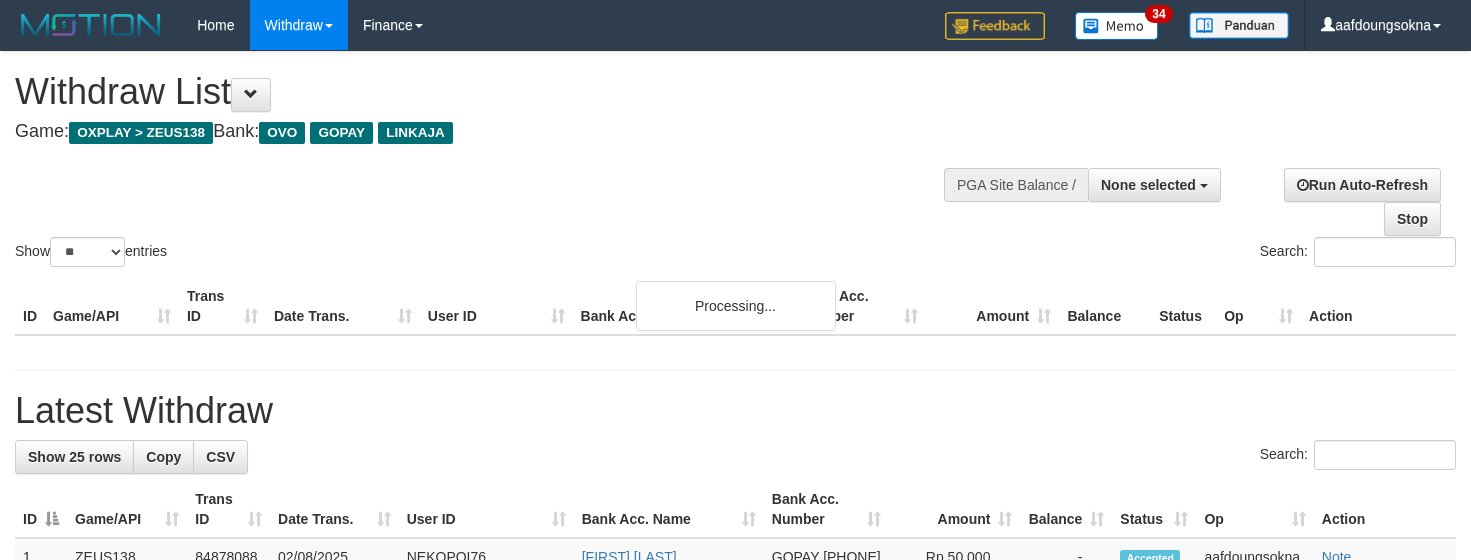 select 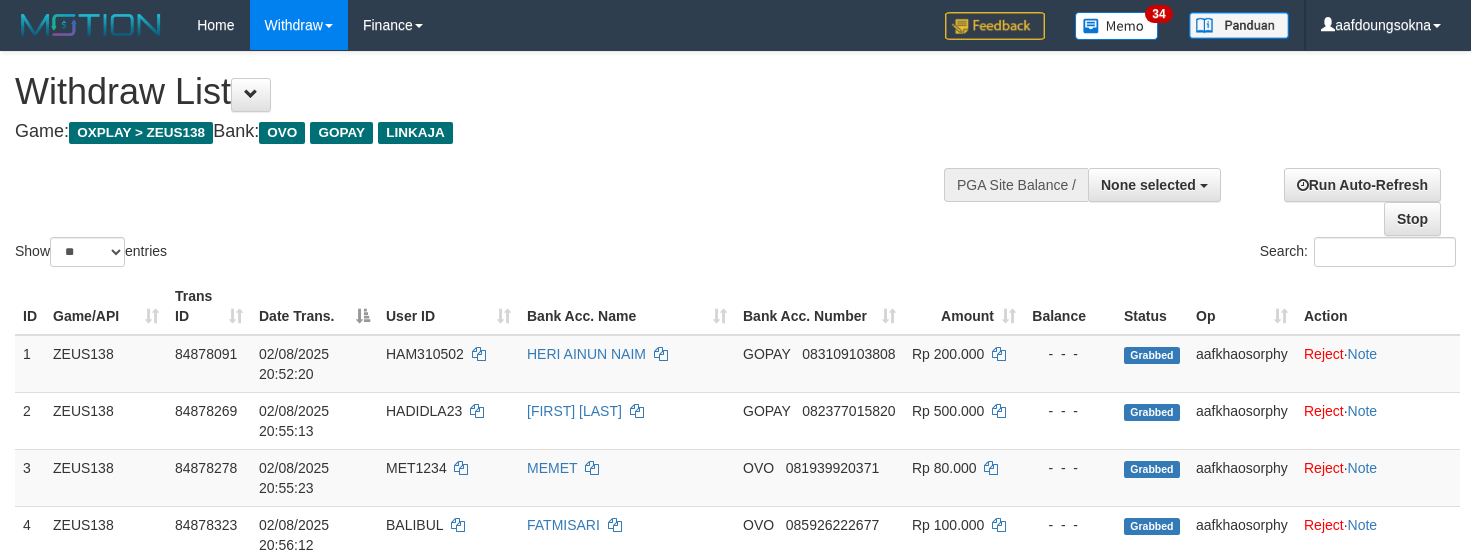 select 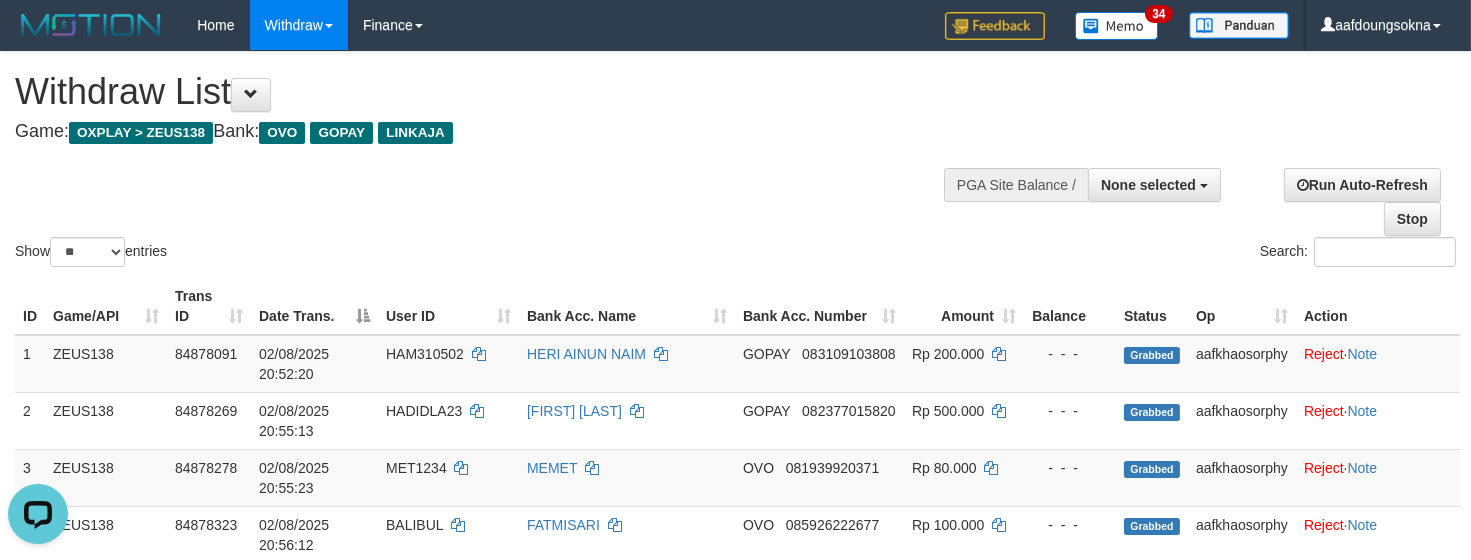 scroll, scrollTop: 0, scrollLeft: 0, axis: both 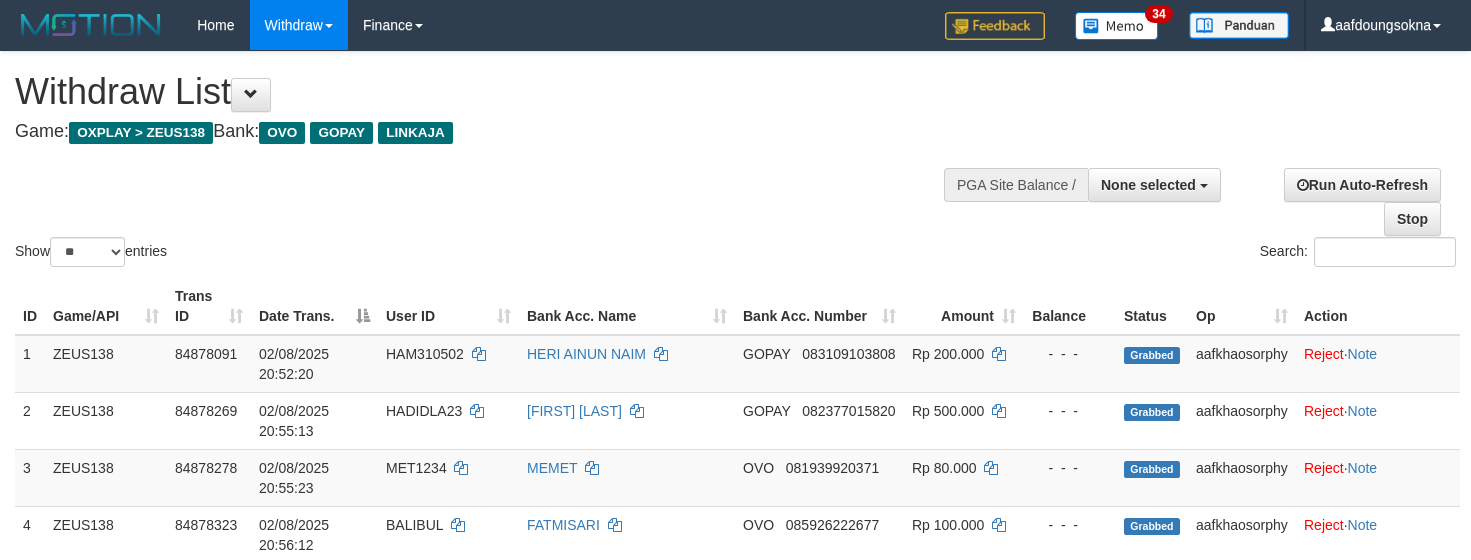 select 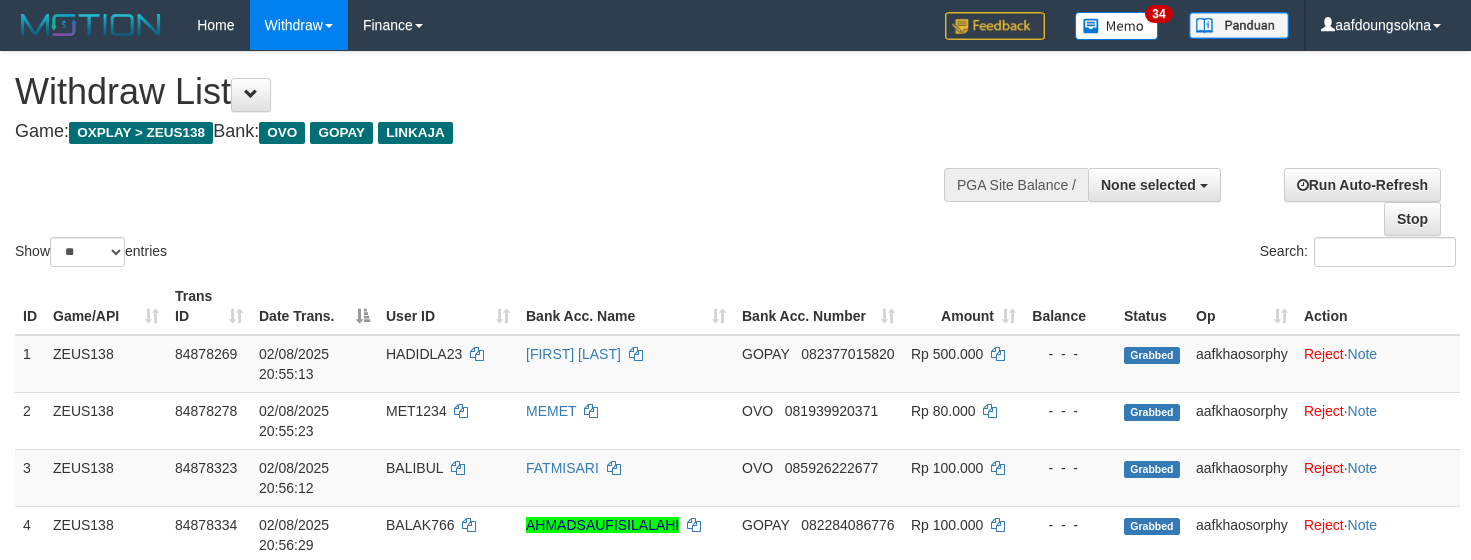 select 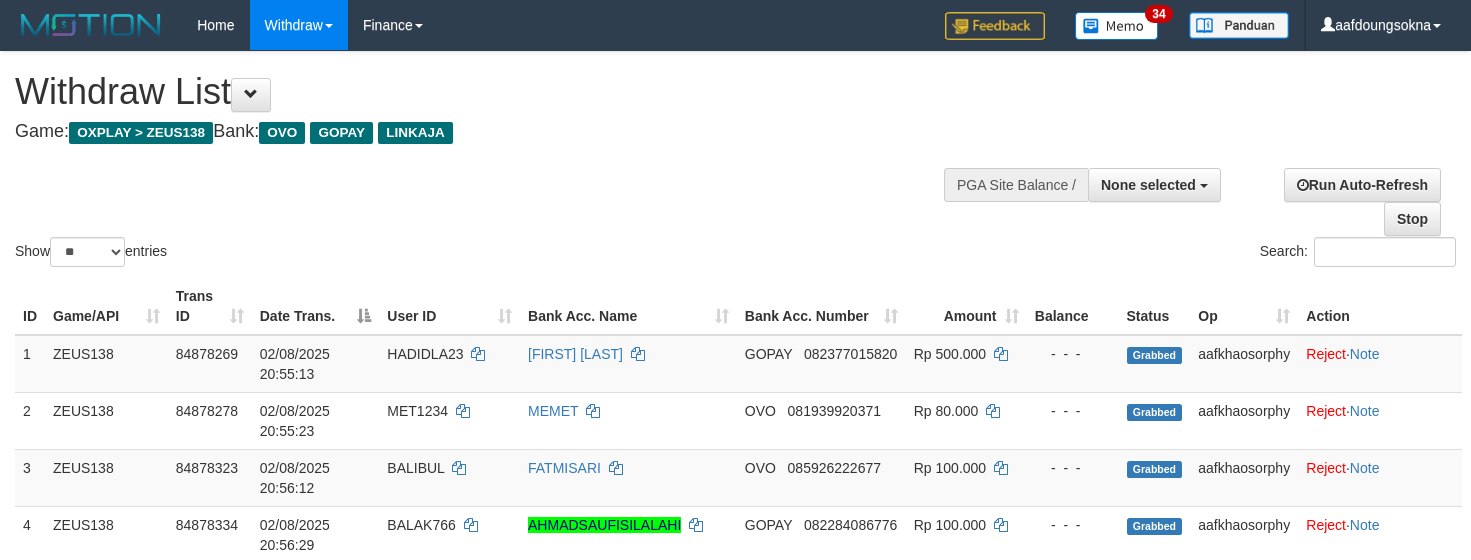 select 